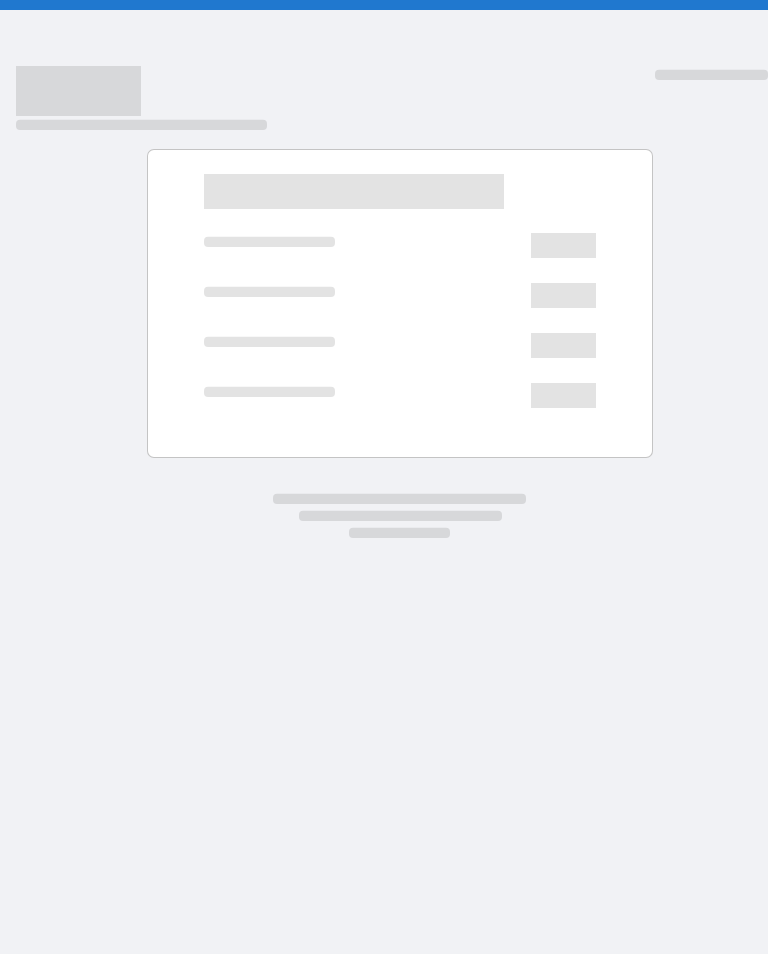 scroll, scrollTop: 0, scrollLeft: 0, axis: both 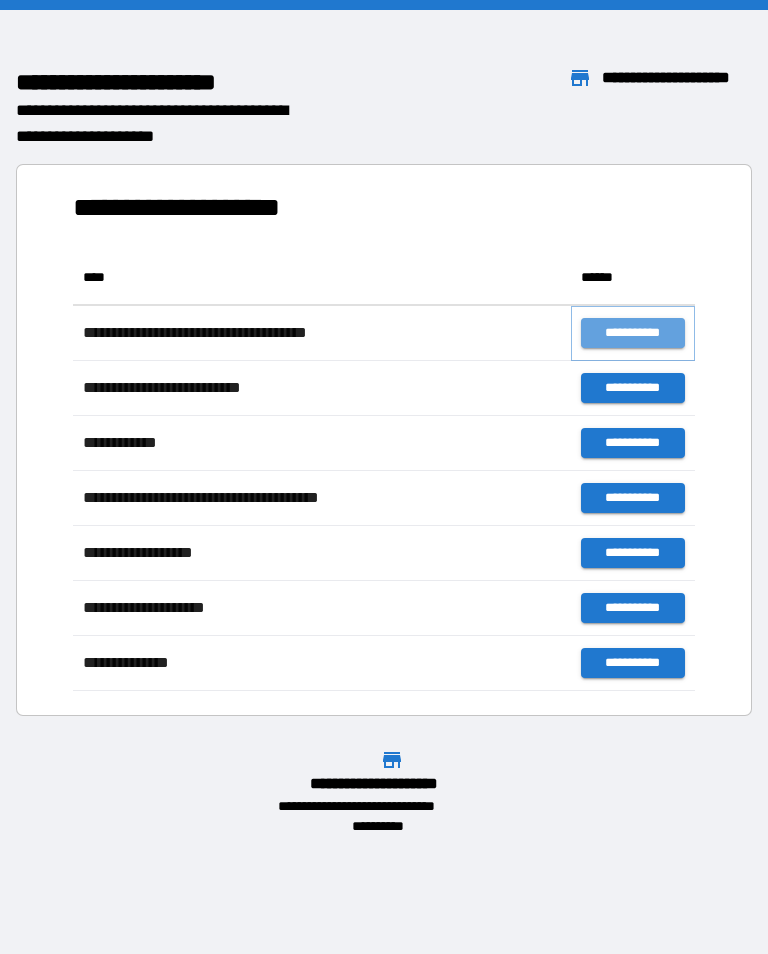 click on "**********" at bounding box center [633, 333] 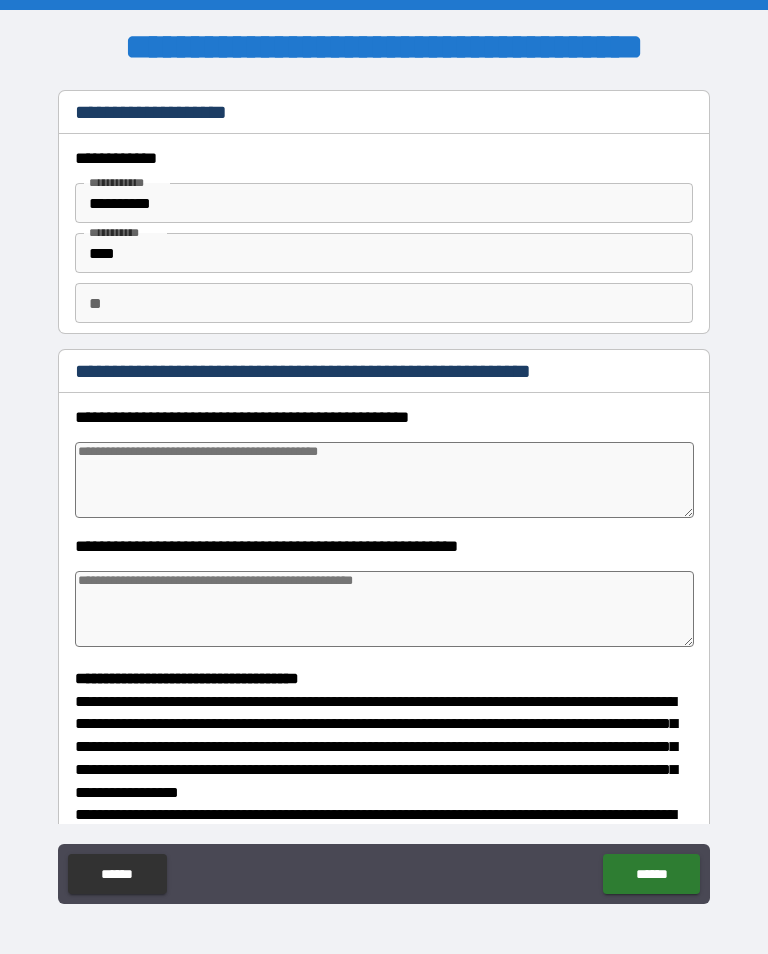 type on "*" 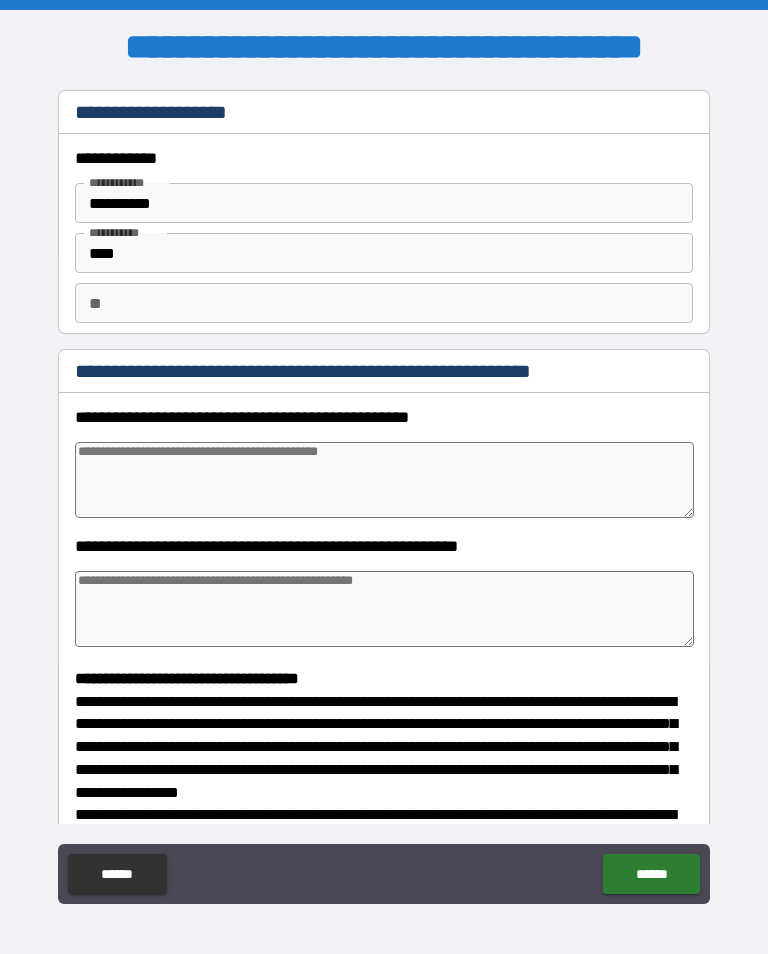 type on "*" 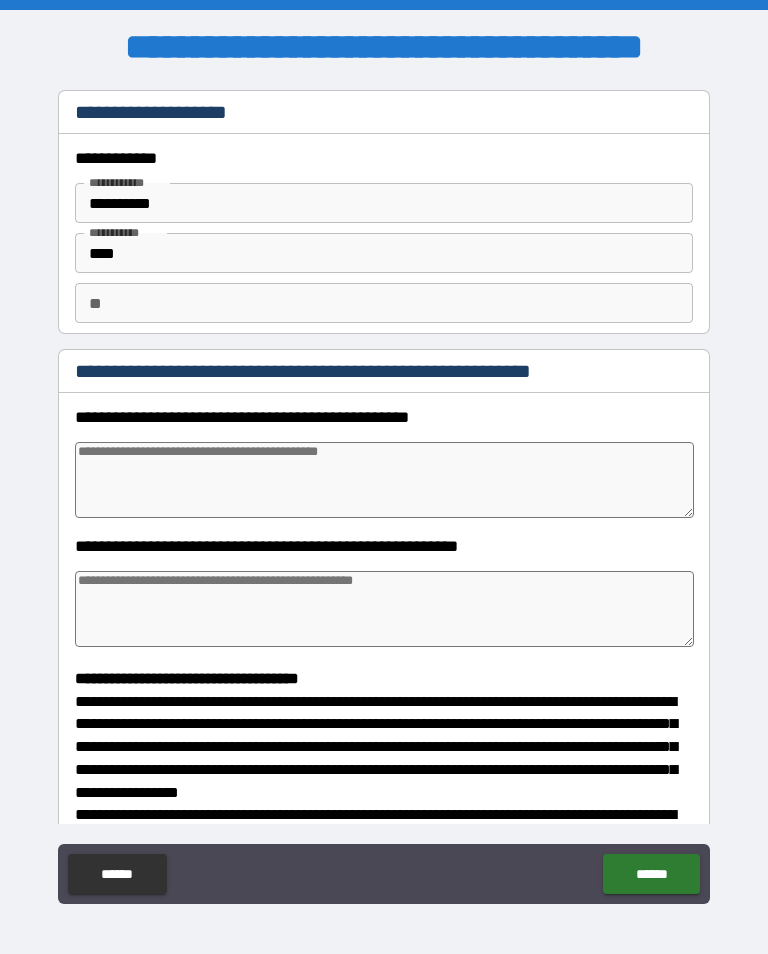 type on "*" 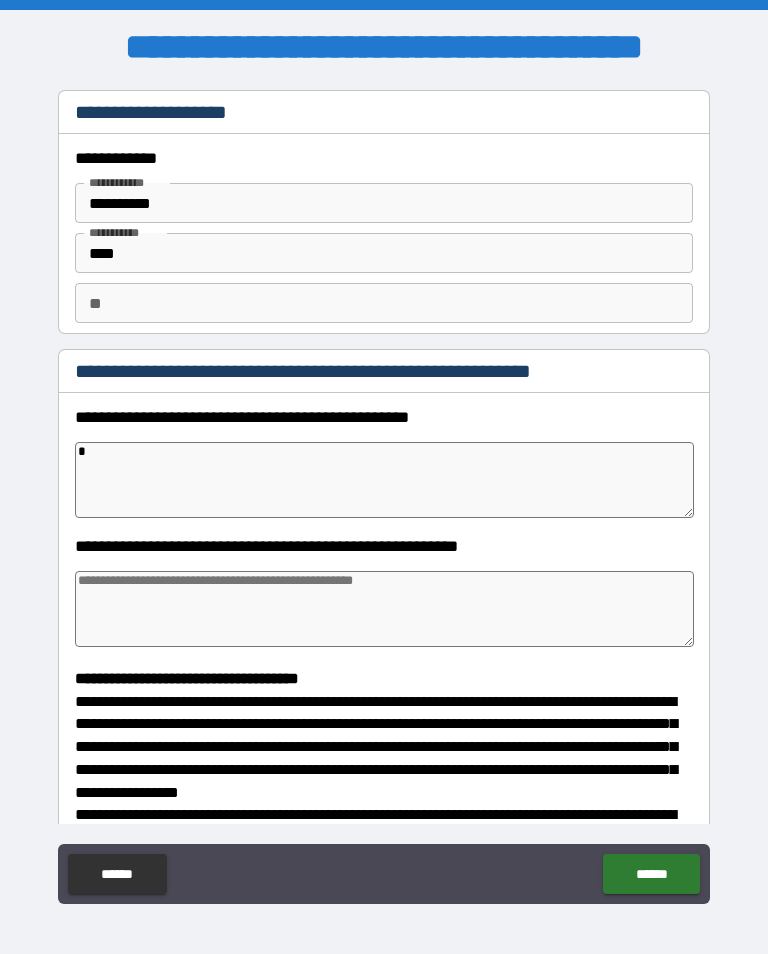type on "*" 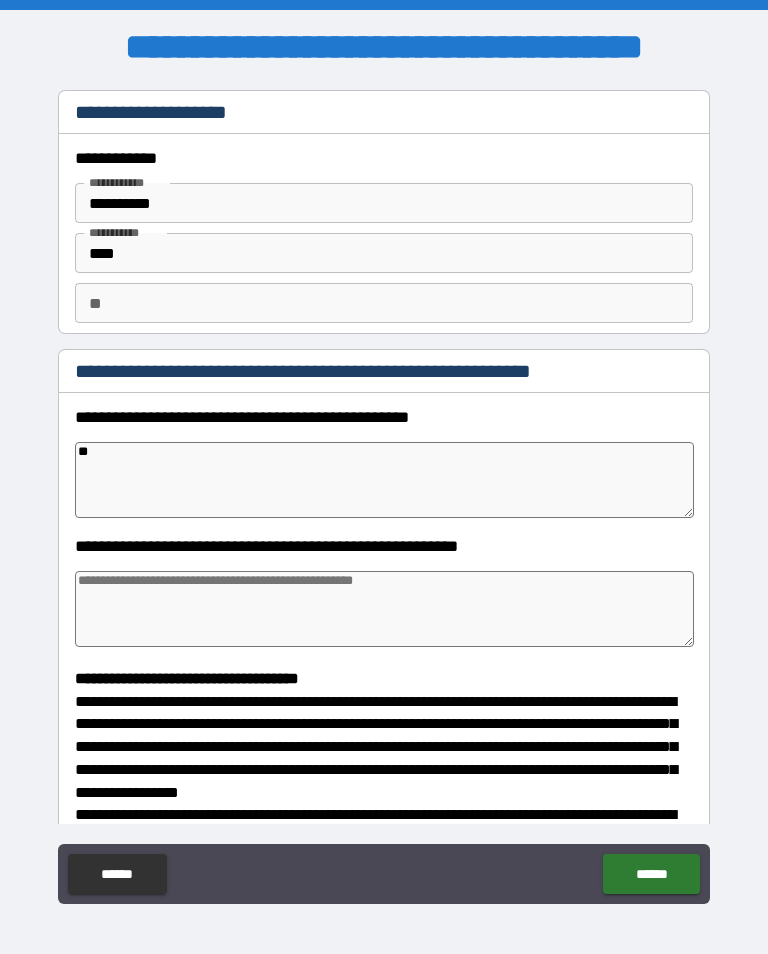 type on "*" 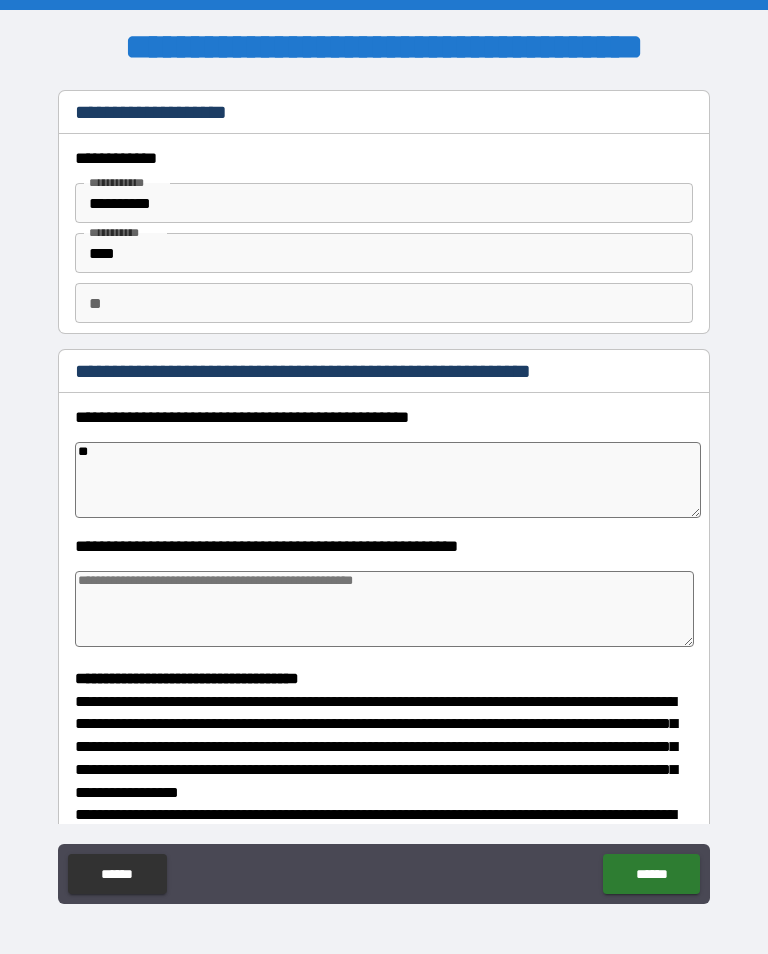 type on "*" 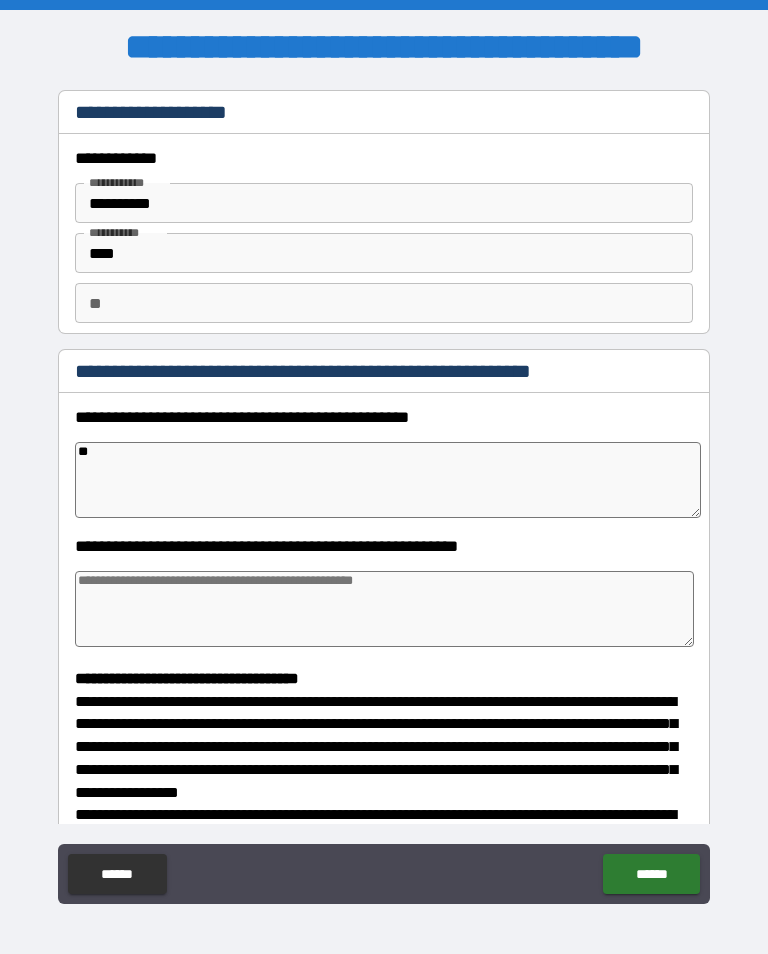 type on "*" 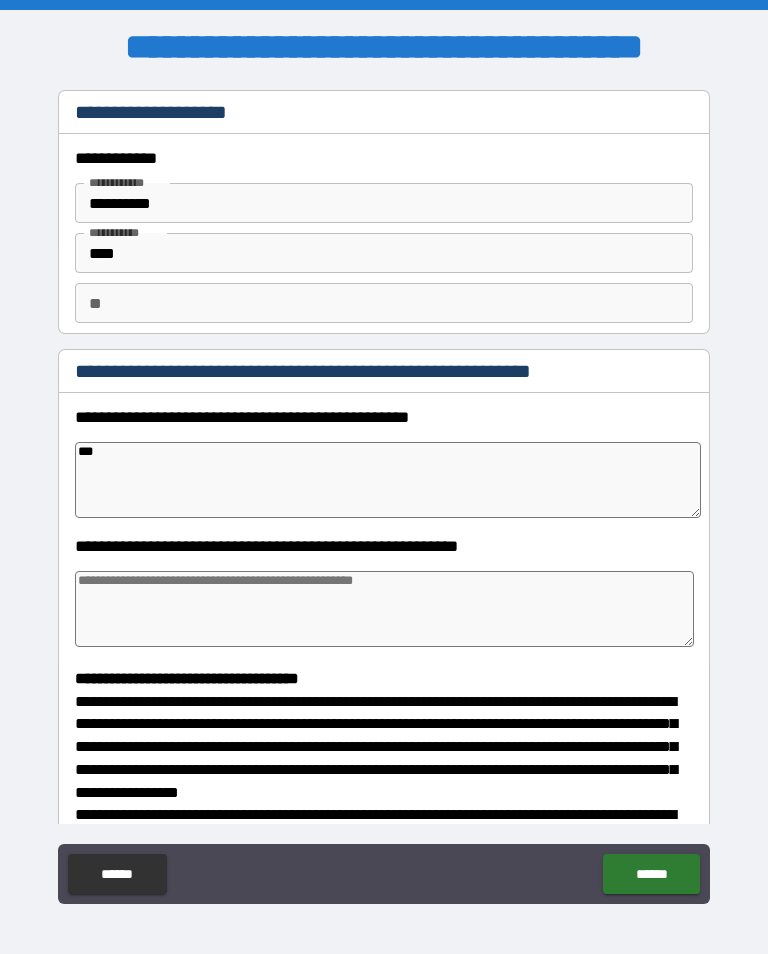 type on "*" 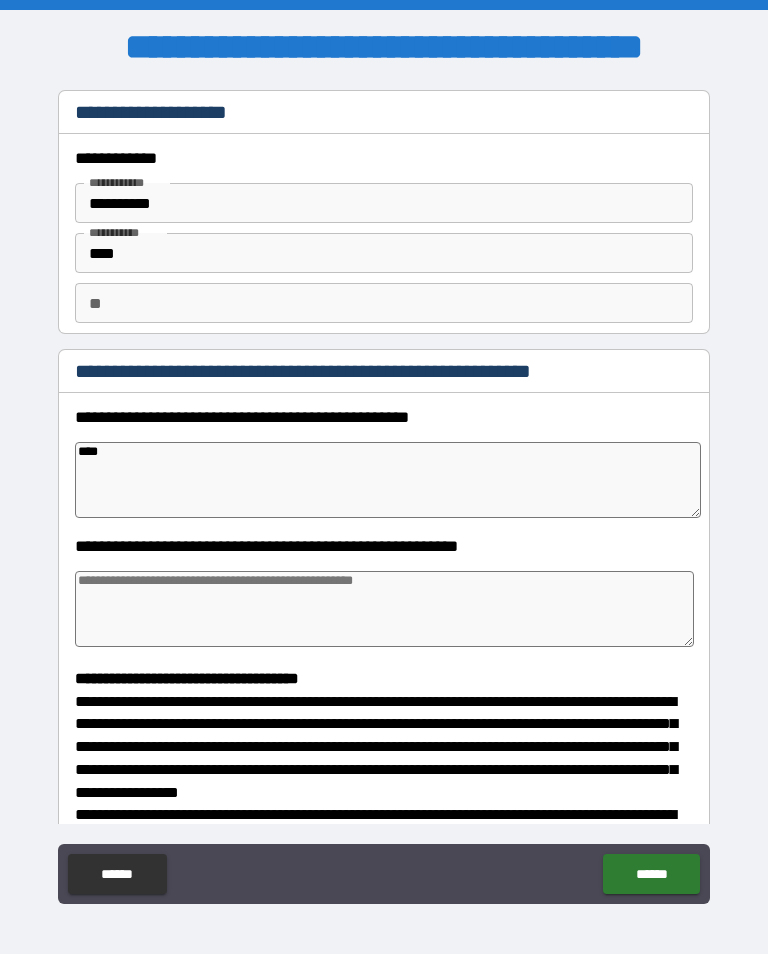 type on "*" 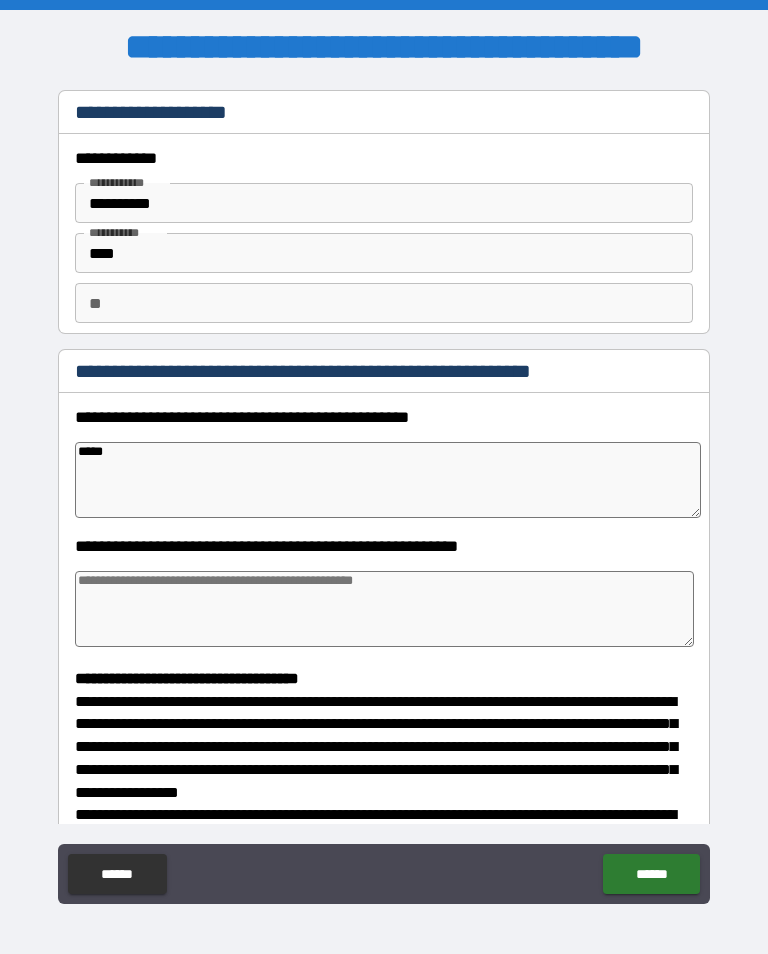 type on "*" 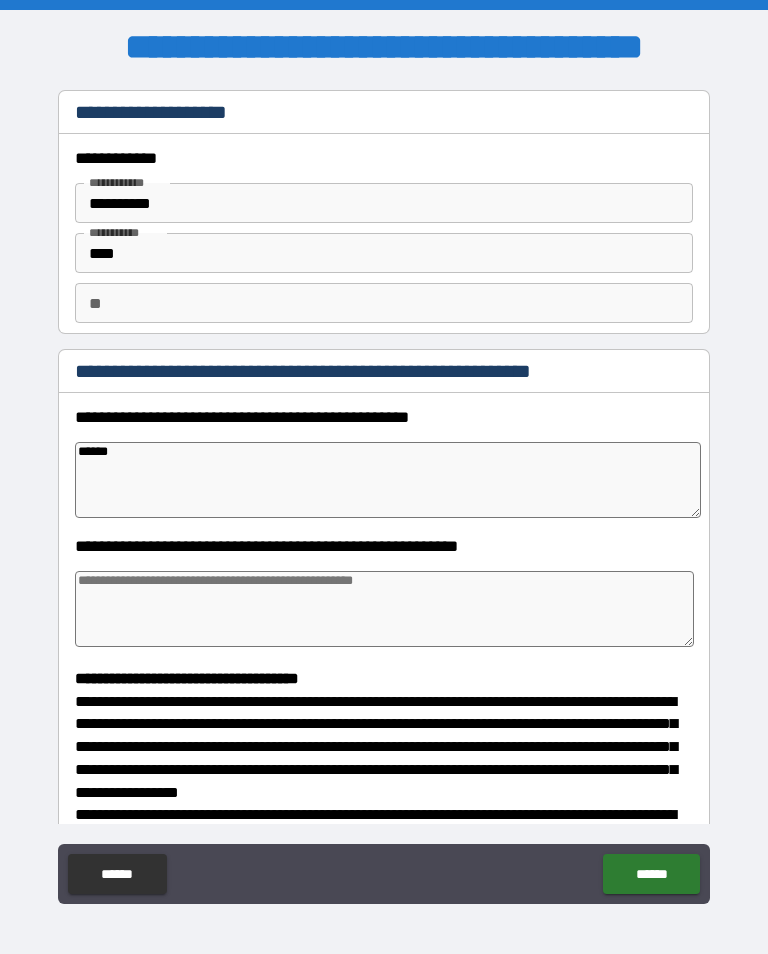 type on "*" 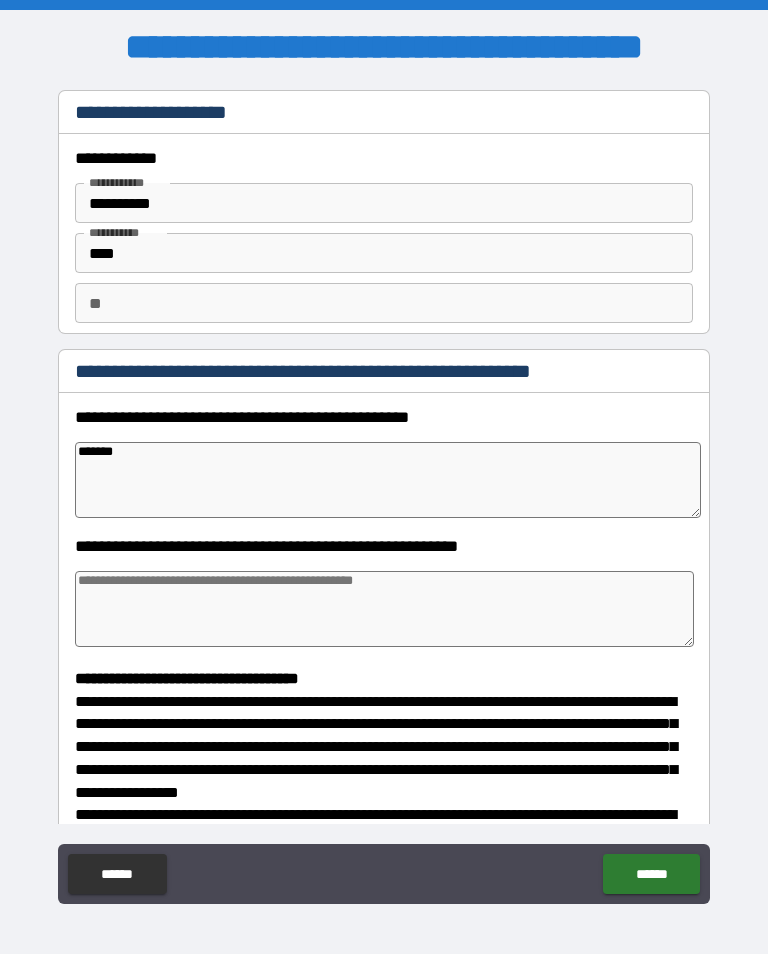 type on "*" 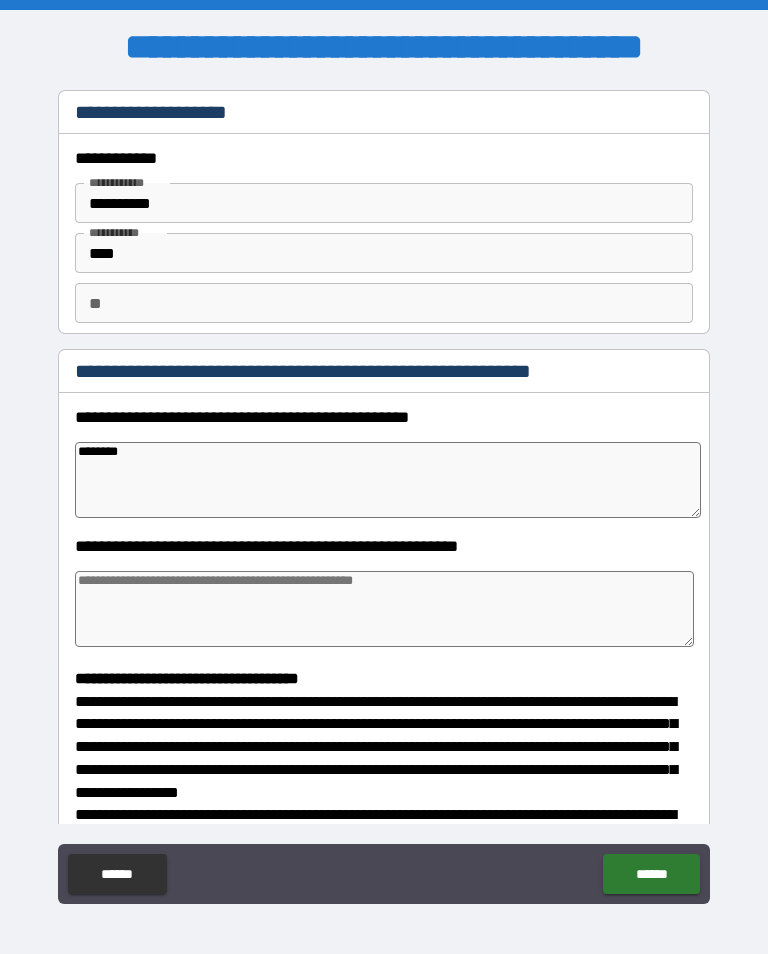 type on "*********" 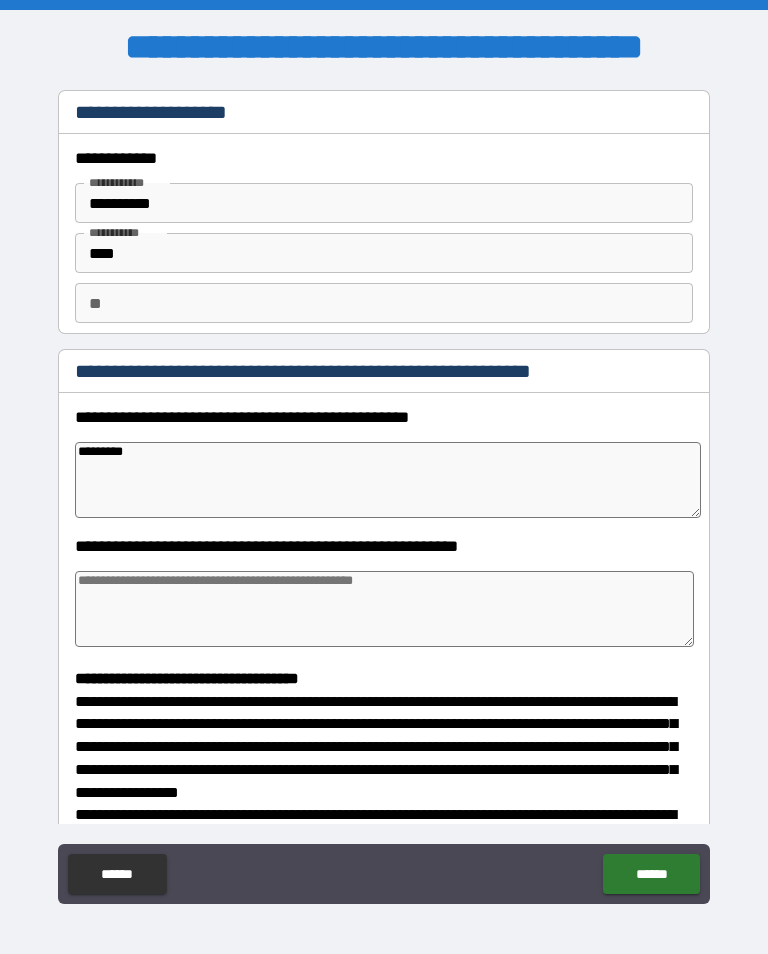 type on "*" 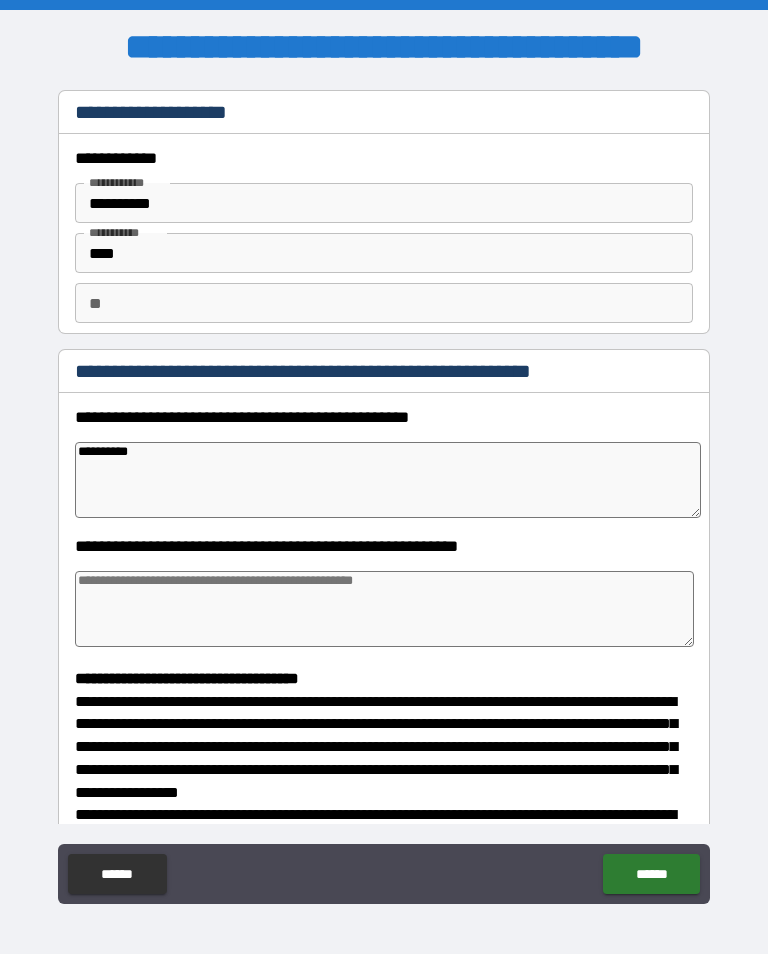 type on "*" 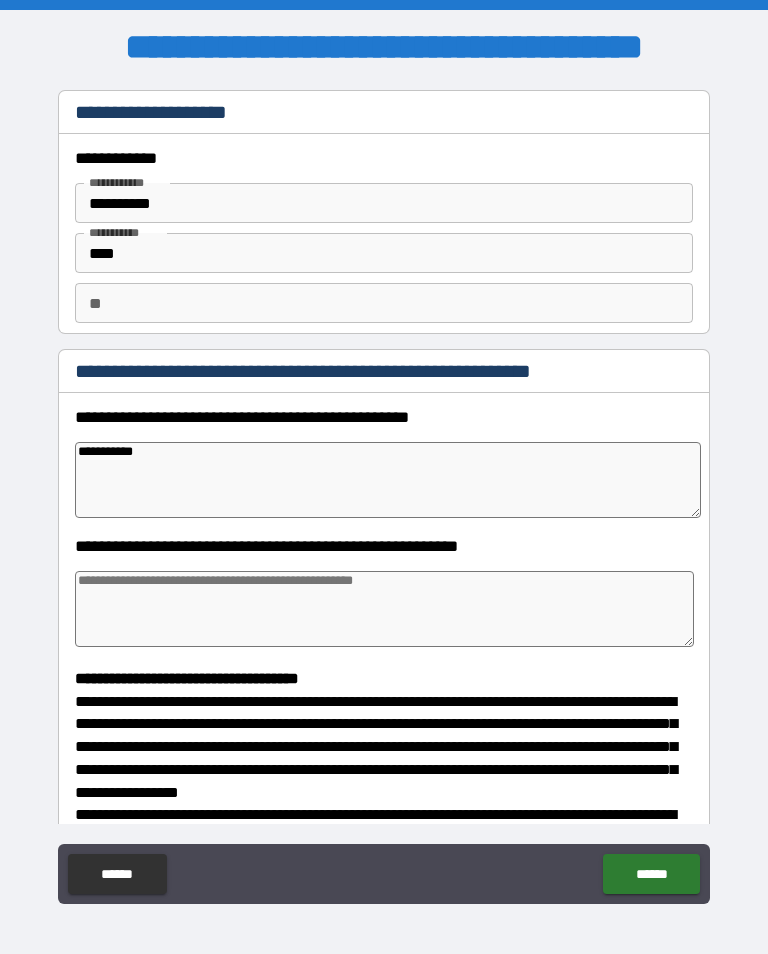 type on "*" 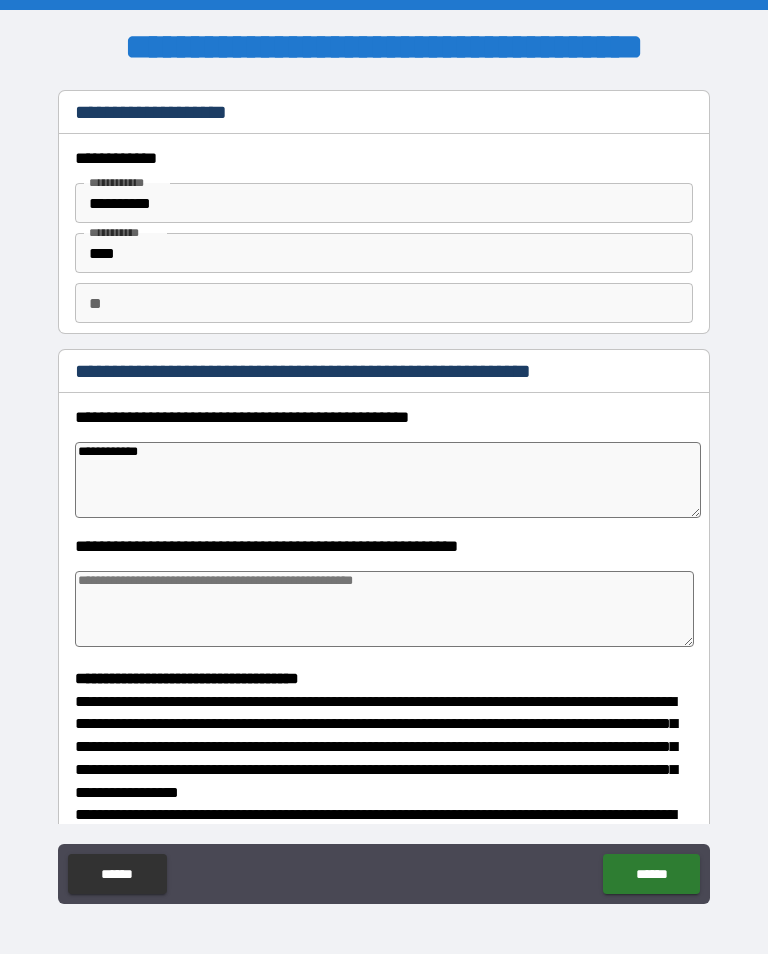 type on "*" 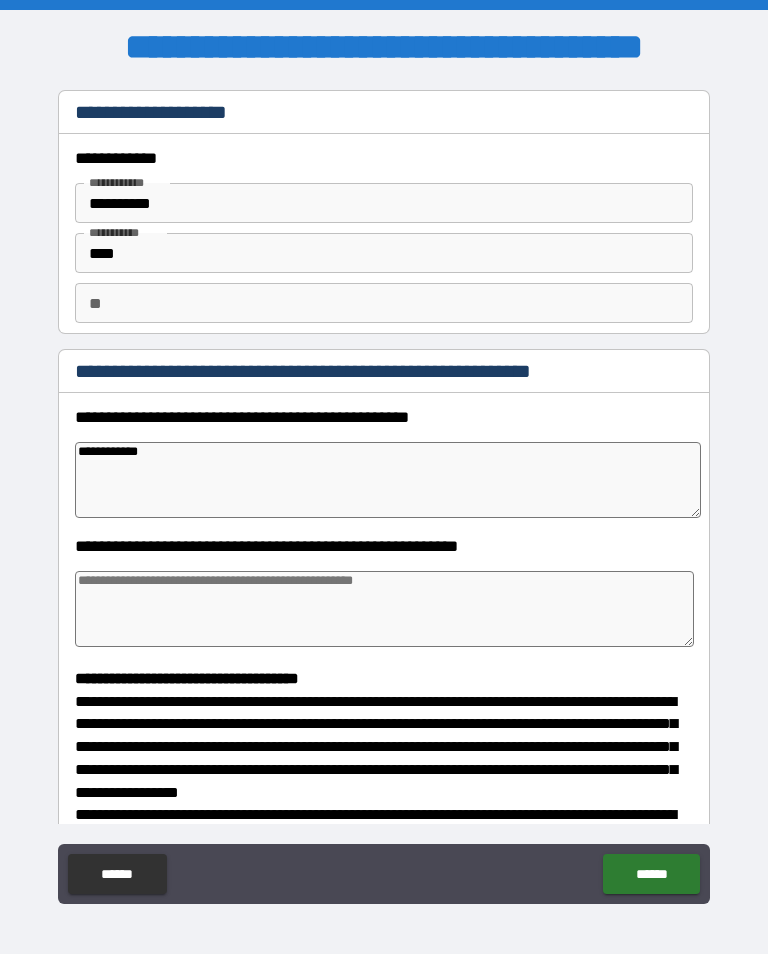type on "**********" 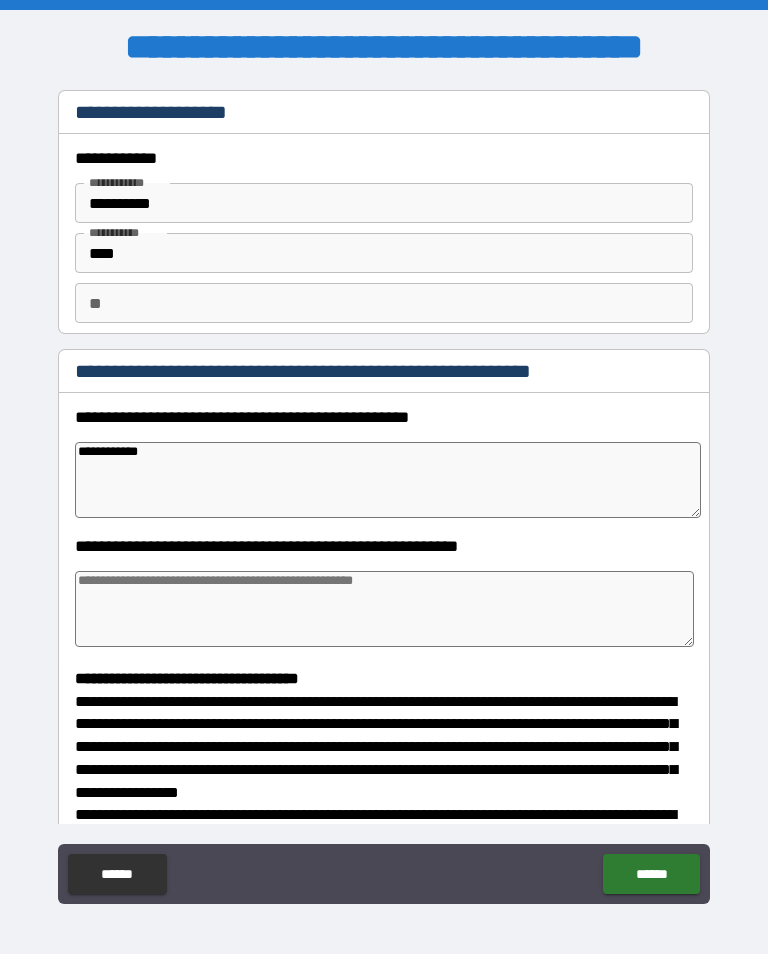 type on "*" 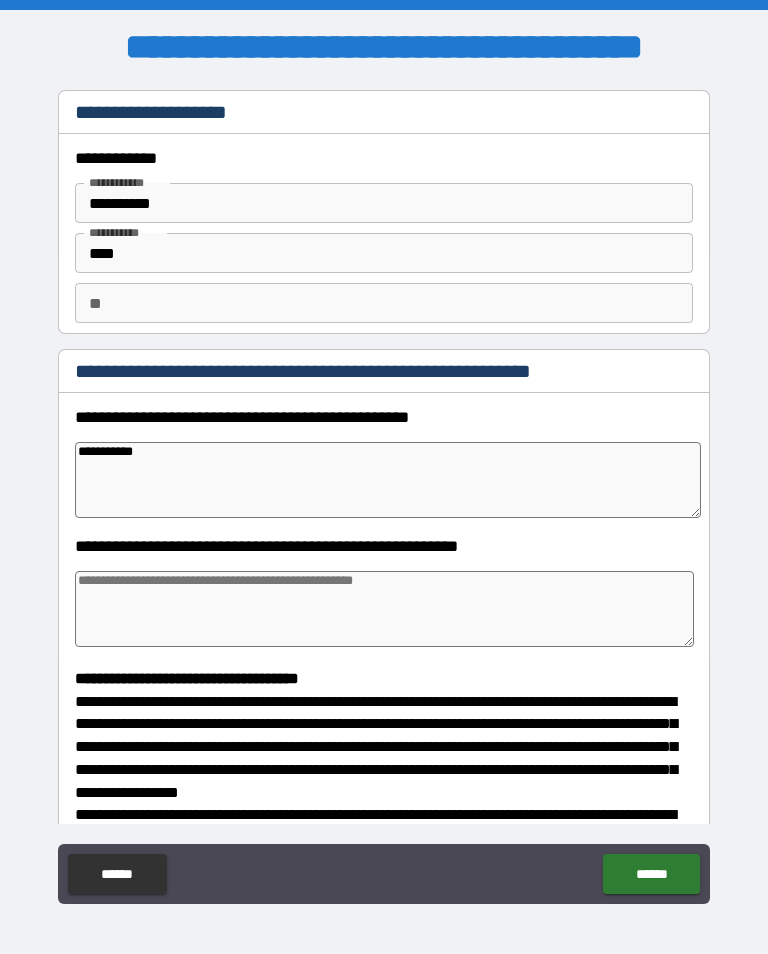 type on "*" 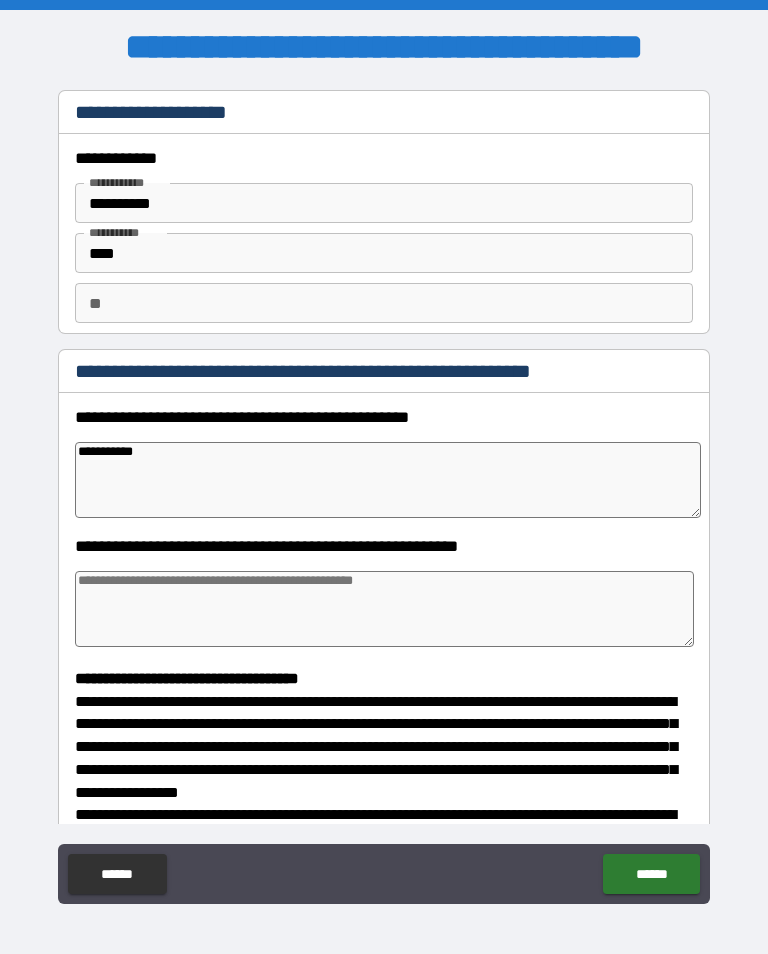 type on "**********" 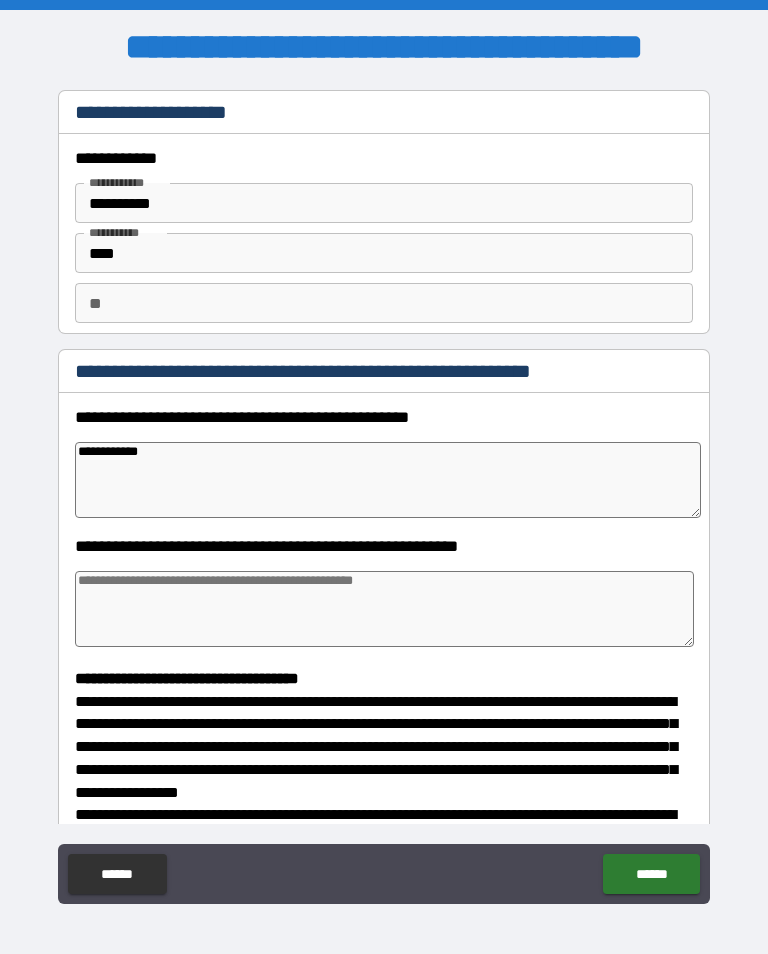 type on "*" 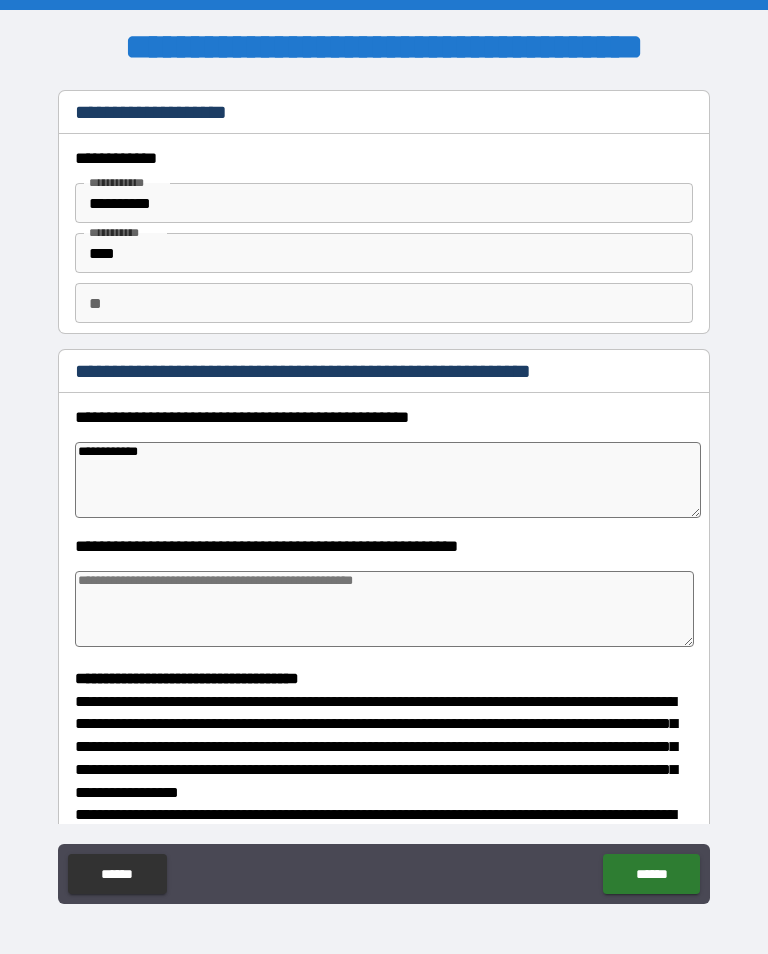 type on "**********" 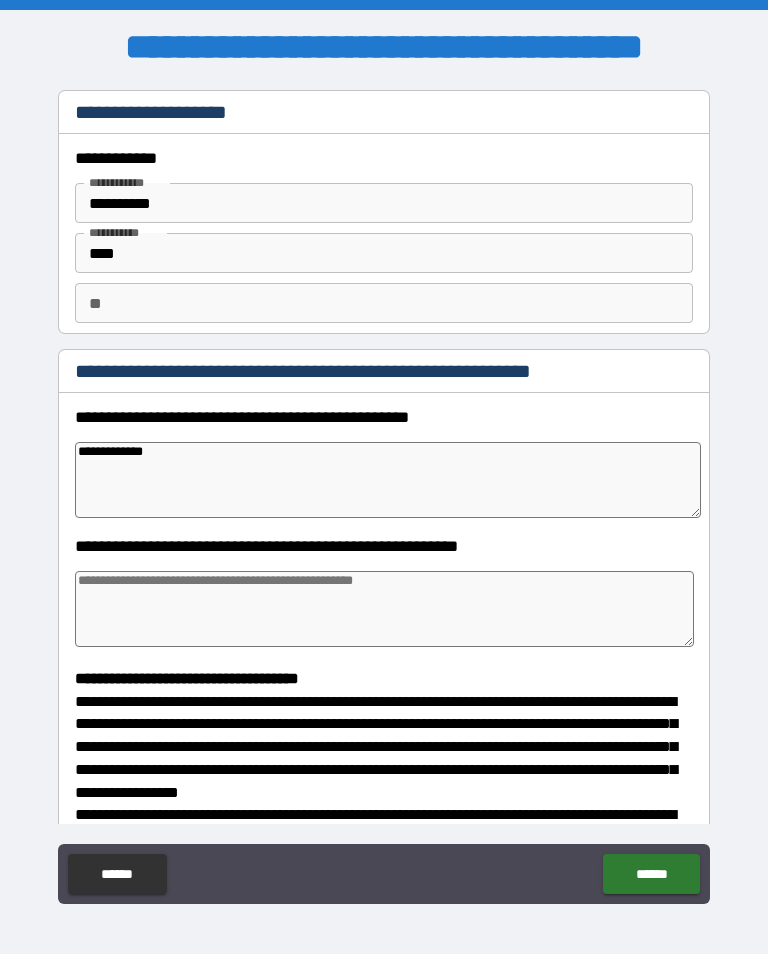 type on "*" 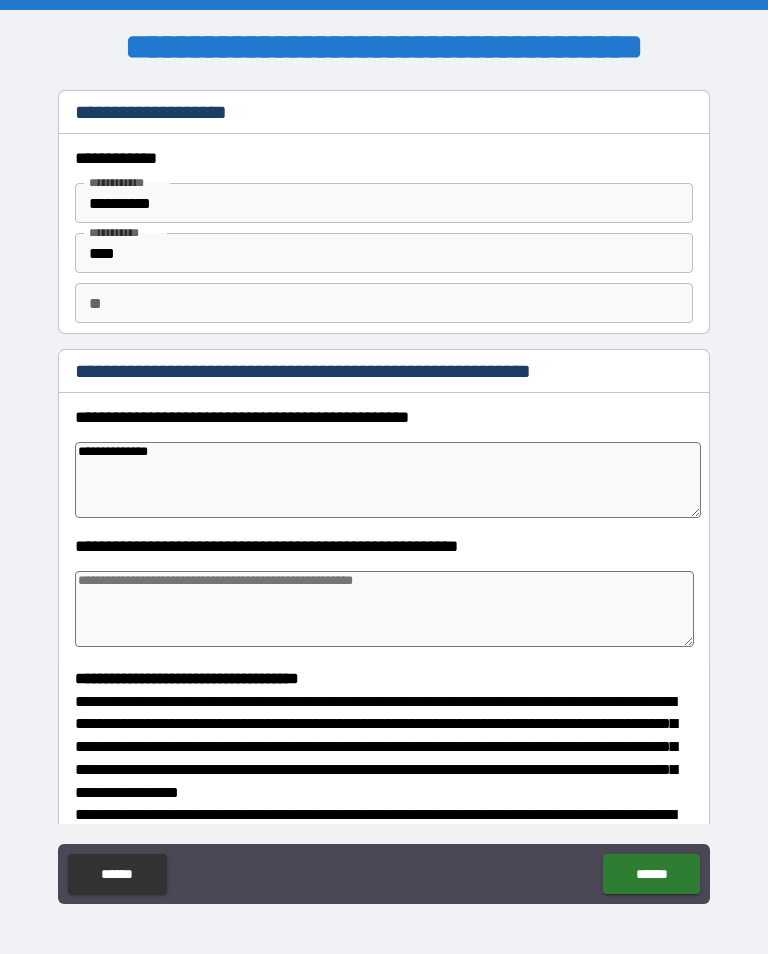type on "*" 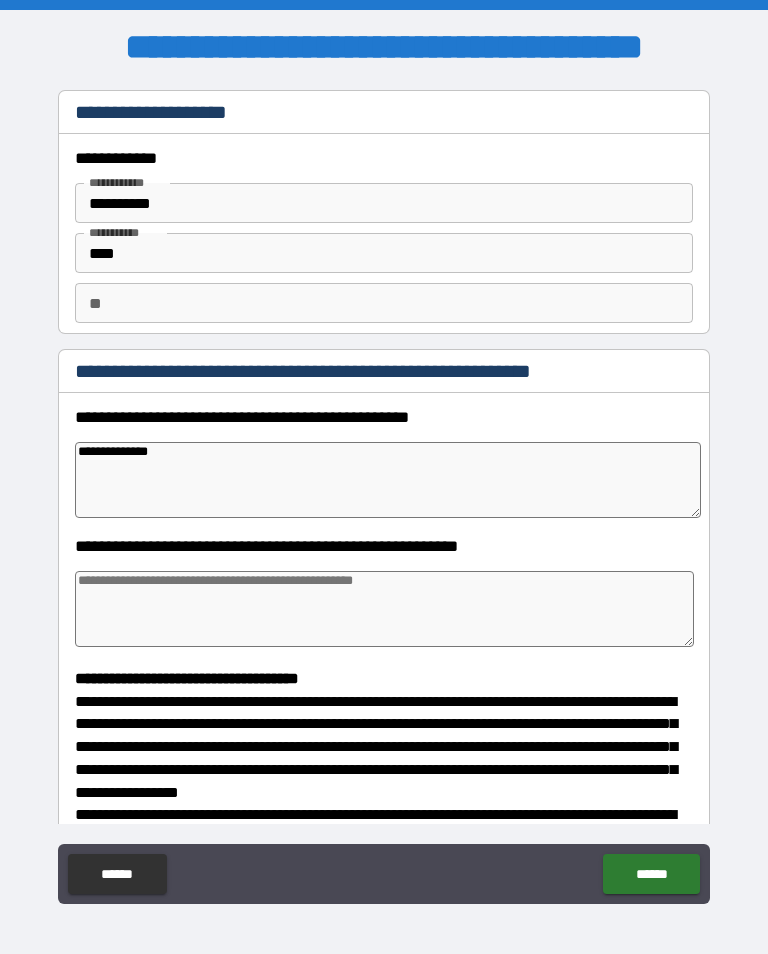 type on "*" 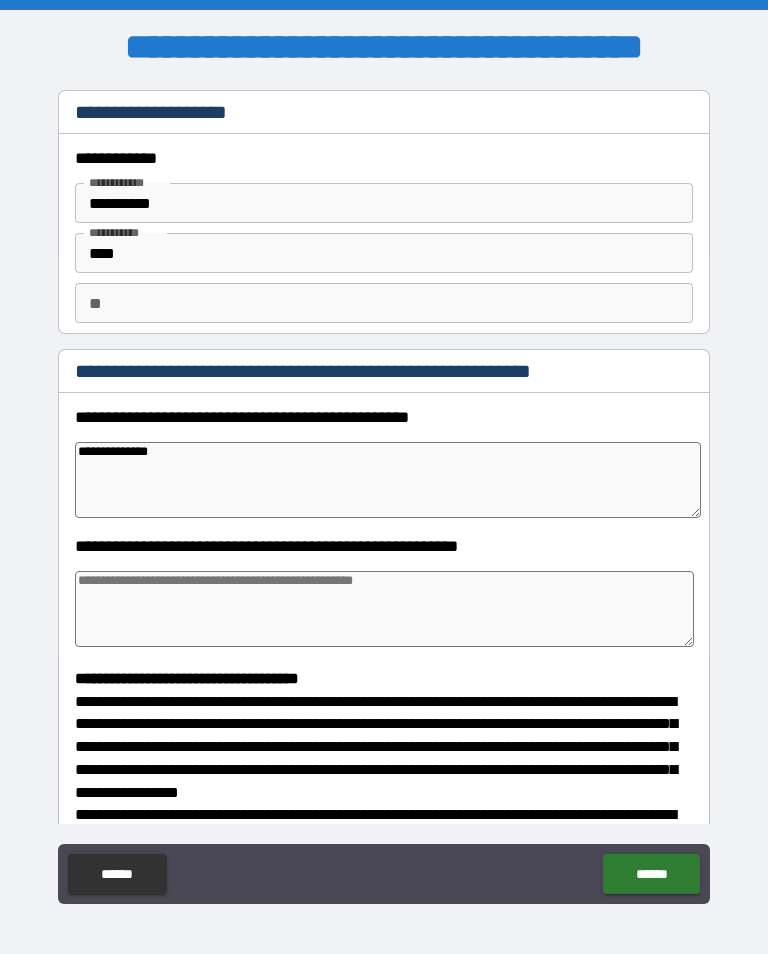 type on "**********" 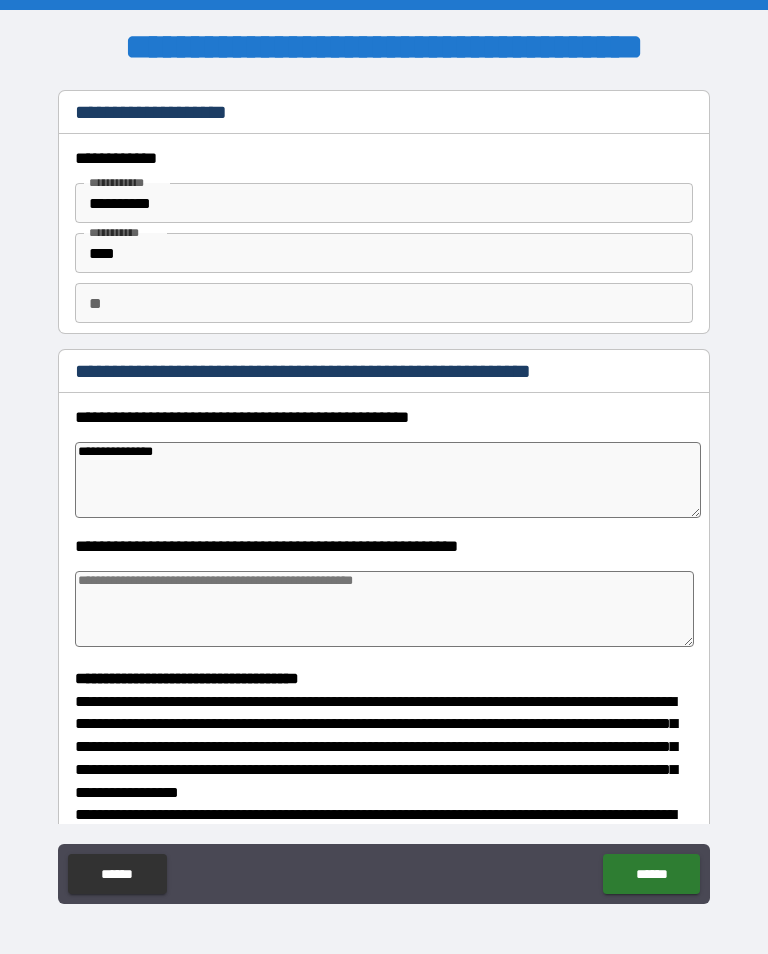 type on "*" 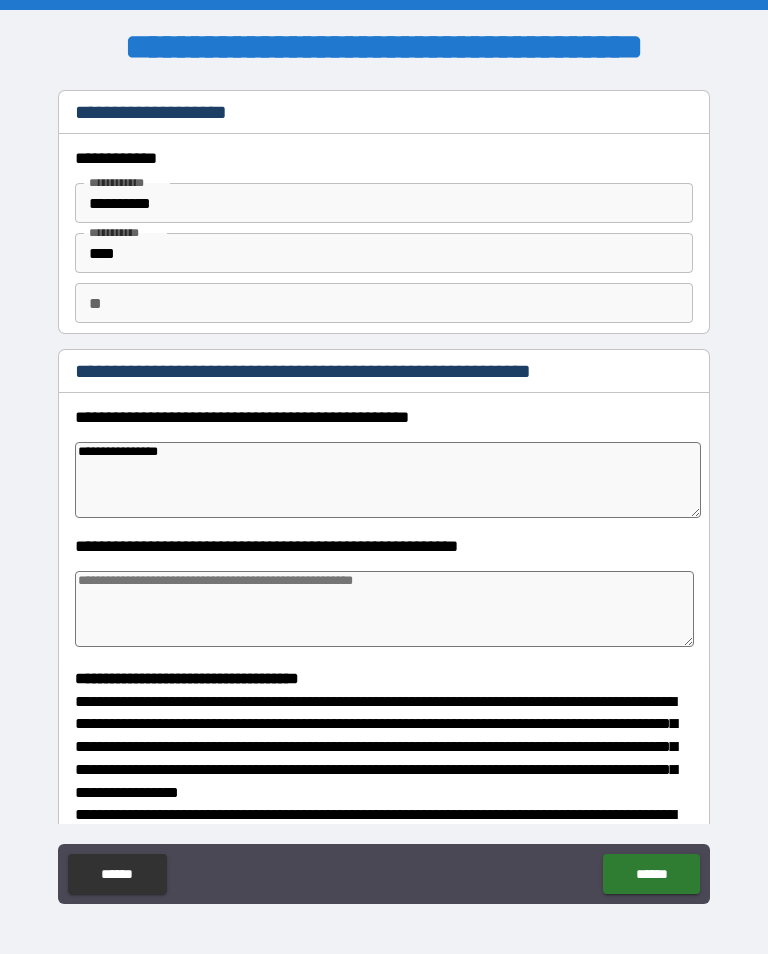 type on "*" 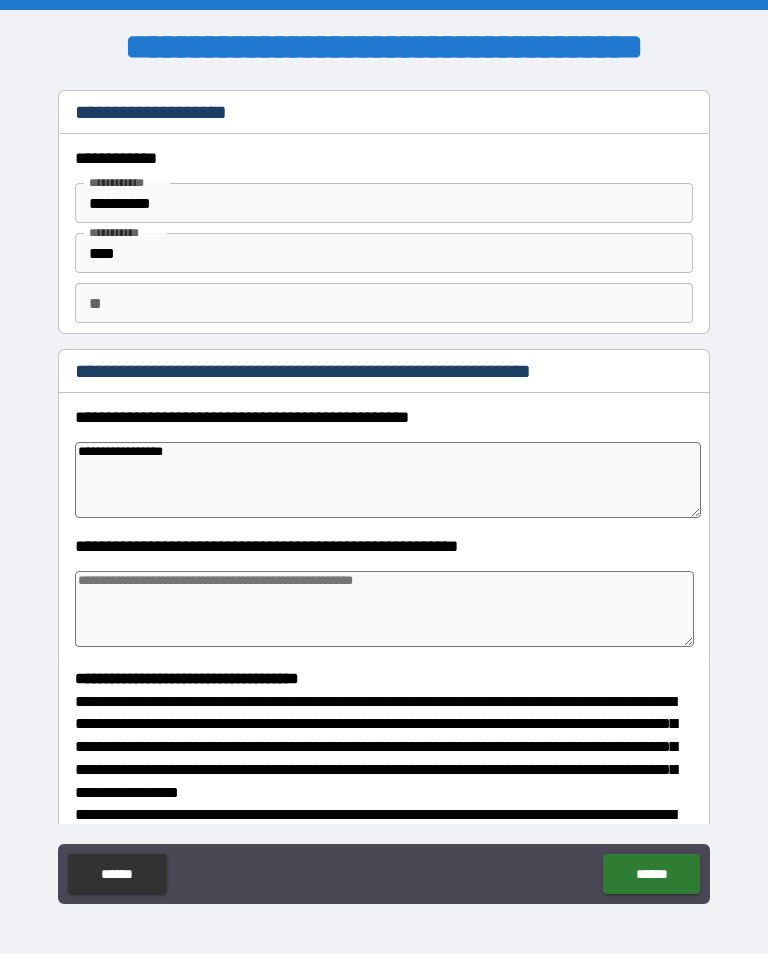 type on "*" 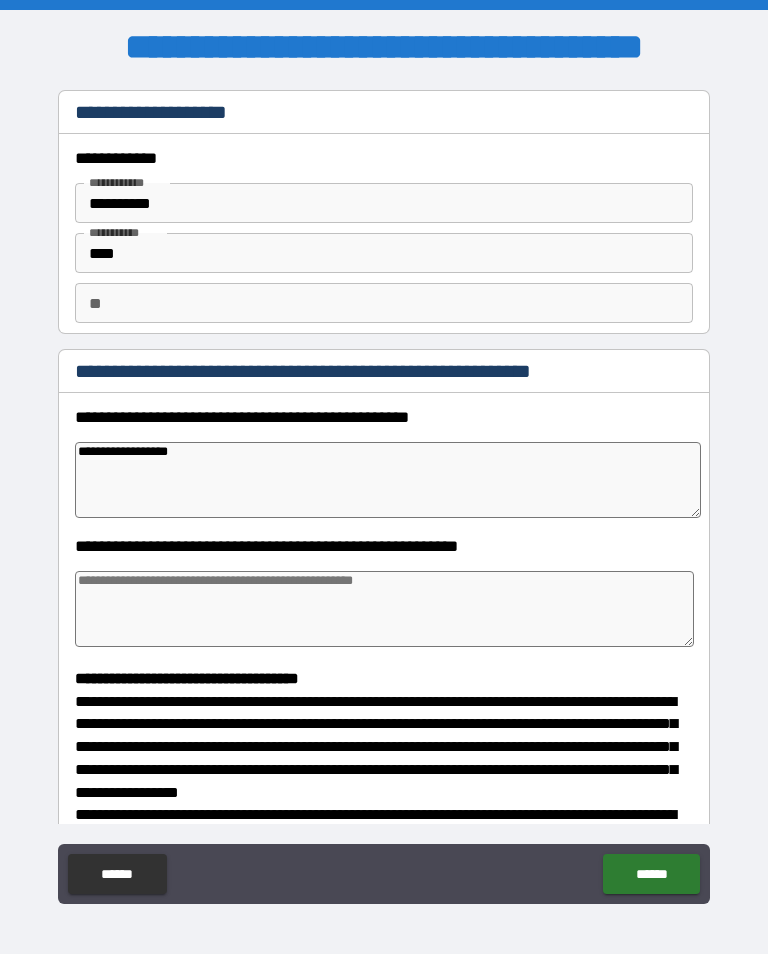 type on "*" 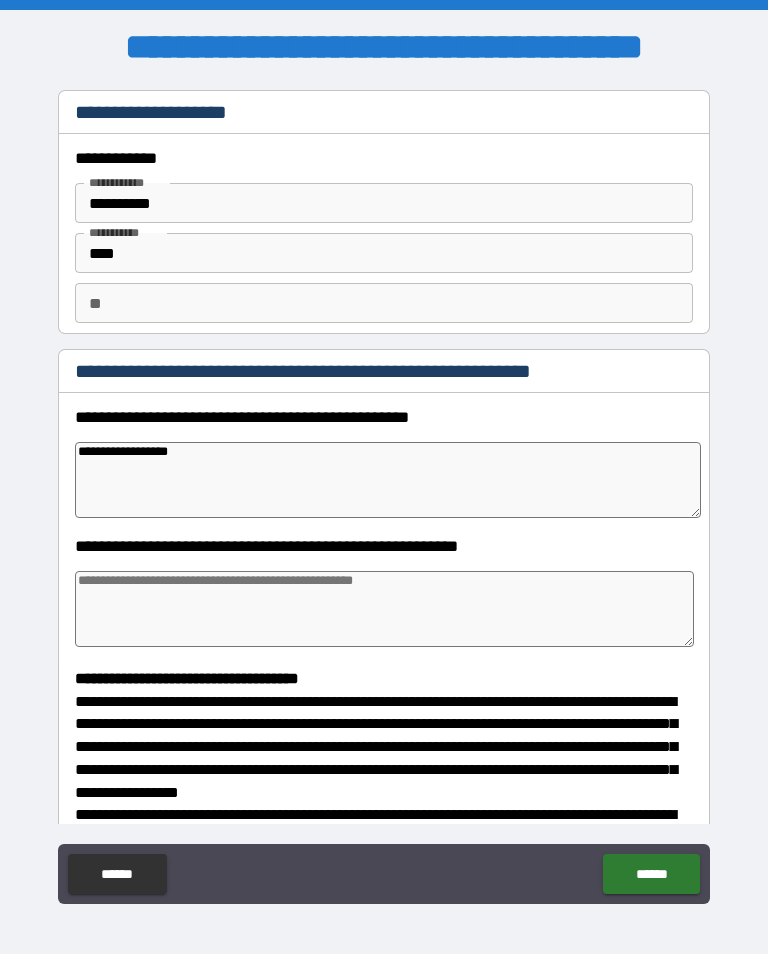 type on "**********" 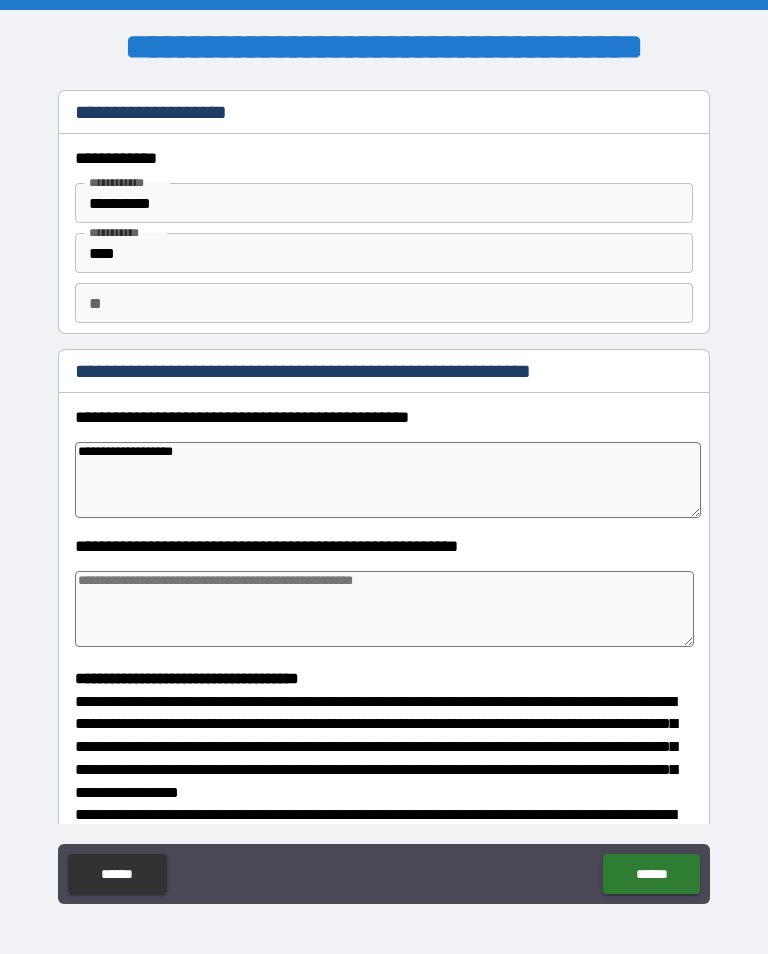 type on "*" 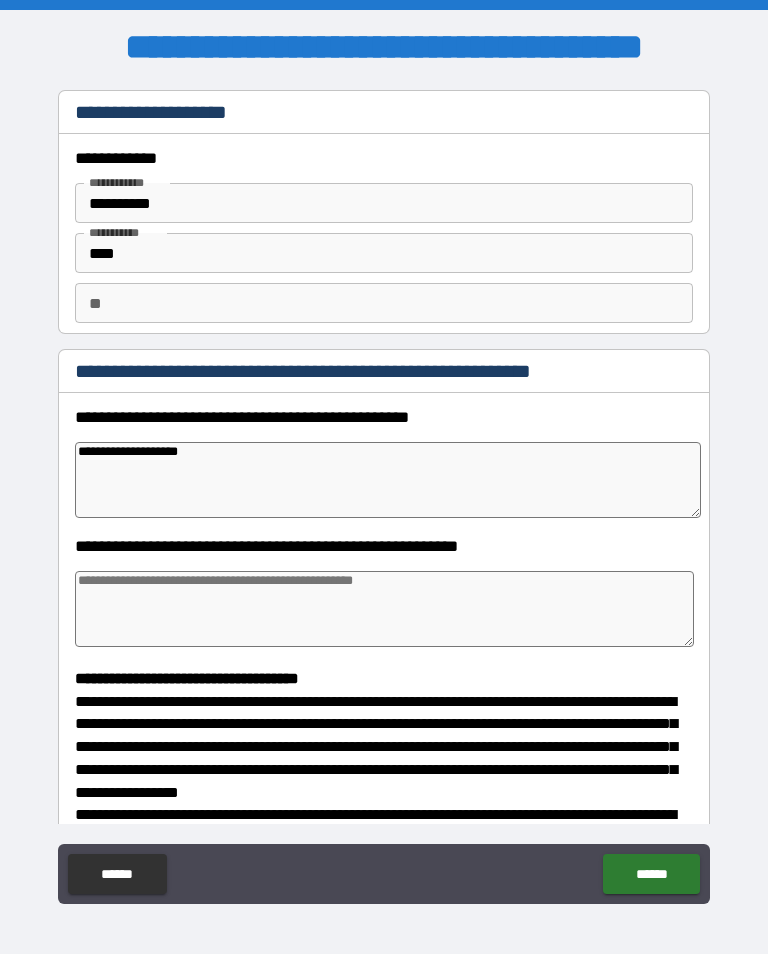 type on "*" 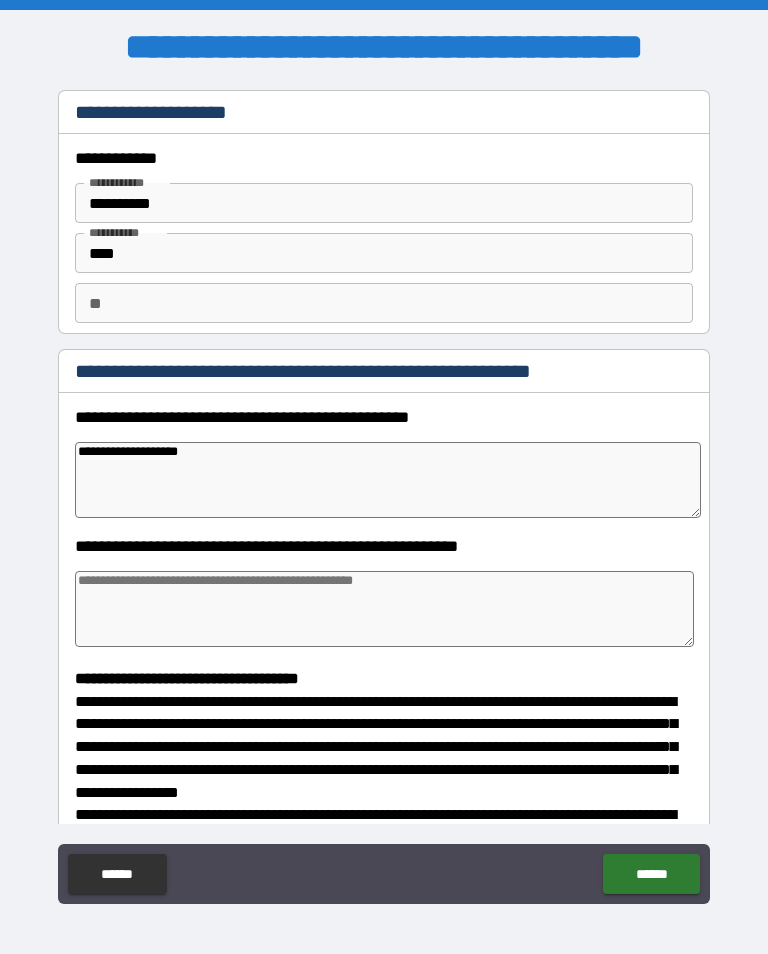 type on "**********" 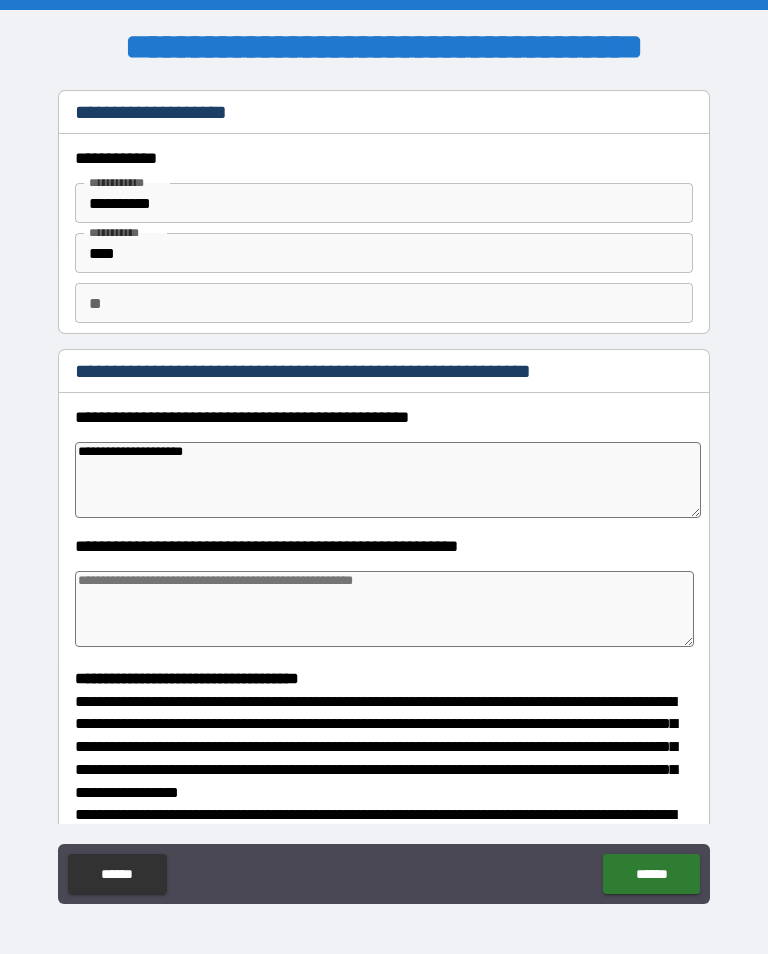 type on "*" 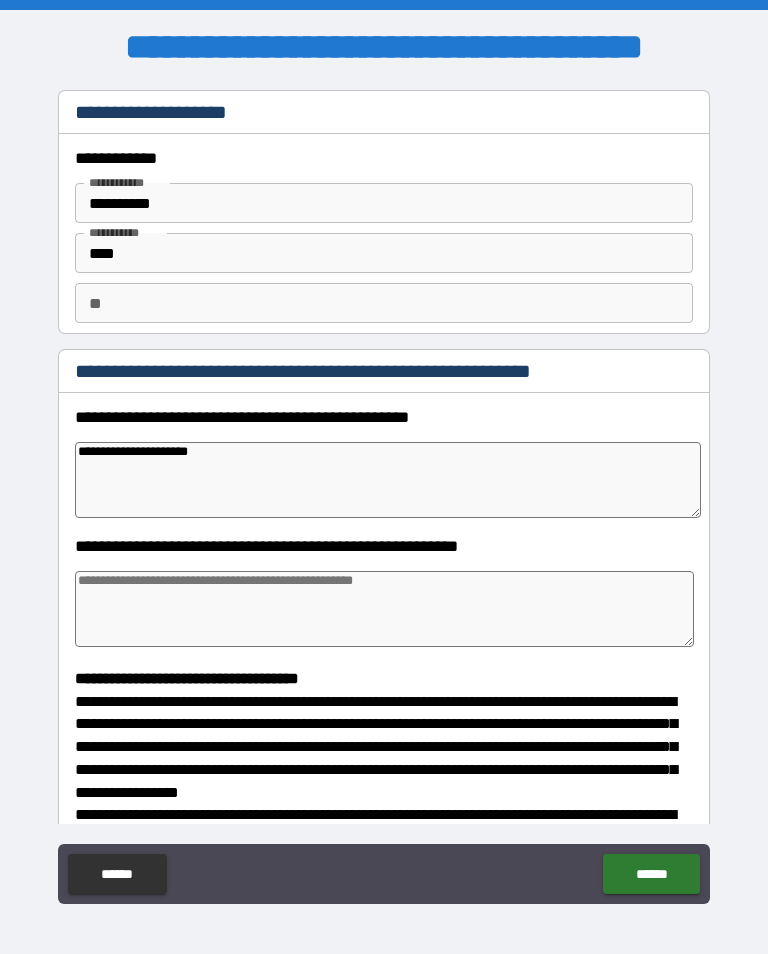 type on "*" 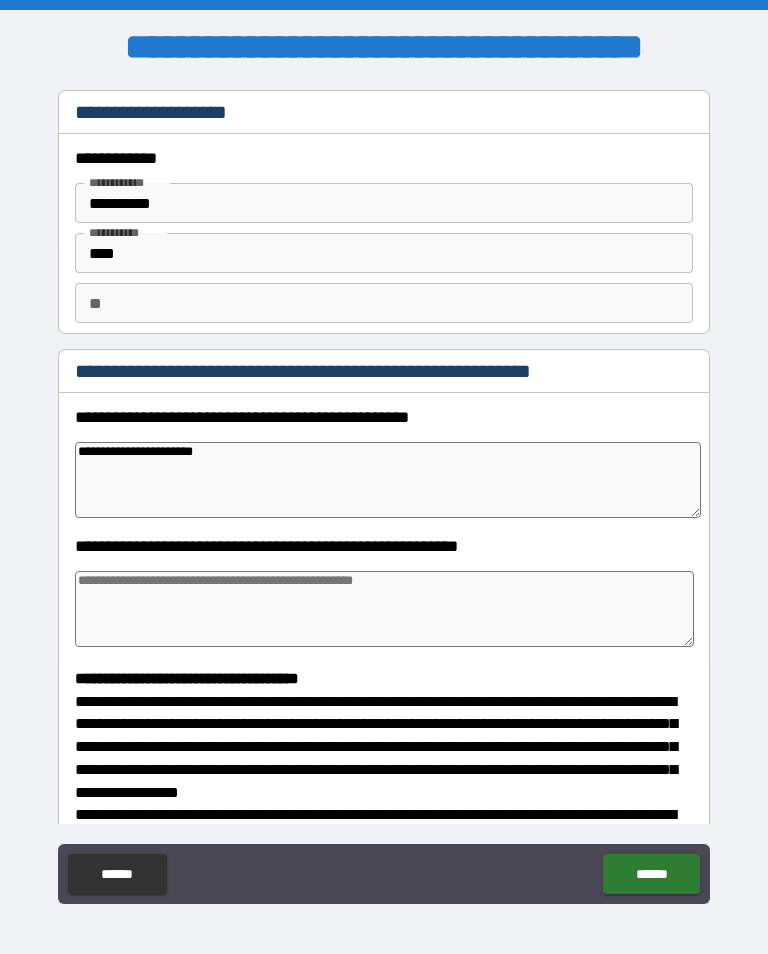type on "*" 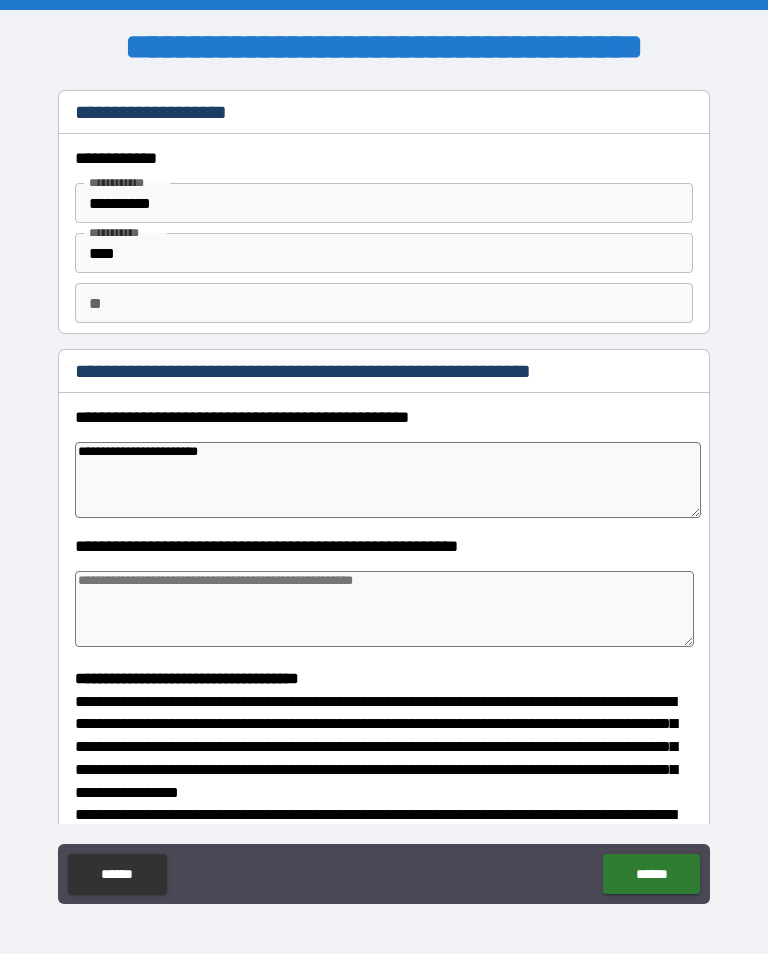 type on "*" 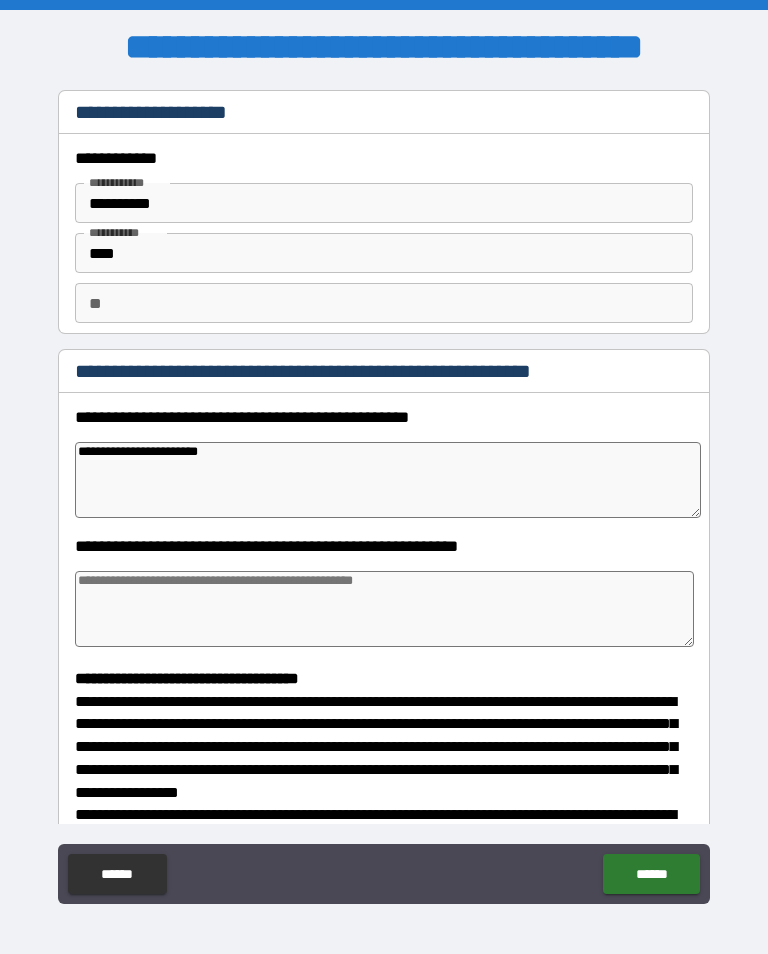 type on "*" 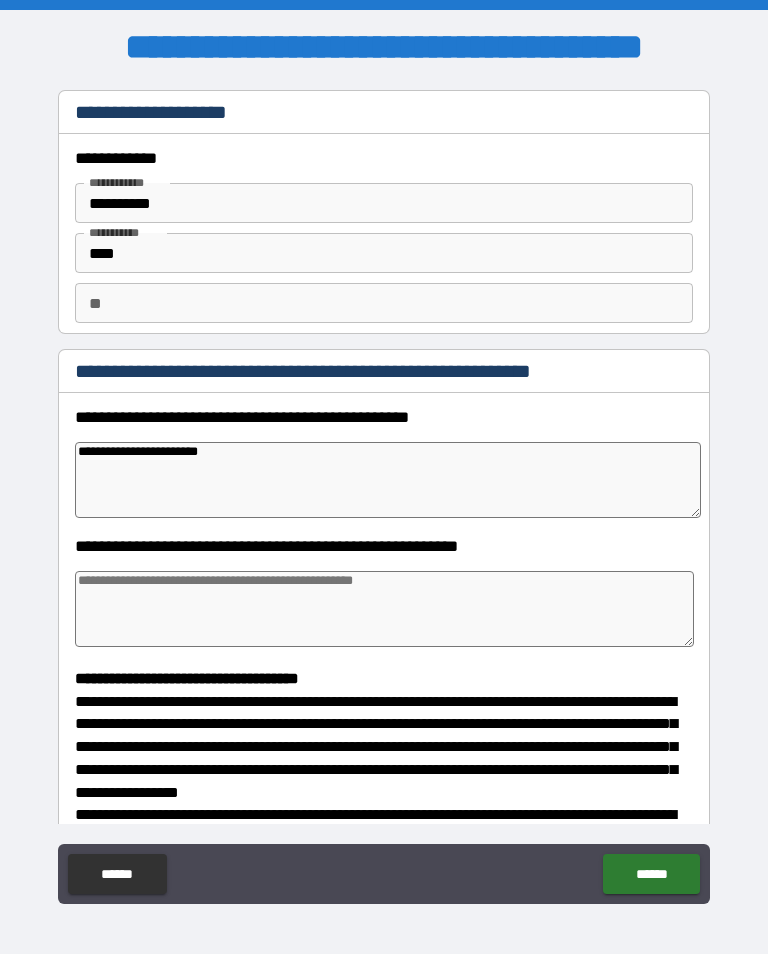 type on "*" 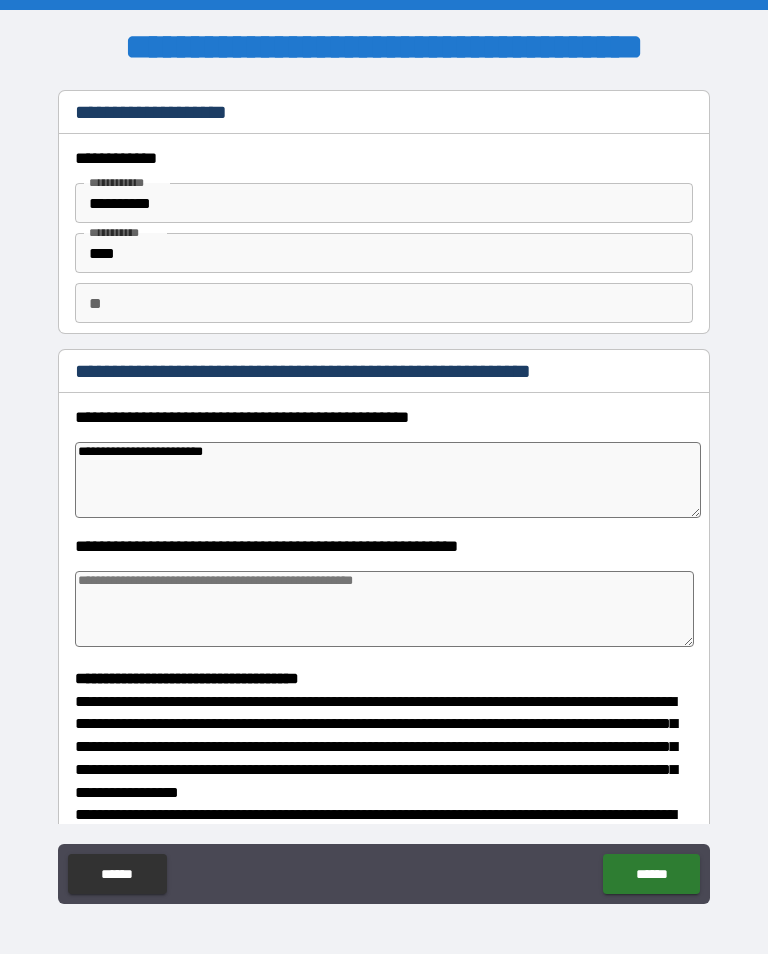 type on "*" 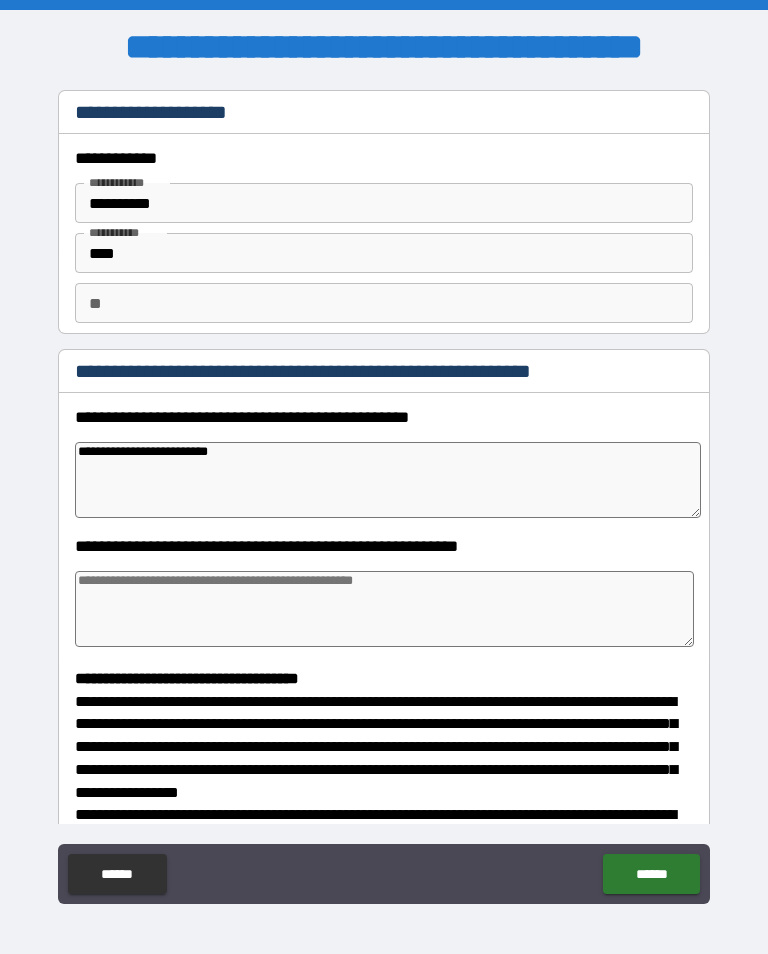type on "*" 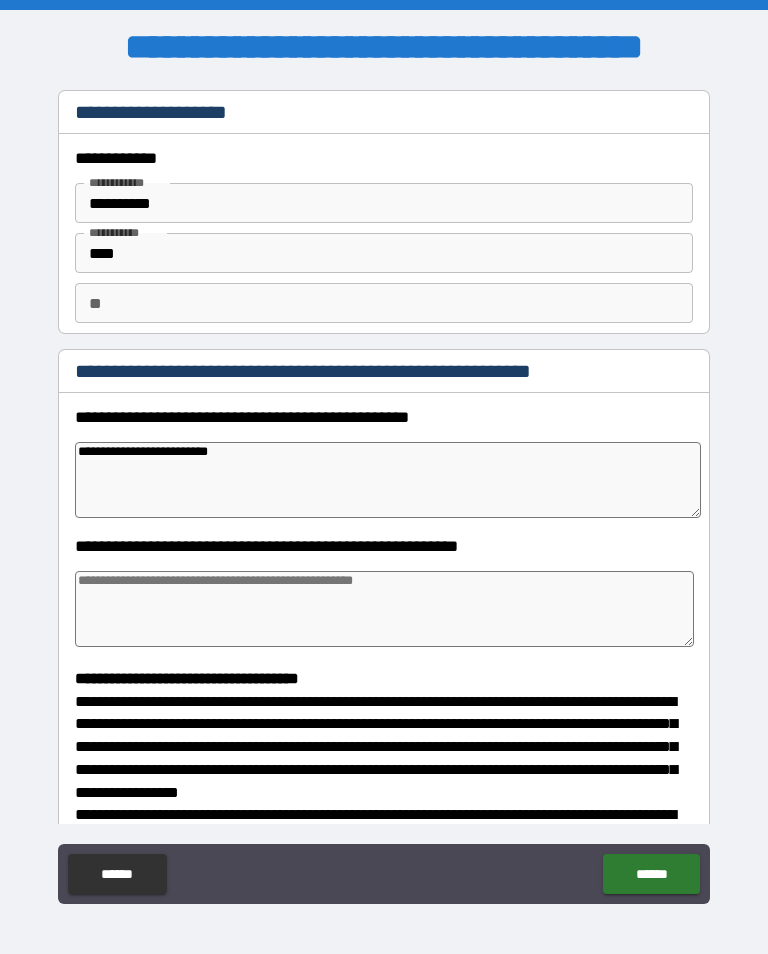 type on "*" 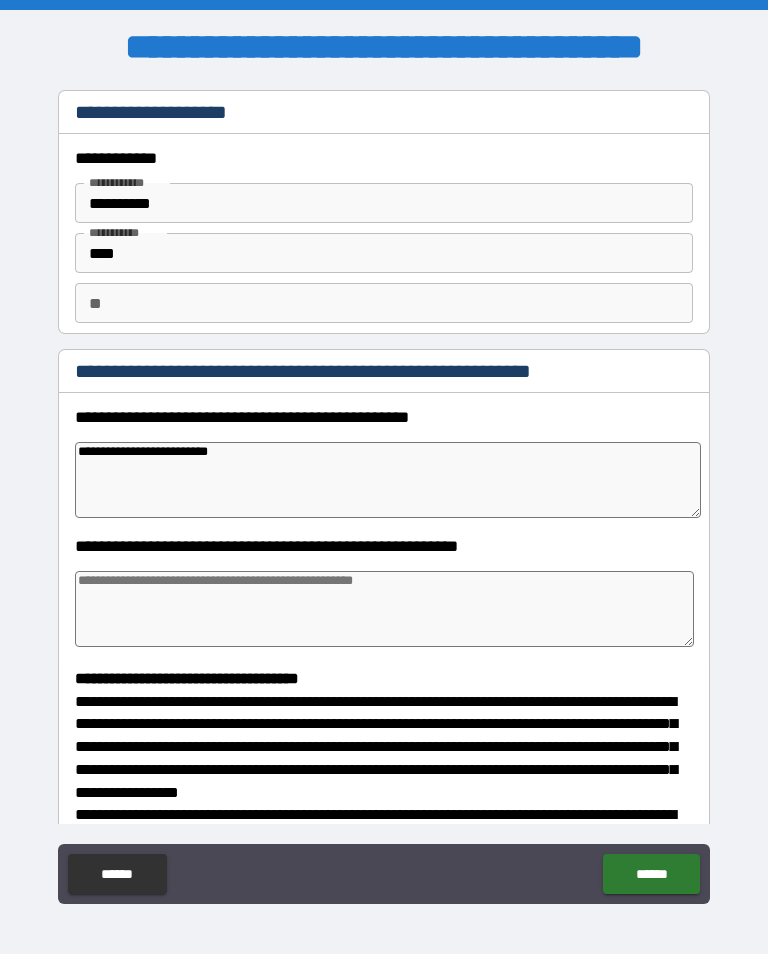 type on "**********" 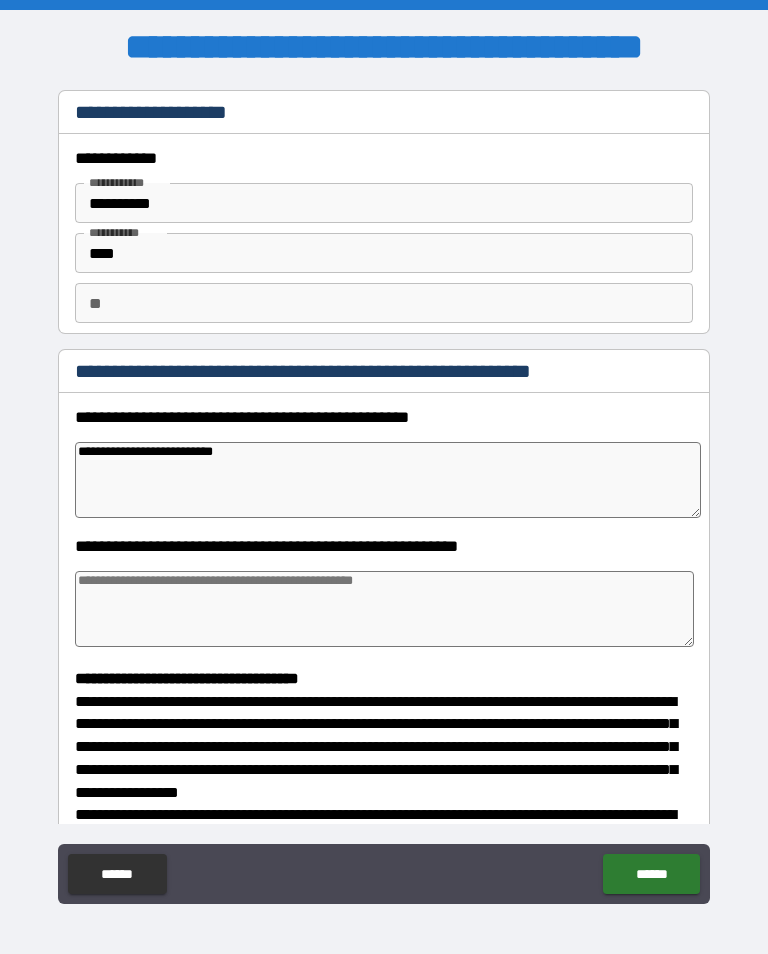type on "*" 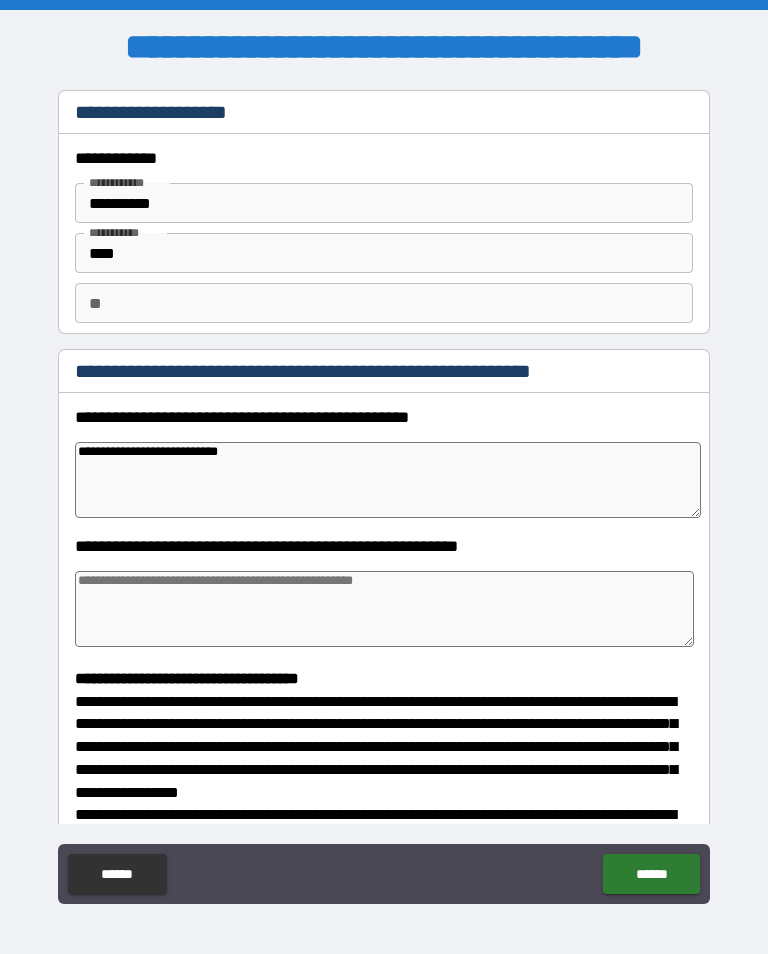 type on "*" 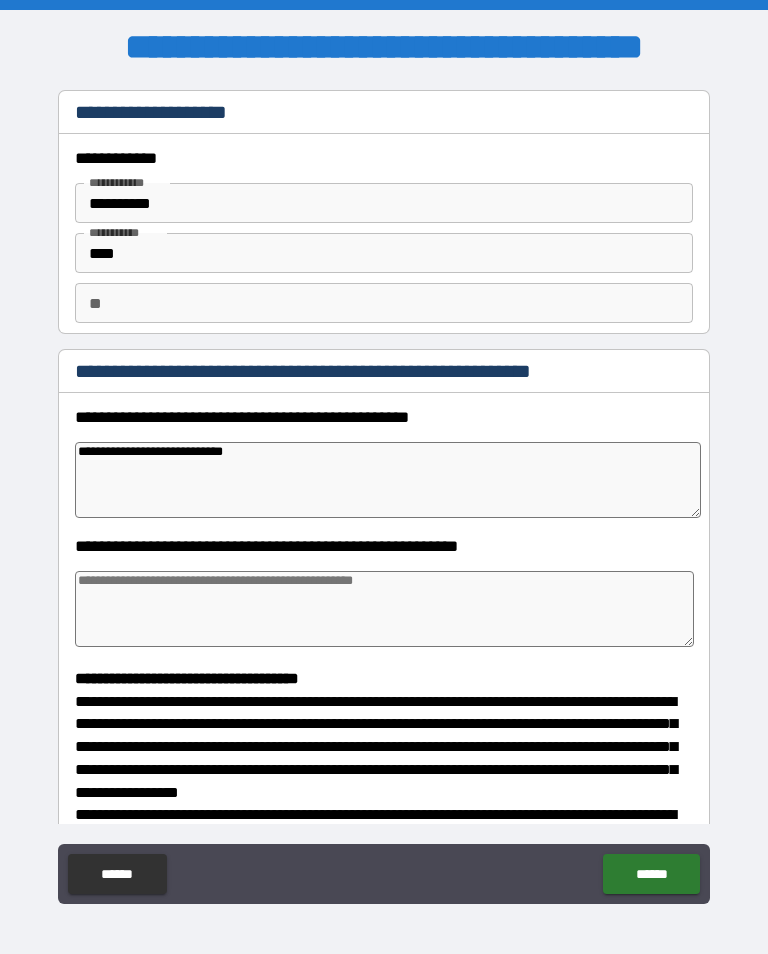 type on "**********" 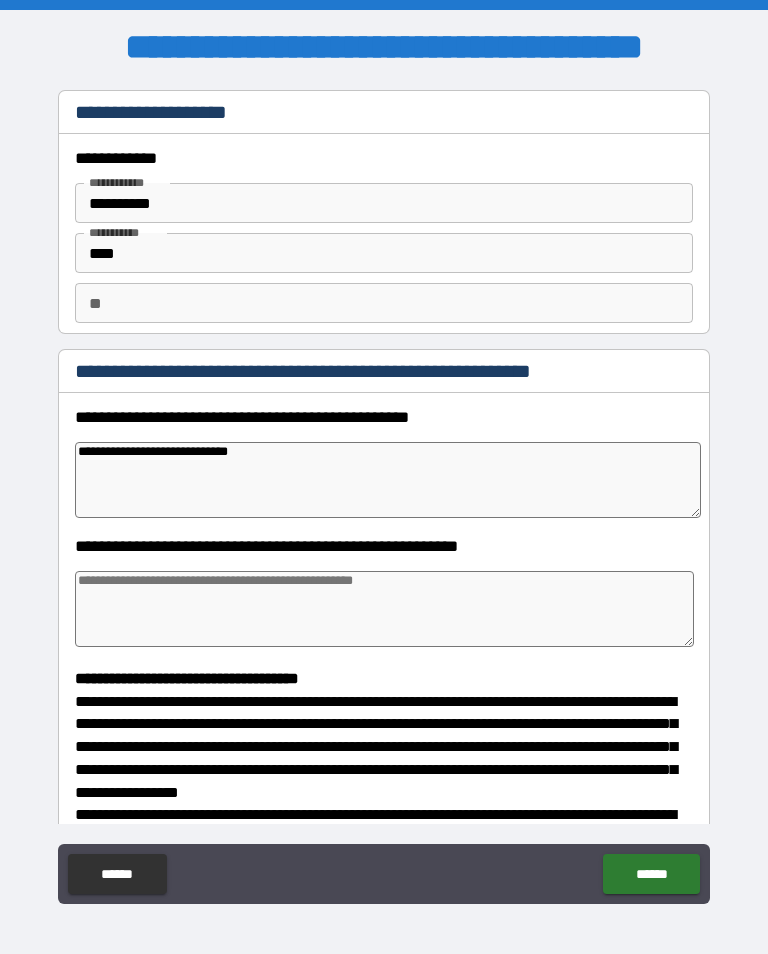 type on "*" 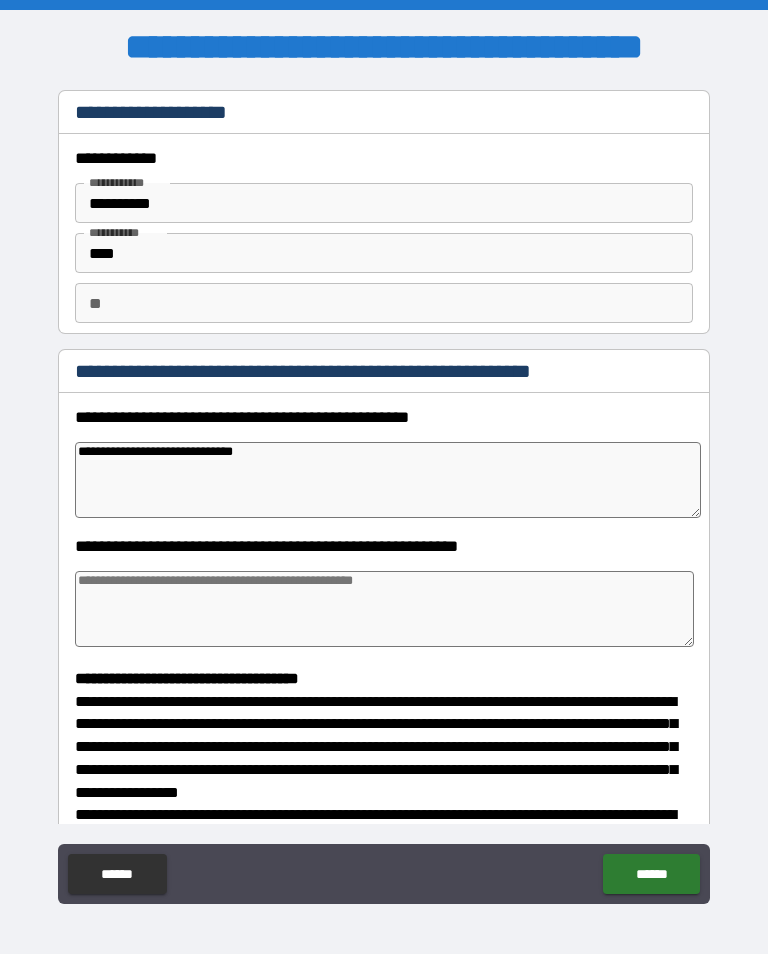 type on "*" 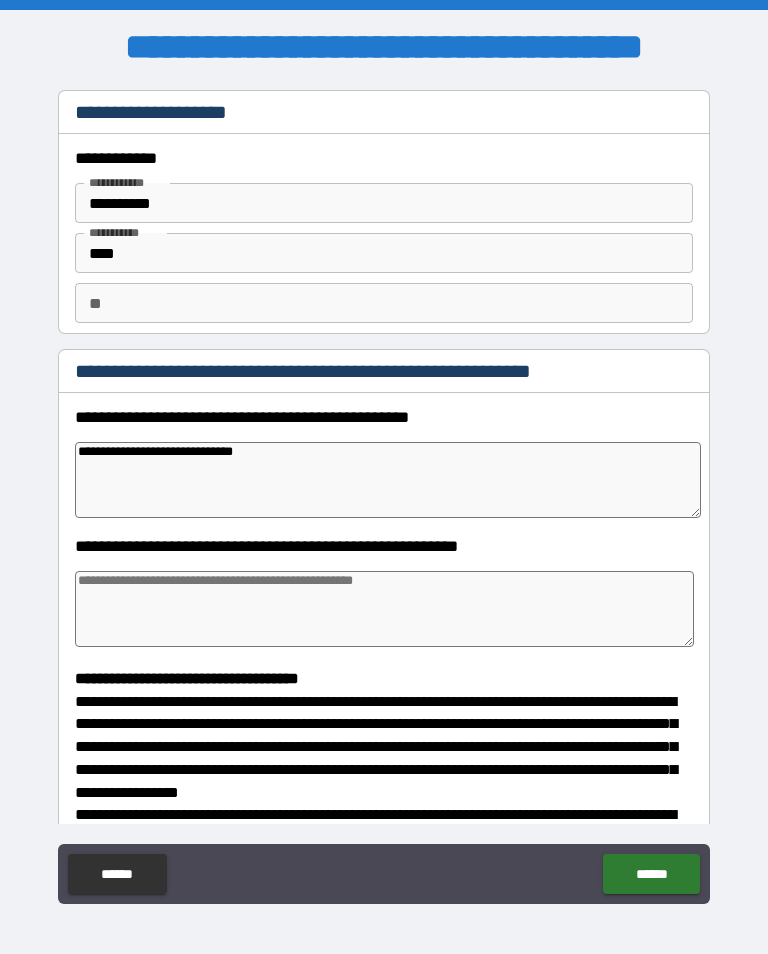 type on "*" 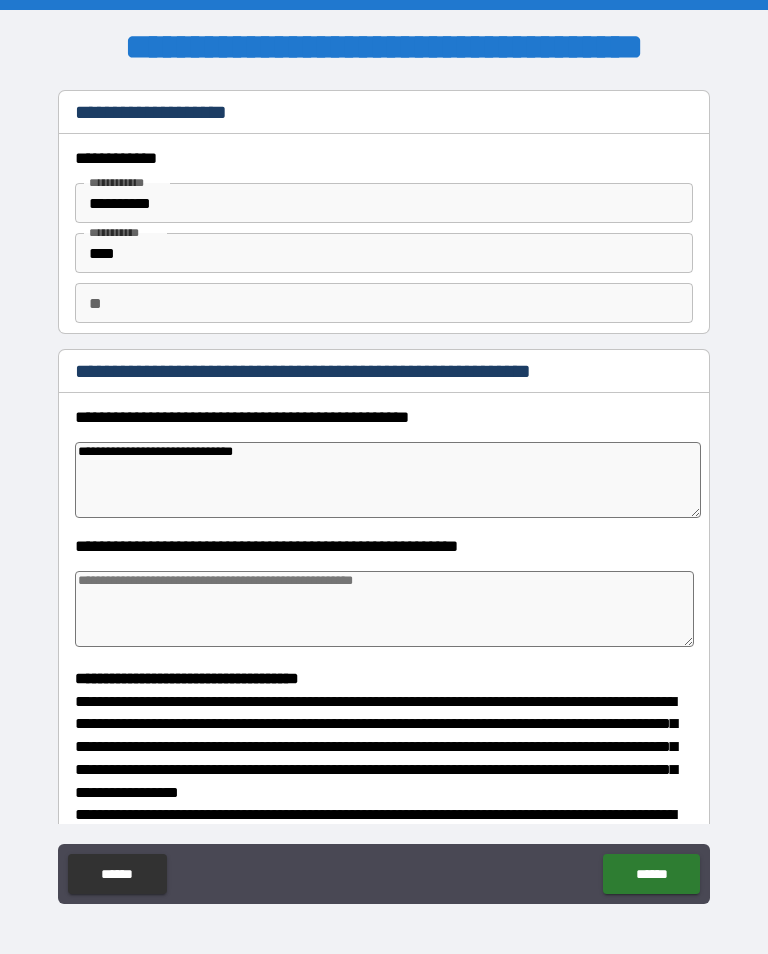 type on "*" 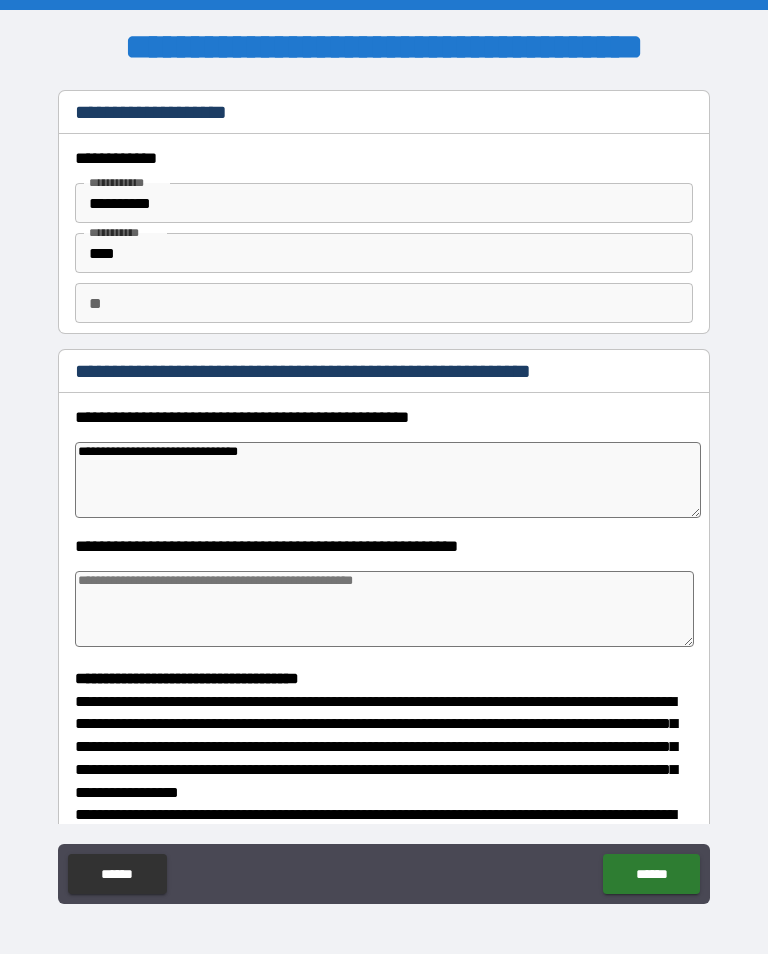 type on "*" 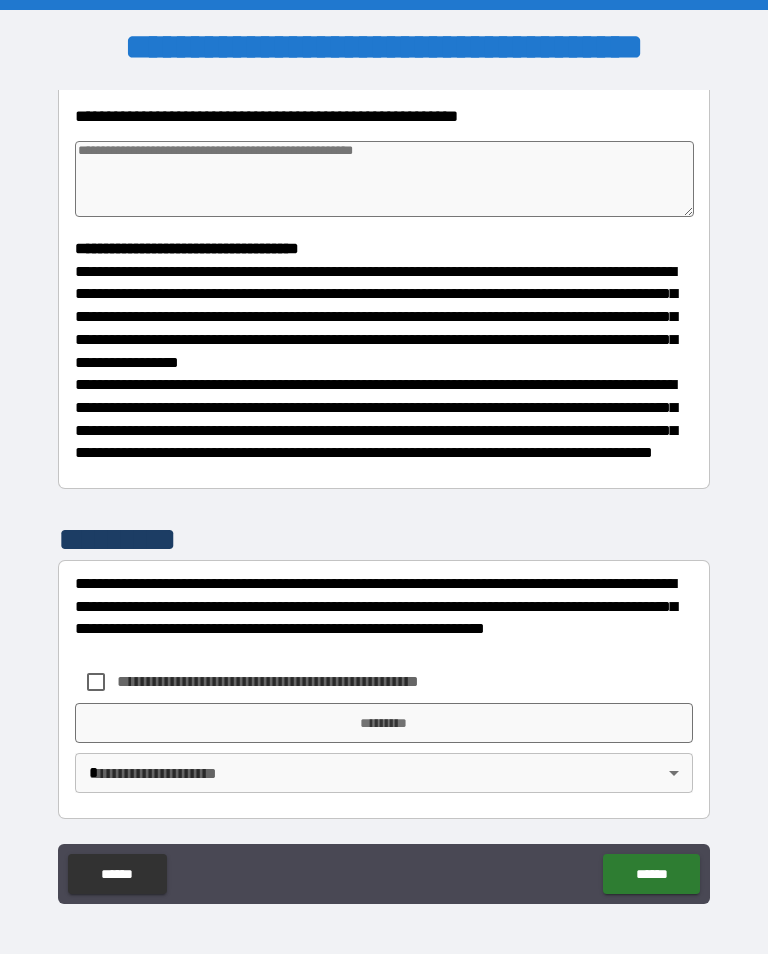 scroll, scrollTop: 444, scrollLeft: 0, axis: vertical 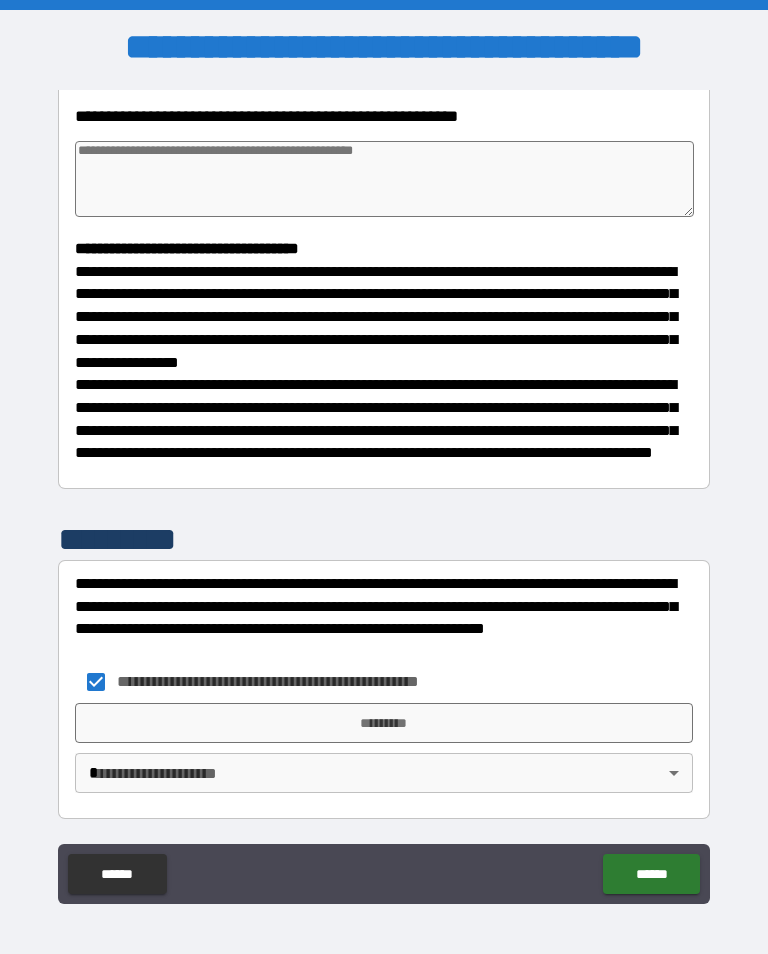 type on "*" 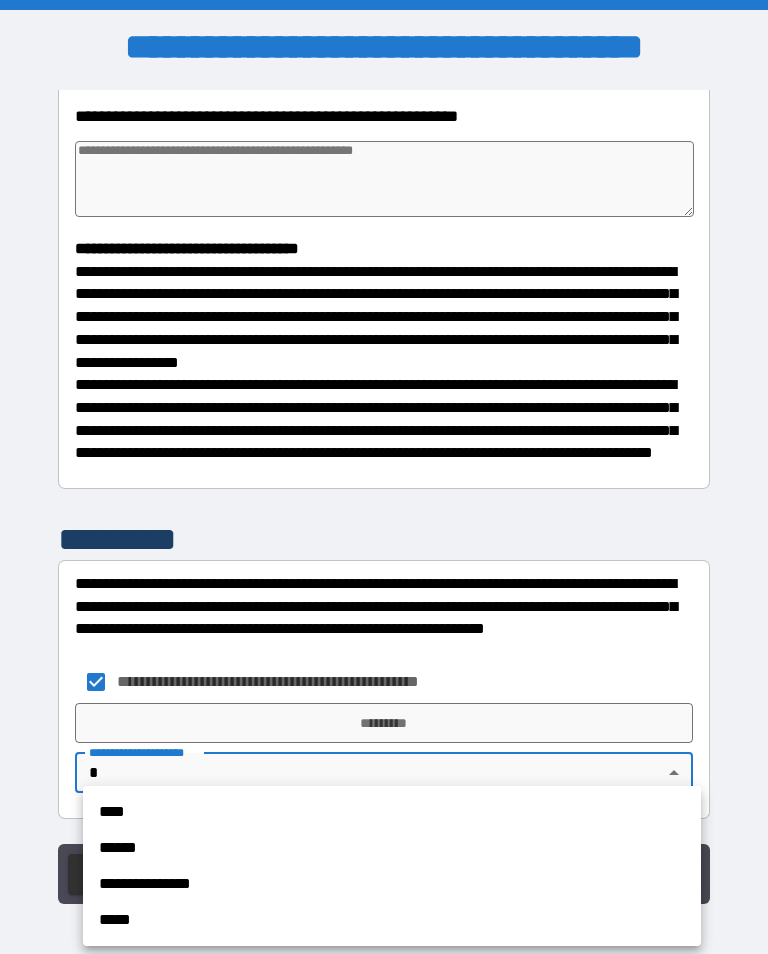 click on "****" at bounding box center (392, 812) 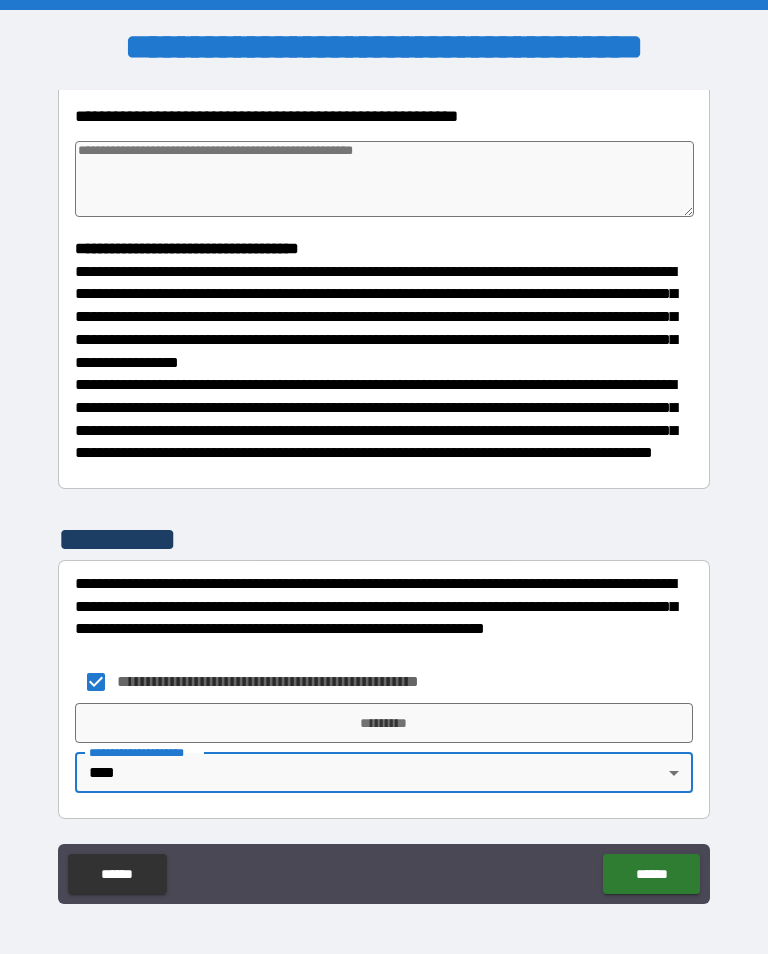 type on "*" 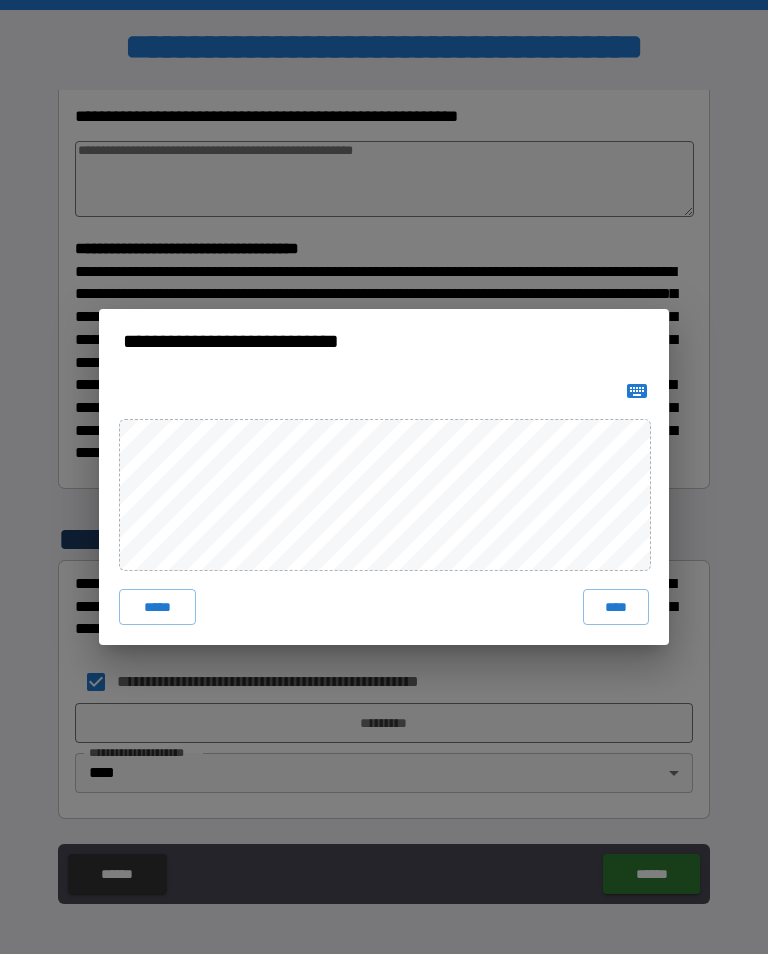 click on "****" at bounding box center [616, 607] 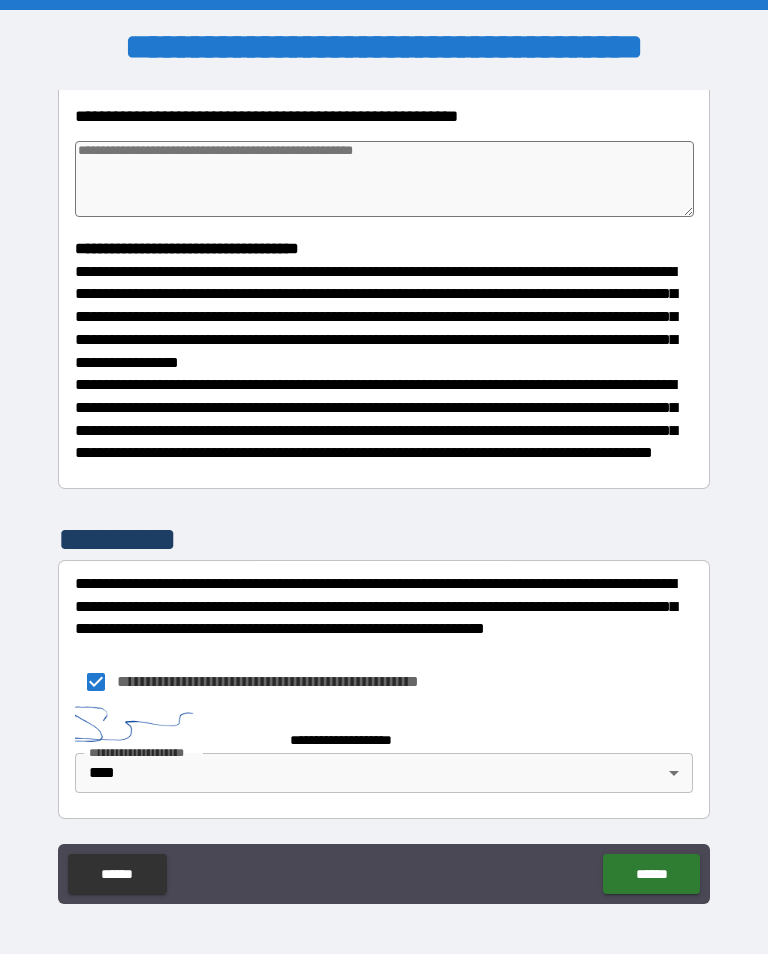 type on "*" 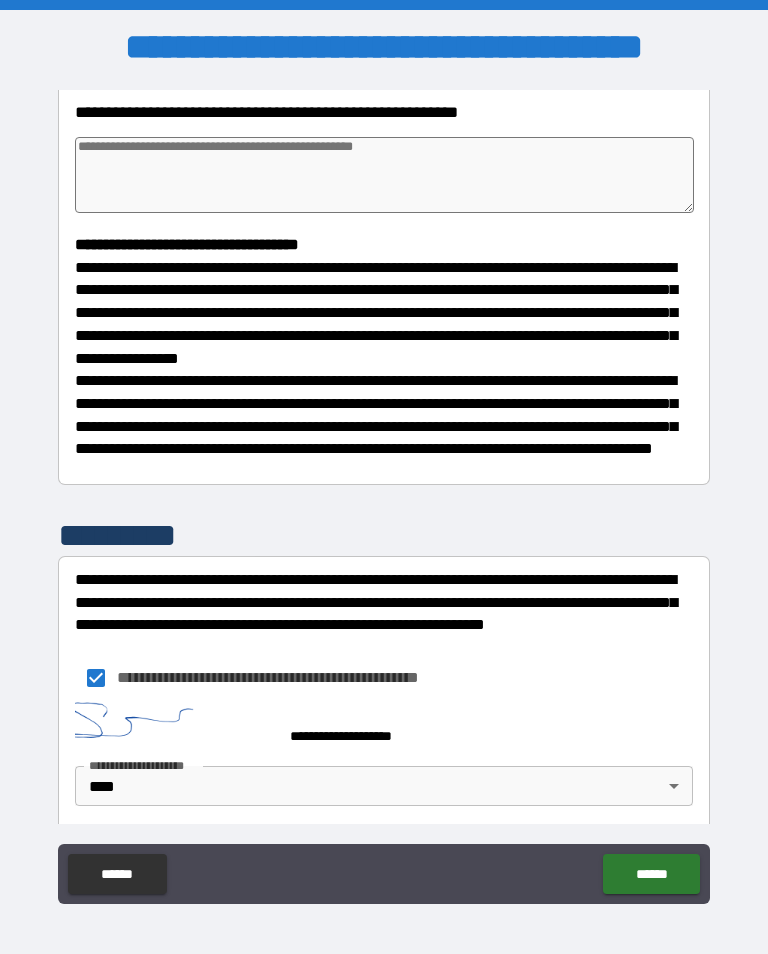 click on "******" at bounding box center [651, 874] 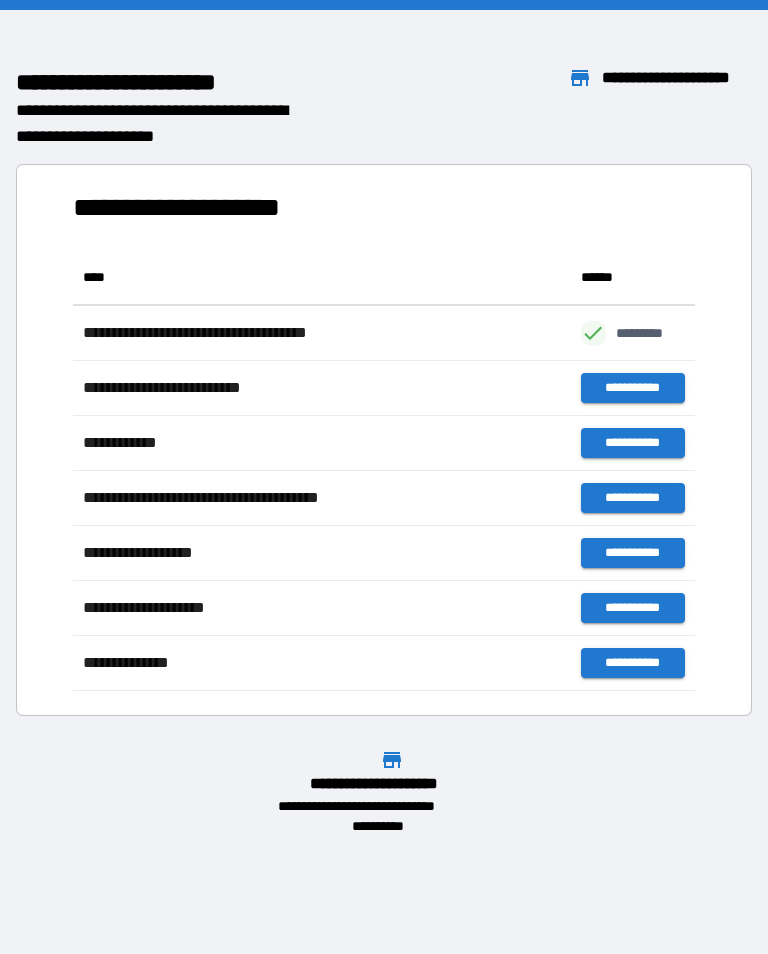 scroll, scrollTop: 1, scrollLeft: 1, axis: both 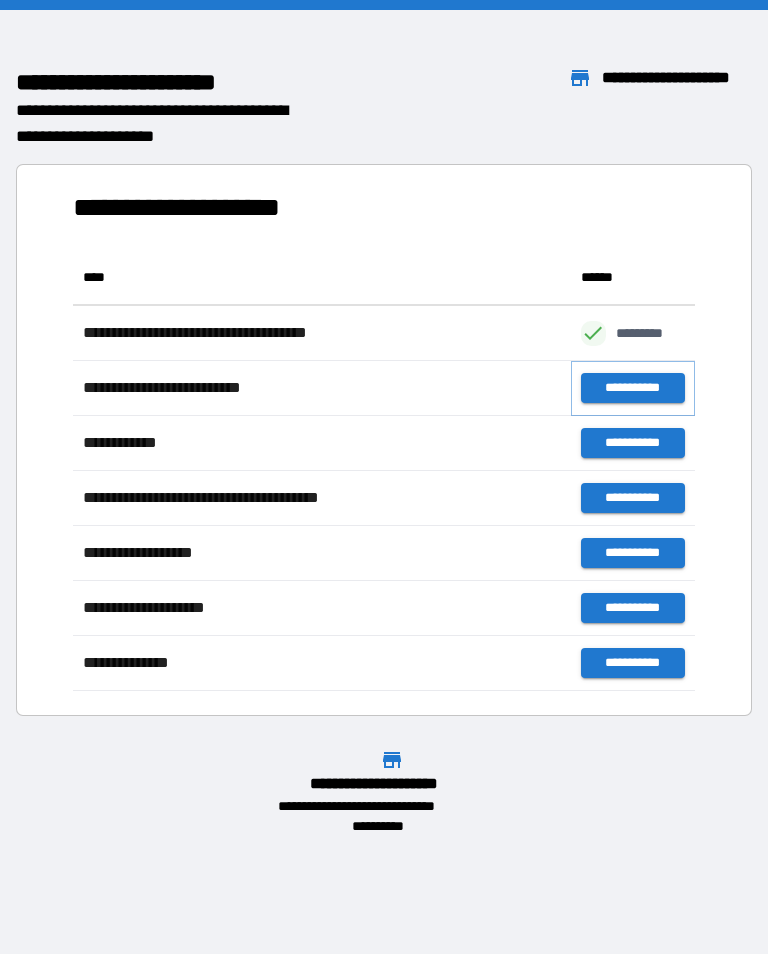 click on "**********" at bounding box center [633, 388] 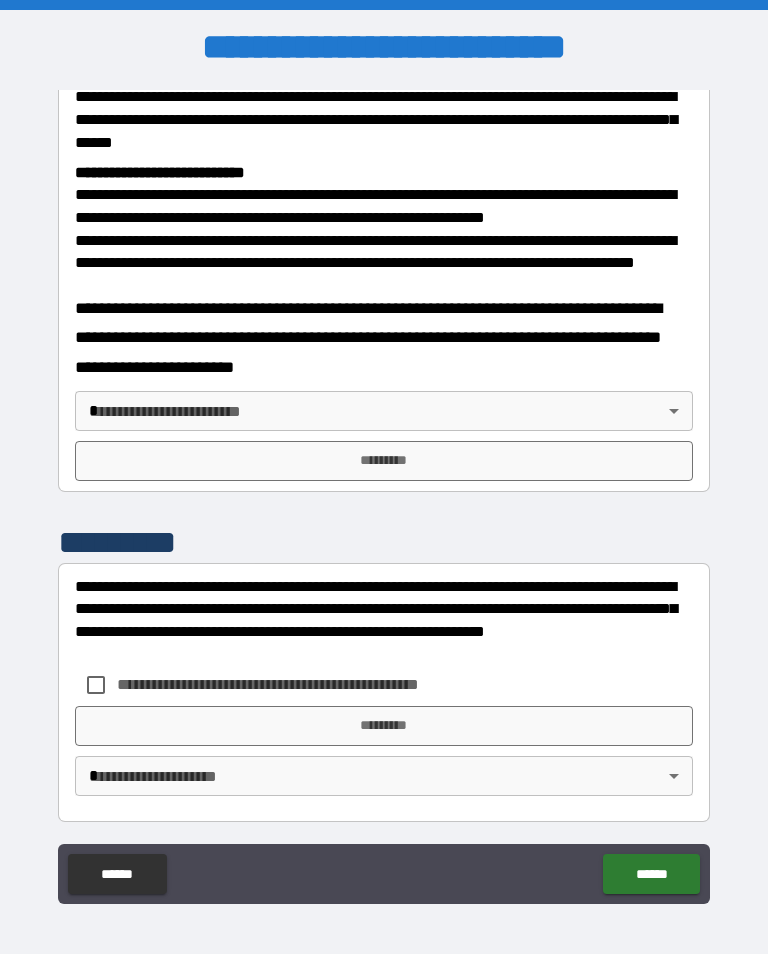 scroll, scrollTop: 734, scrollLeft: 0, axis: vertical 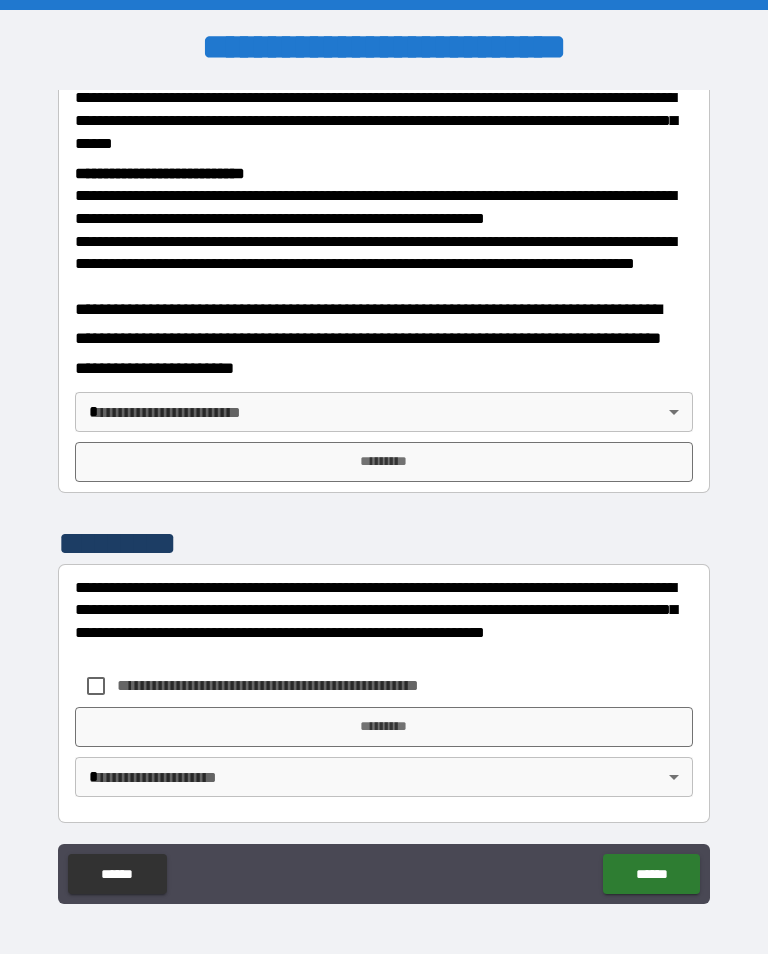 click on "**********" at bounding box center [384, 492] 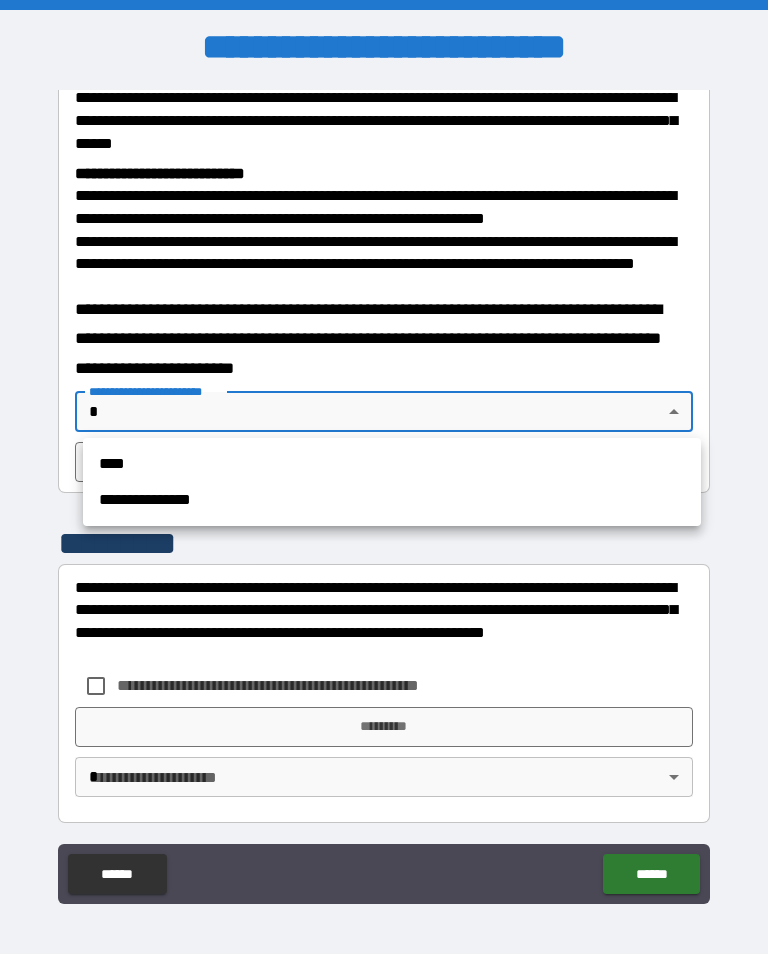 click on "****" at bounding box center [392, 464] 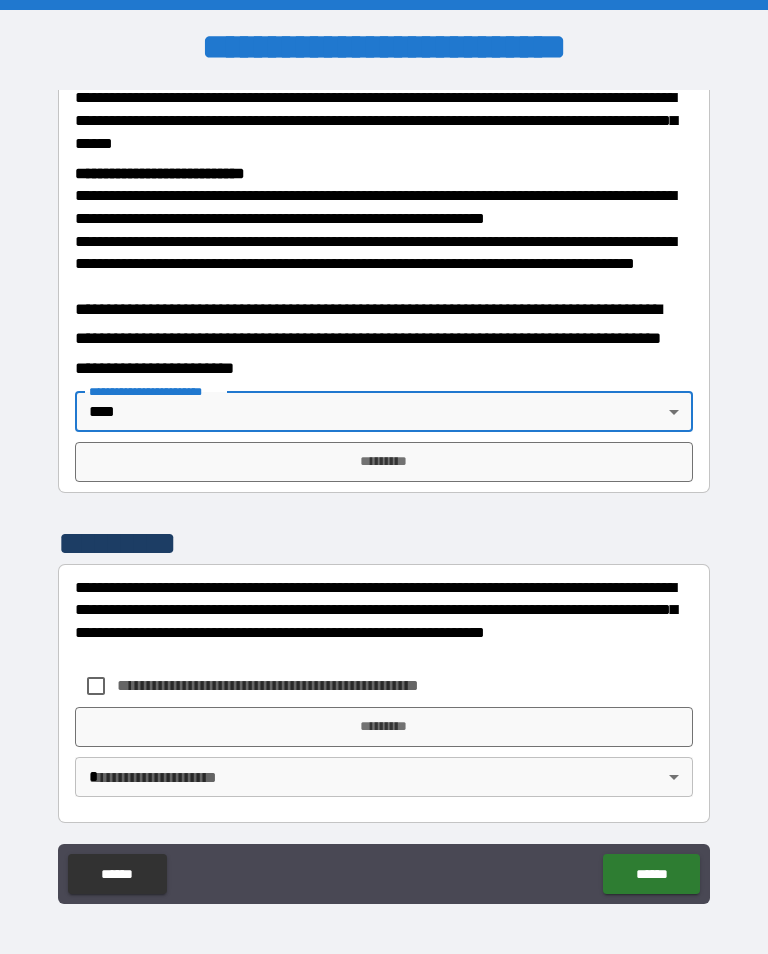 type on "****" 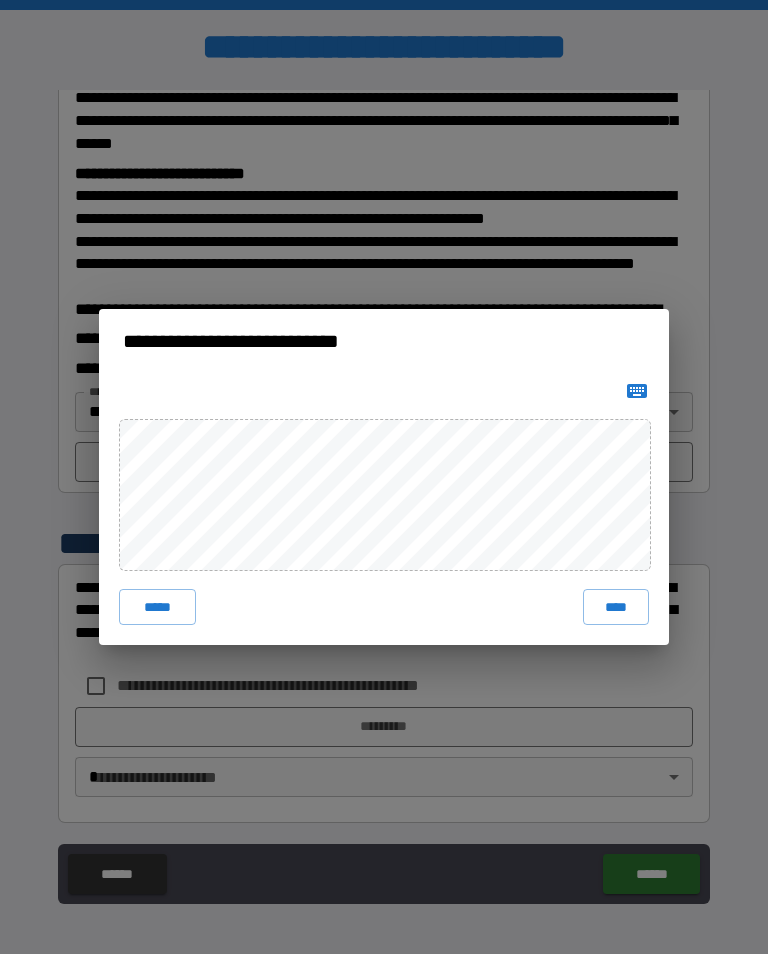 click on "****" at bounding box center [616, 607] 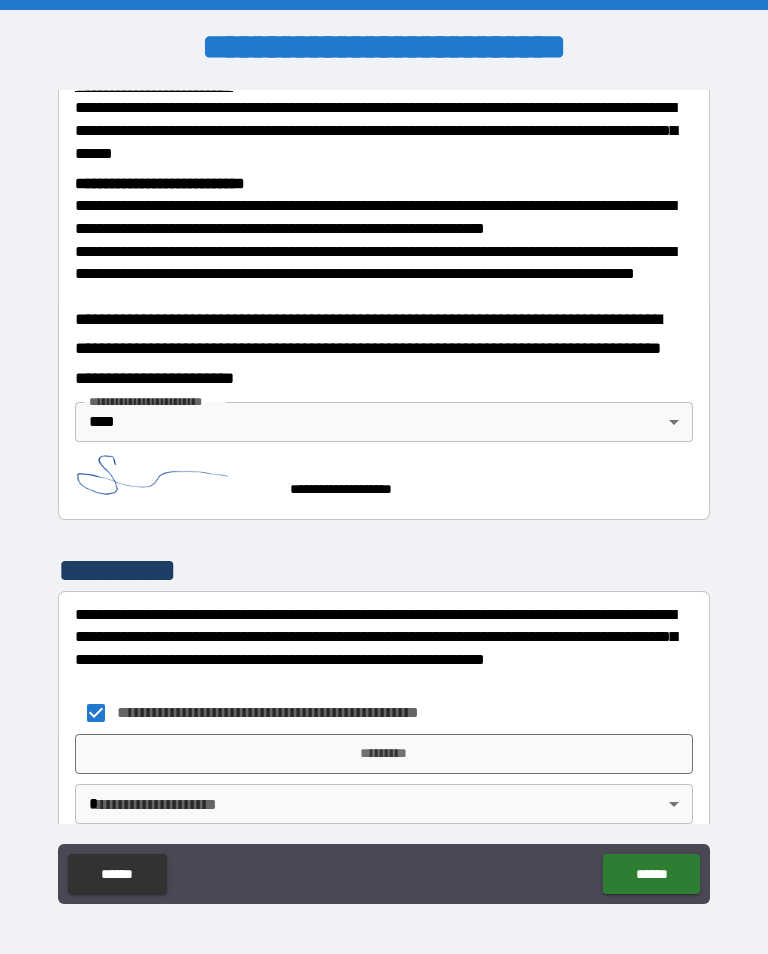 click on "**********" at bounding box center (384, 492) 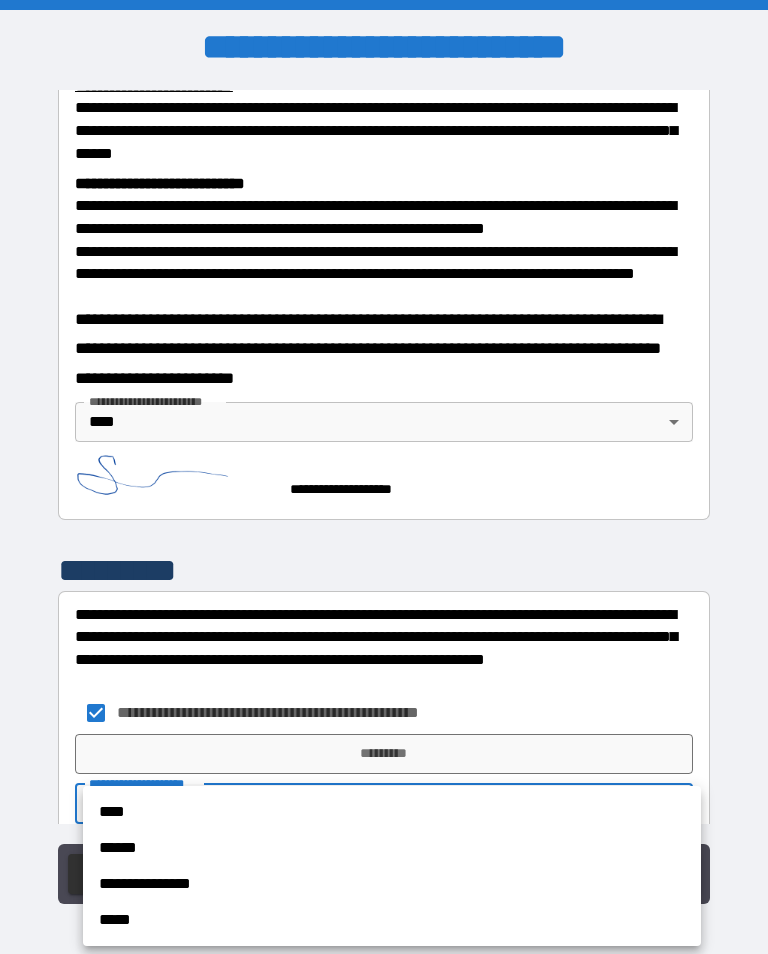 click on "****" at bounding box center [392, 812] 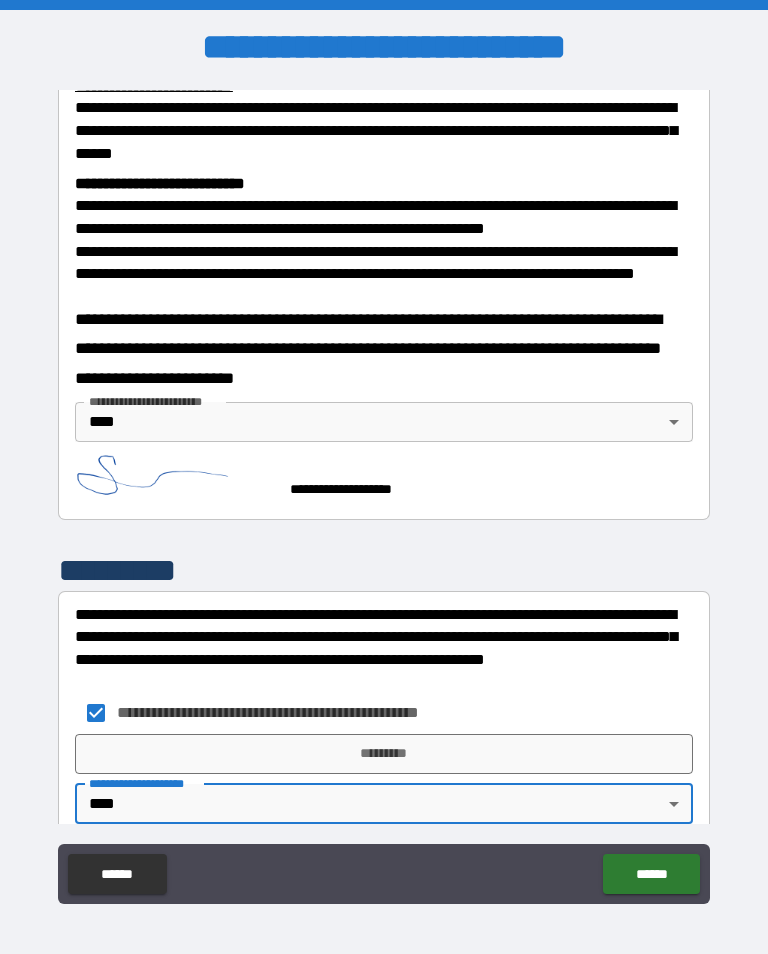 click on "*********" at bounding box center [384, 754] 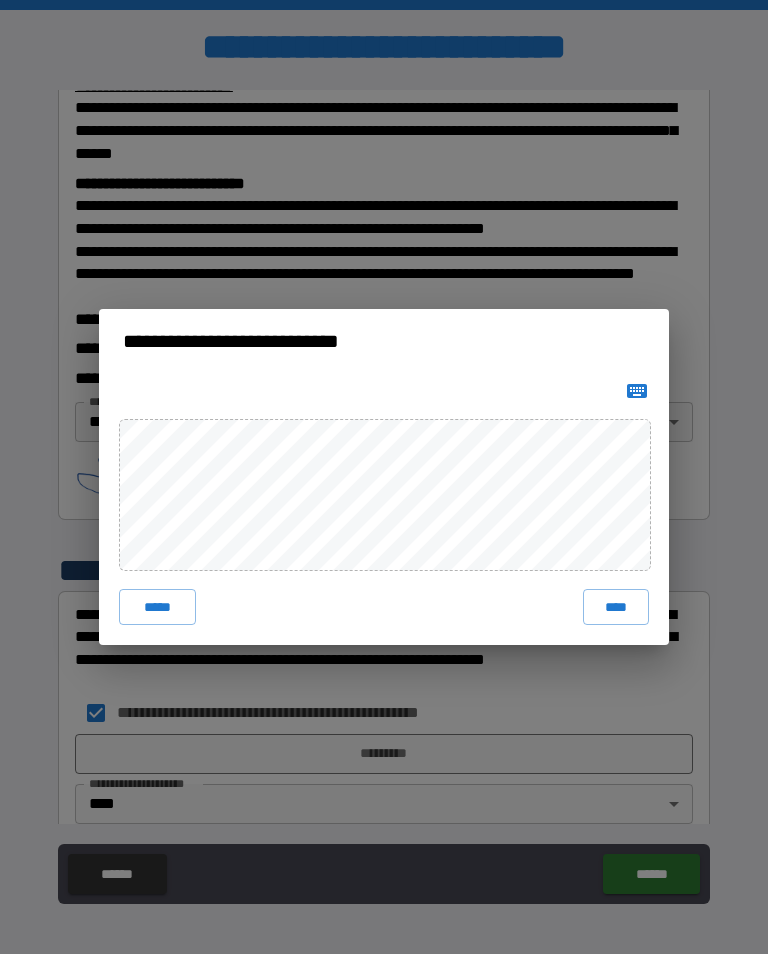 click on "****" at bounding box center (616, 607) 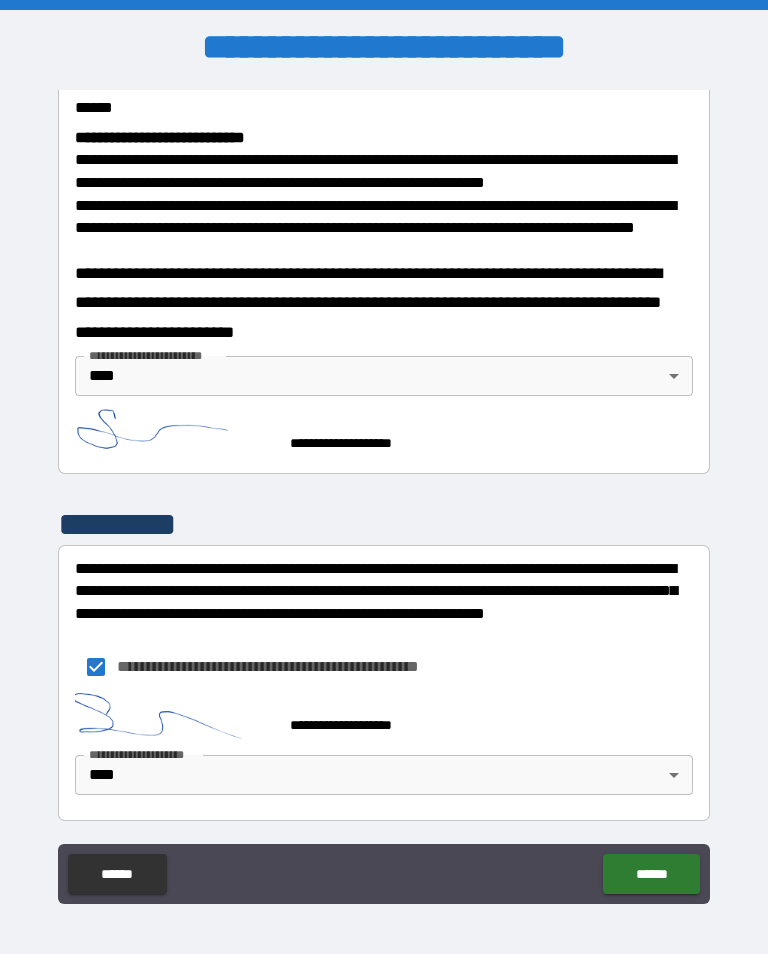 scroll, scrollTop: 768, scrollLeft: 0, axis: vertical 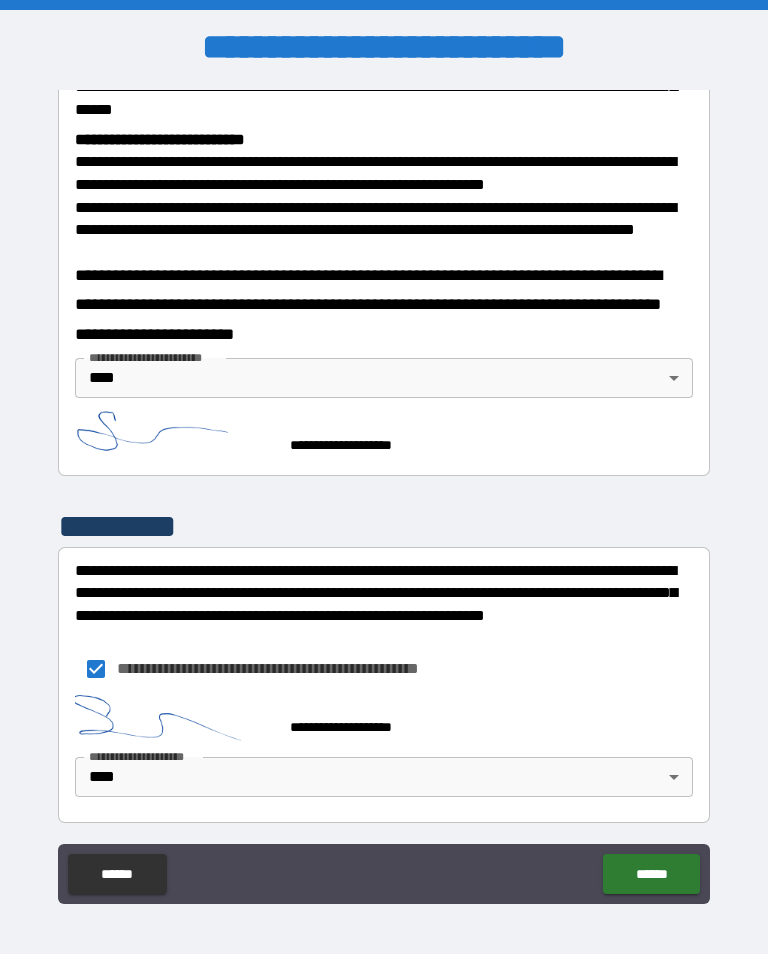 click on "******" at bounding box center (651, 874) 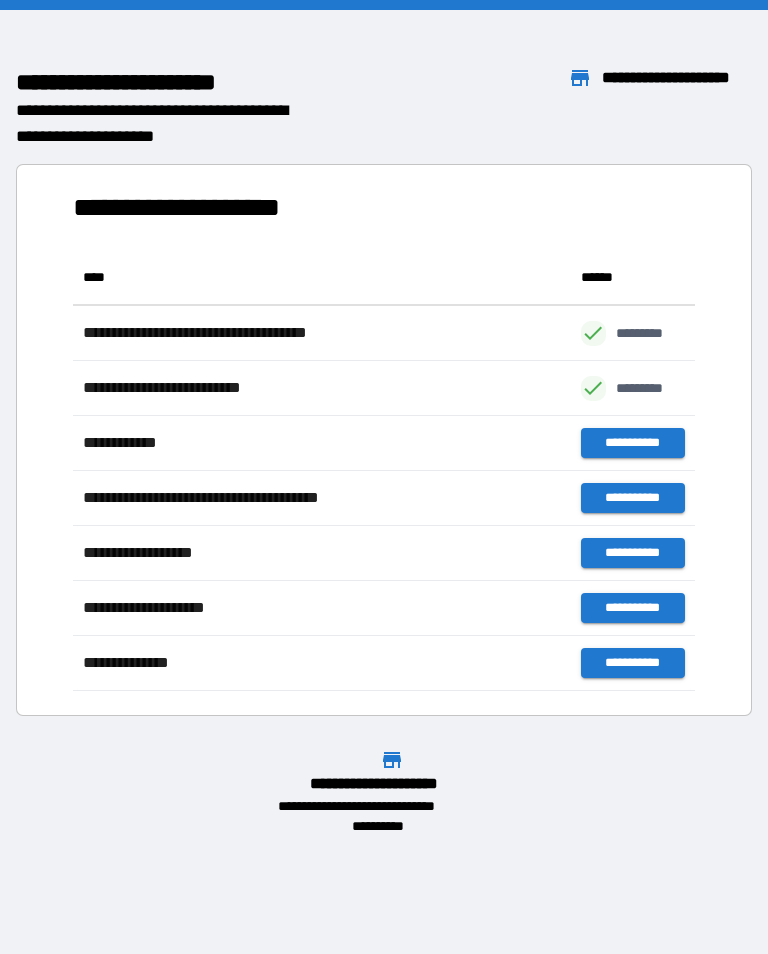 scroll, scrollTop: 441, scrollLeft: 622, axis: both 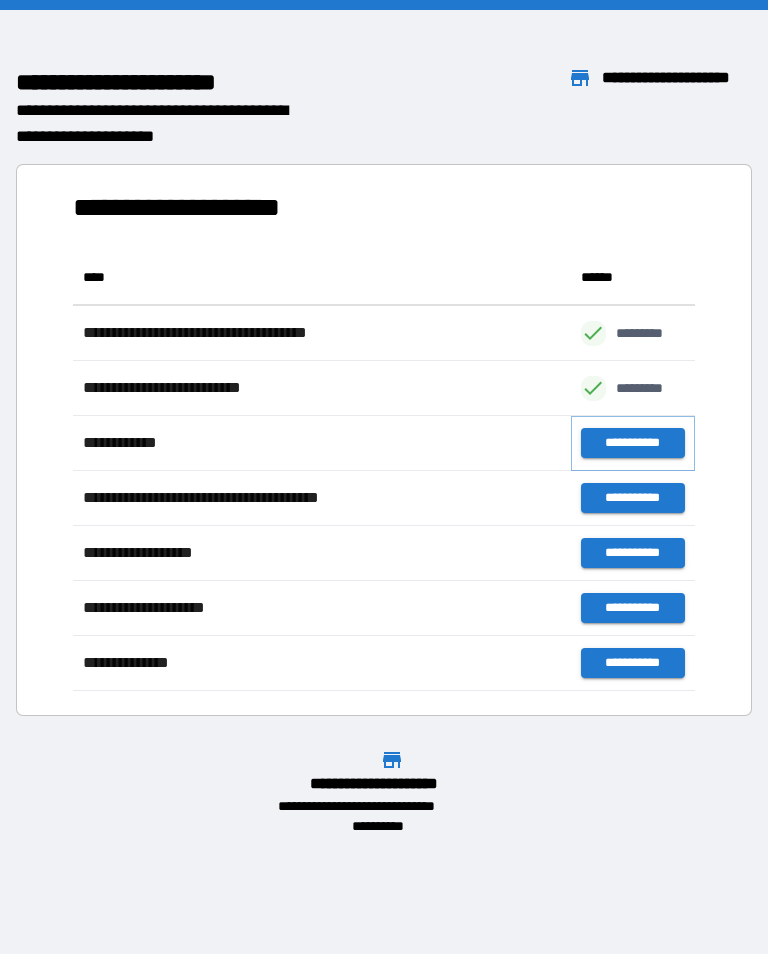 click on "**********" at bounding box center [633, 443] 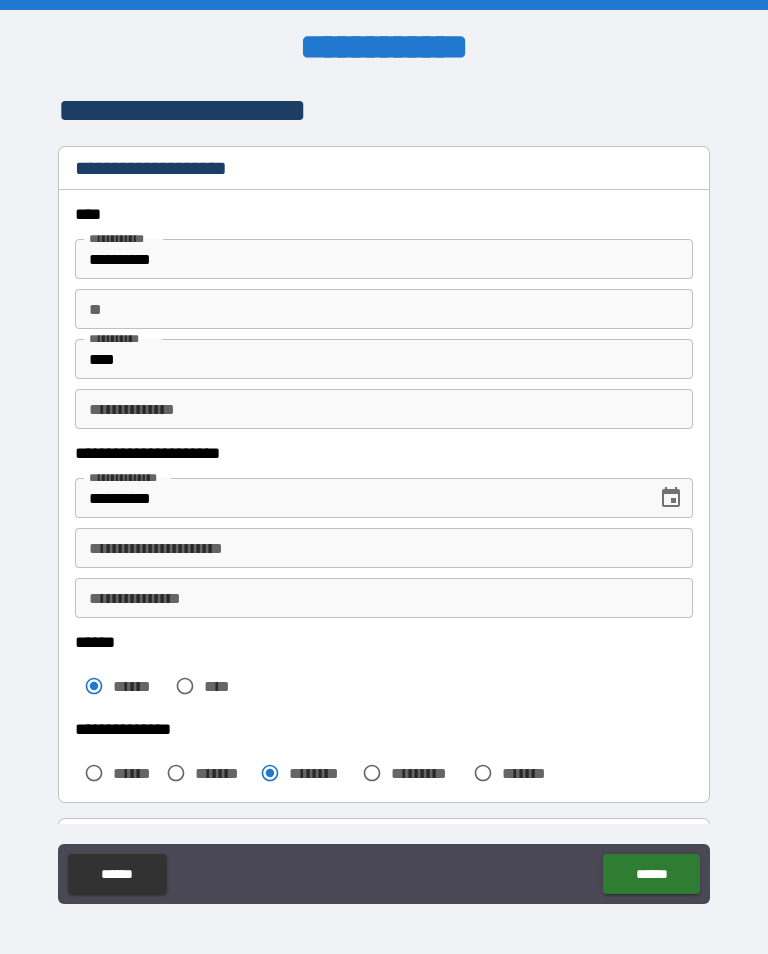 click on "**********" at bounding box center (384, 548) 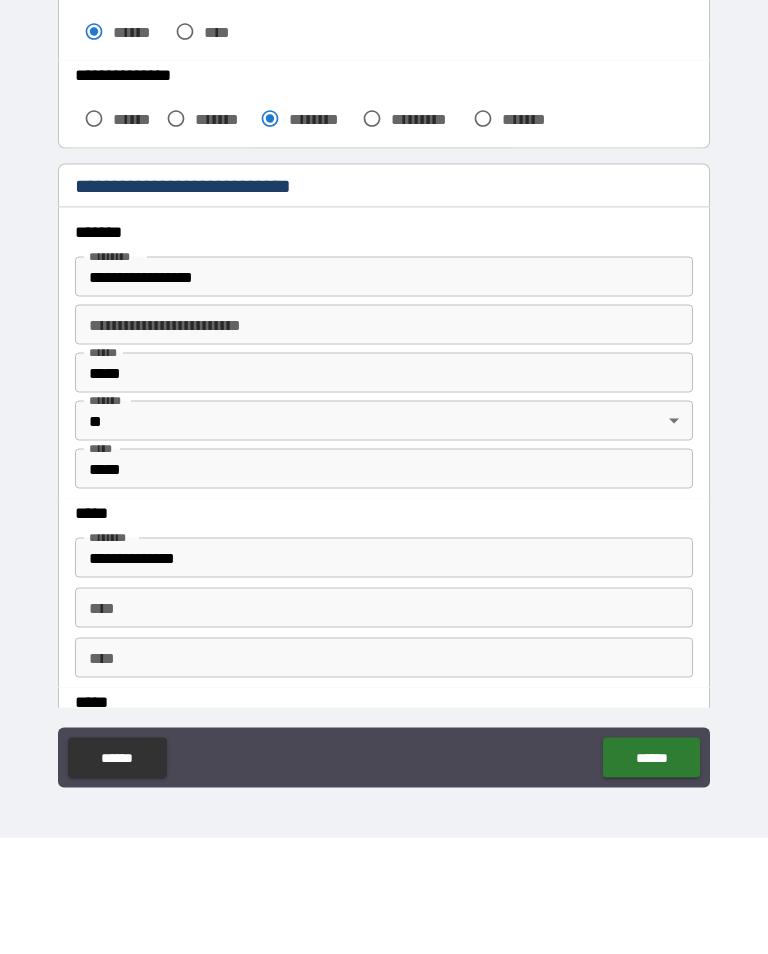 scroll, scrollTop: 538, scrollLeft: 0, axis: vertical 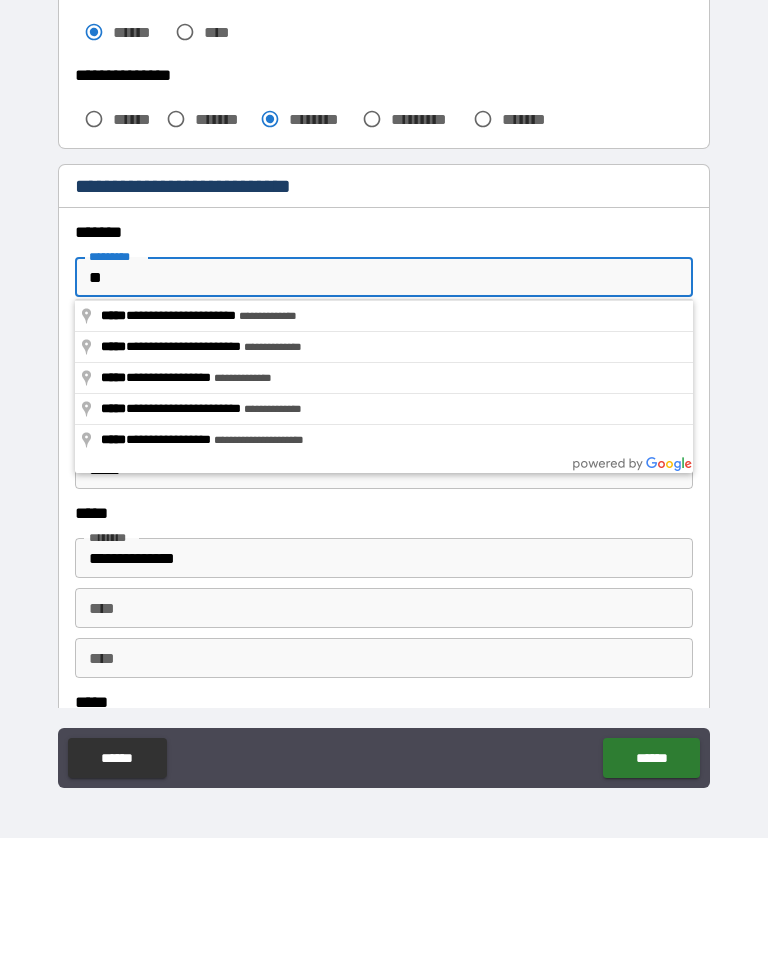 type on "*" 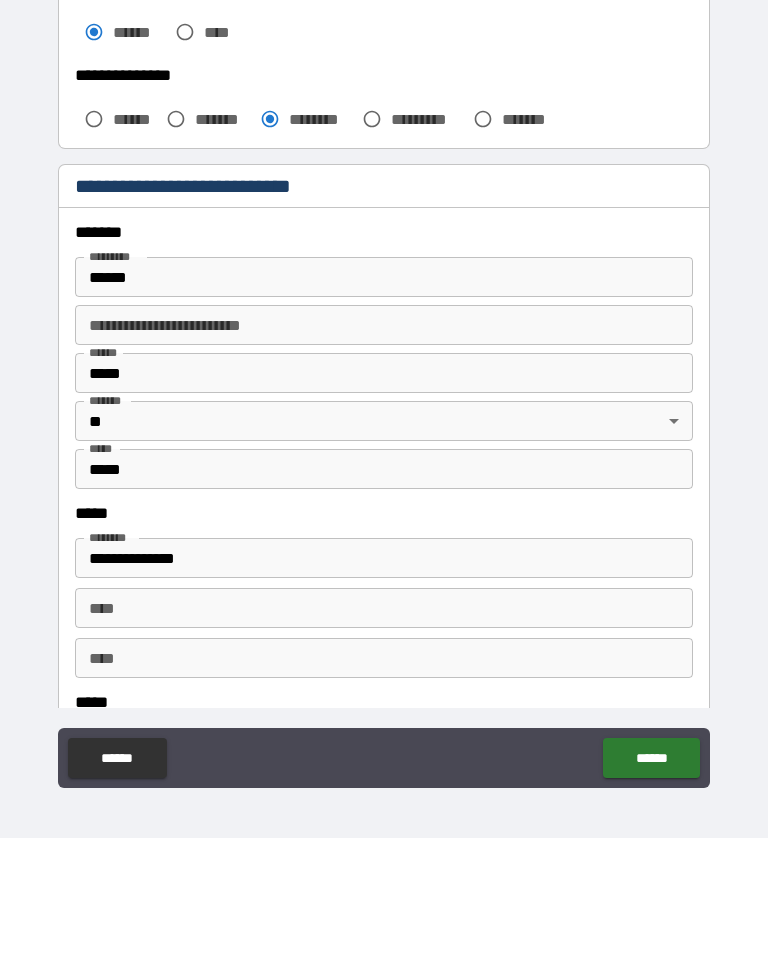 type on "**********" 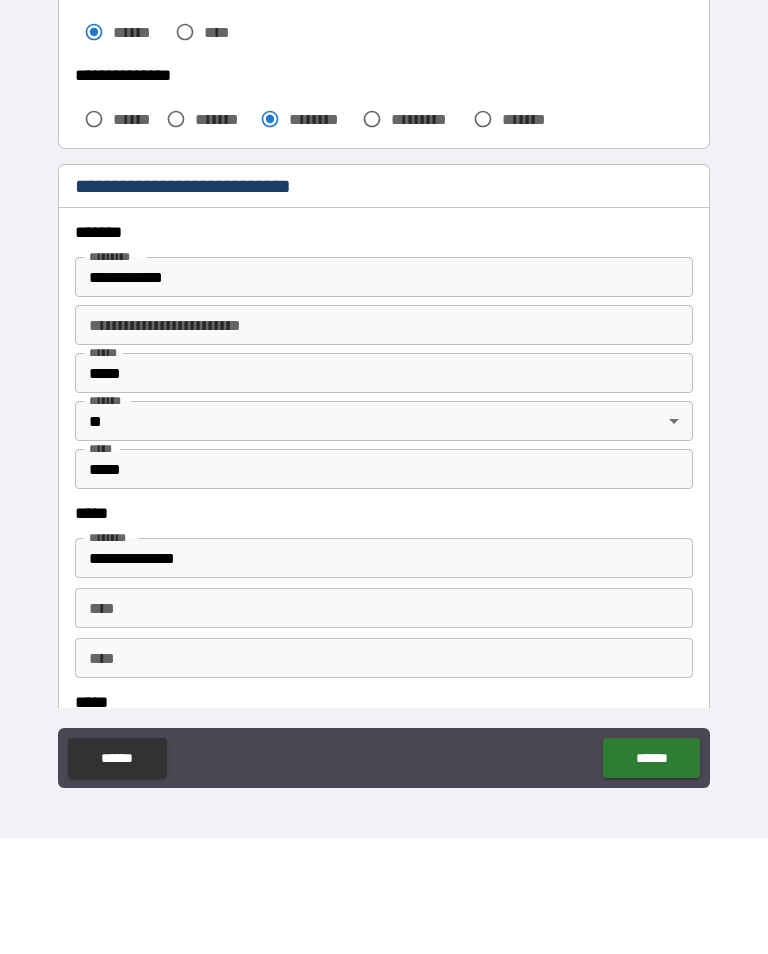 scroll, scrollTop: 31, scrollLeft: 0, axis: vertical 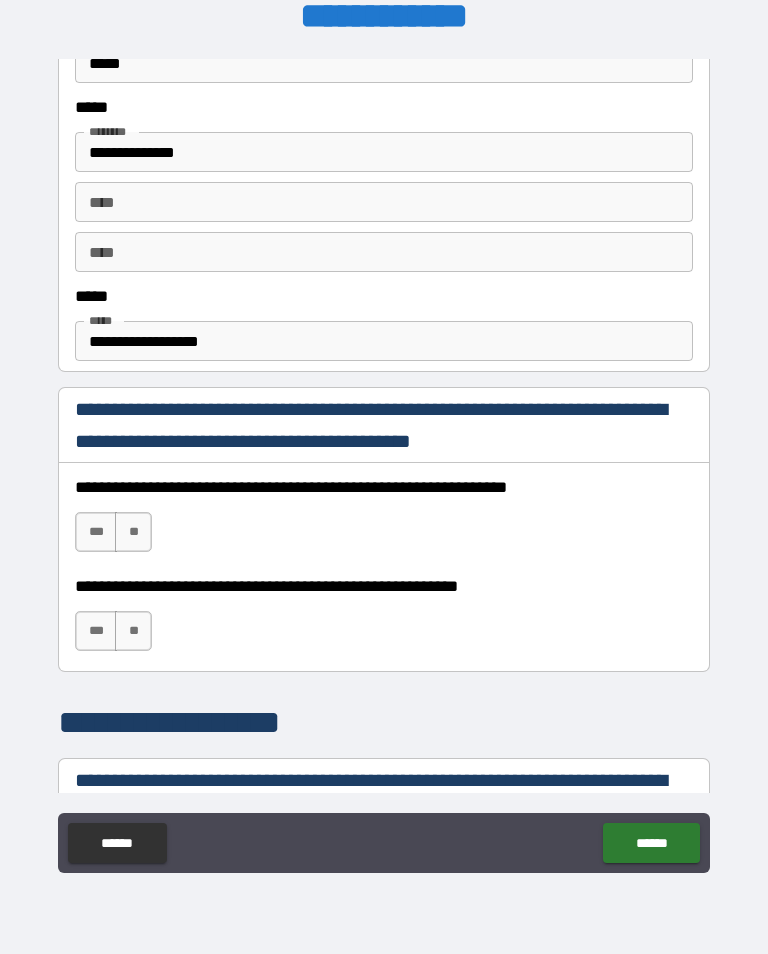 click on "***" at bounding box center [96, 532] 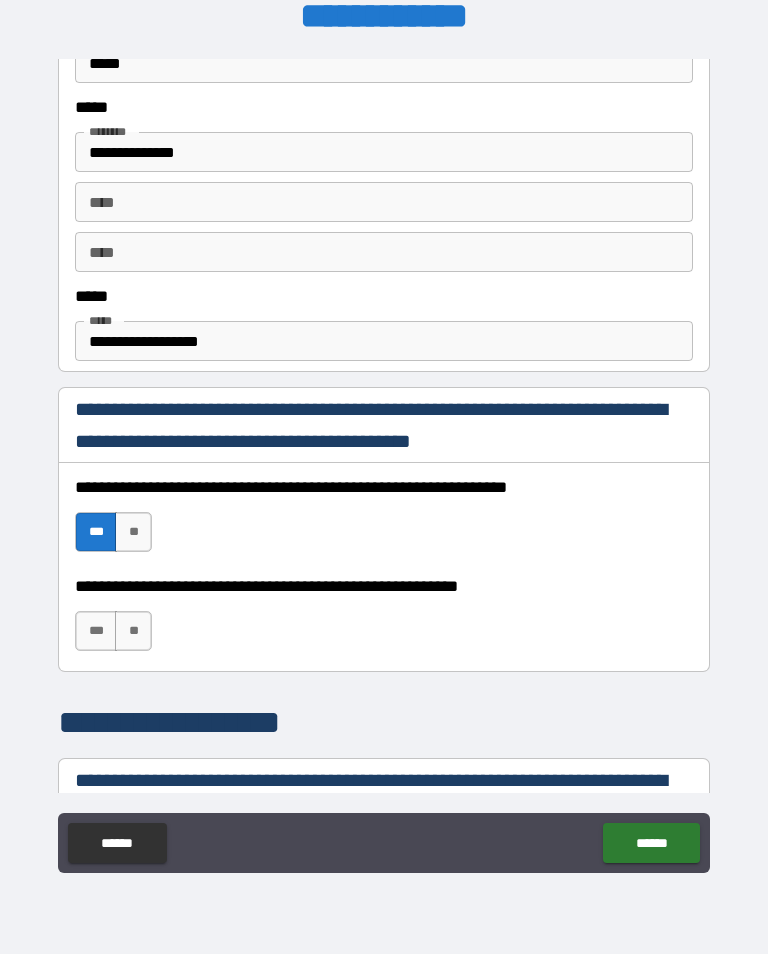 click on "***" at bounding box center [96, 631] 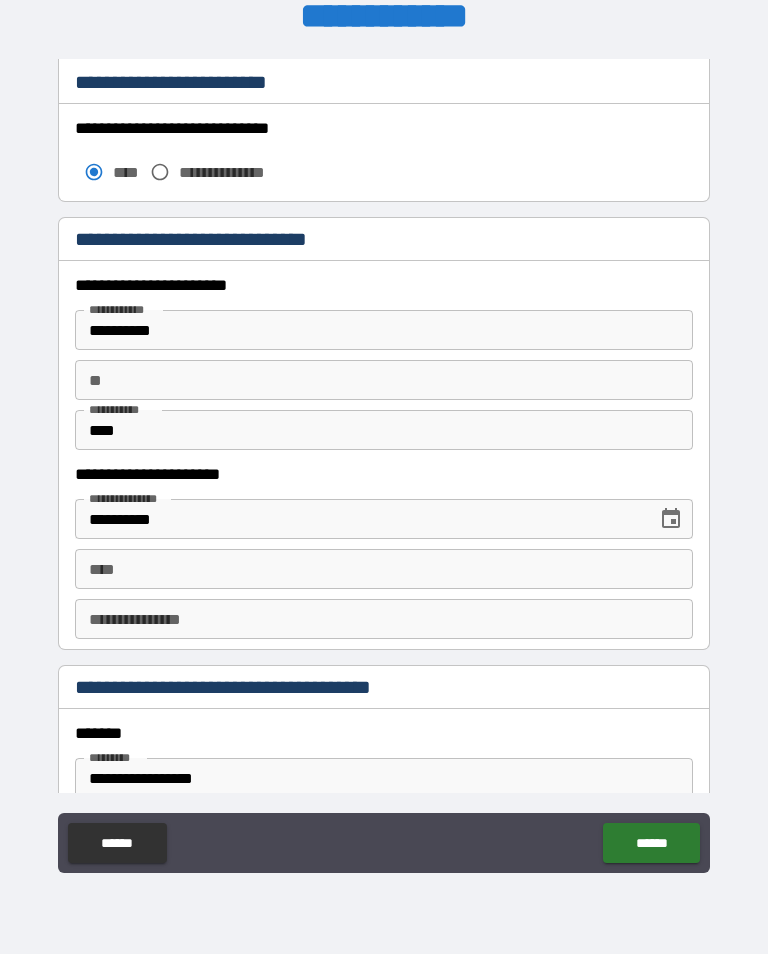 scroll, scrollTop: 1761, scrollLeft: 0, axis: vertical 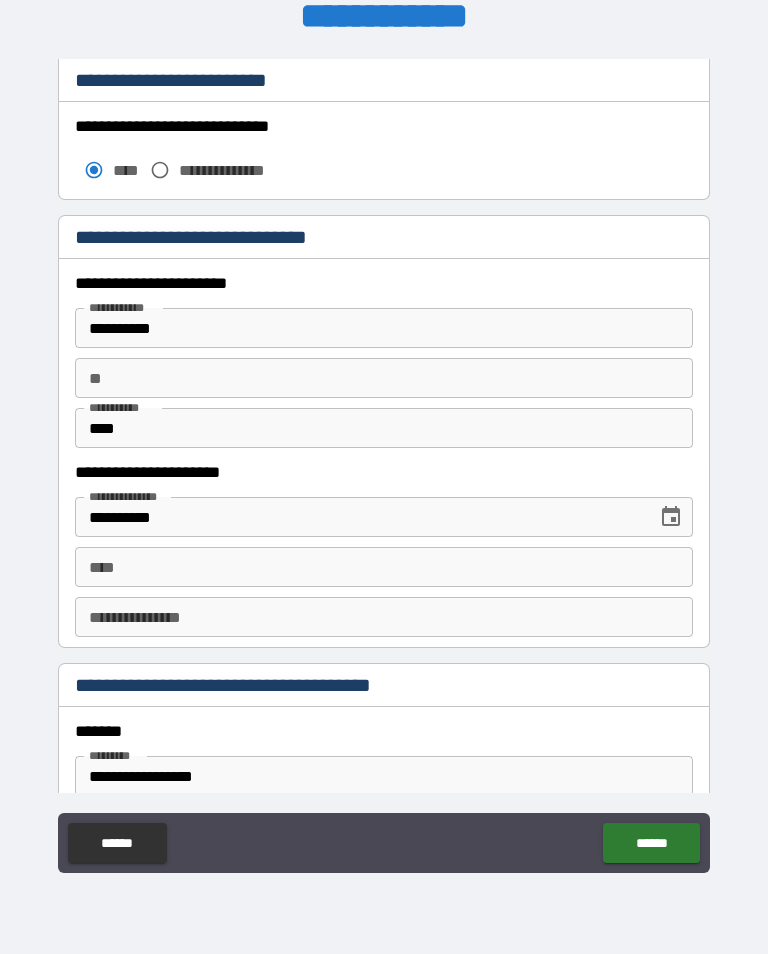 click on "**** ****" at bounding box center (384, 567) 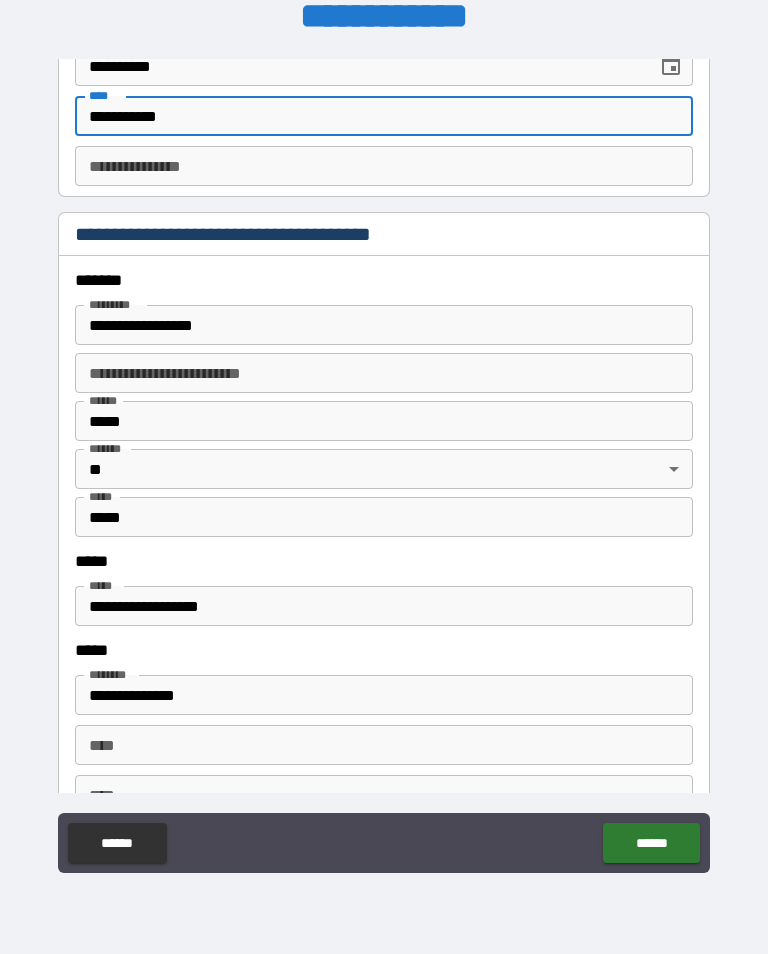 scroll, scrollTop: 2216, scrollLeft: 0, axis: vertical 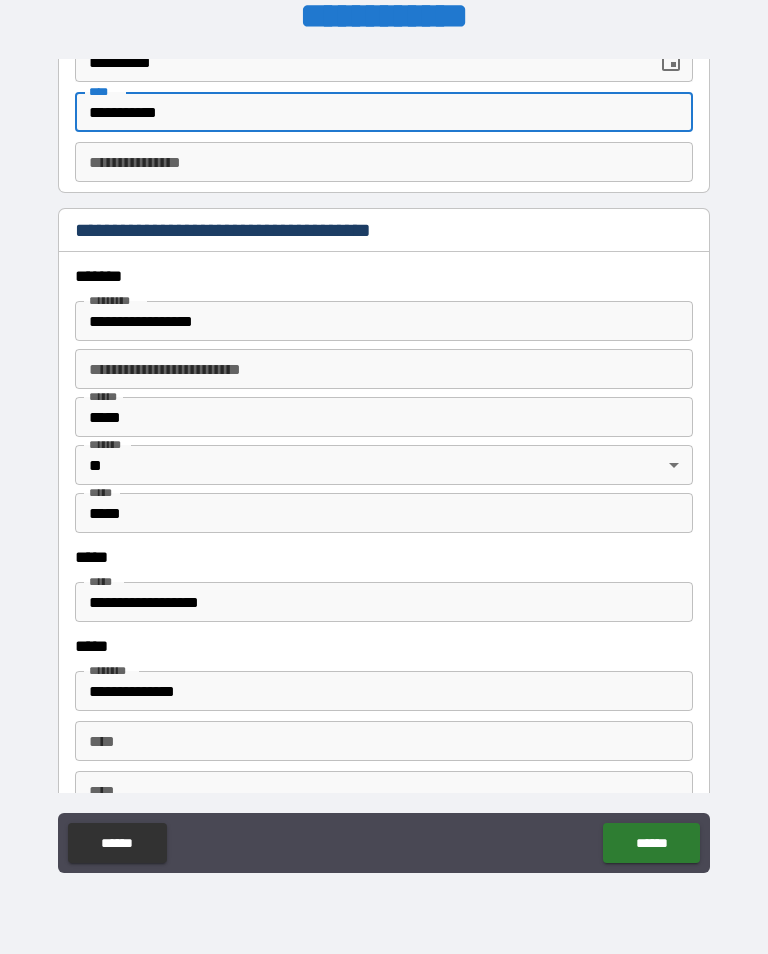 type on "**********" 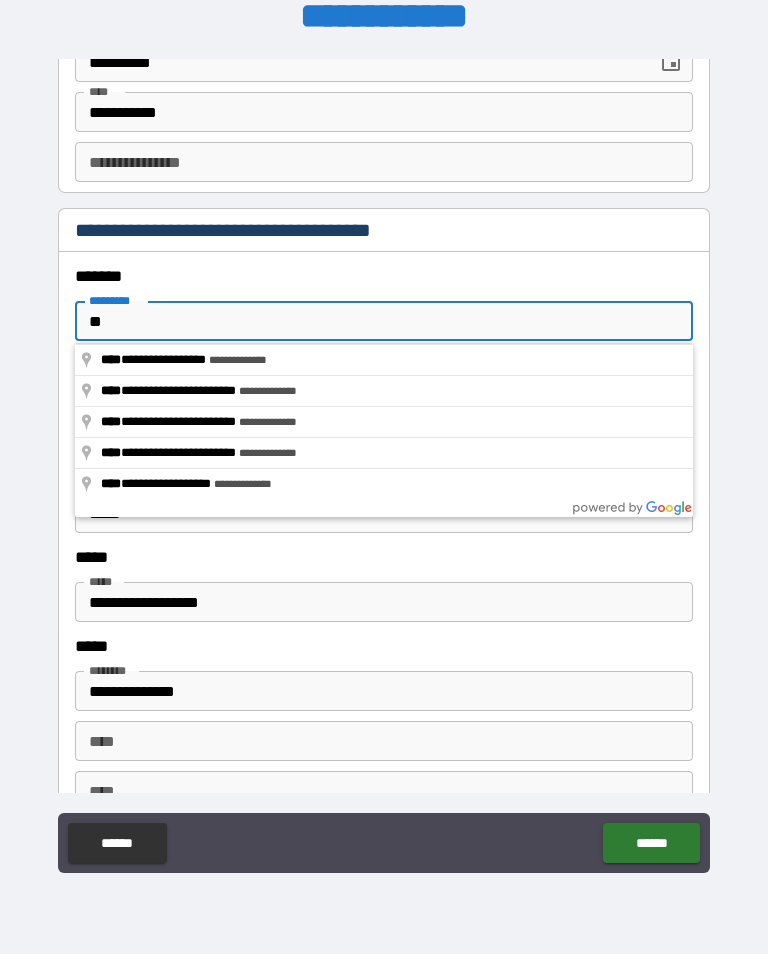 type on "*" 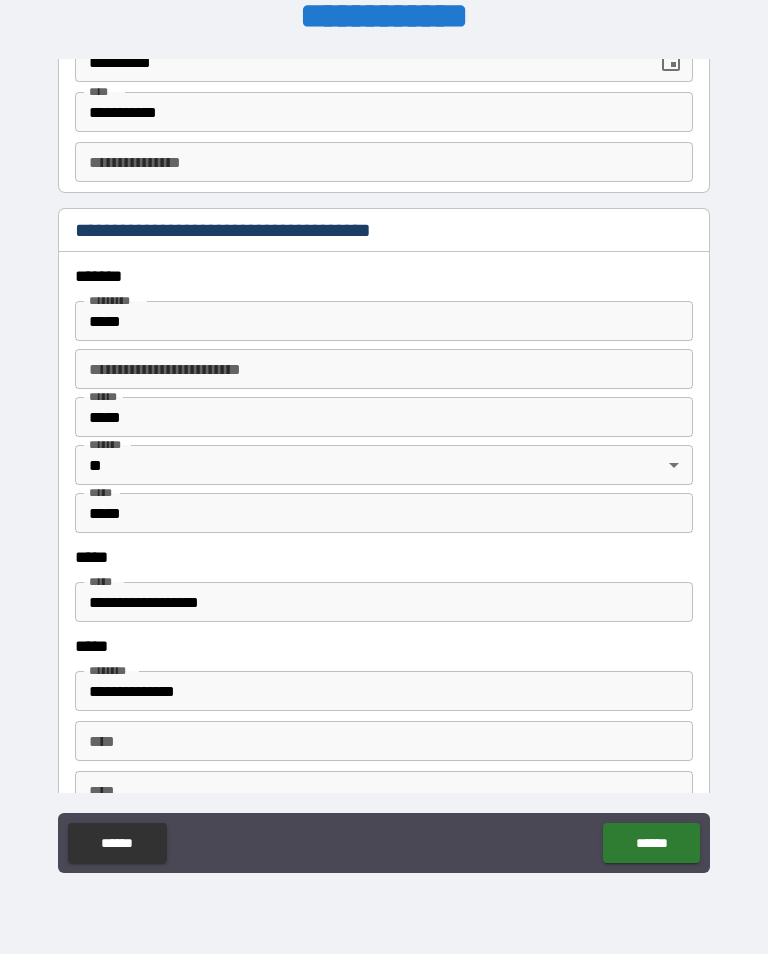 type on "**********" 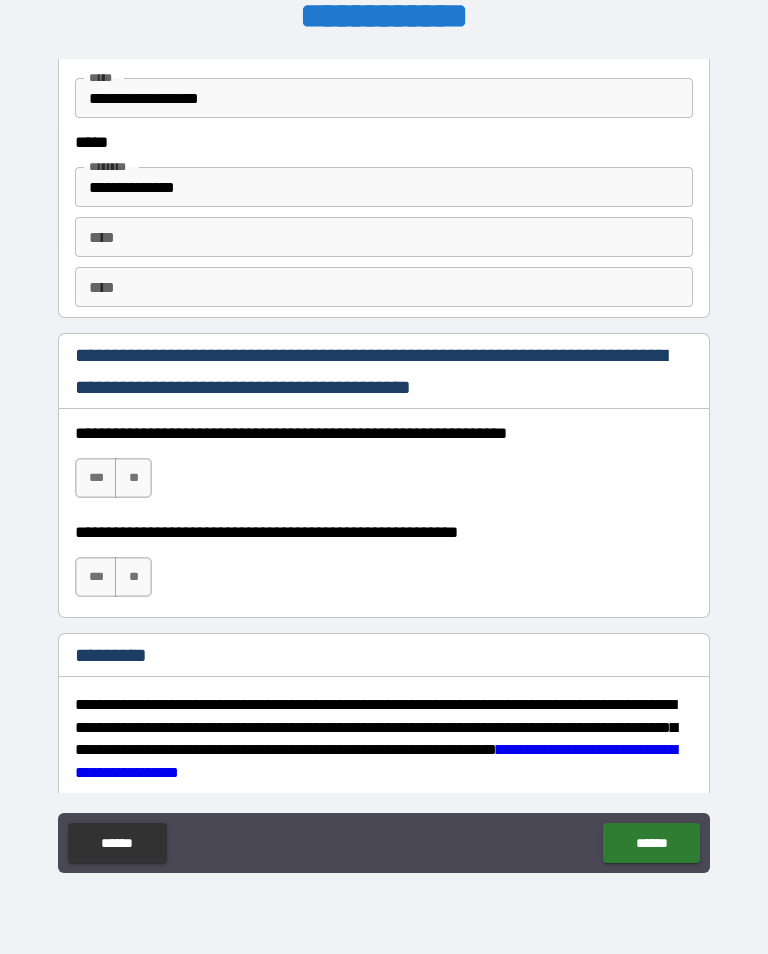 scroll, scrollTop: 2726, scrollLeft: 0, axis: vertical 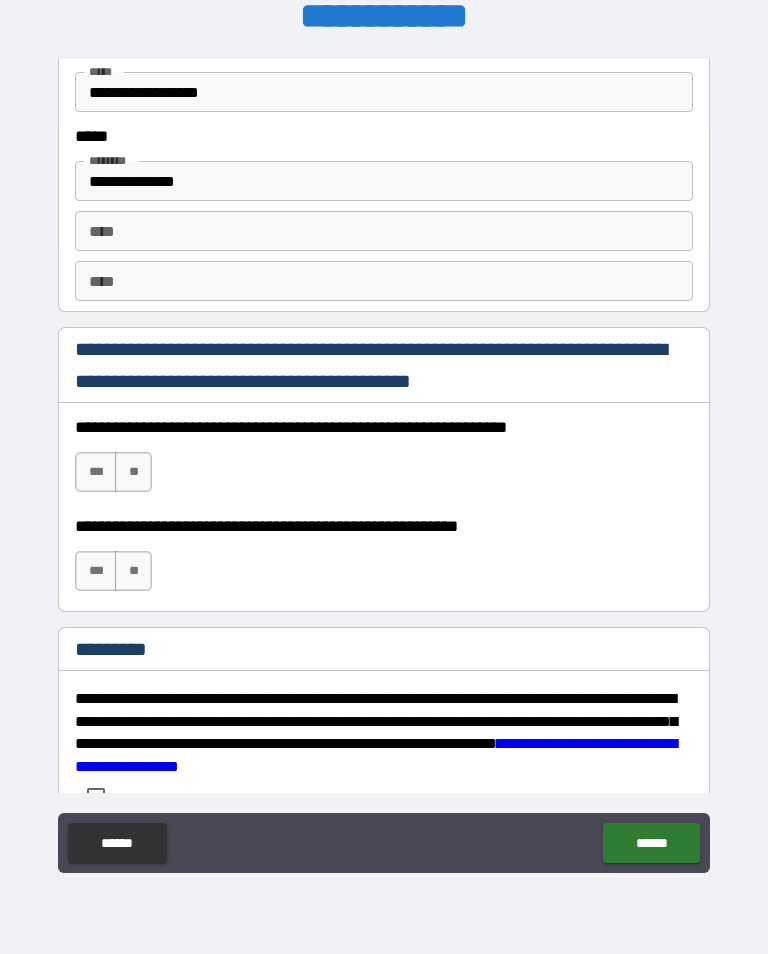 click on "***" at bounding box center (96, 472) 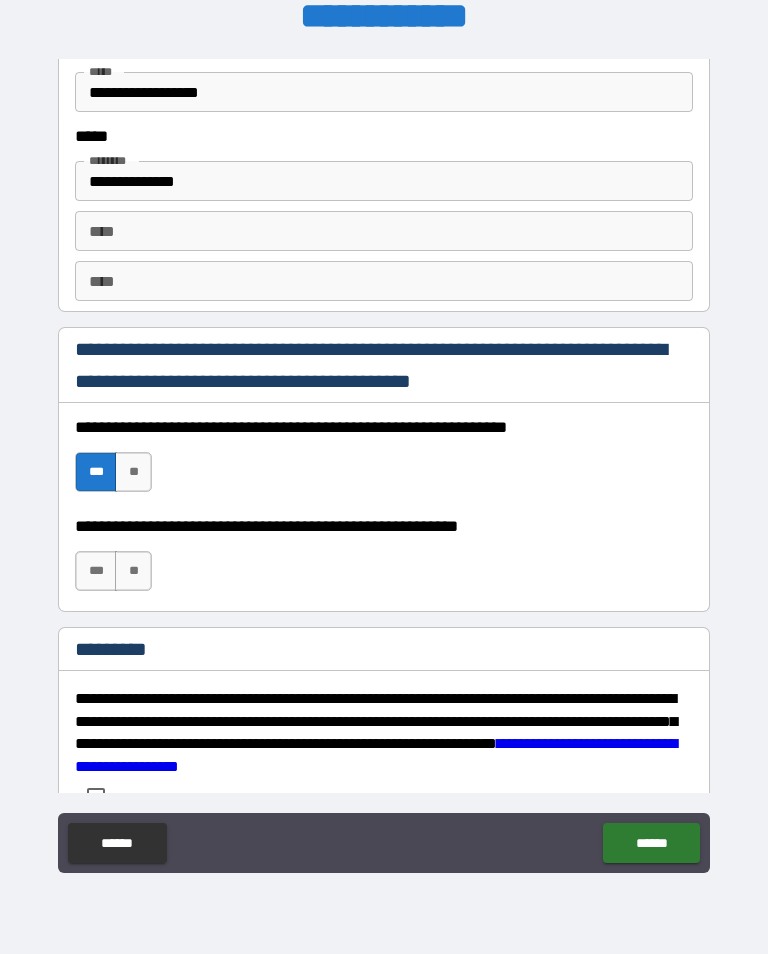 click on "***" at bounding box center [96, 571] 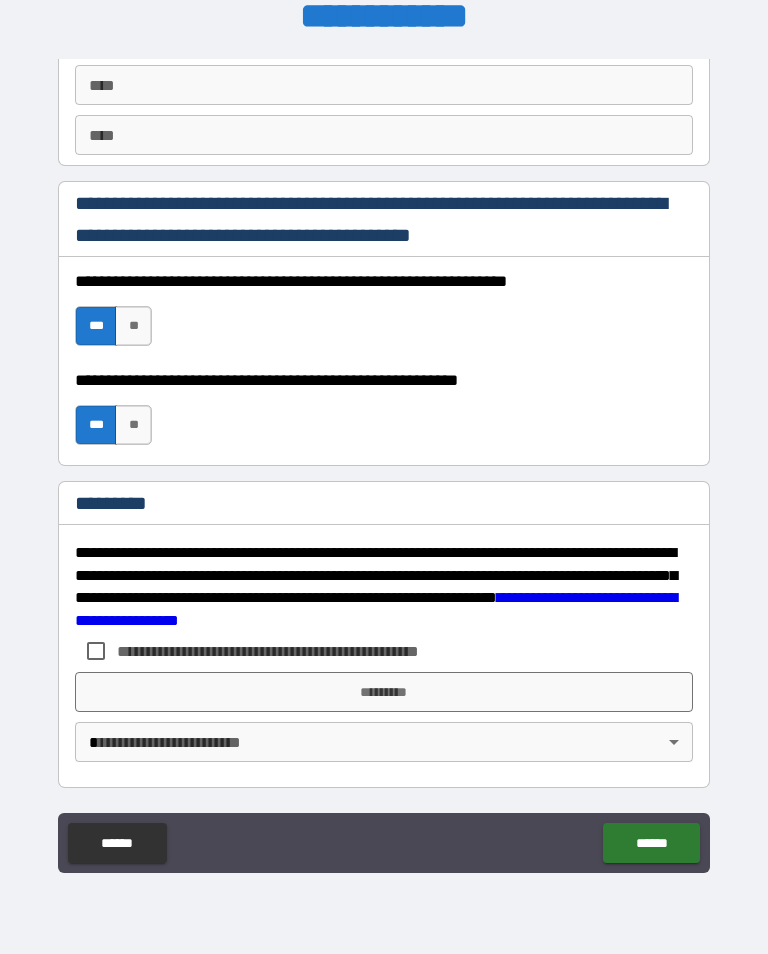 scroll, scrollTop: 2872, scrollLeft: 0, axis: vertical 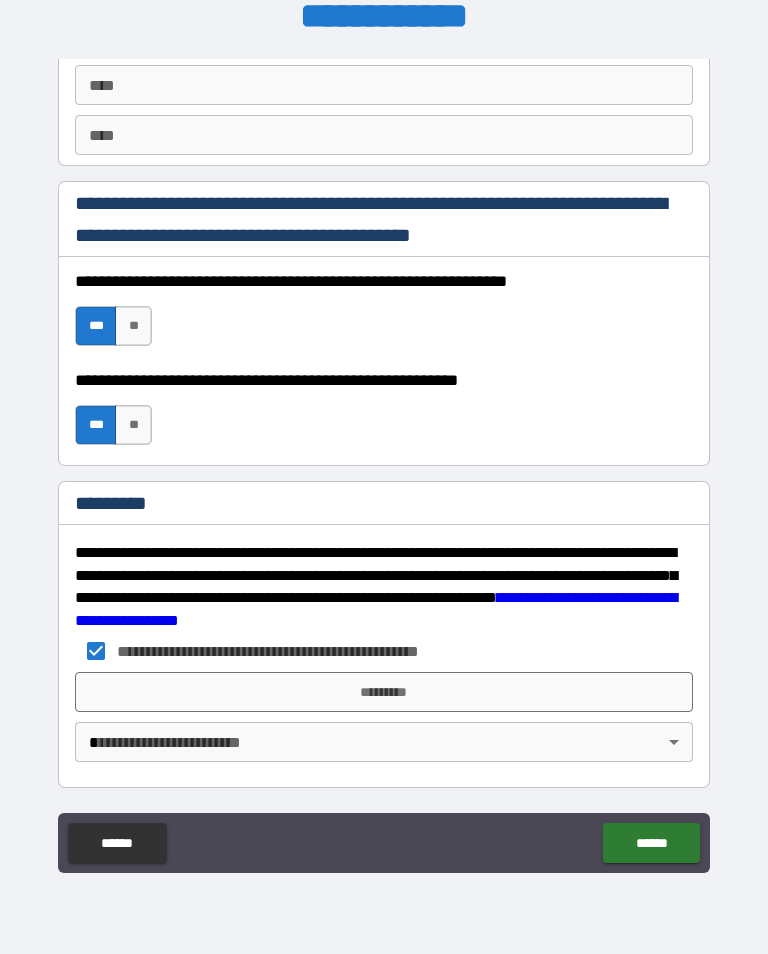 click on "**********" at bounding box center [384, 461] 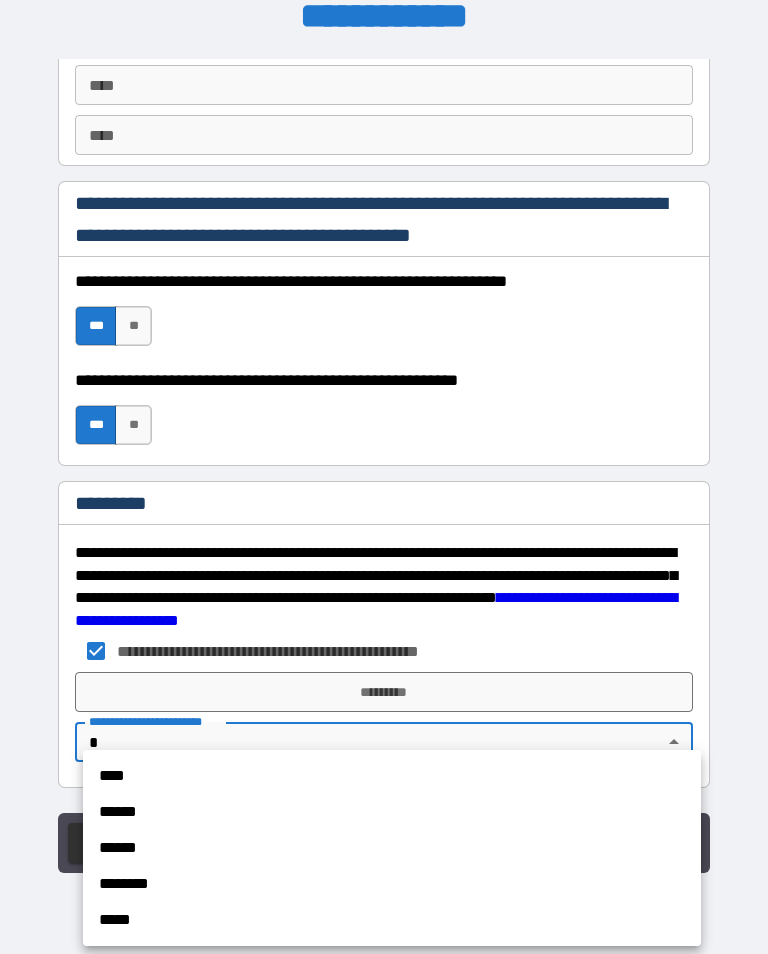 click on "****" at bounding box center (392, 776) 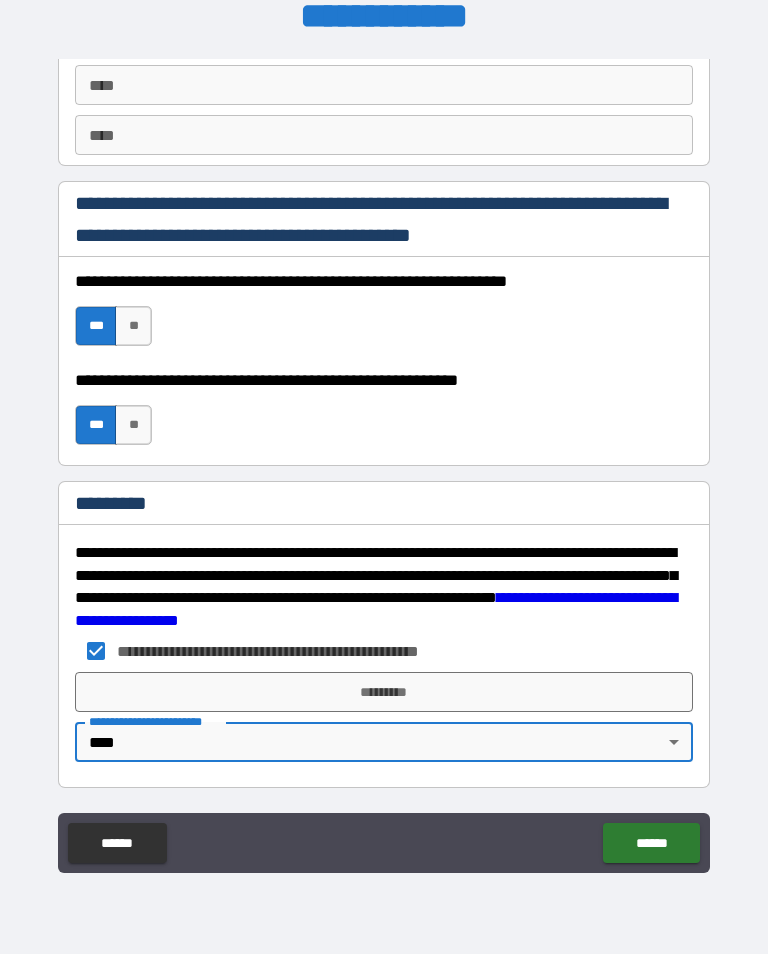 click on "*********" at bounding box center (384, 692) 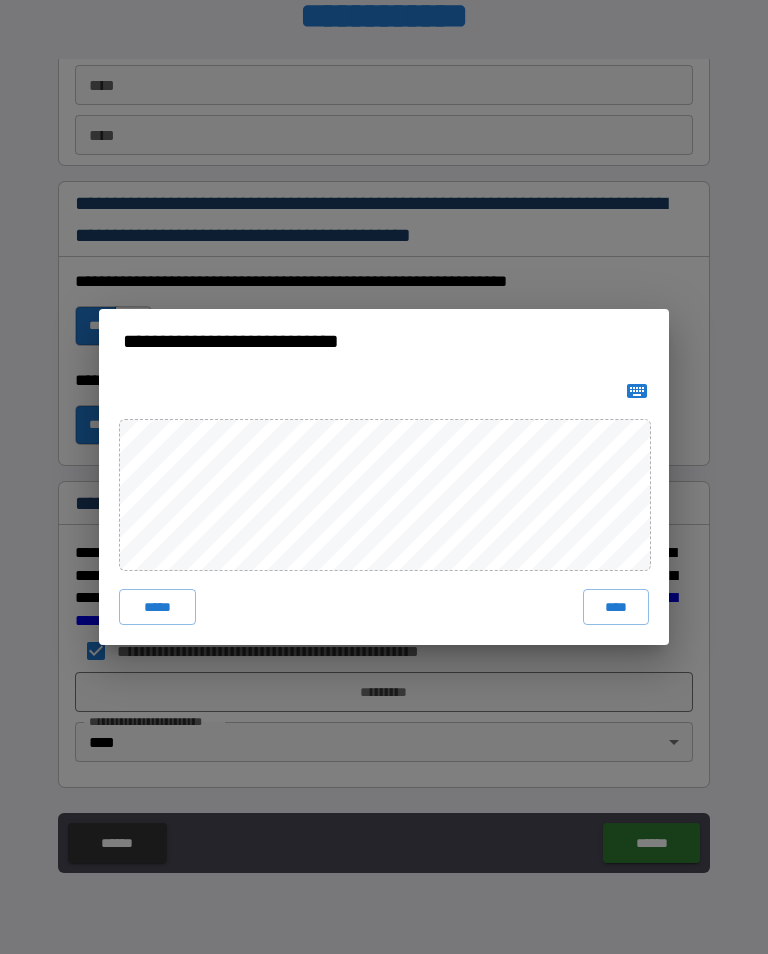 click on "****" at bounding box center [616, 607] 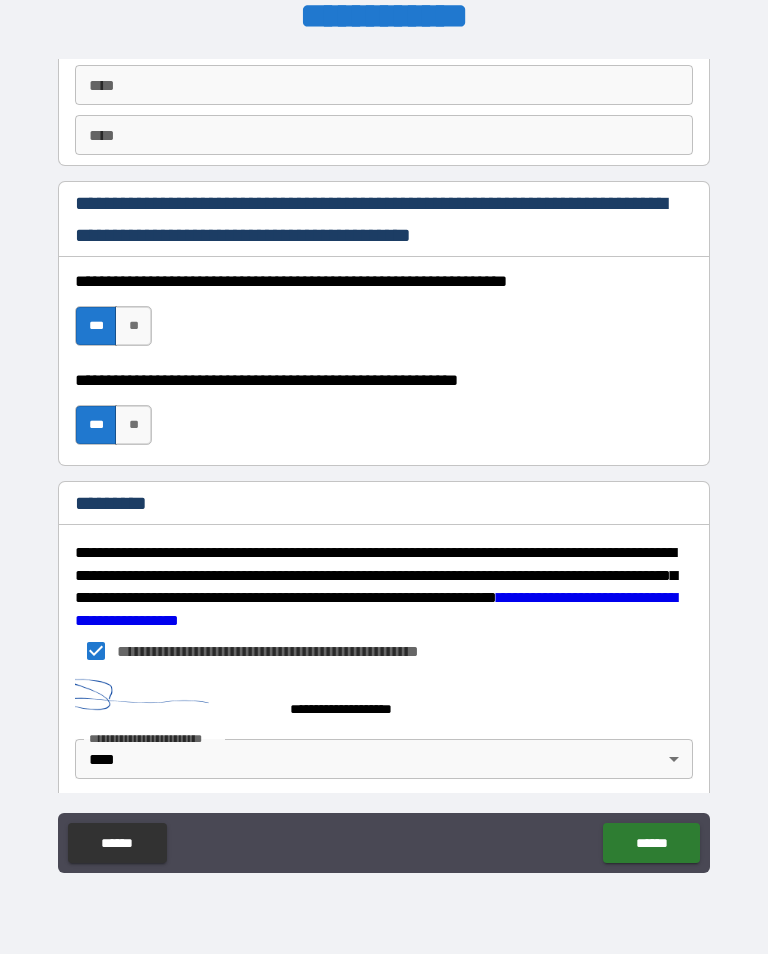 click on "******" at bounding box center [651, 843] 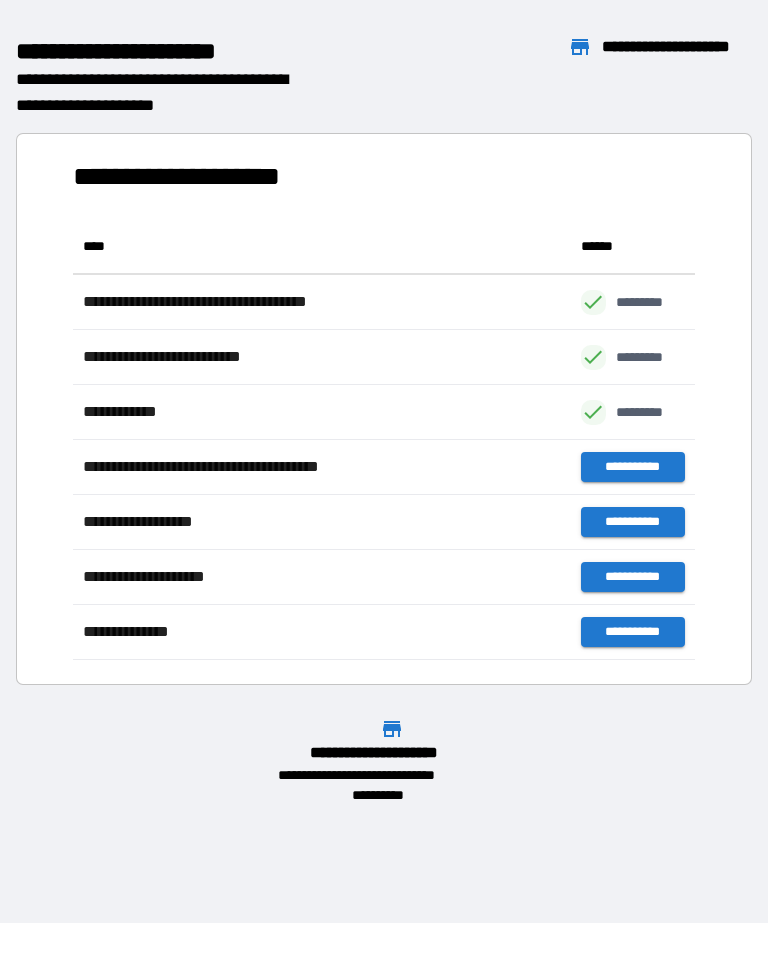 scroll, scrollTop: 1, scrollLeft: 1, axis: both 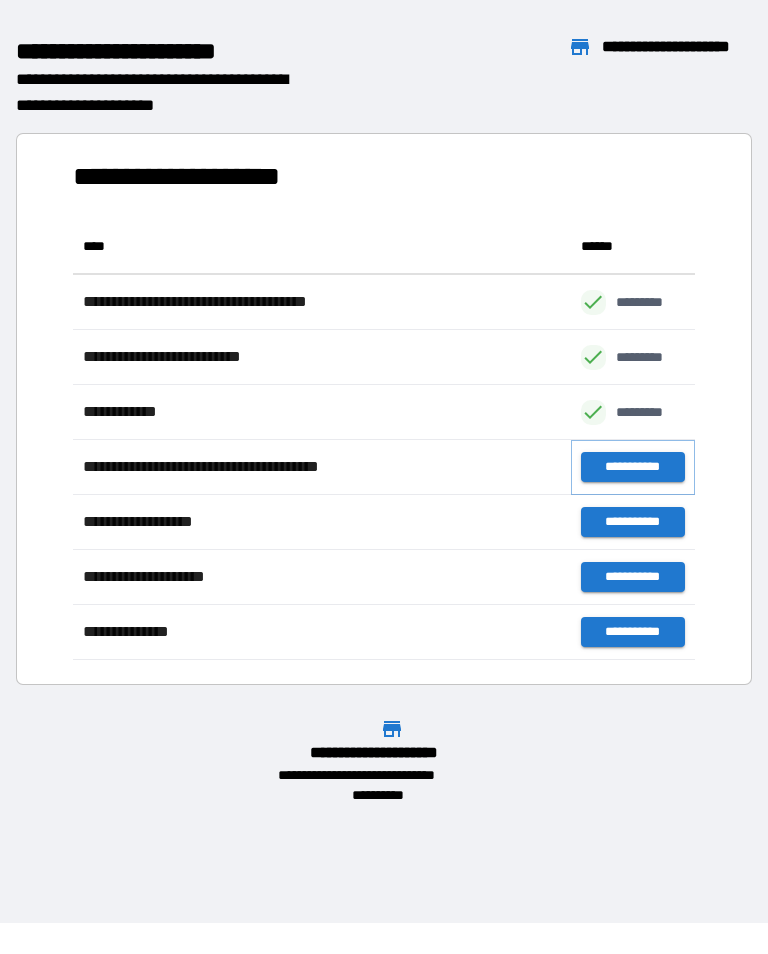 click on "**********" at bounding box center [633, 467] 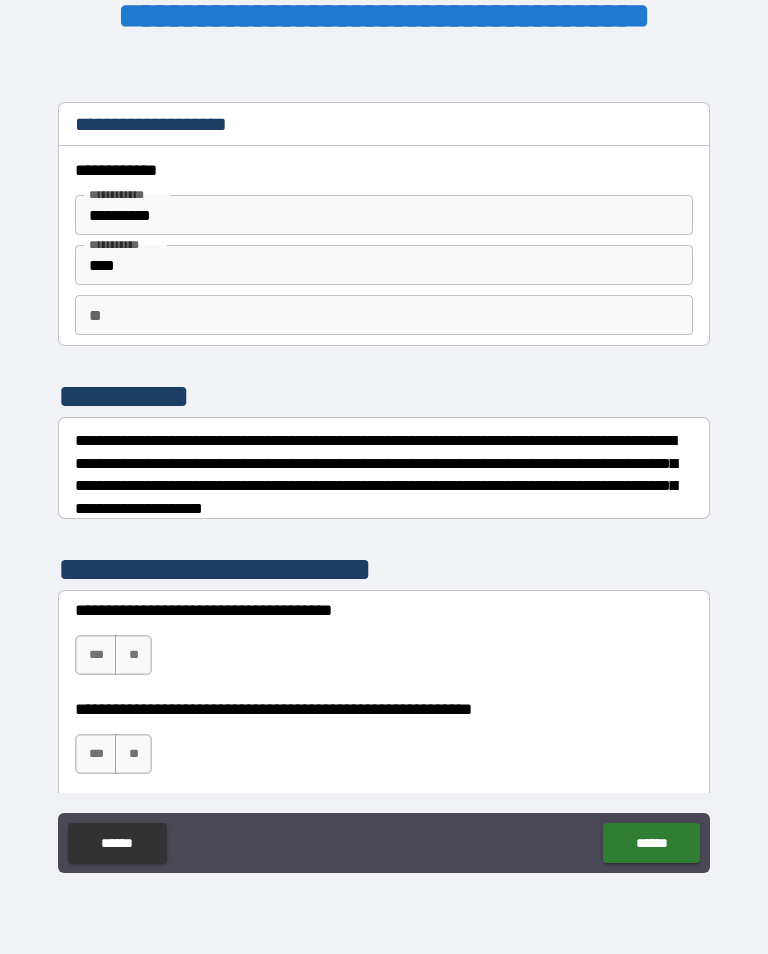 click on "***" at bounding box center [96, 655] 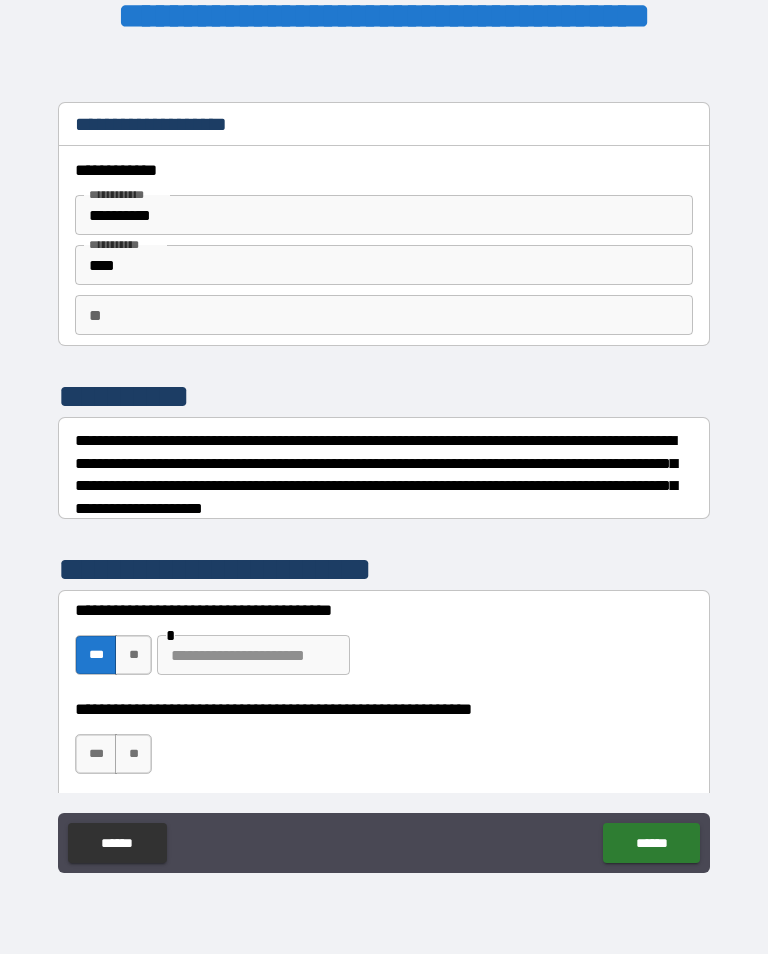 click at bounding box center [253, 655] 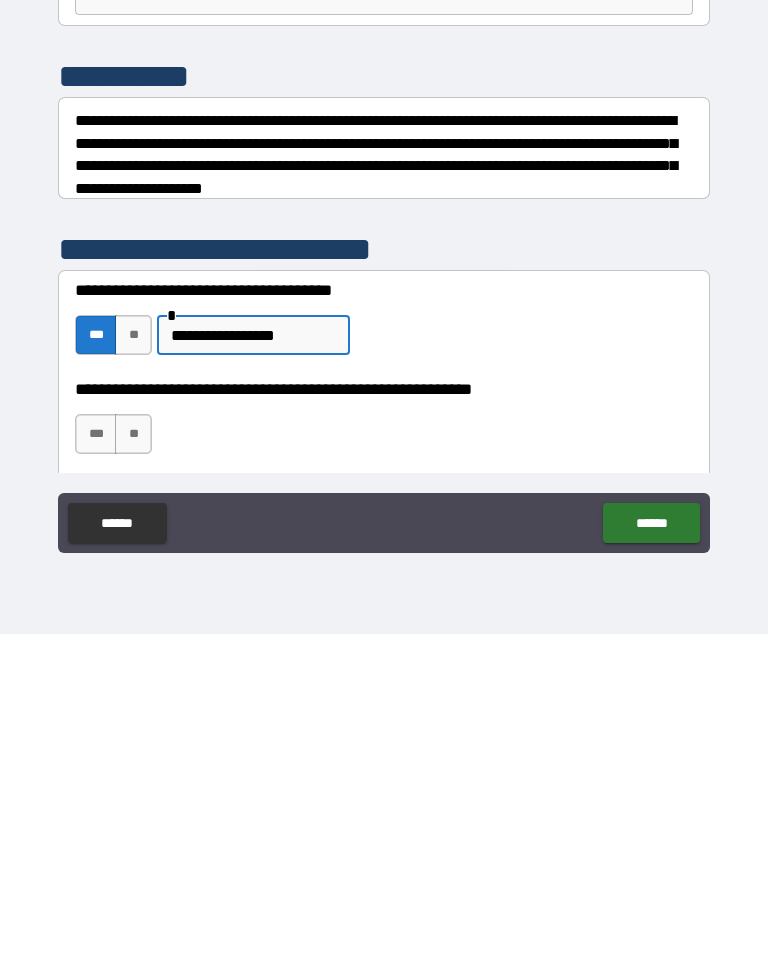 type on "**********" 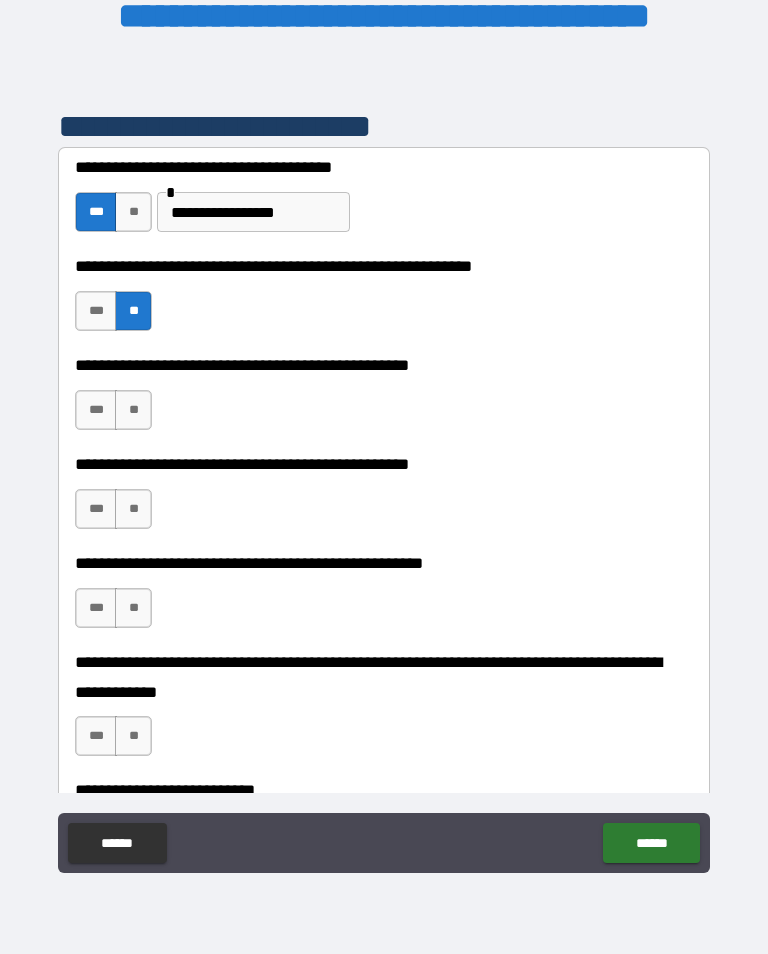 scroll, scrollTop: 445, scrollLeft: 0, axis: vertical 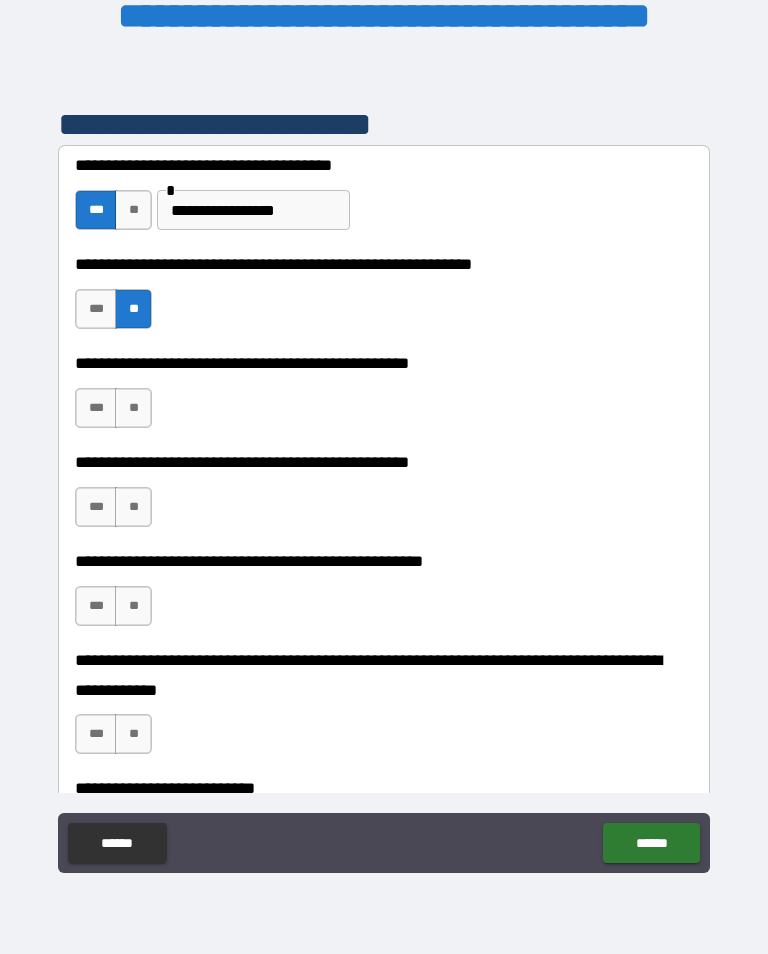 click on "**" at bounding box center [133, 408] 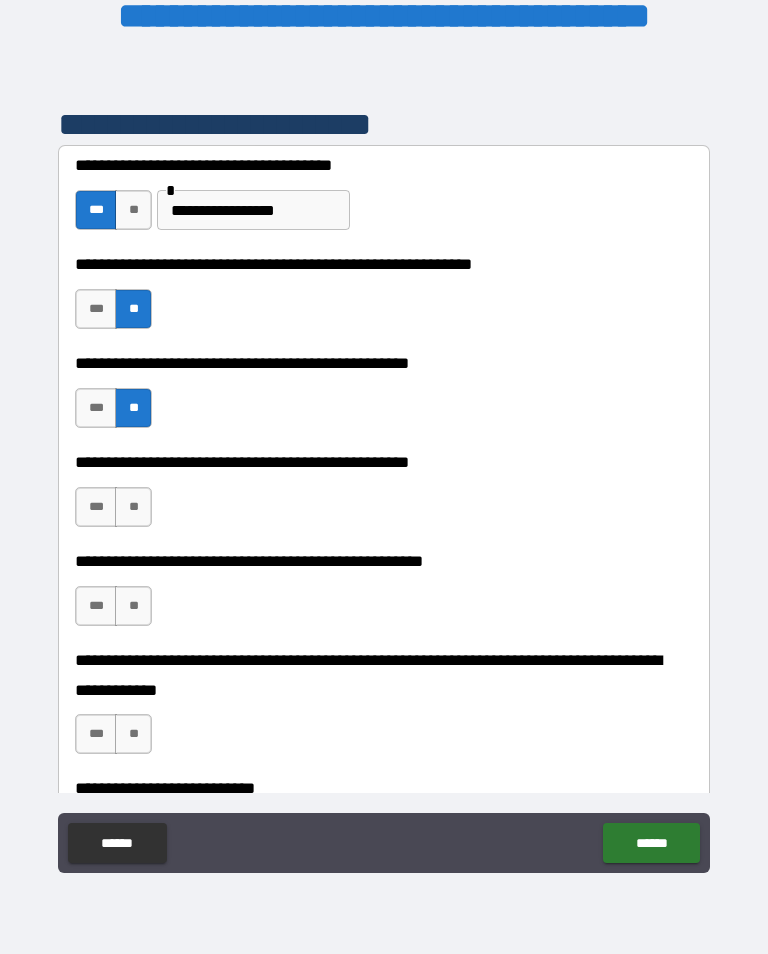 click on "***" at bounding box center [96, 507] 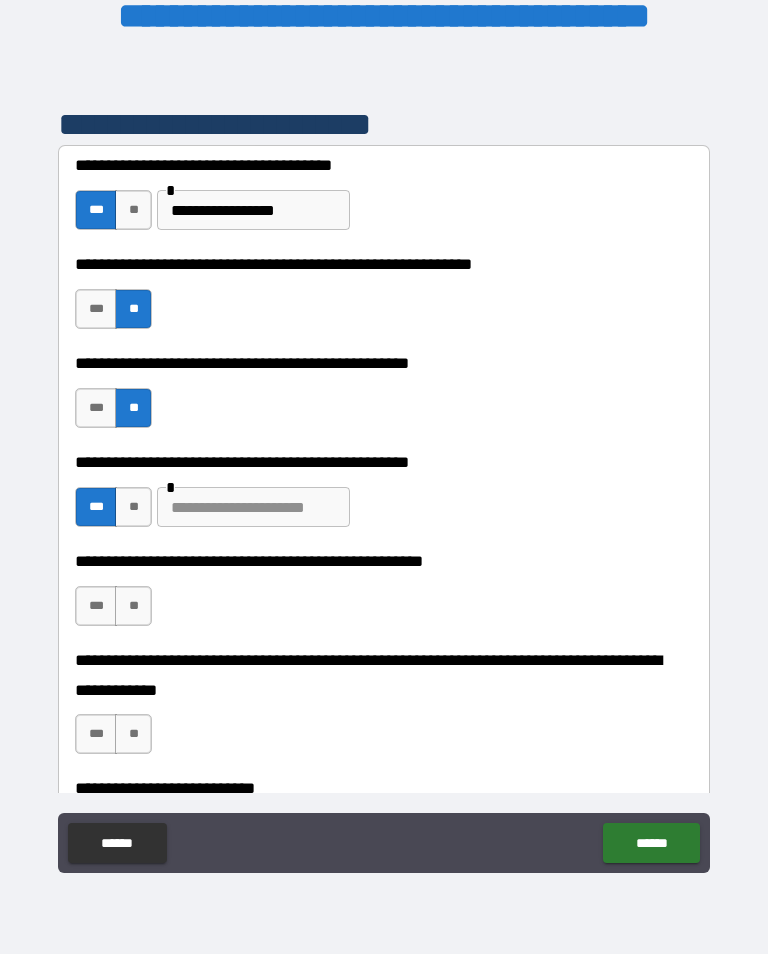 click at bounding box center [253, 507] 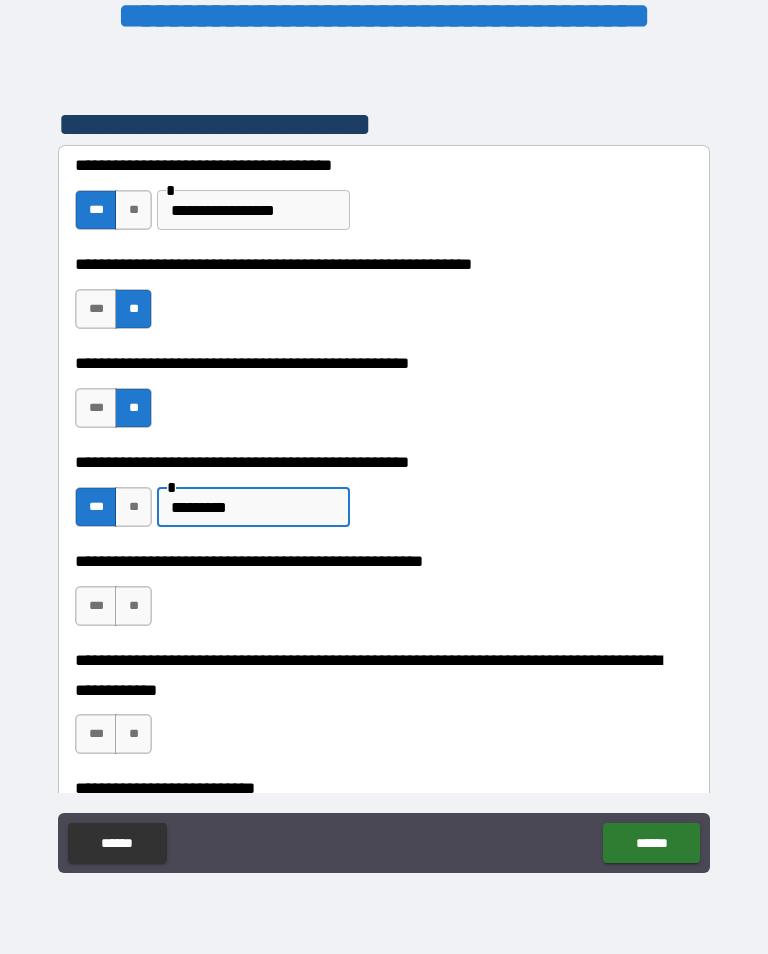 type on "*********" 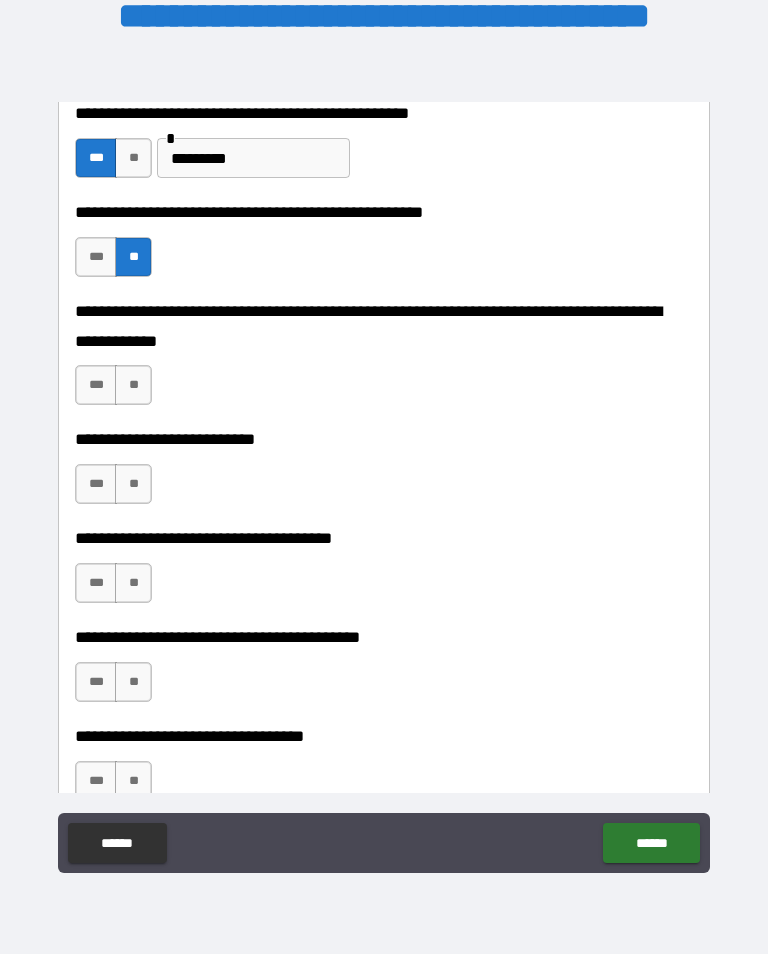 scroll, scrollTop: 760, scrollLeft: 0, axis: vertical 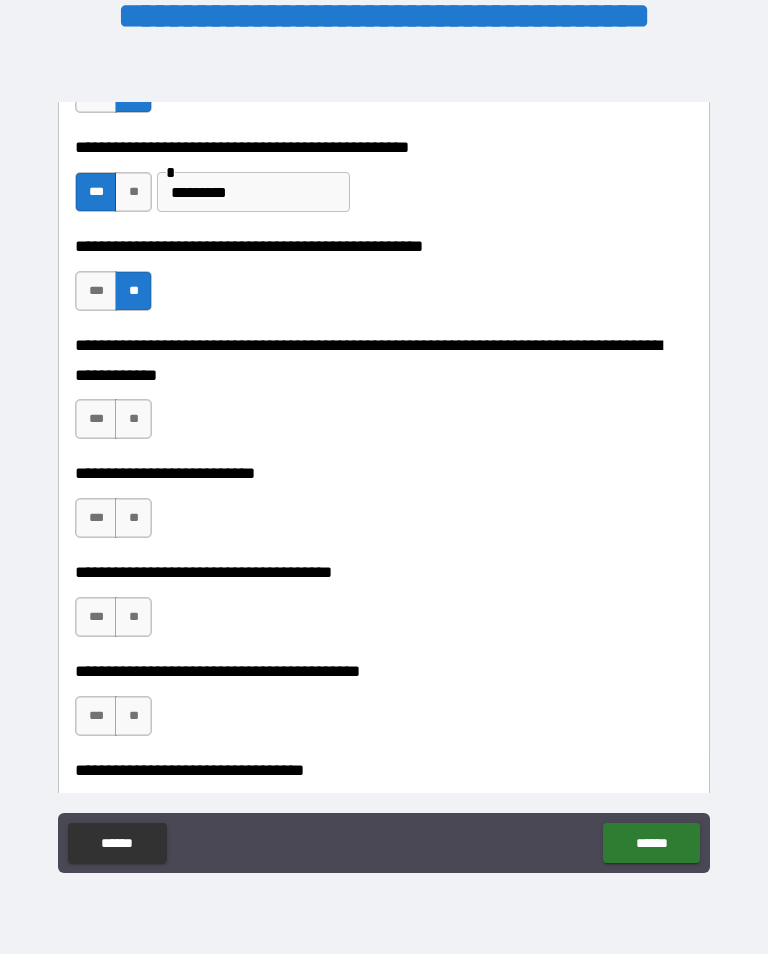 click on "**" at bounding box center (133, 419) 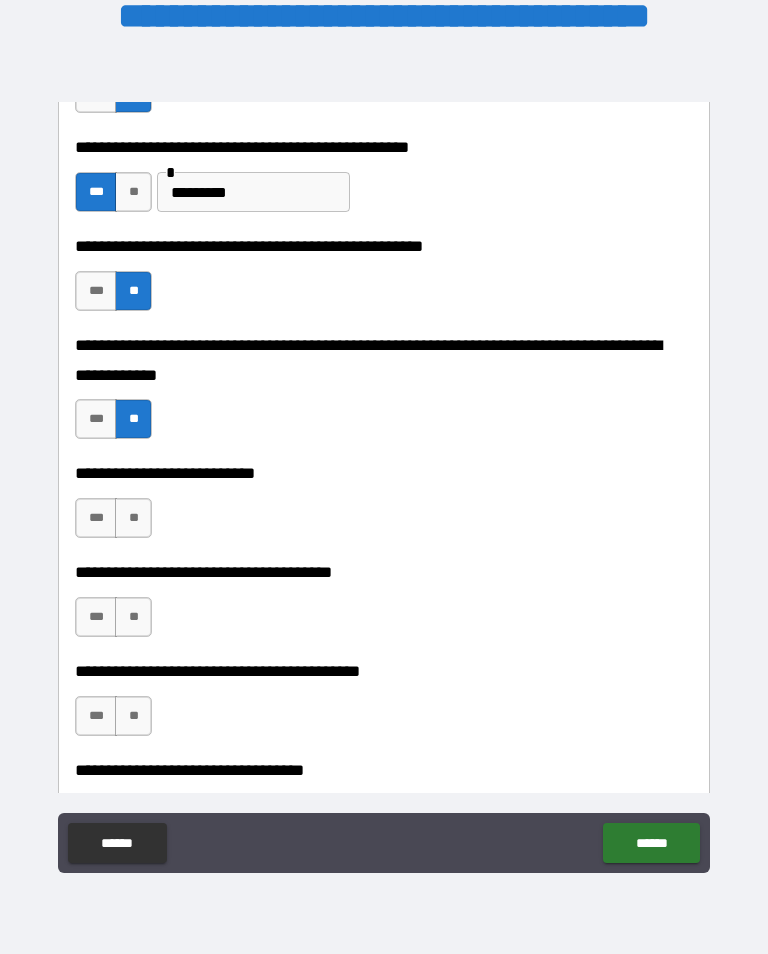 click on "**" at bounding box center (133, 518) 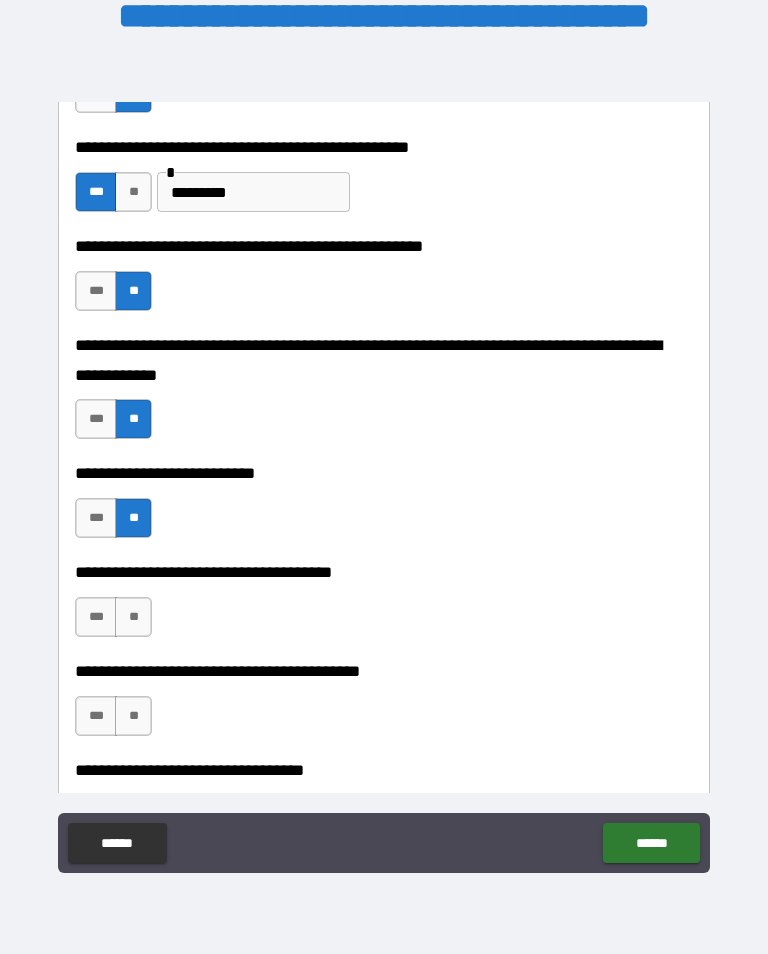 click on "**" at bounding box center [133, 617] 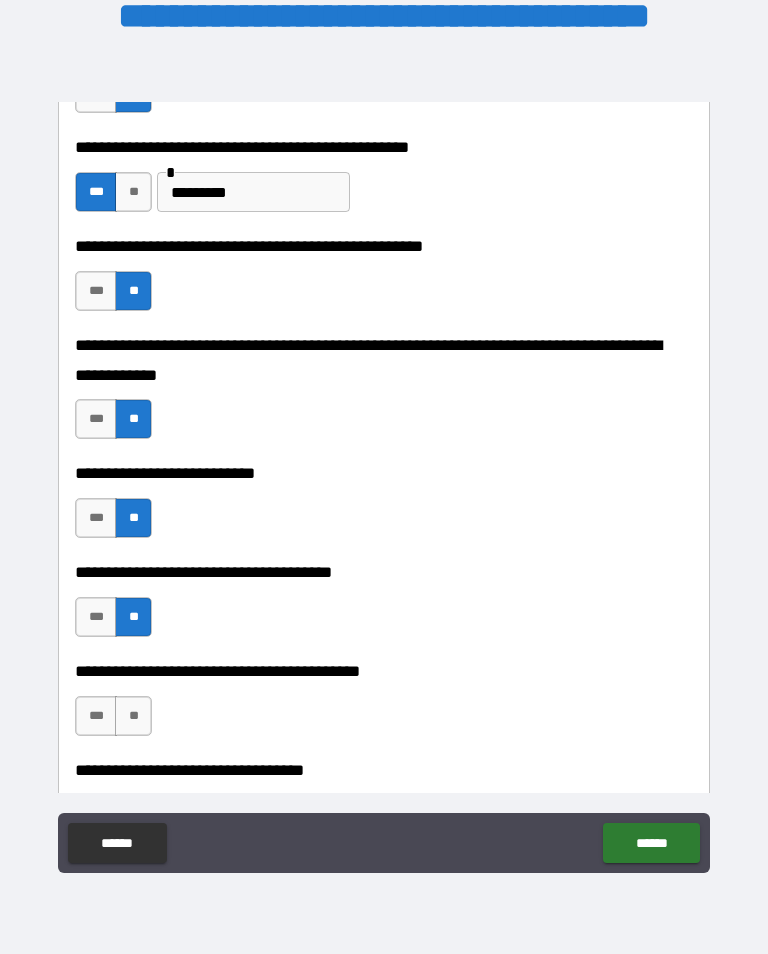 click on "**" at bounding box center (133, 716) 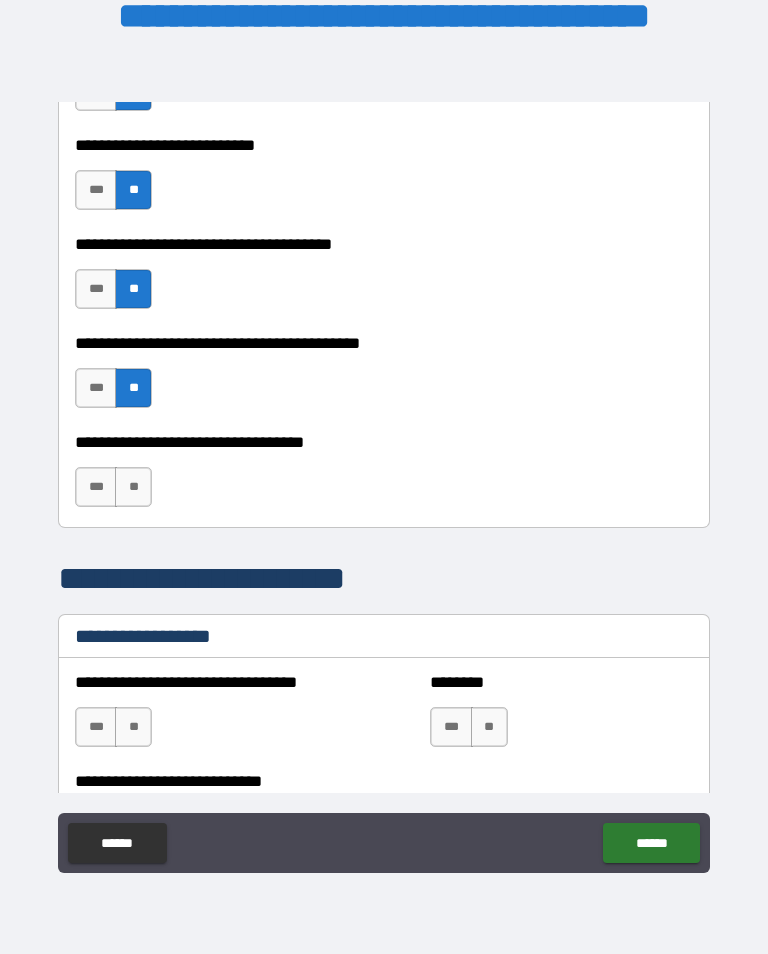scroll, scrollTop: 1086, scrollLeft: 0, axis: vertical 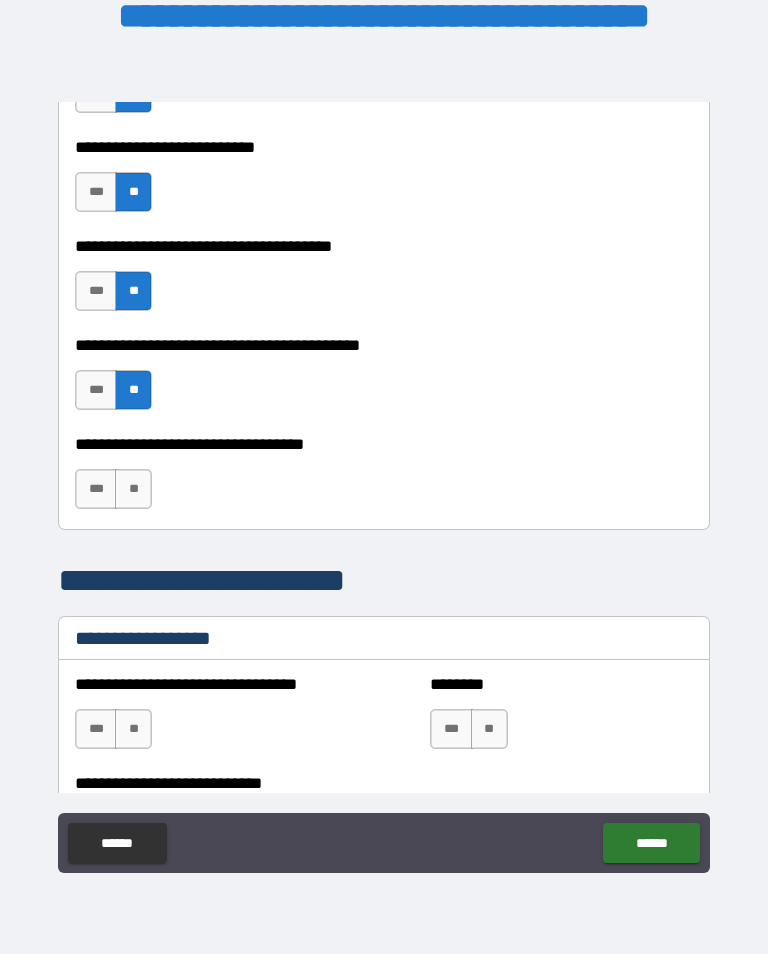 click on "**" at bounding box center [133, 489] 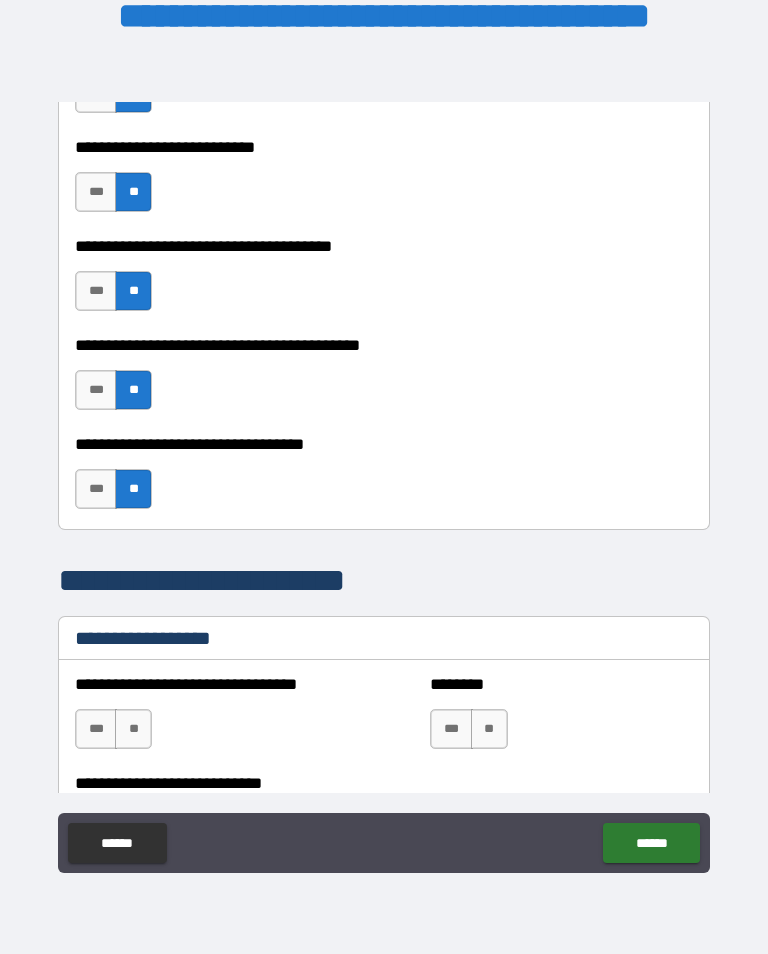 click on "**" at bounding box center [133, 729] 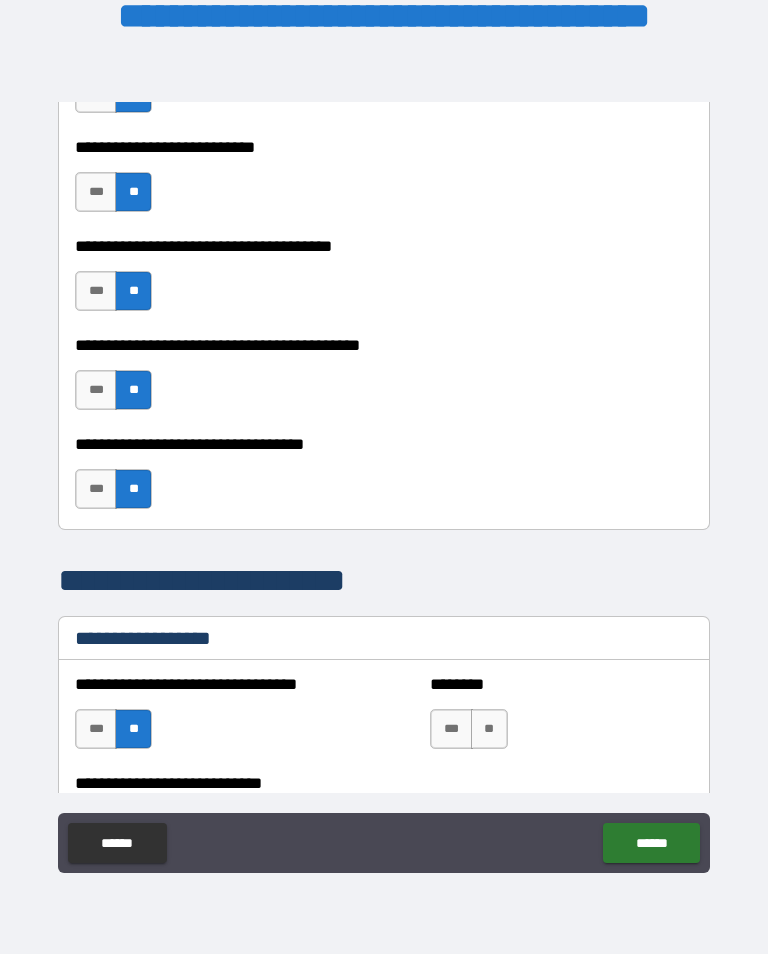 click on "**" at bounding box center [489, 729] 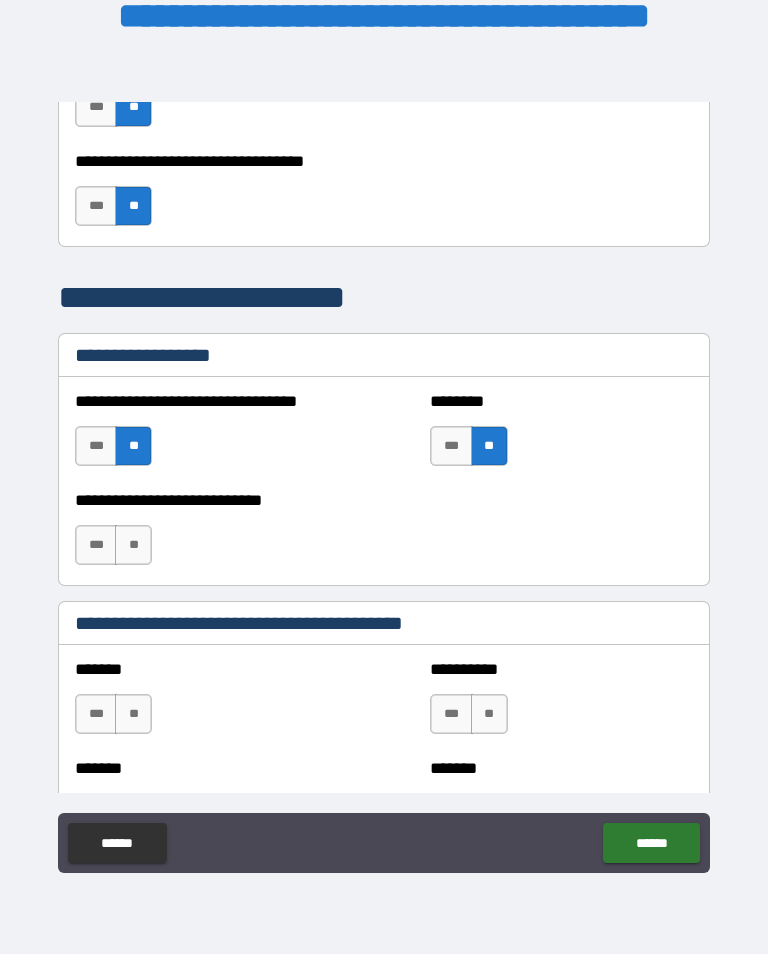 scroll, scrollTop: 1357, scrollLeft: 0, axis: vertical 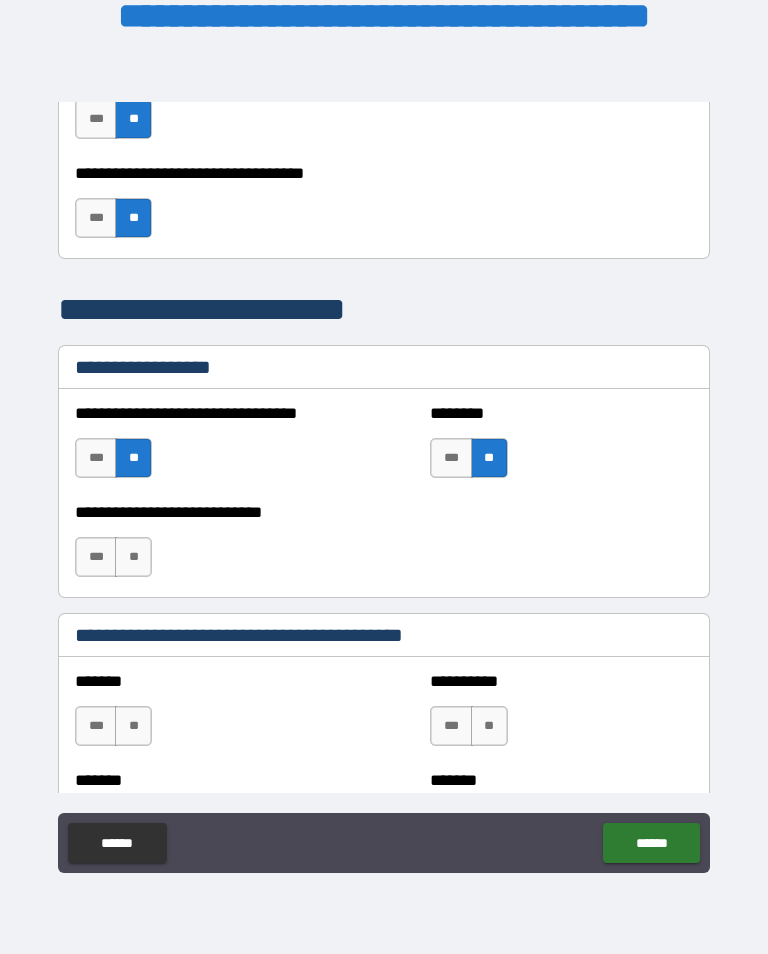 click on "**" at bounding box center [133, 557] 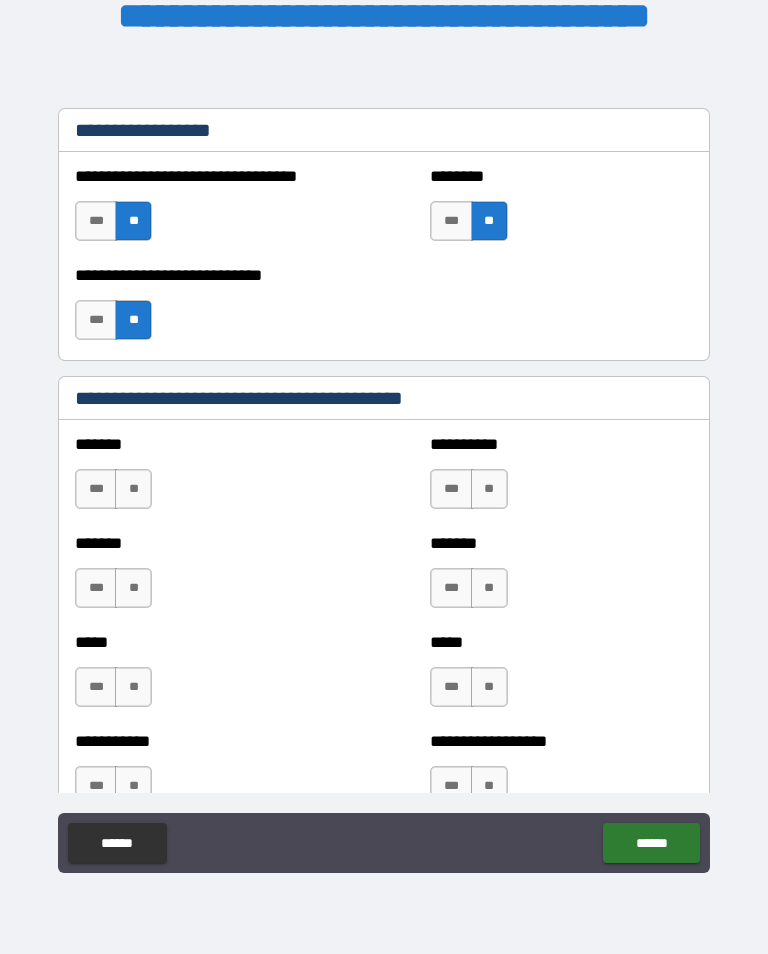 scroll, scrollTop: 1595, scrollLeft: 0, axis: vertical 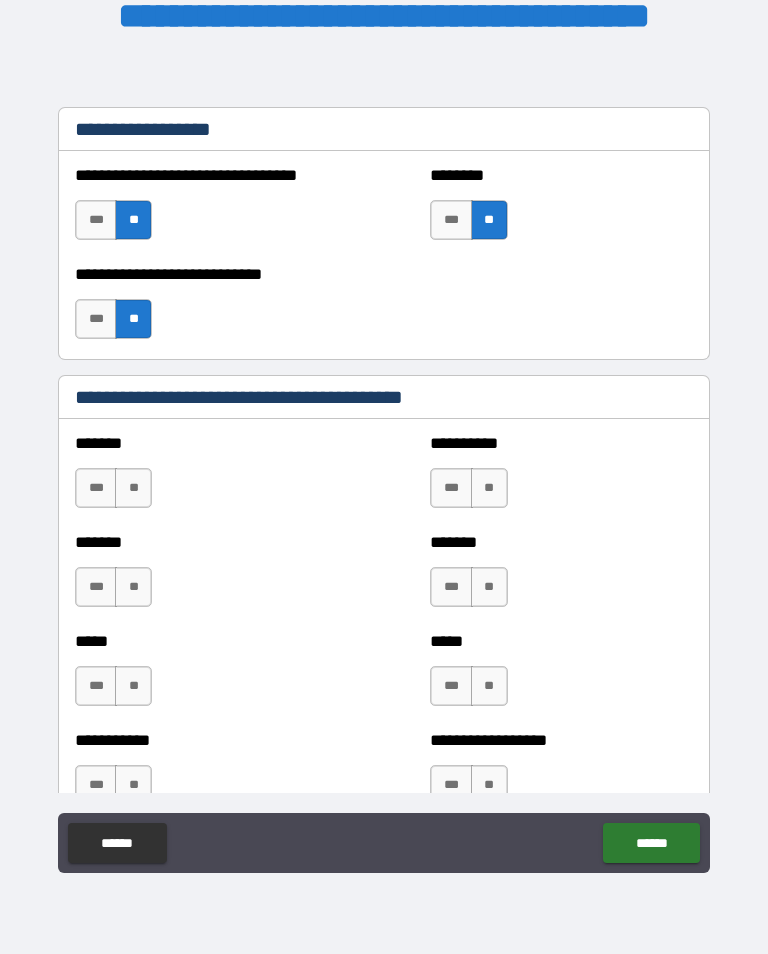 click on "**" at bounding box center [133, 488] 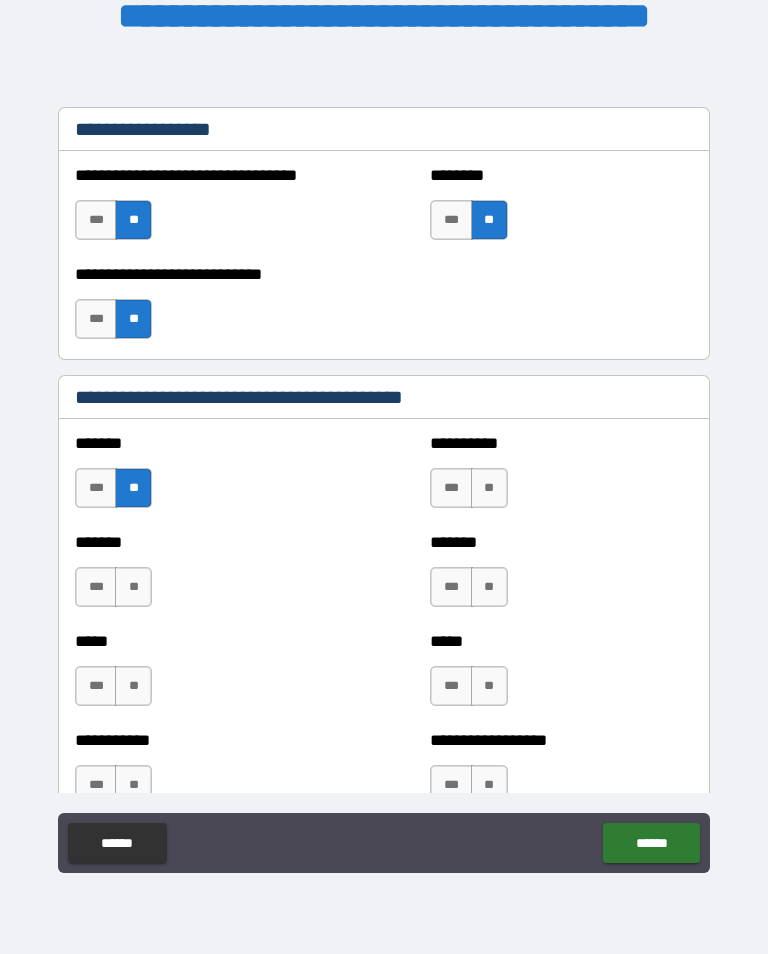 click on "**" at bounding box center (133, 587) 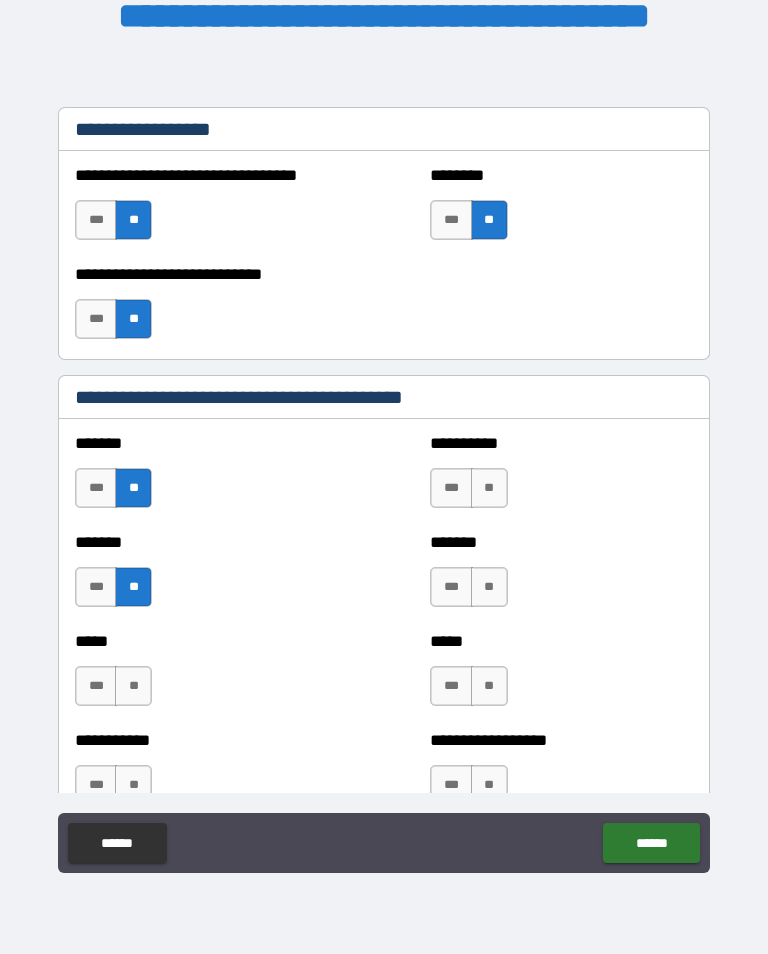 click on "**" at bounding box center [489, 488] 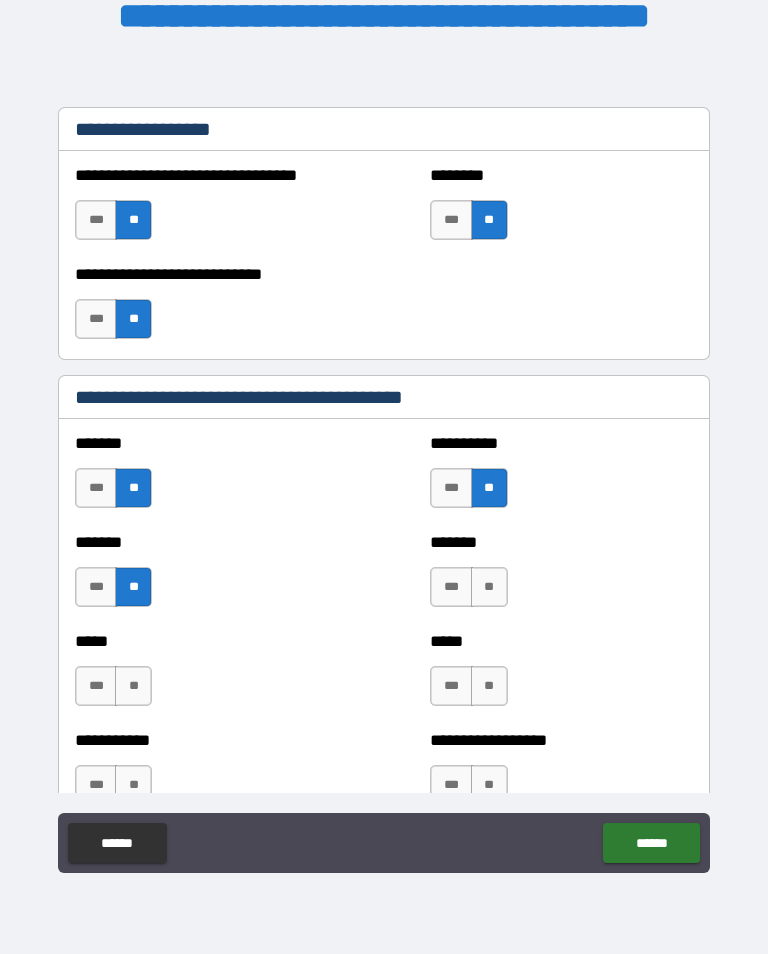 click on "**" at bounding box center [489, 587] 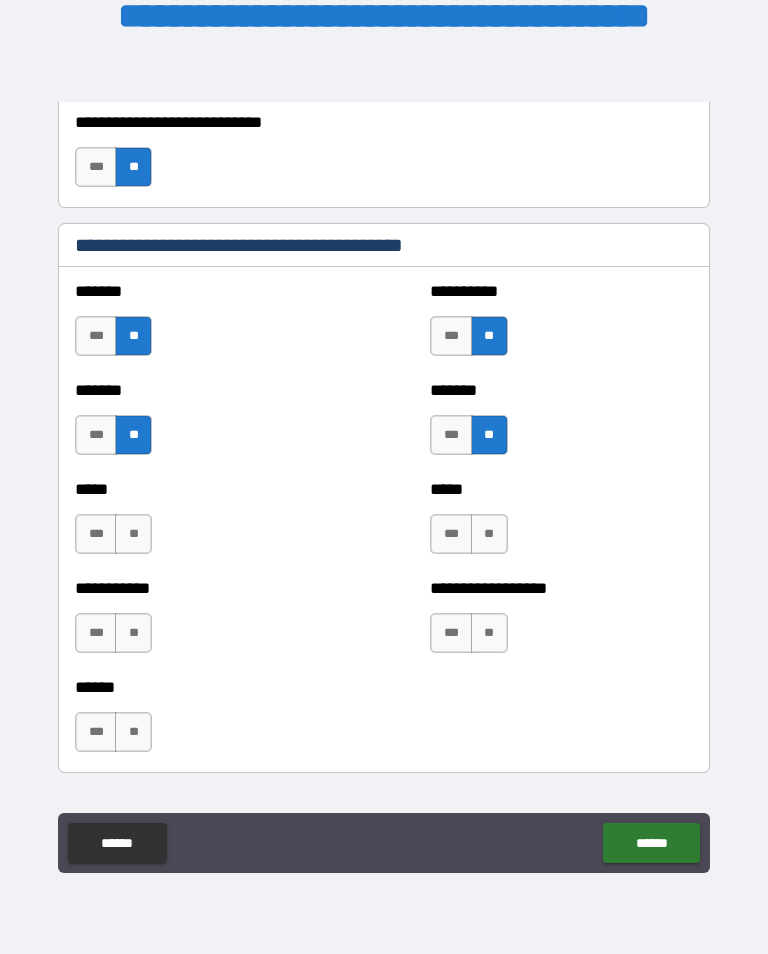 scroll, scrollTop: 1748, scrollLeft: 0, axis: vertical 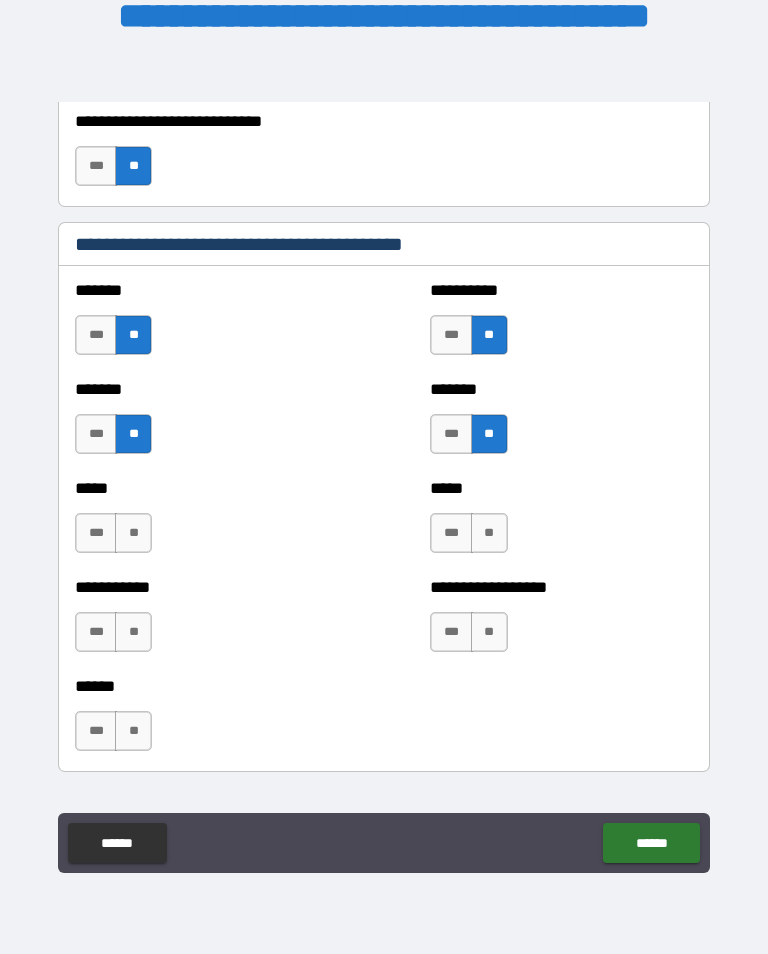 click on "**" at bounding box center (489, 533) 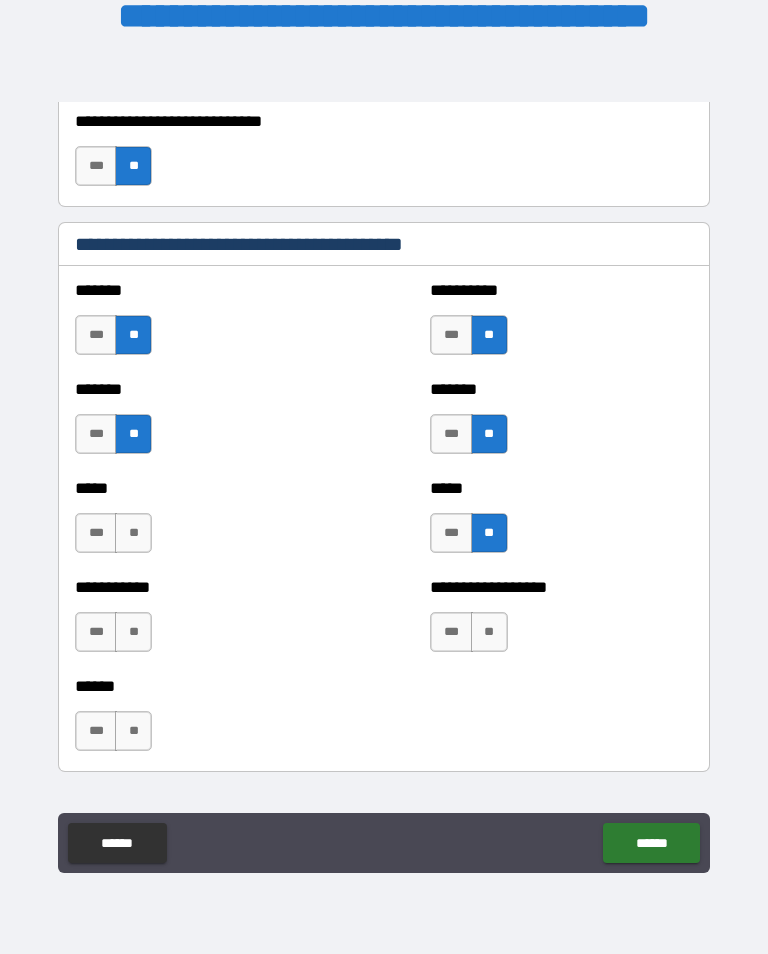 click on "**" at bounding box center (489, 632) 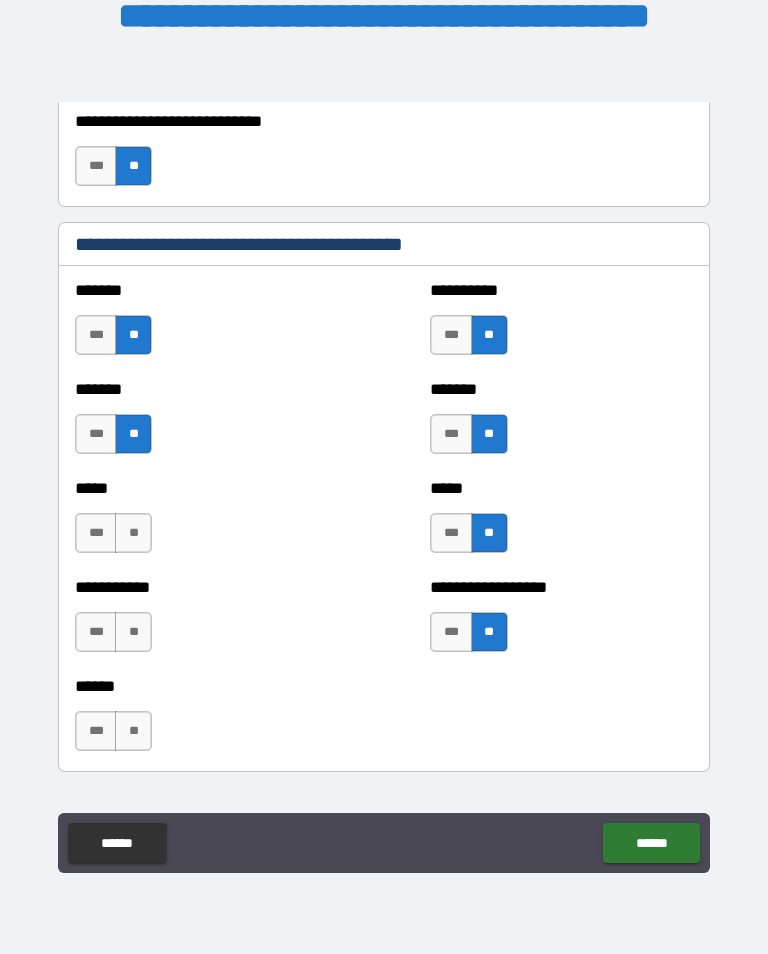 click on "**" at bounding box center (133, 533) 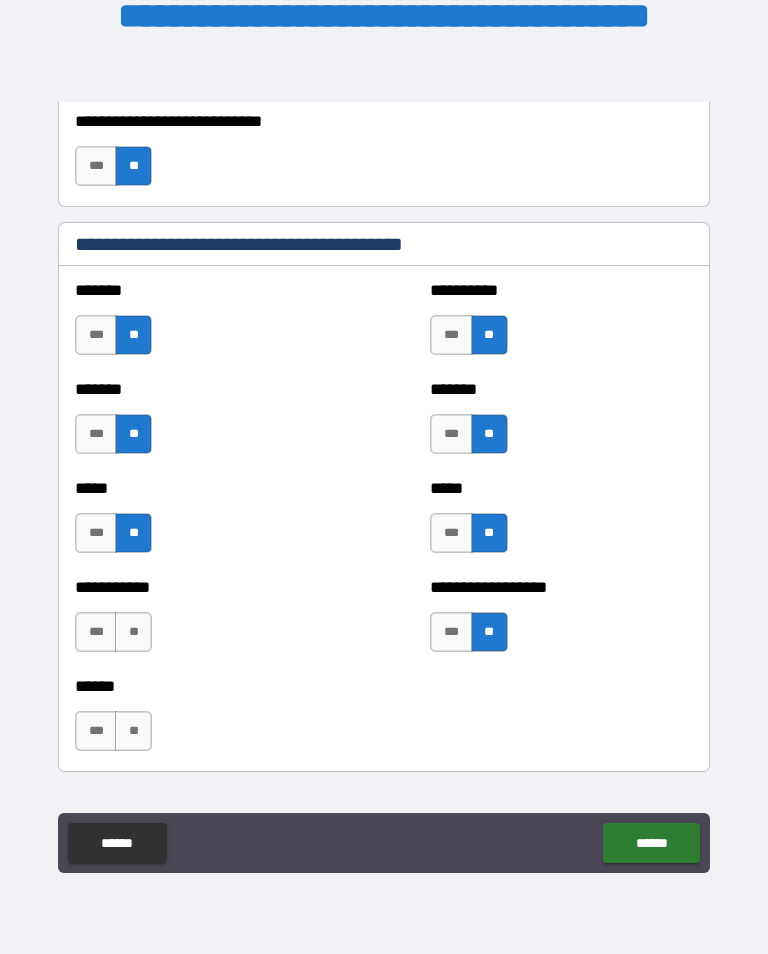 click on "**" at bounding box center [133, 632] 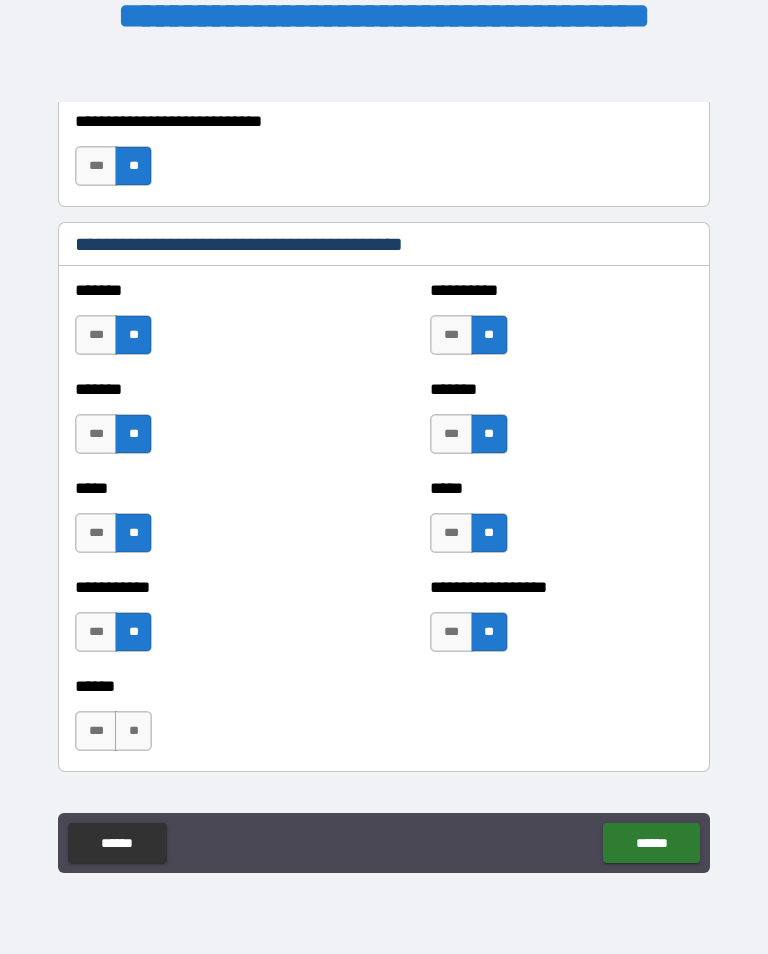 click on "**" at bounding box center [133, 731] 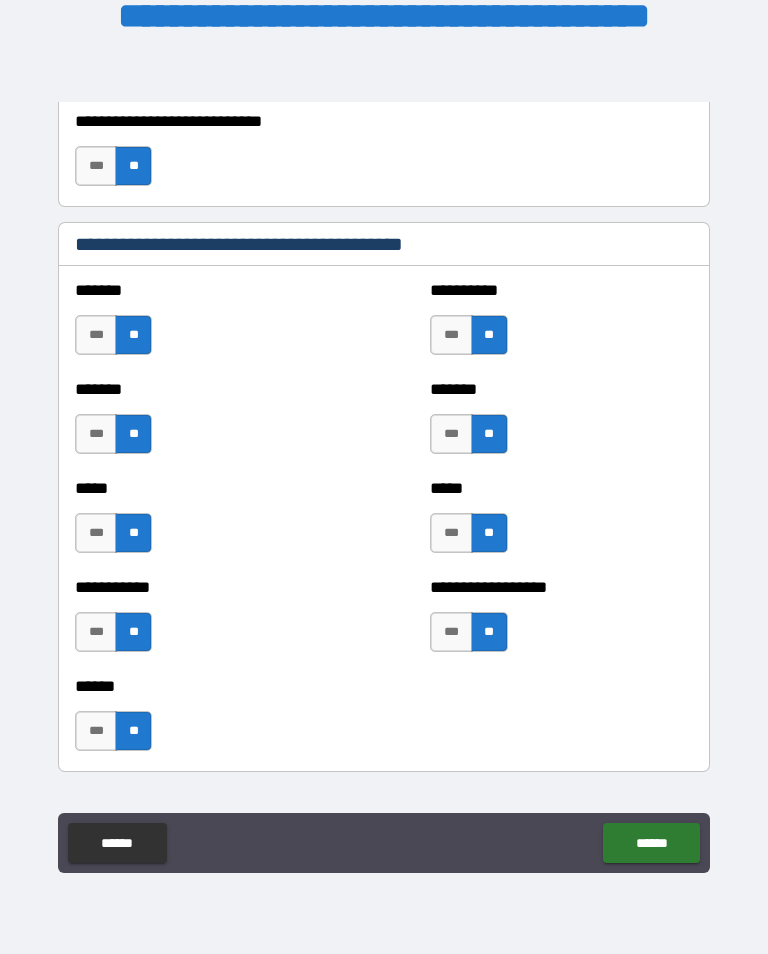 click on "******" at bounding box center (651, 843) 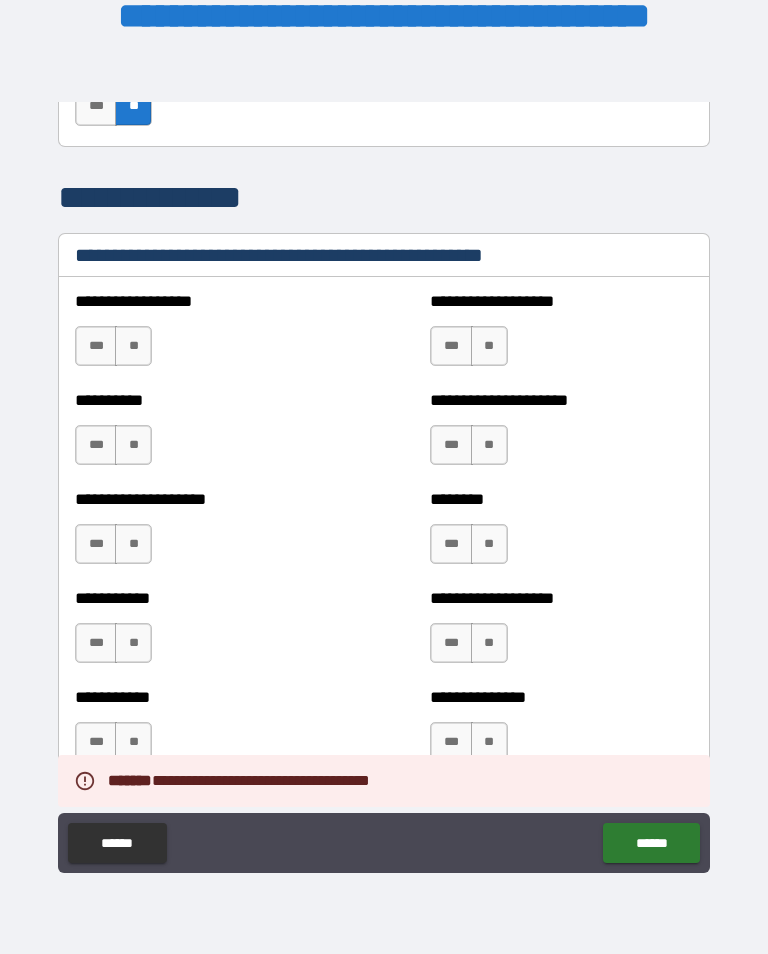scroll, scrollTop: 2366, scrollLeft: 0, axis: vertical 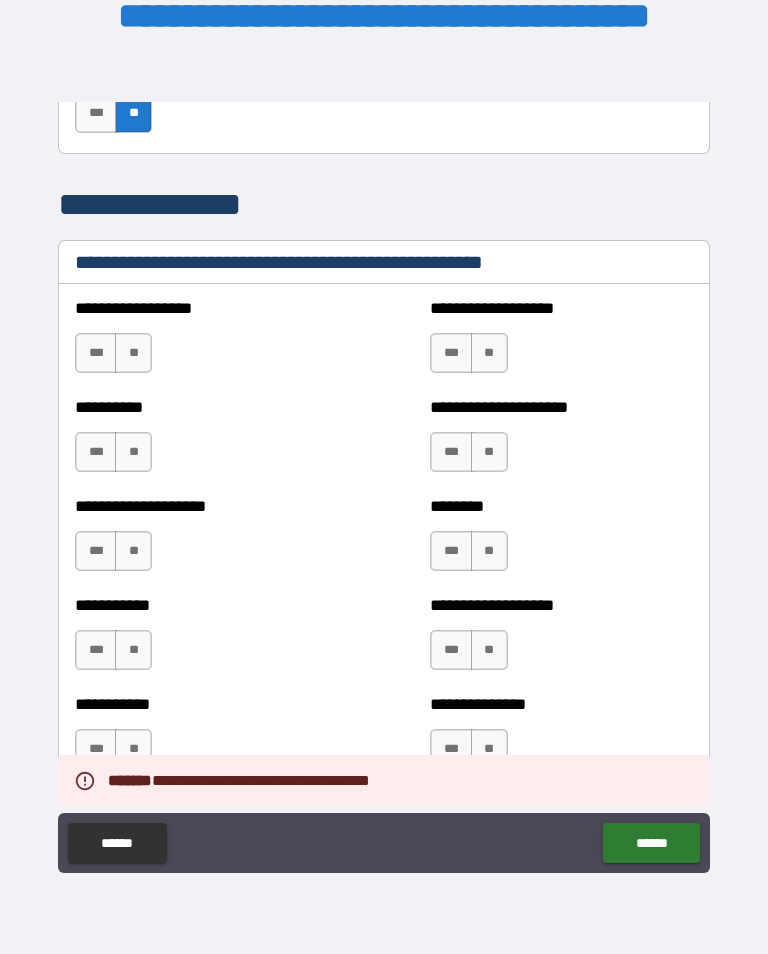 click on "**" at bounding box center (133, 353) 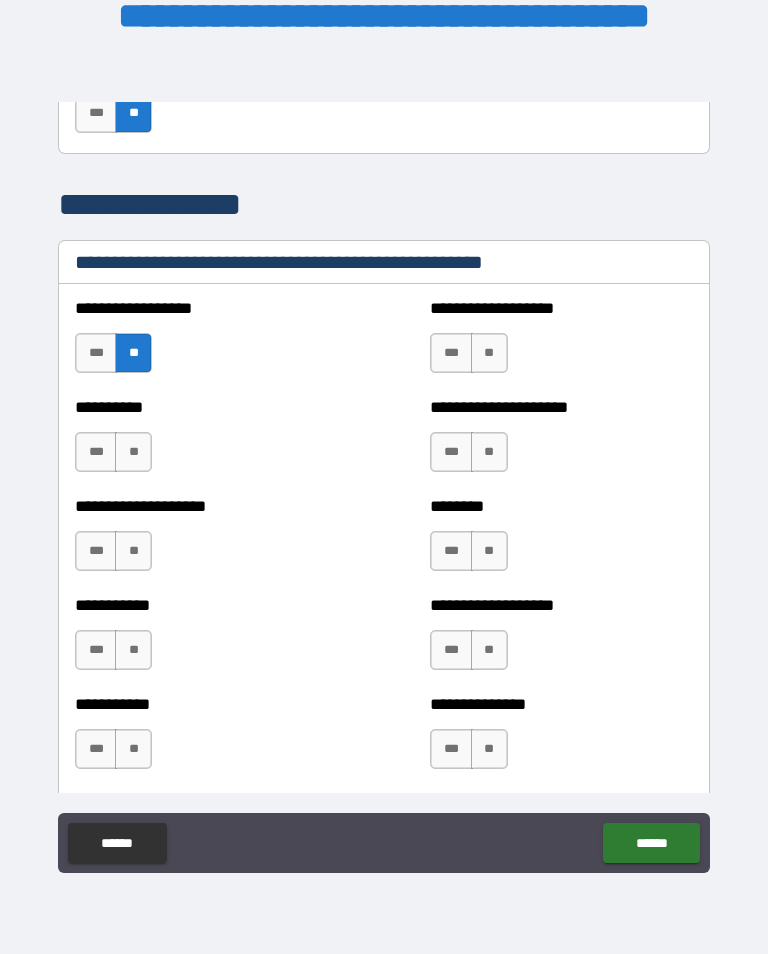 click on "**" at bounding box center [489, 353] 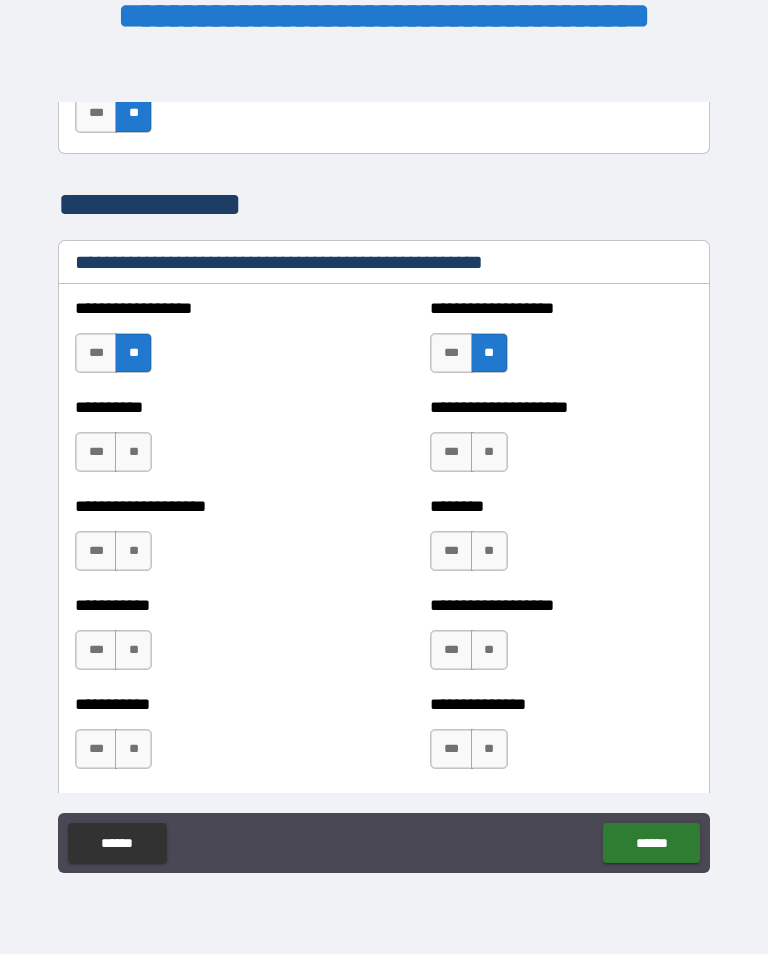 click on "**" at bounding box center [133, 452] 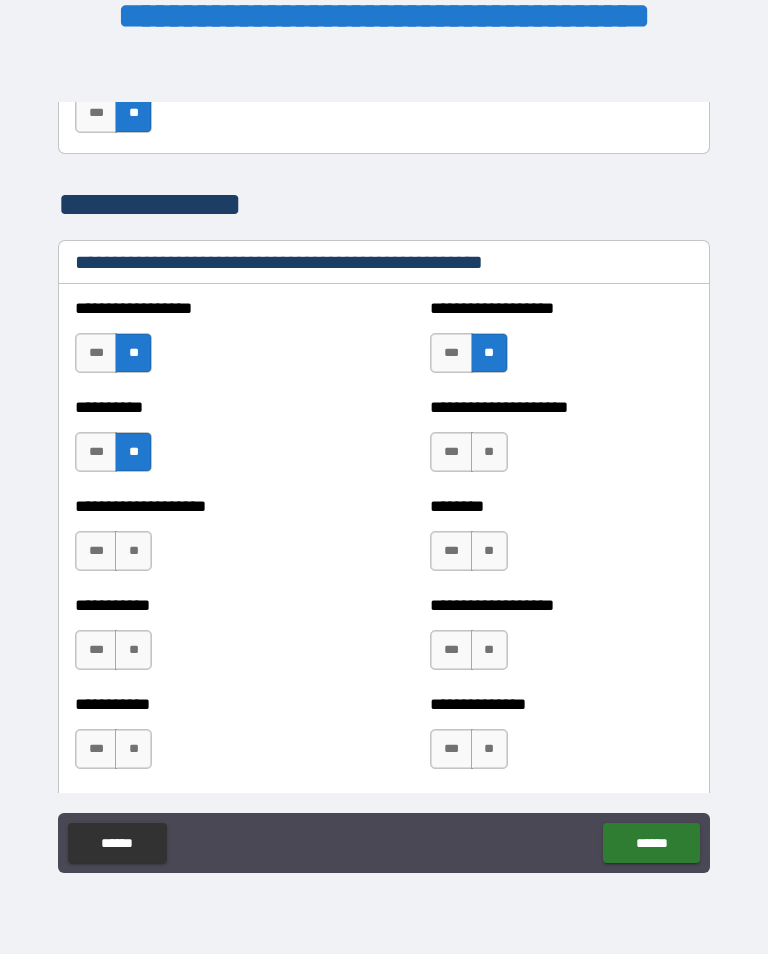 click on "**" at bounding box center [489, 452] 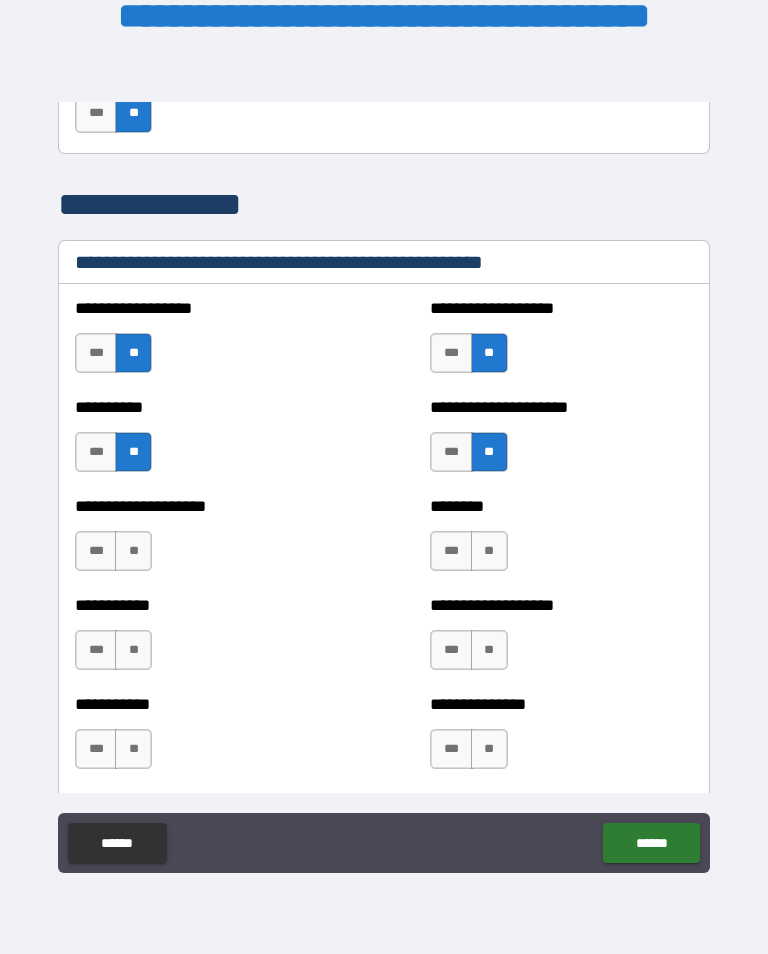 click on "**" at bounding box center (133, 551) 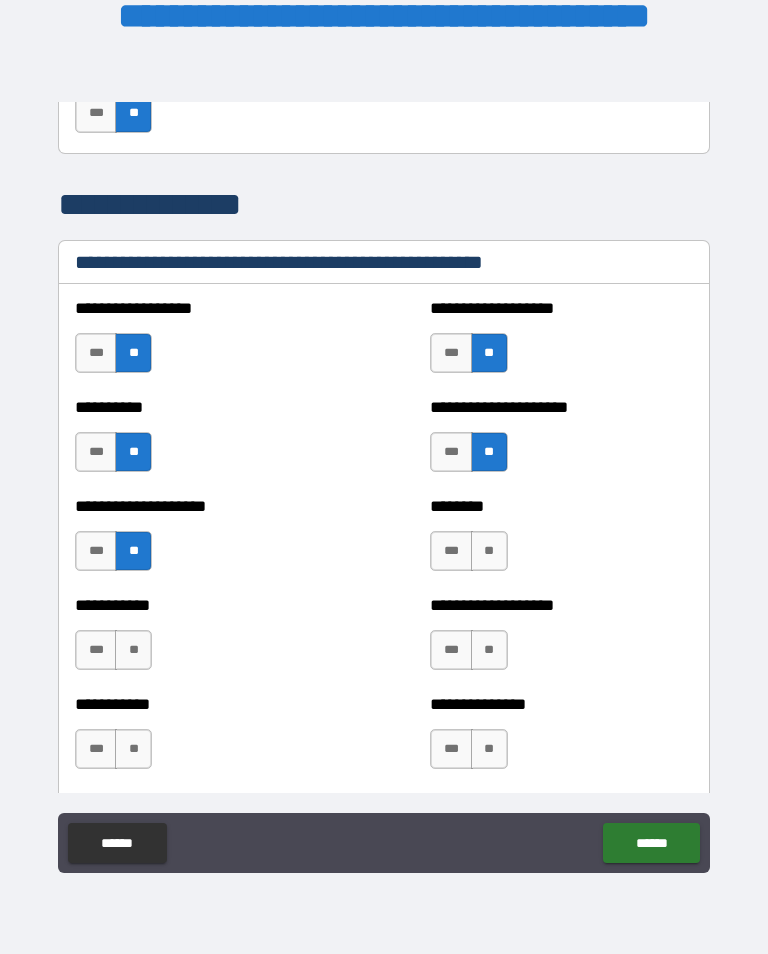 click on "***" at bounding box center [451, 551] 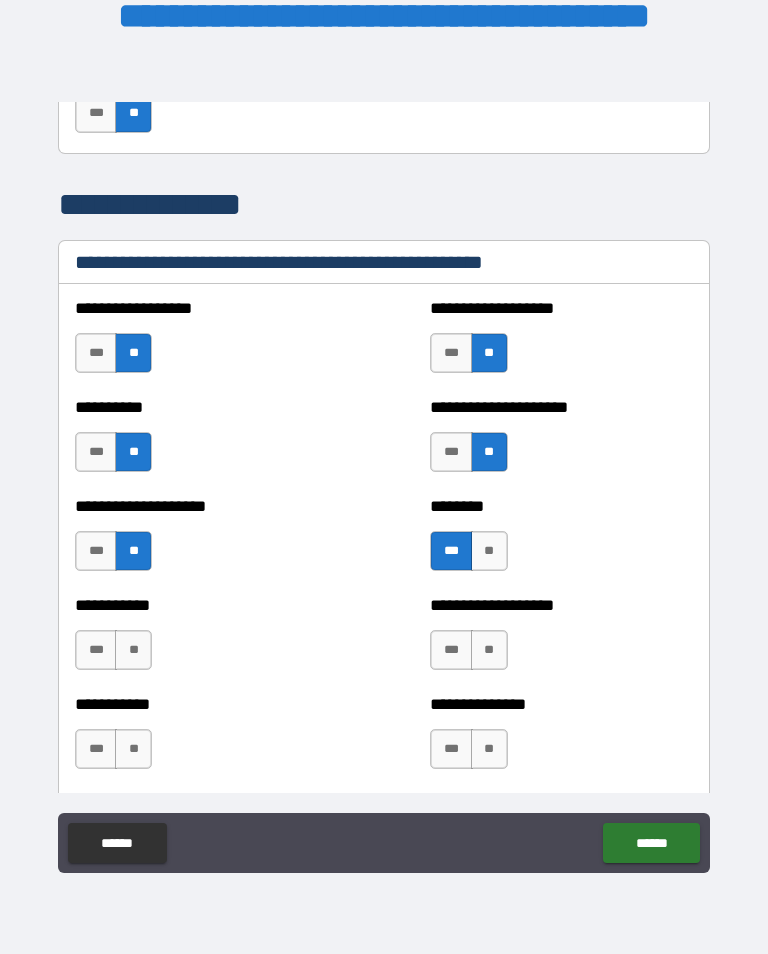 click on "**" at bounding box center [133, 650] 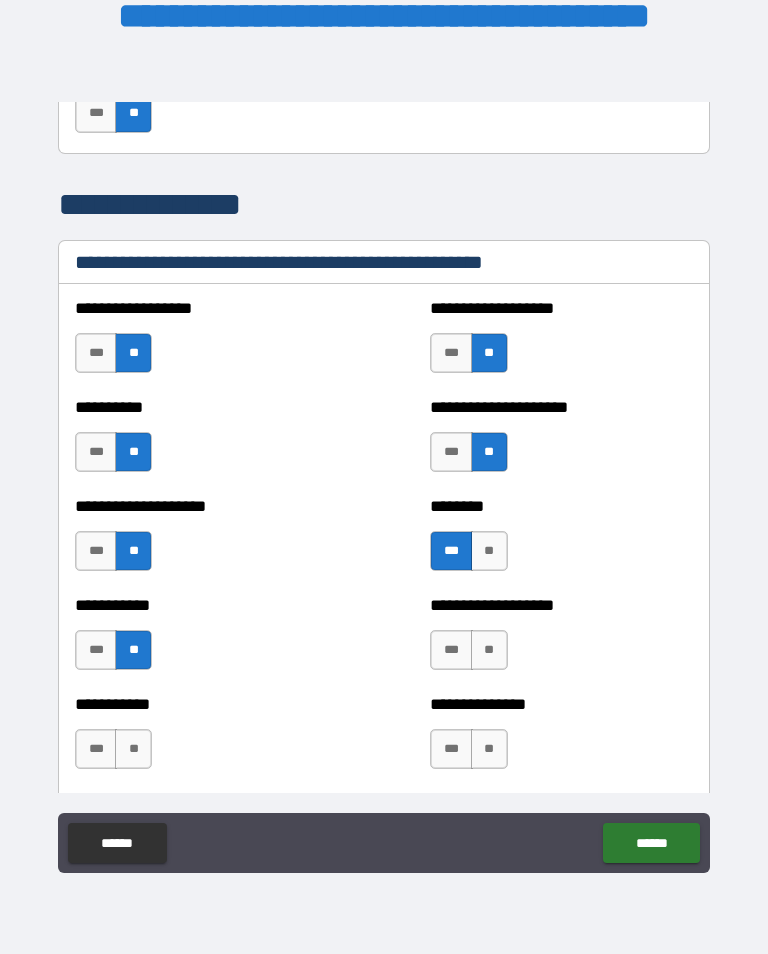 click on "**" at bounding box center (489, 650) 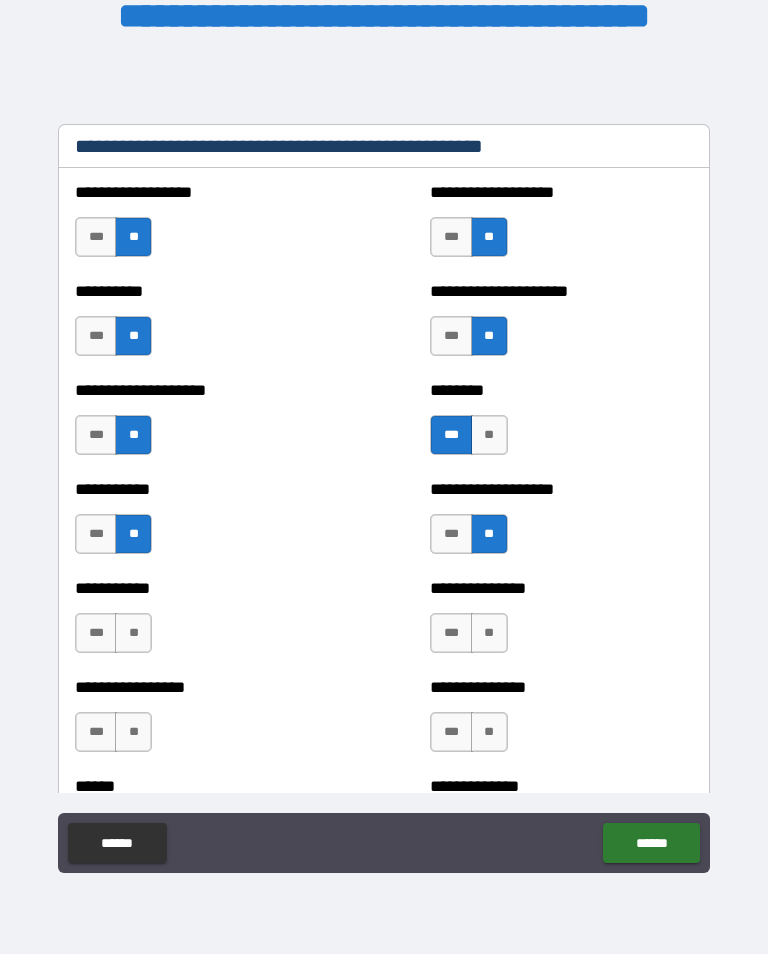 scroll, scrollTop: 2483, scrollLeft: 0, axis: vertical 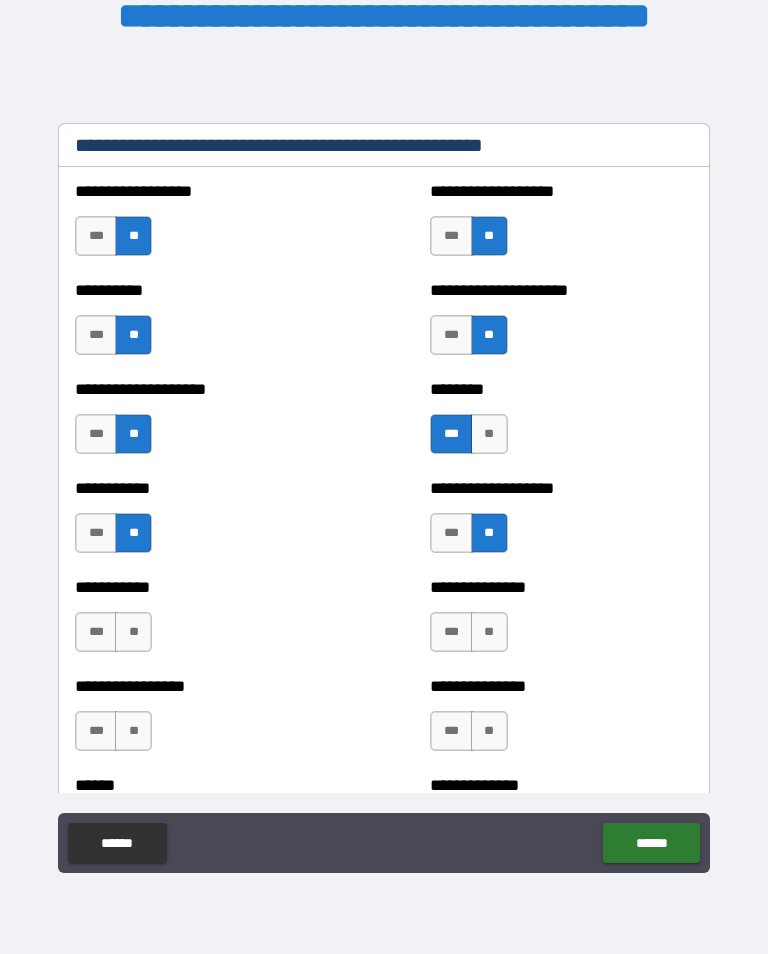 click on "**" at bounding box center [489, 632] 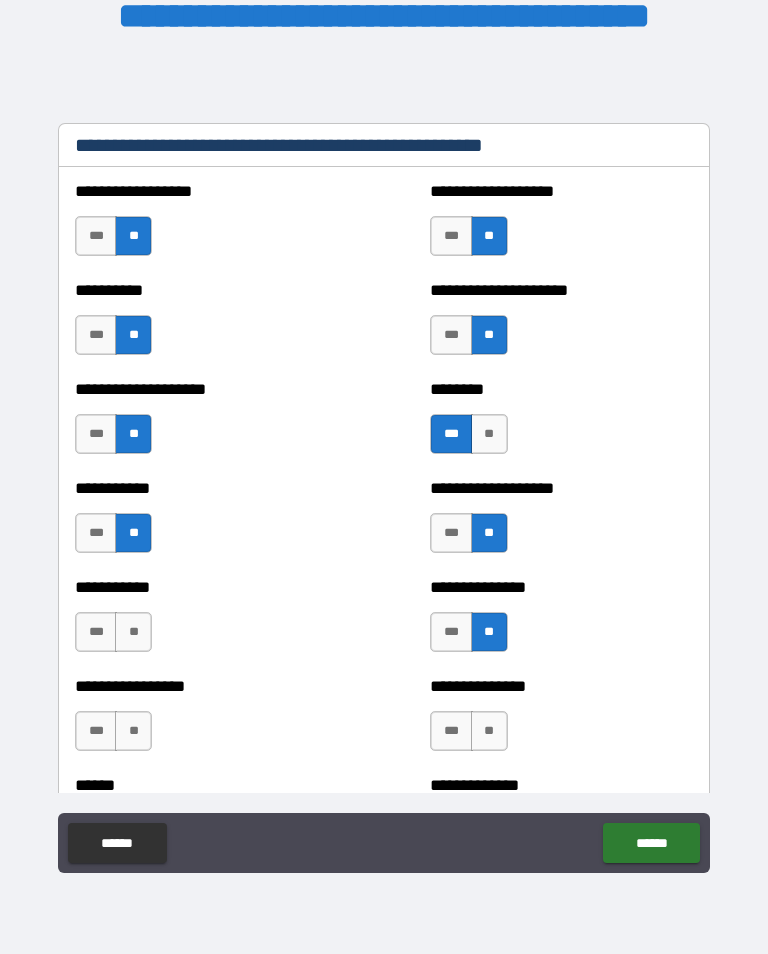 click on "**" at bounding box center [133, 632] 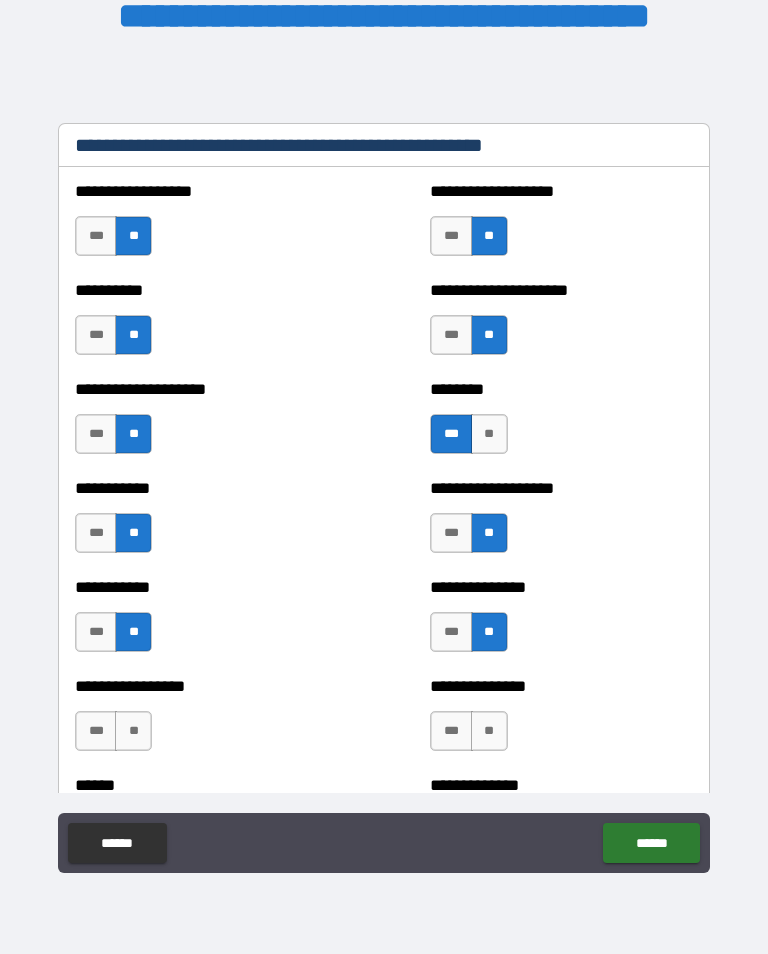 click on "**" at bounding box center [133, 731] 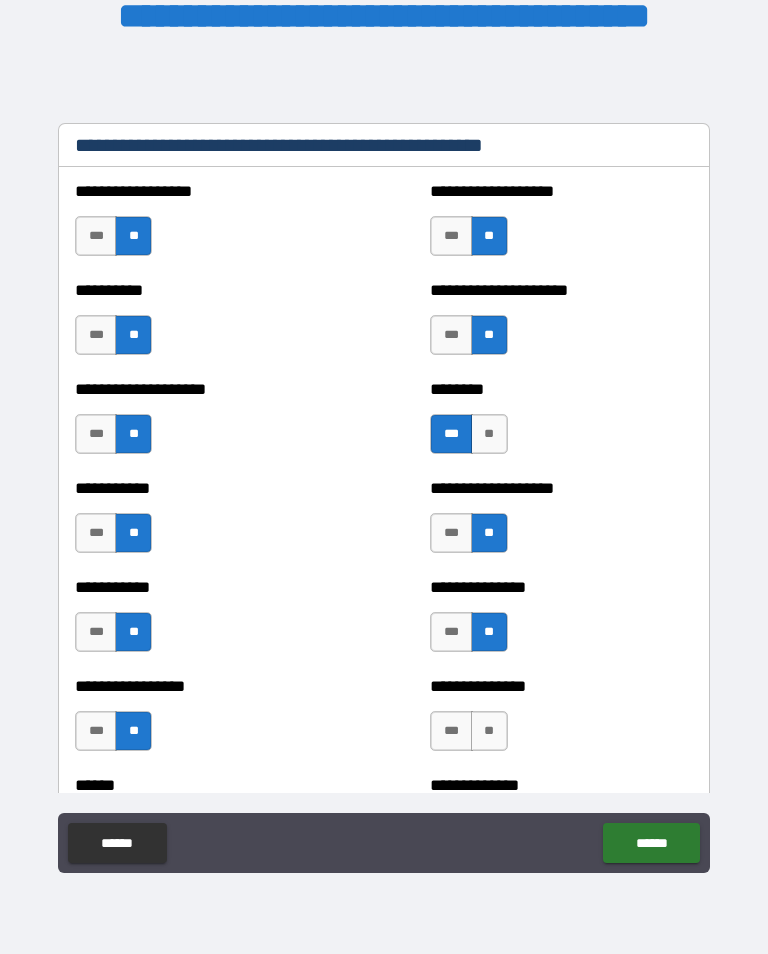 click on "**" at bounding box center (489, 731) 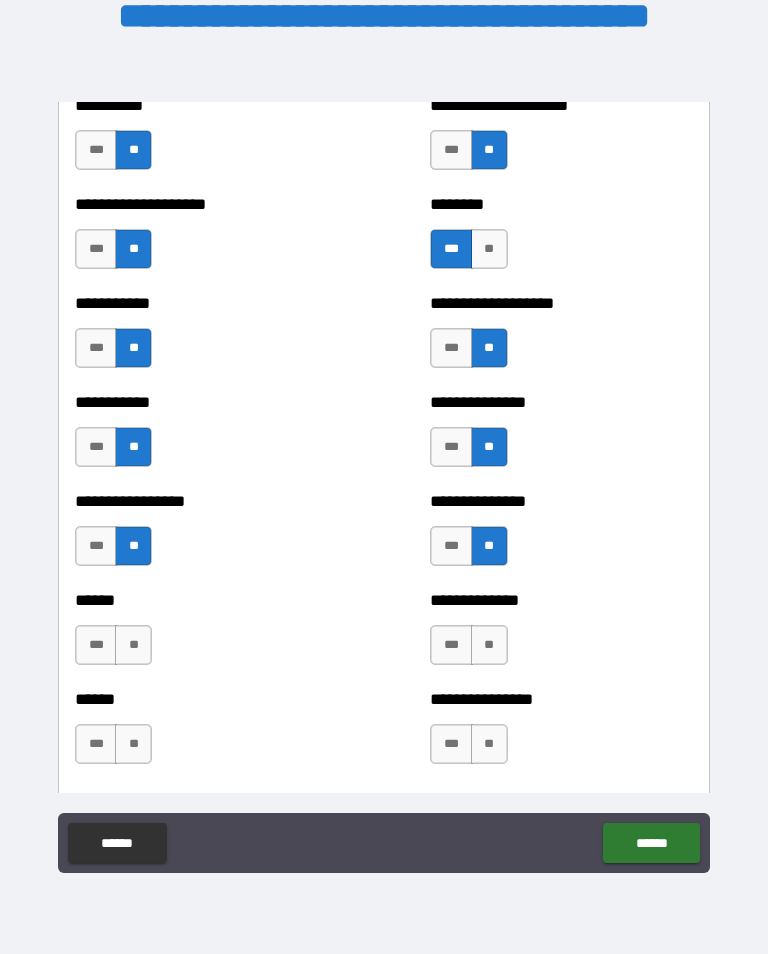 scroll, scrollTop: 2670, scrollLeft: 0, axis: vertical 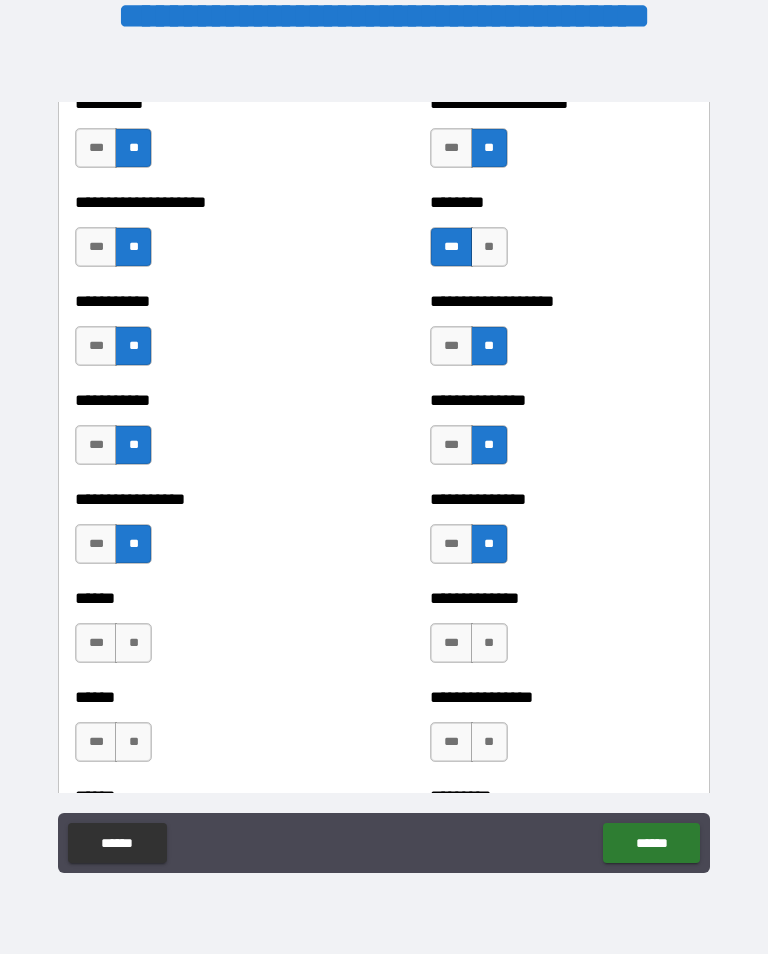 click on "**" at bounding box center [133, 643] 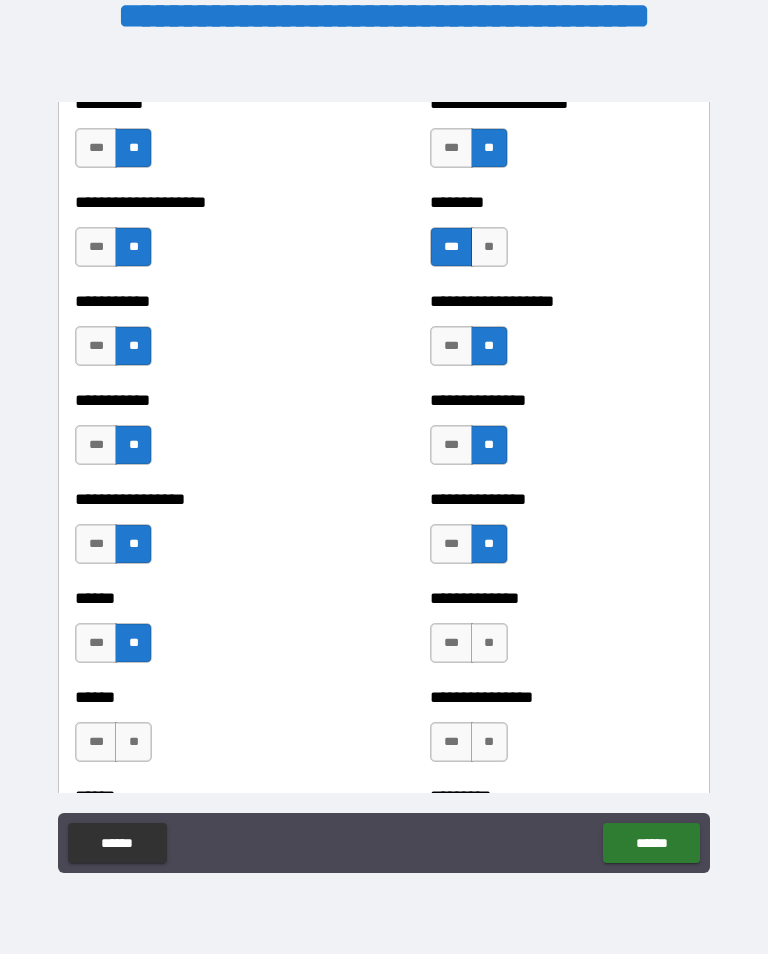 click on "**" at bounding box center (489, 643) 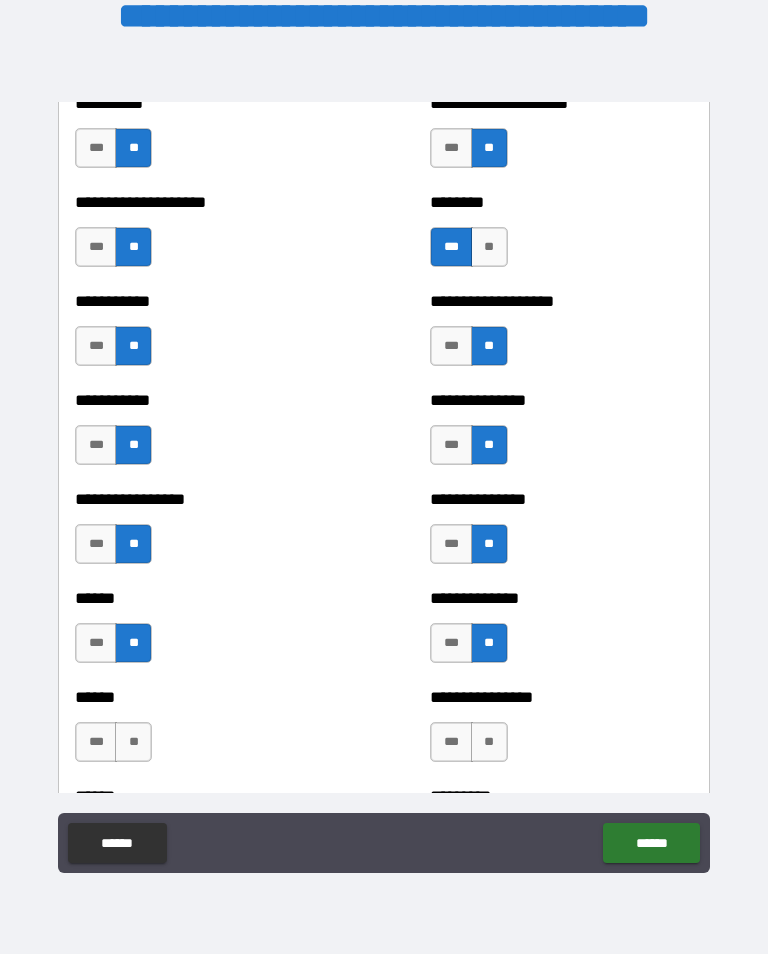 click on "**" at bounding box center [133, 742] 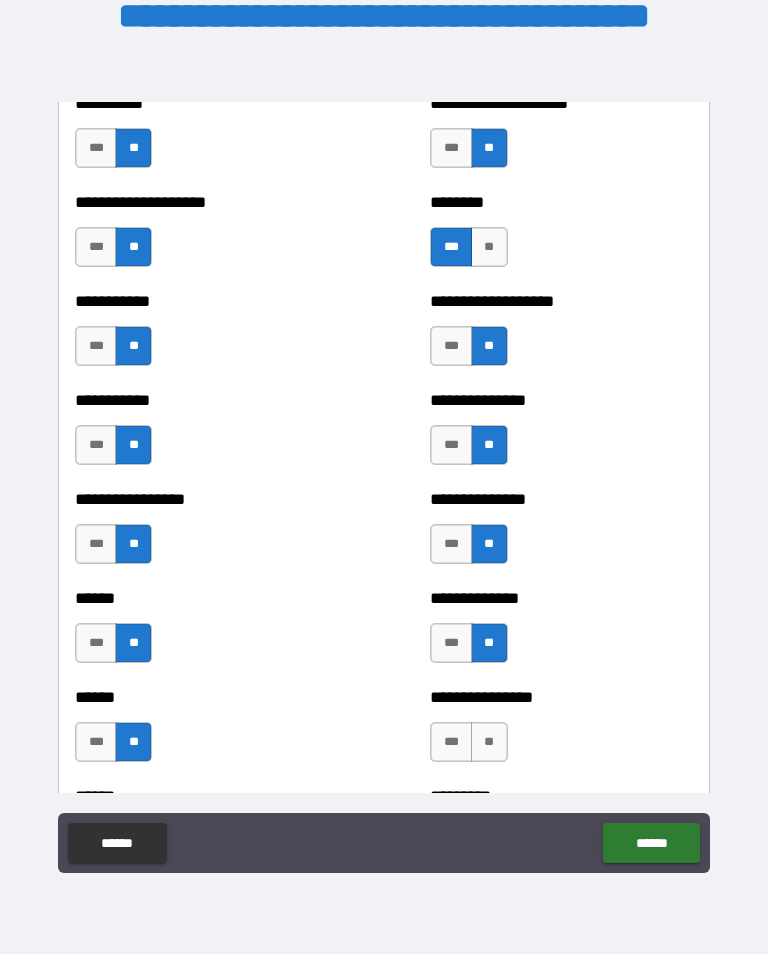 click on "**" at bounding box center (489, 742) 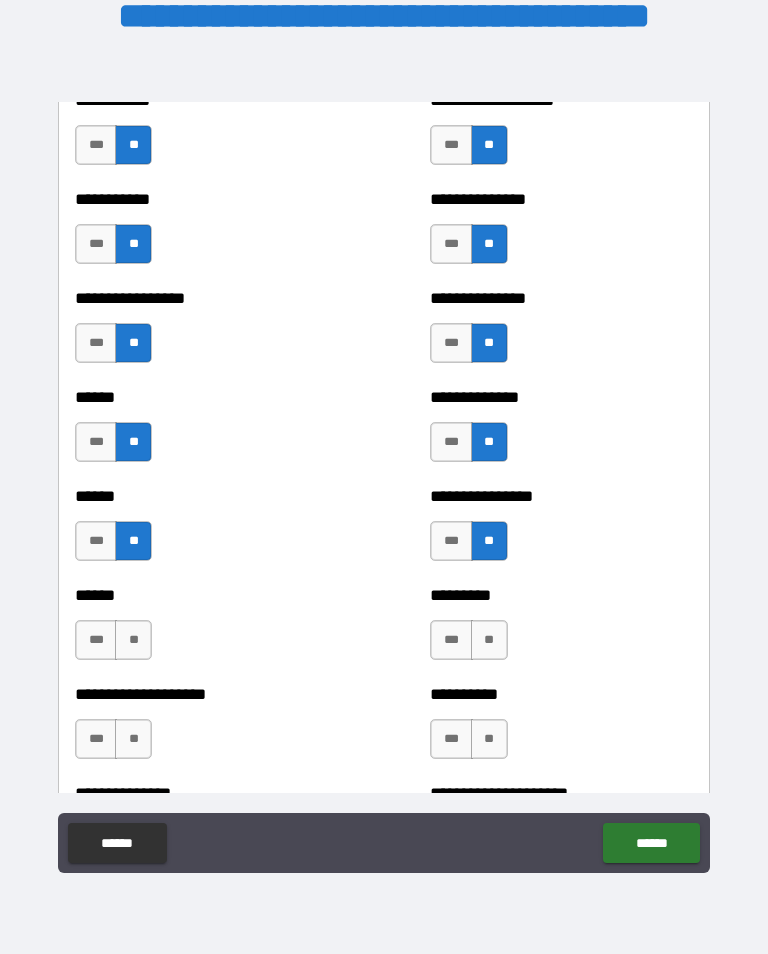 scroll, scrollTop: 2875, scrollLeft: 0, axis: vertical 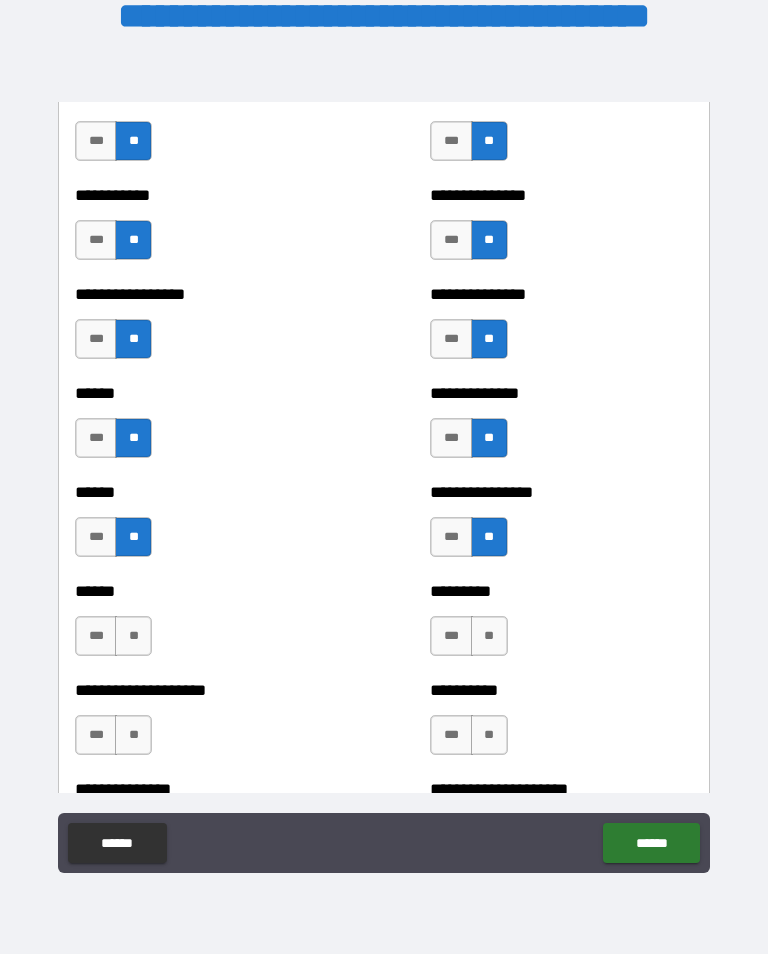 click on "**" at bounding box center [133, 636] 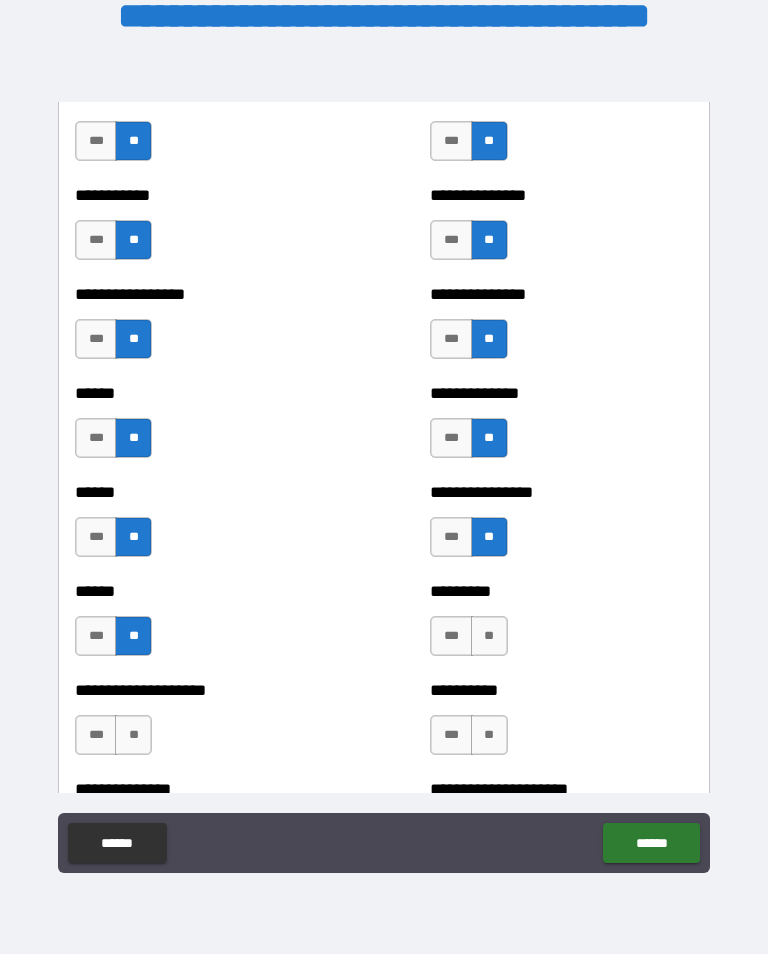 click on "**" at bounding box center (489, 636) 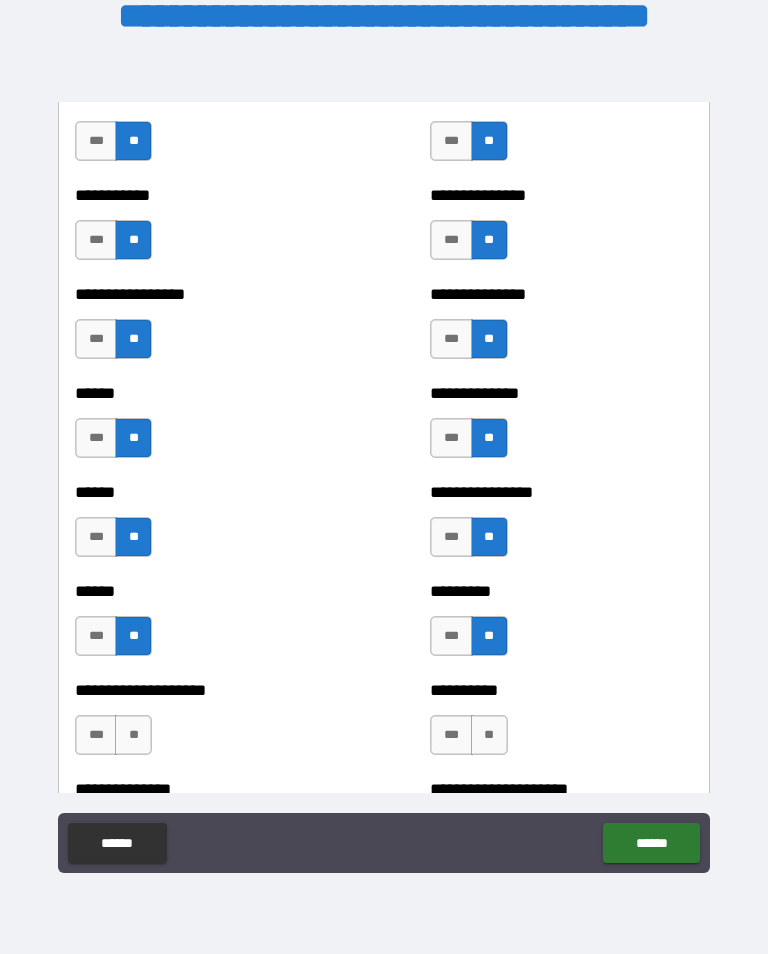 click on "**" at bounding box center [489, 735] 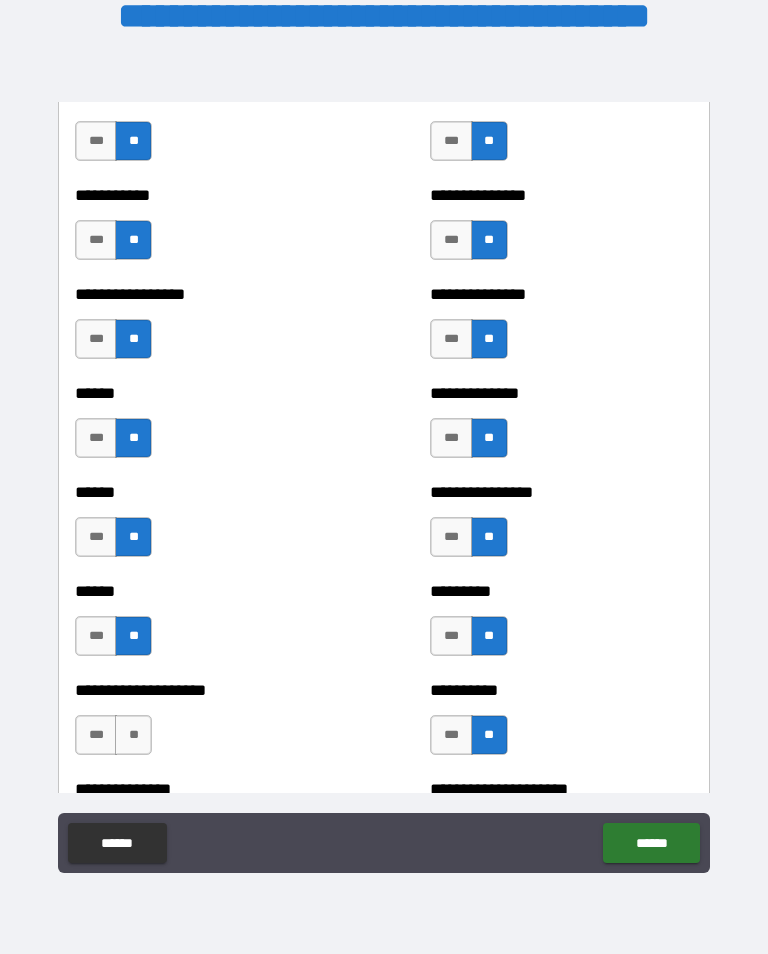 click on "**" at bounding box center (133, 735) 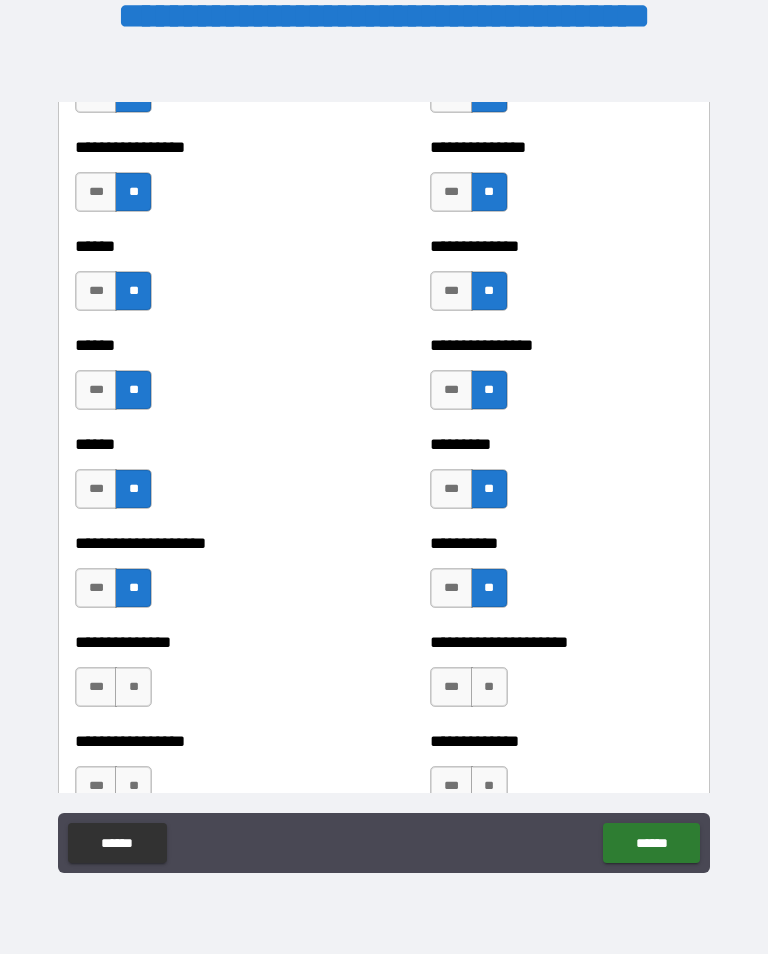 scroll, scrollTop: 3026, scrollLeft: 0, axis: vertical 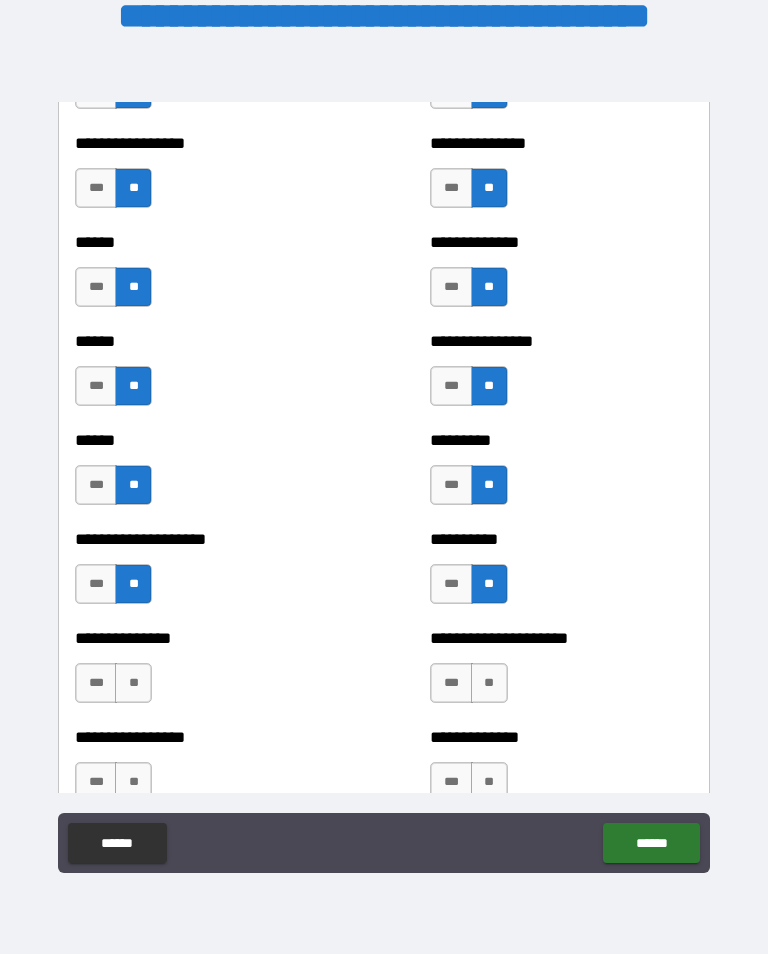 click on "**" at bounding box center [133, 683] 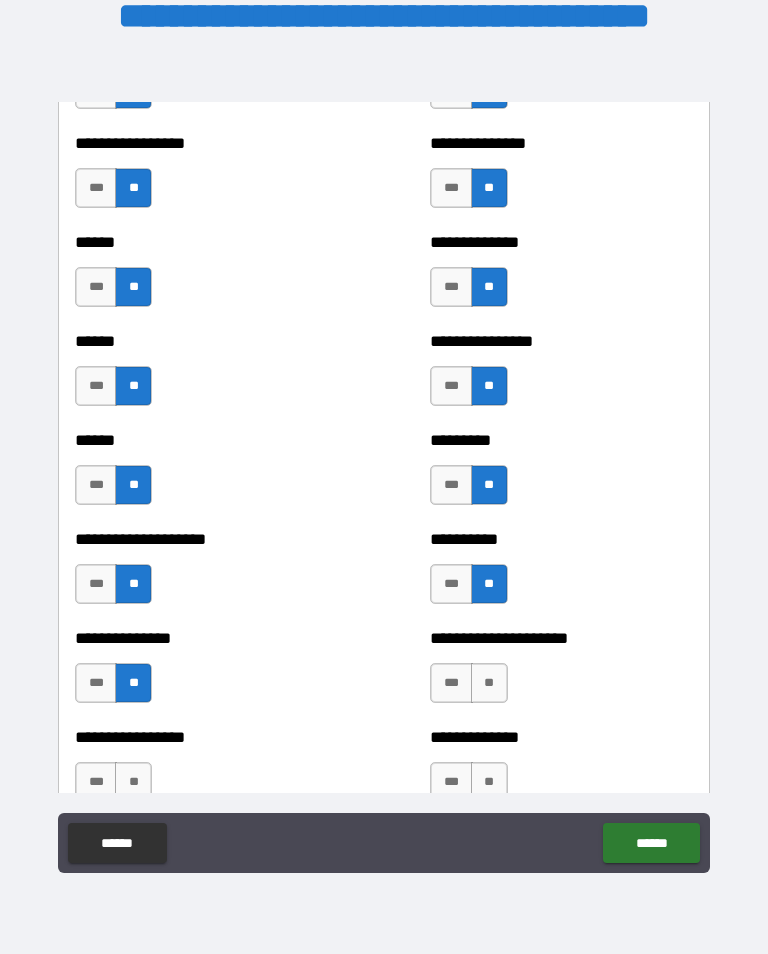 click on "**" at bounding box center [489, 683] 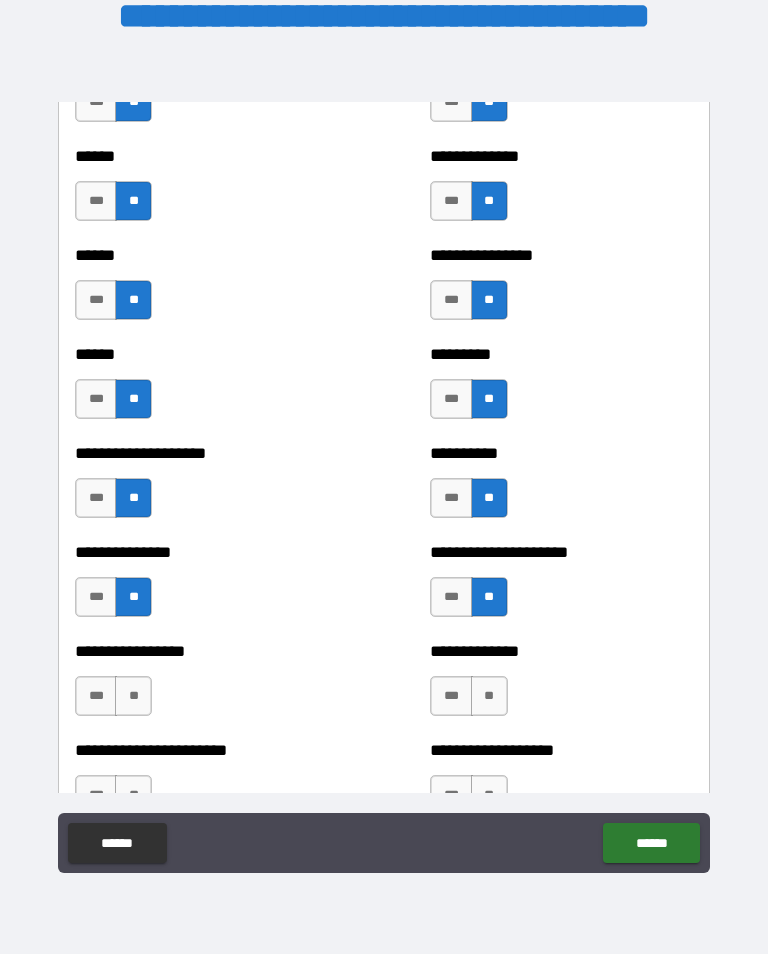 scroll, scrollTop: 3156, scrollLeft: 0, axis: vertical 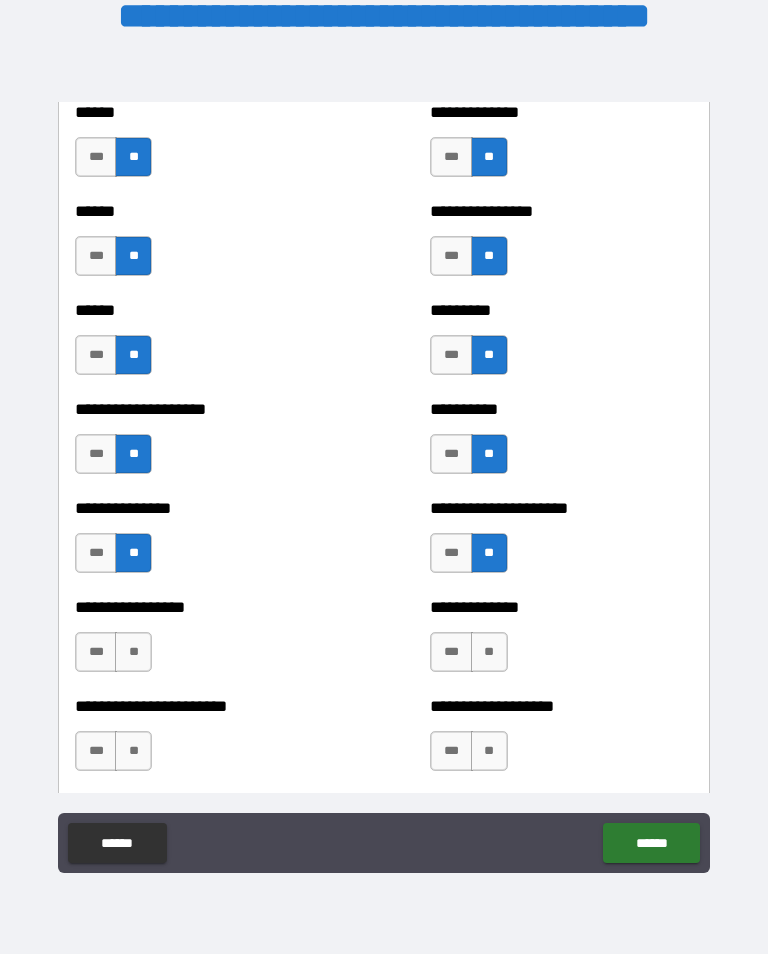 click on "**" at bounding box center (489, 652) 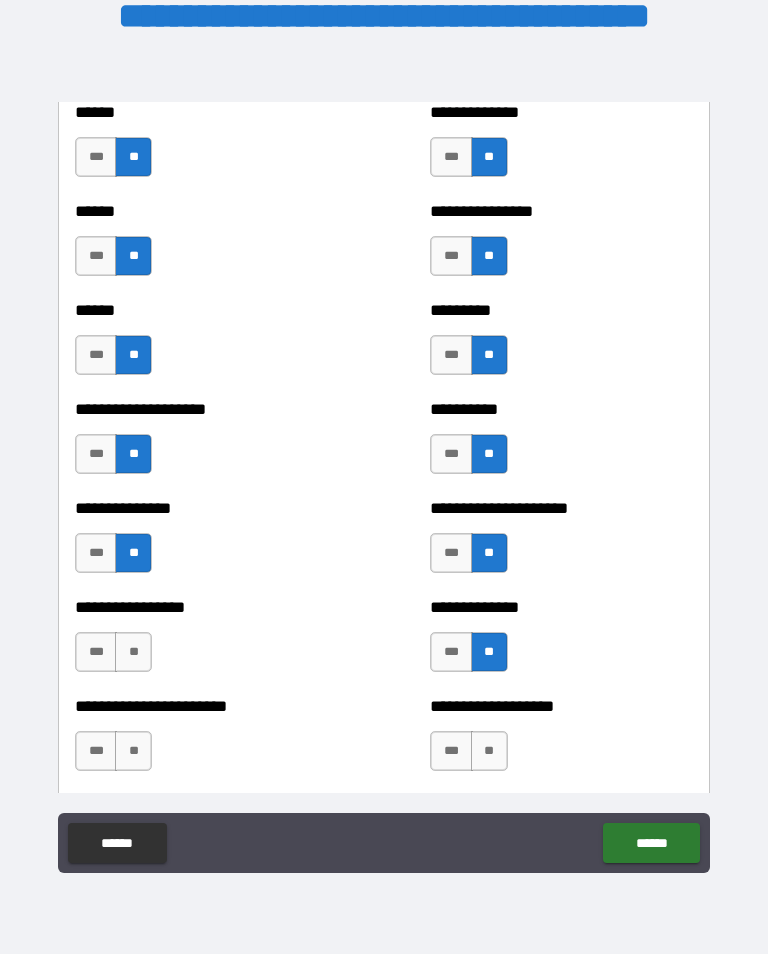 click on "**" at bounding box center [133, 652] 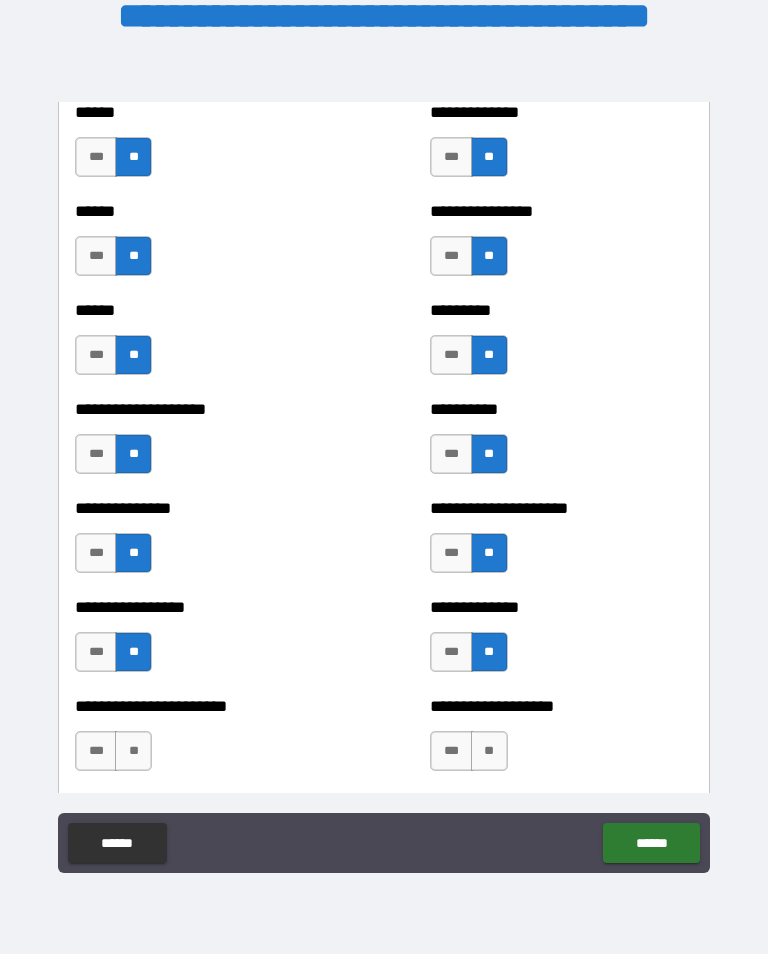 click on "**" at bounding box center (133, 751) 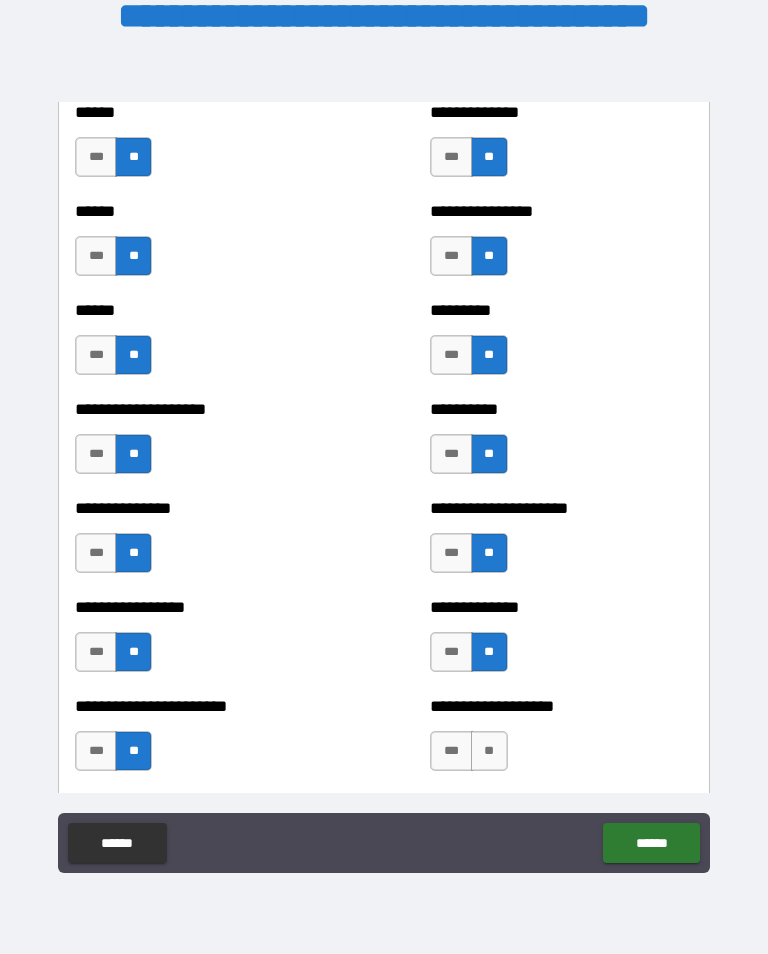 click on "**" at bounding box center (489, 751) 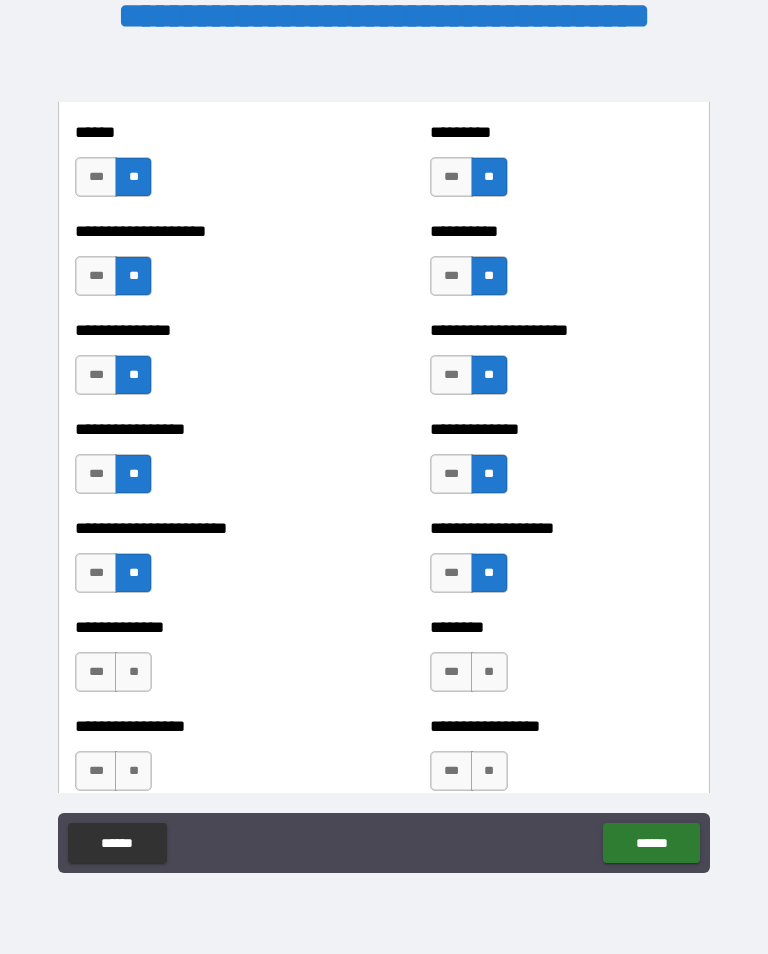 scroll, scrollTop: 3335, scrollLeft: 0, axis: vertical 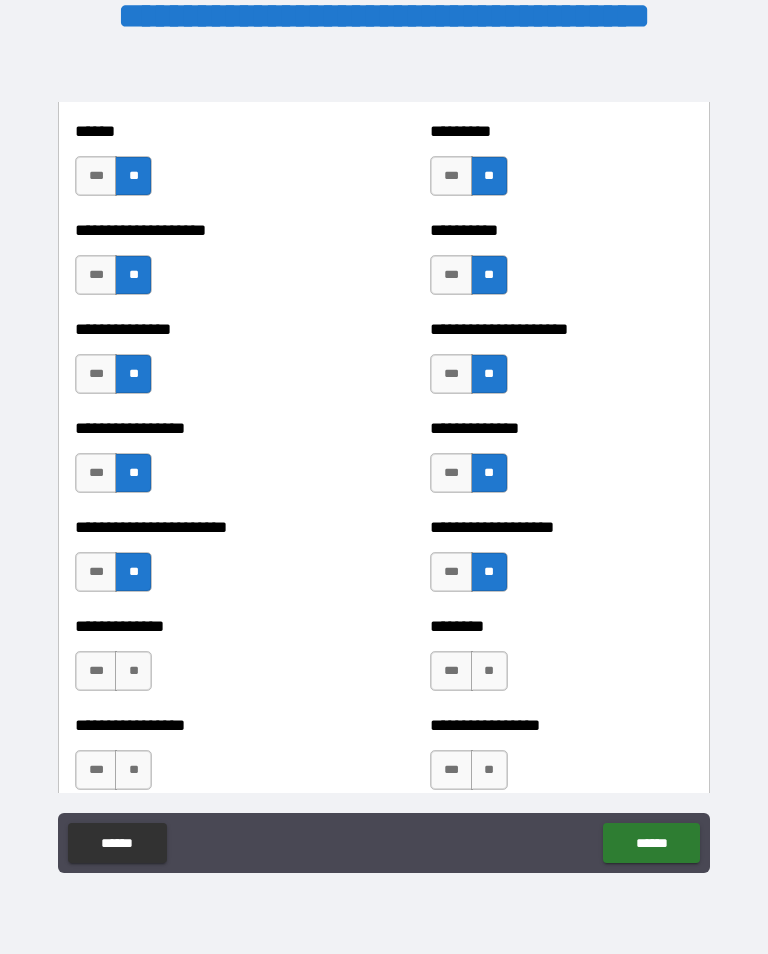 click on "**" at bounding box center [133, 671] 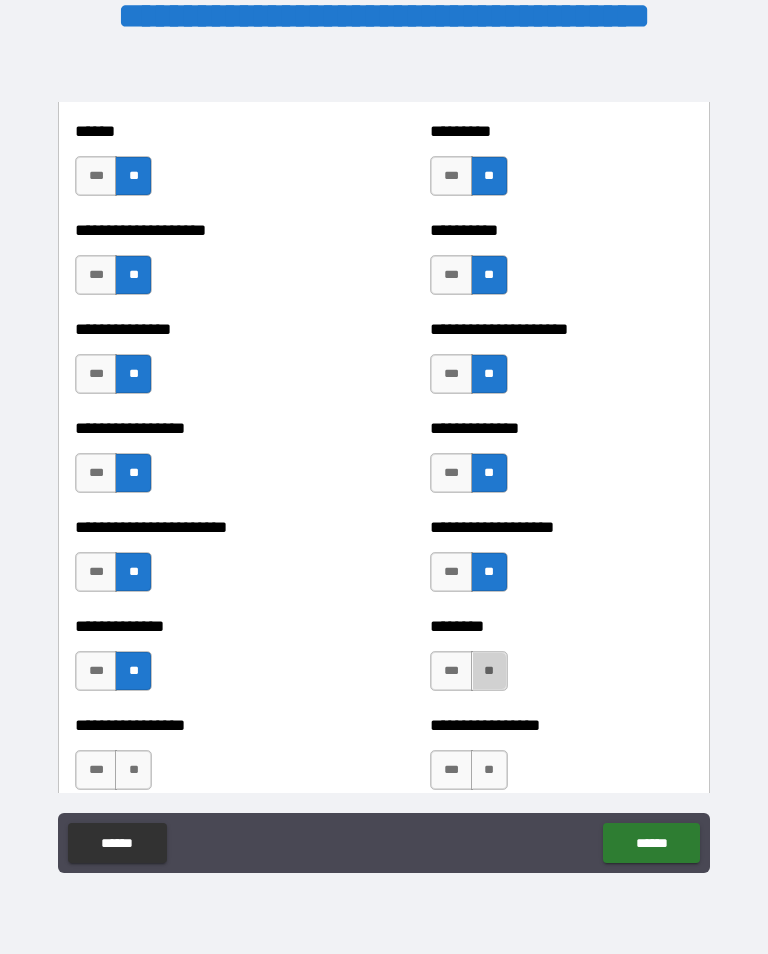 click on "**" at bounding box center (489, 671) 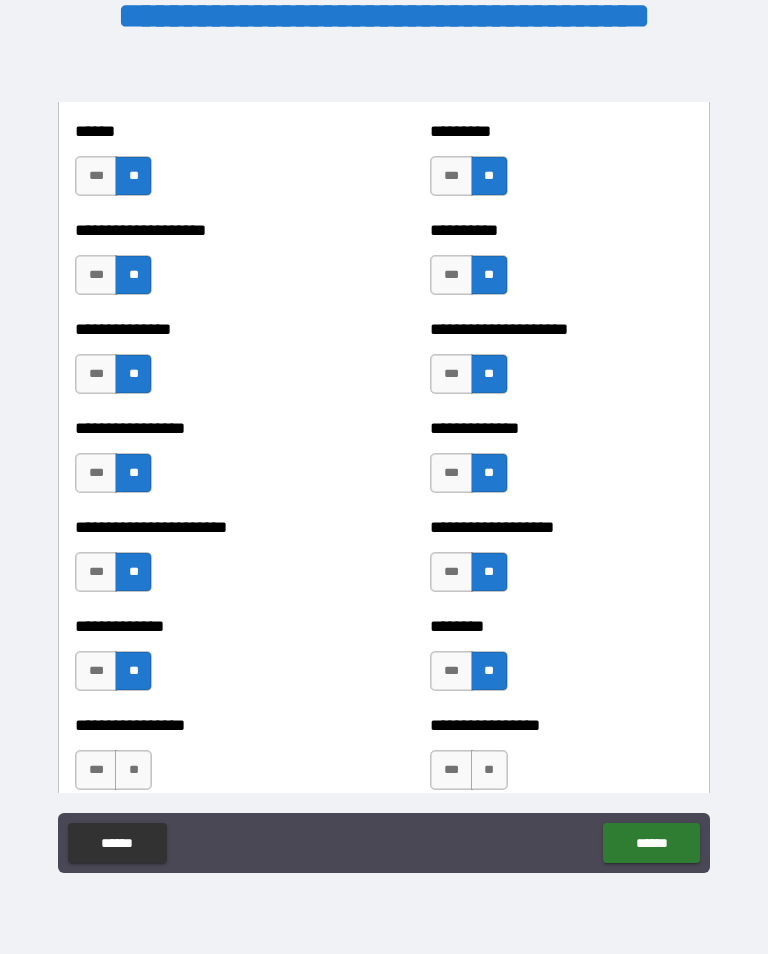 click on "**" at bounding box center (133, 770) 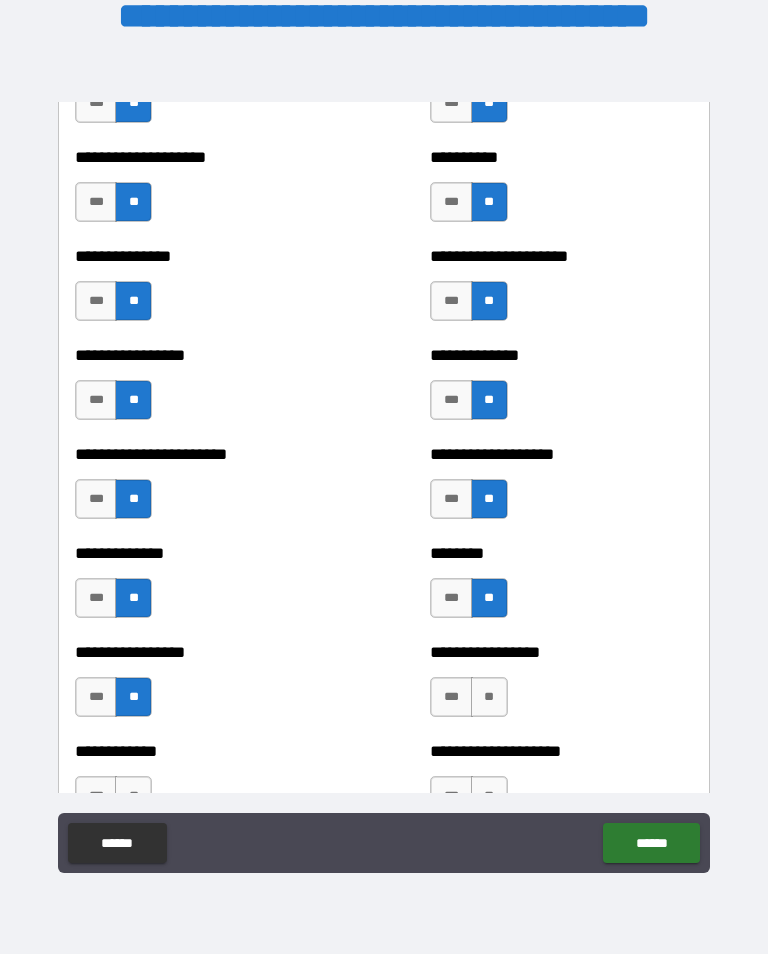 scroll, scrollTop: 3409, scrollLeft: 0, axis: vertical 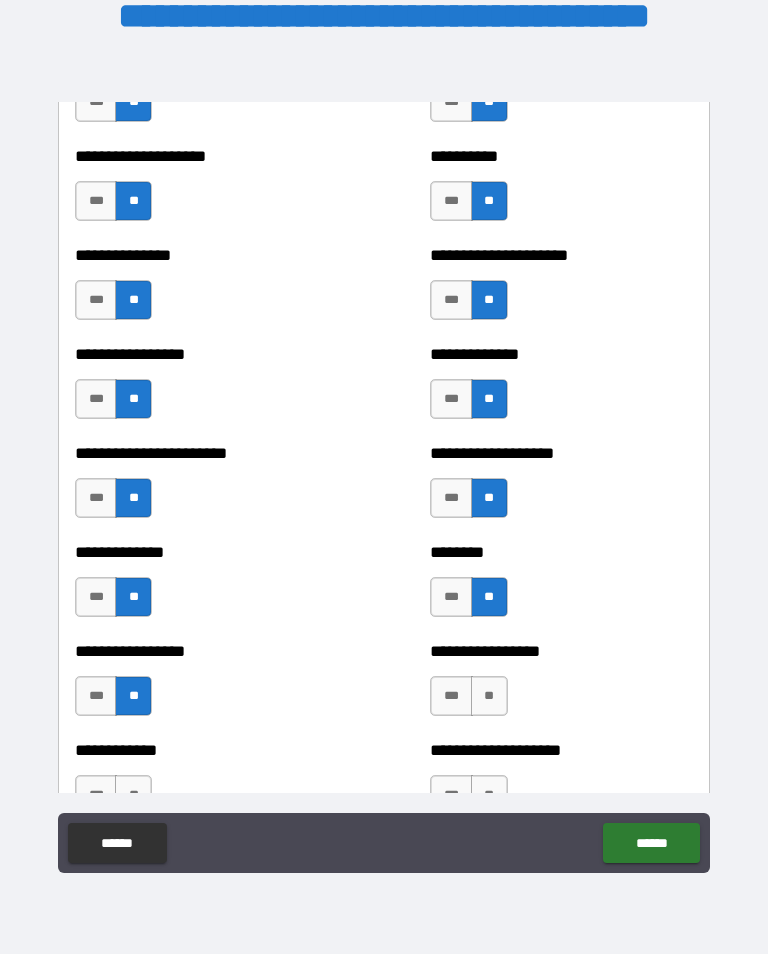 click on "**" at bounding box center (489, 696) 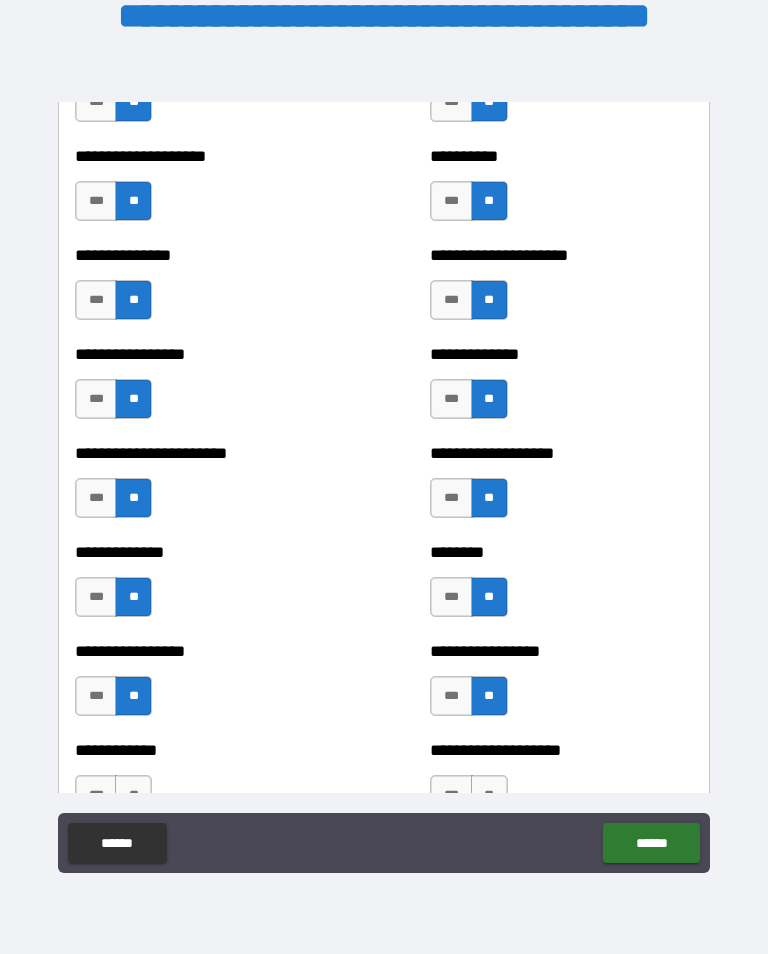 click on "**" at bounding box center [133, 795] 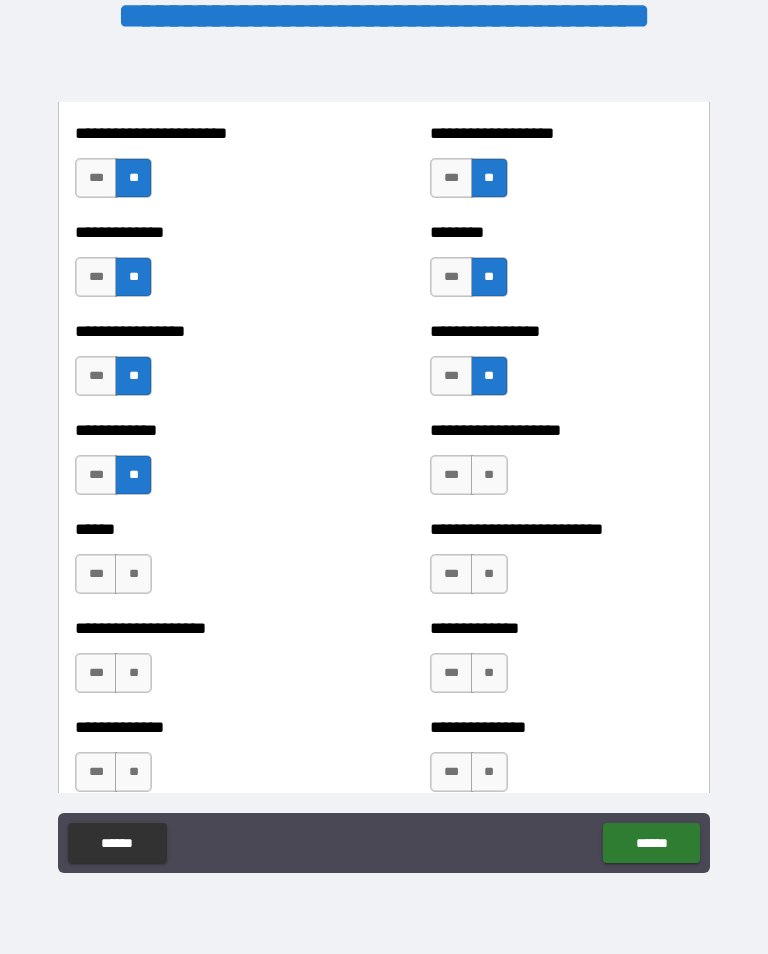 scroll, scrollTop: 3731, scrollLeft: 0, axis: vertical 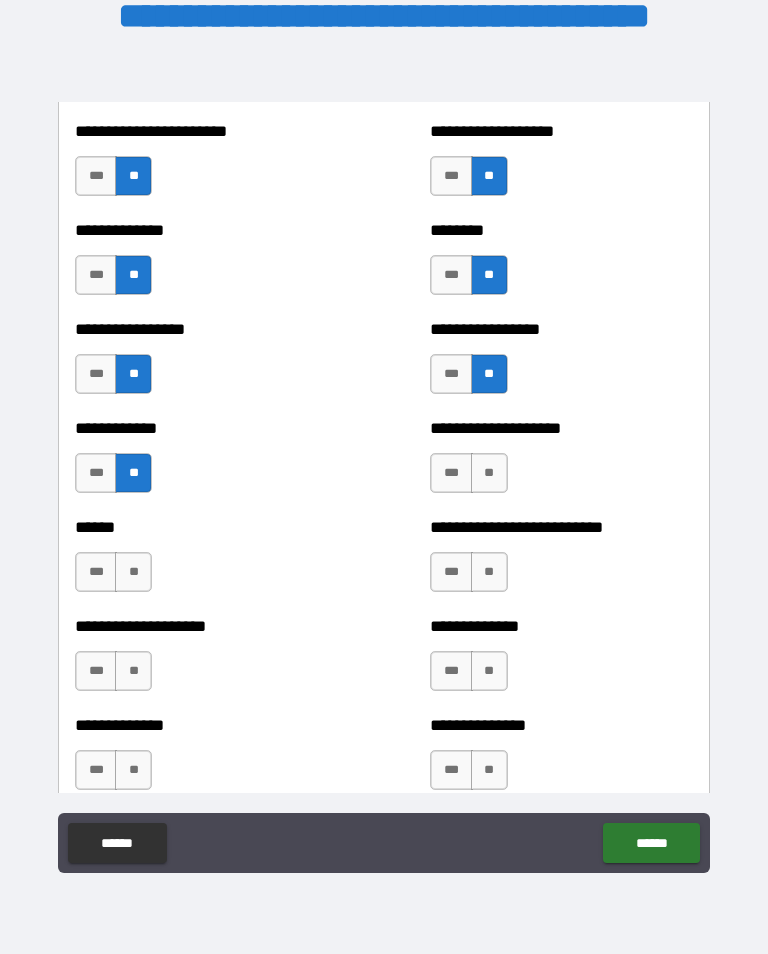 click on "**" at bounding box center [489, 473] 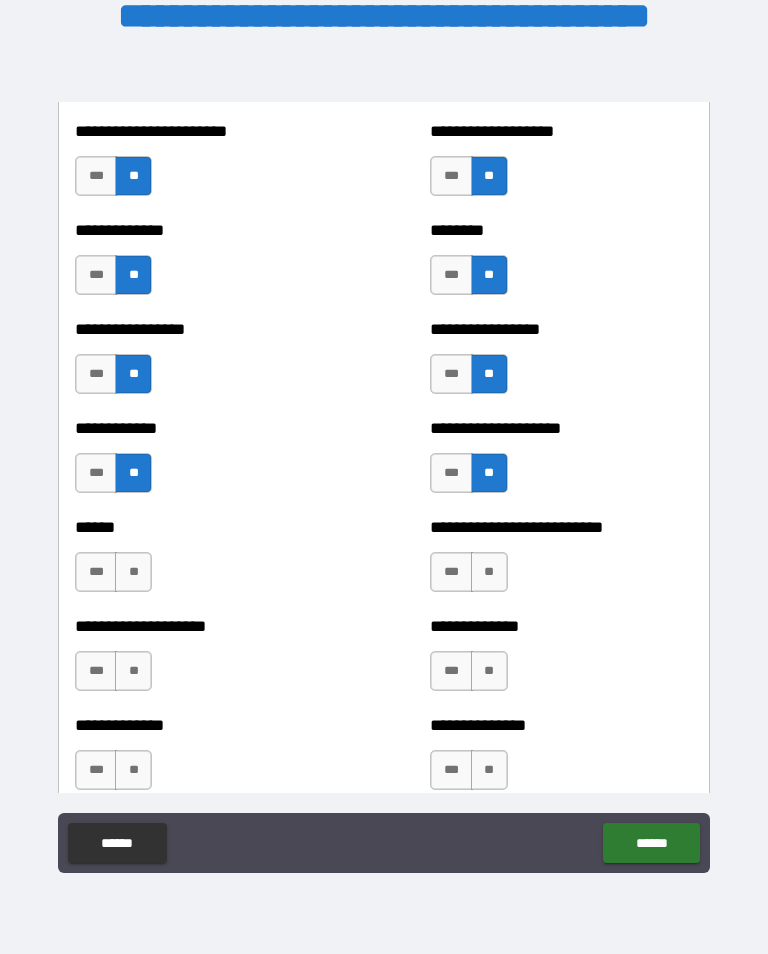 click on "***" at bounding box center [96, 572] 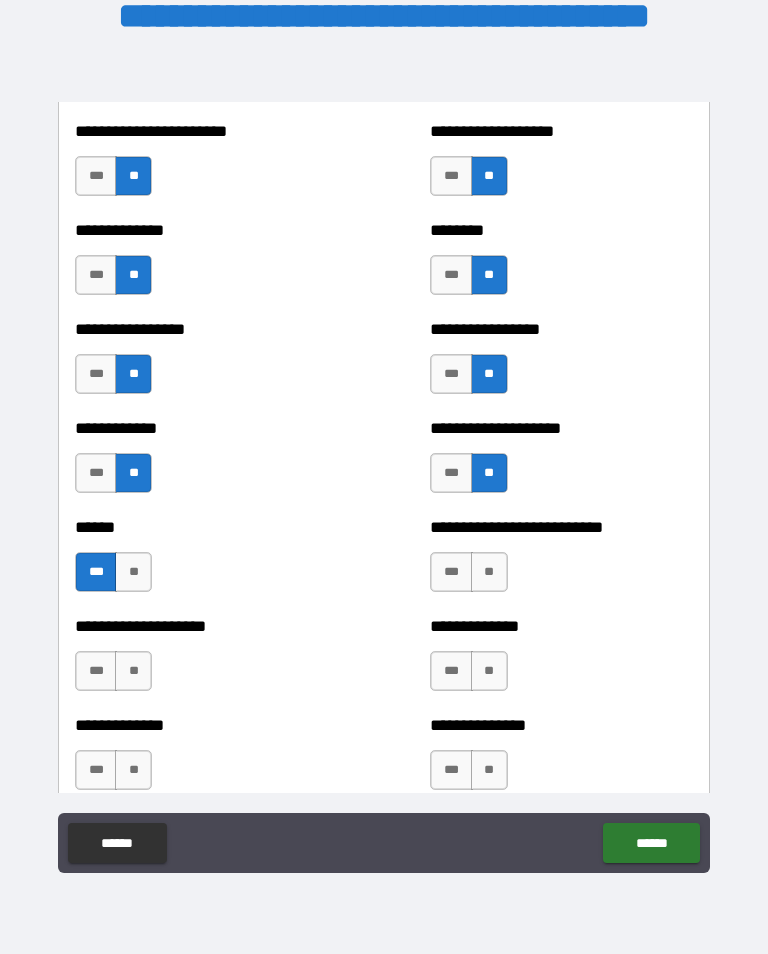click on "**" at bounding box center (489, 572) 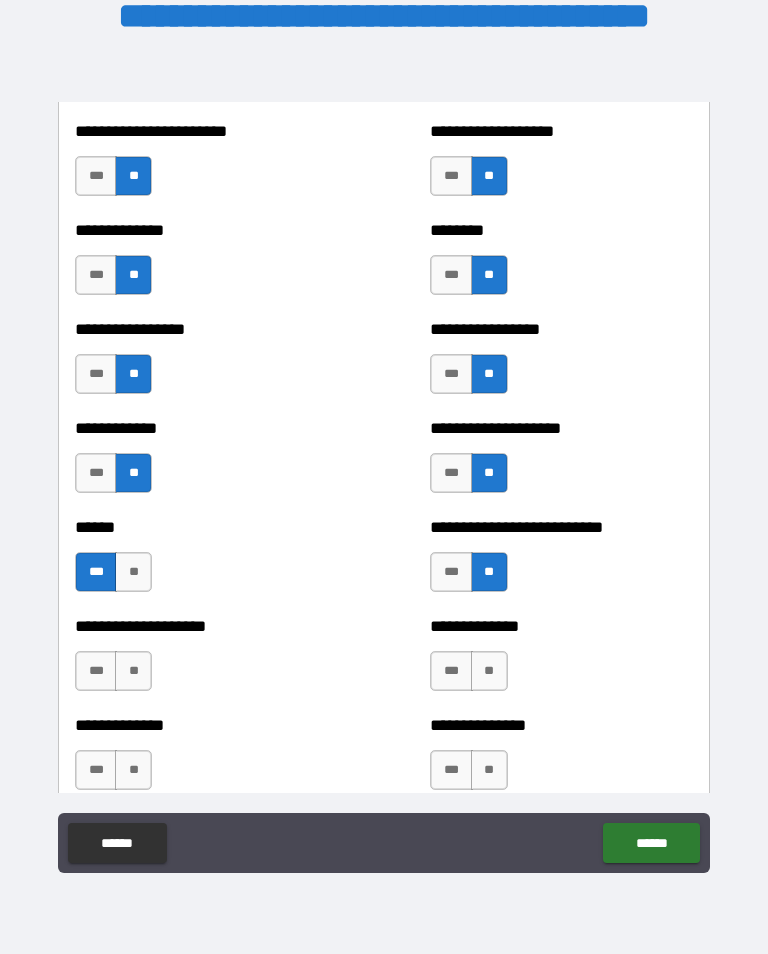 click on "**" at bounding box center [133, 671] 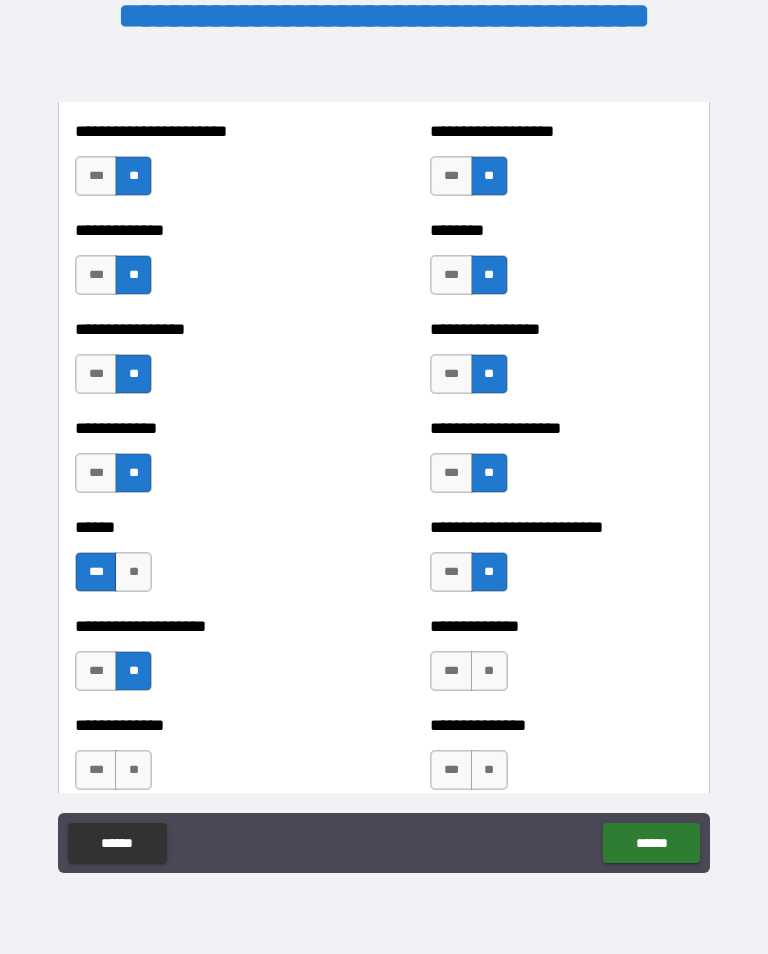 click on "**" at bounding box center (489, 671) 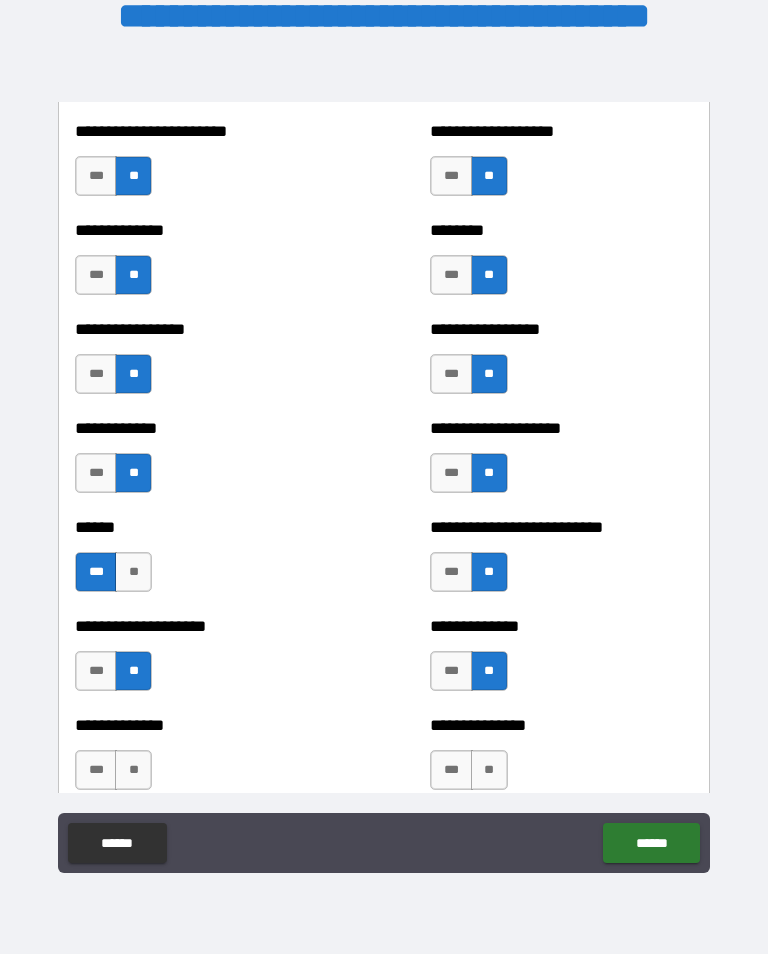 click on "**" at bounding box center (489, 770) 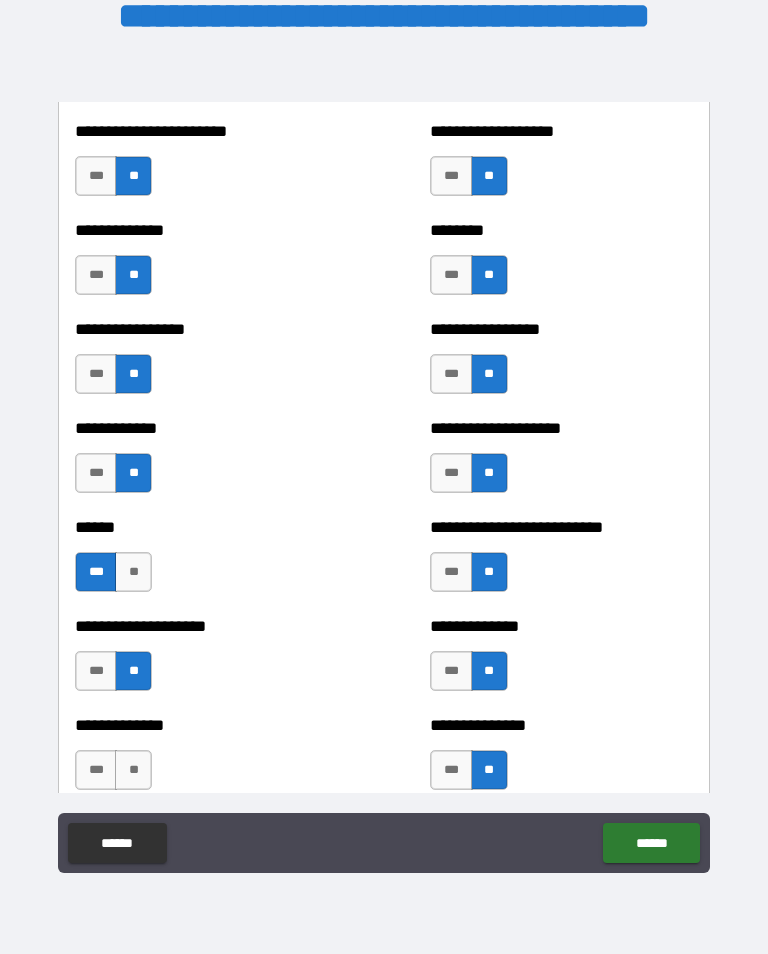 click on "**" at bounding box center [133, 770] 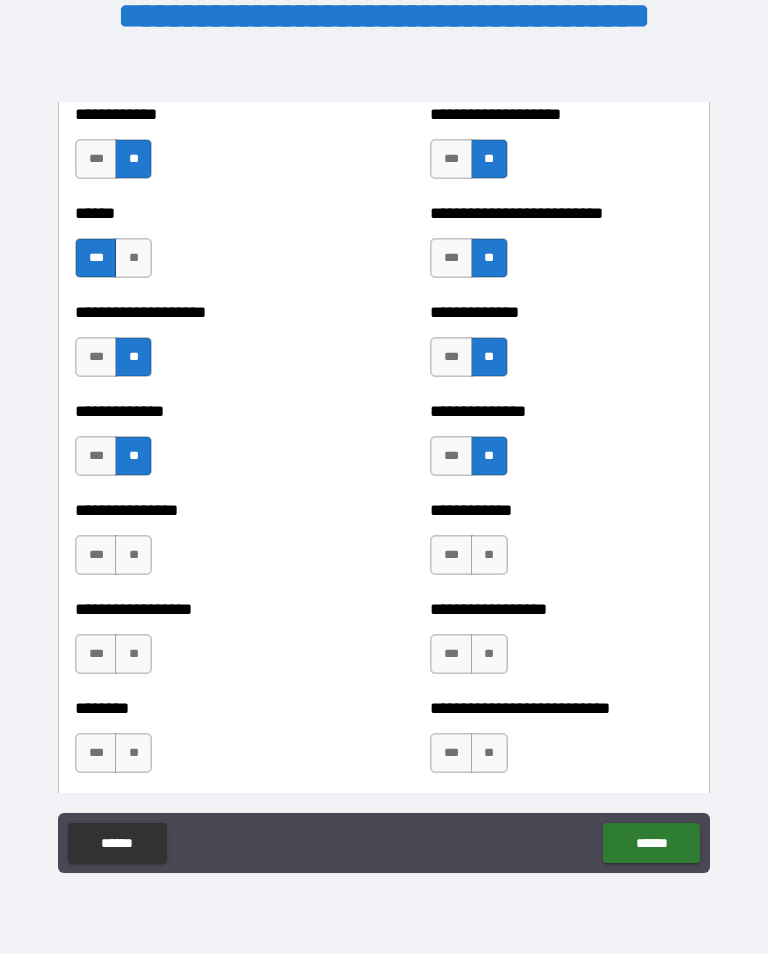 scroll, scrollTop: 4047, scrollLeft: 0, axis: vertical 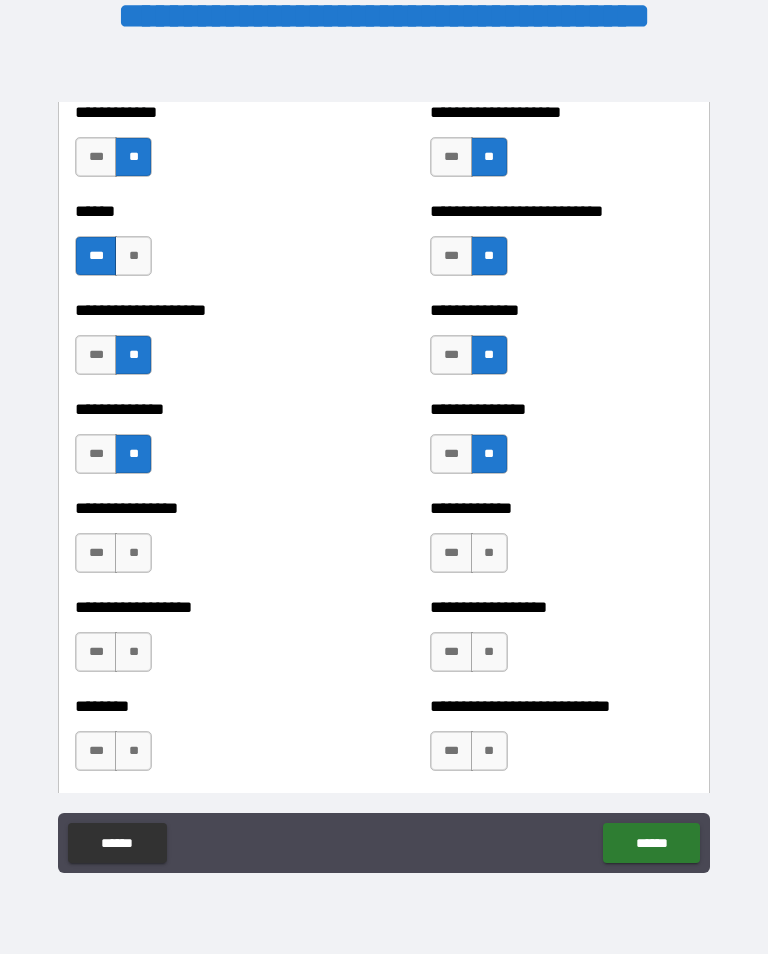 click on "**" at bounding box center [133, 553] 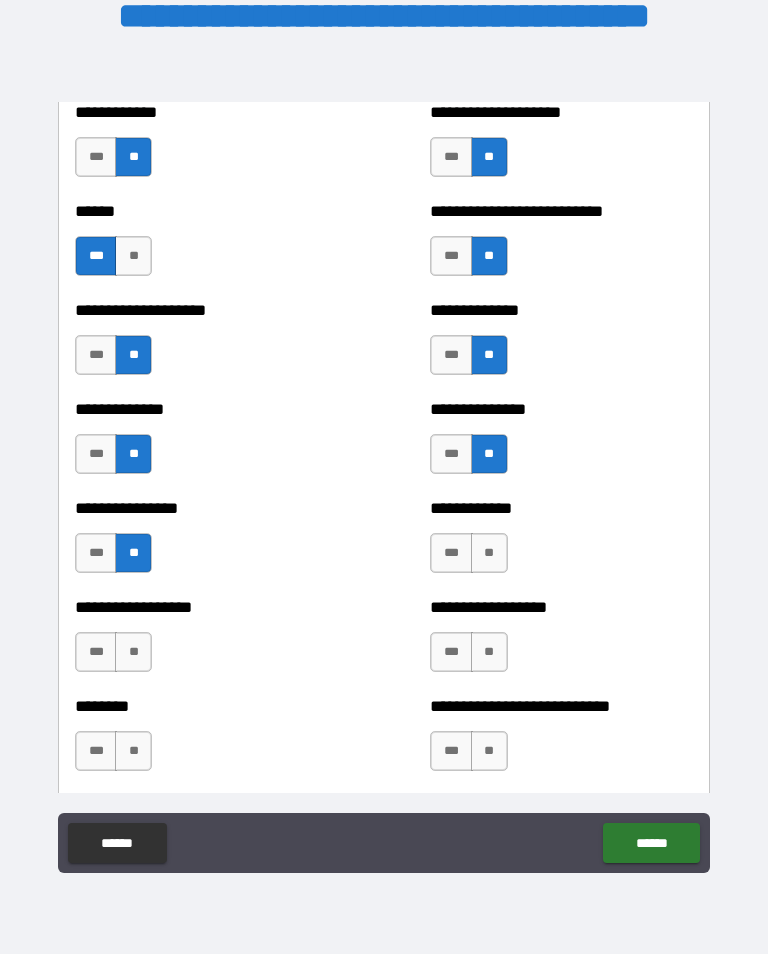 click on "**" at bounding box center (489, 553) 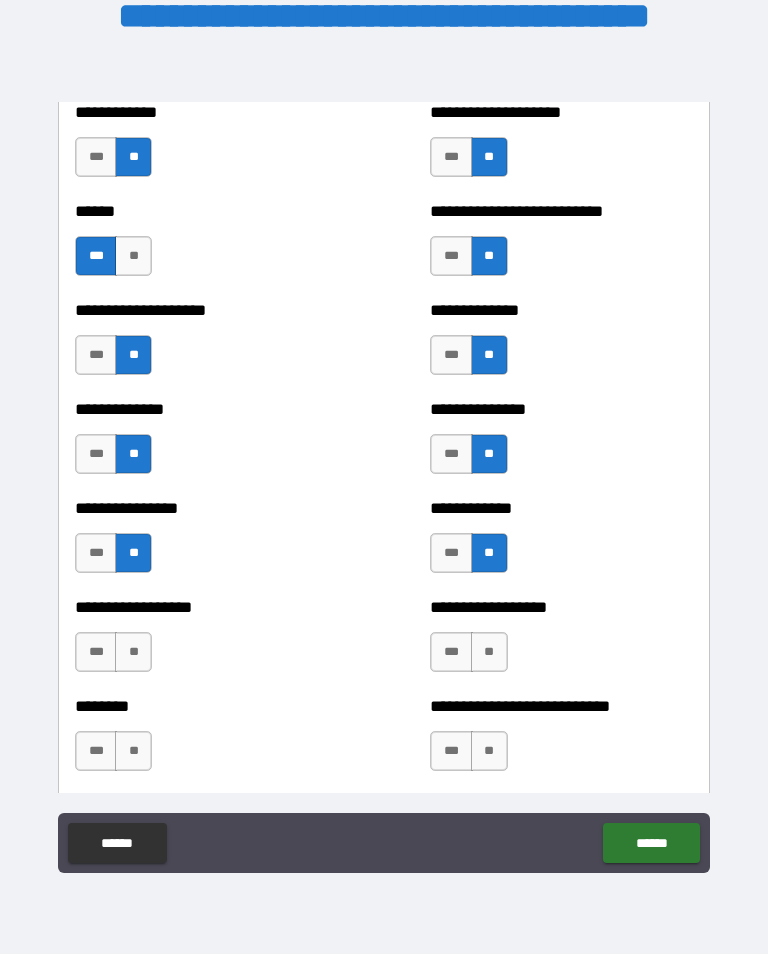 click on "**" at bounding box center [489, 652] 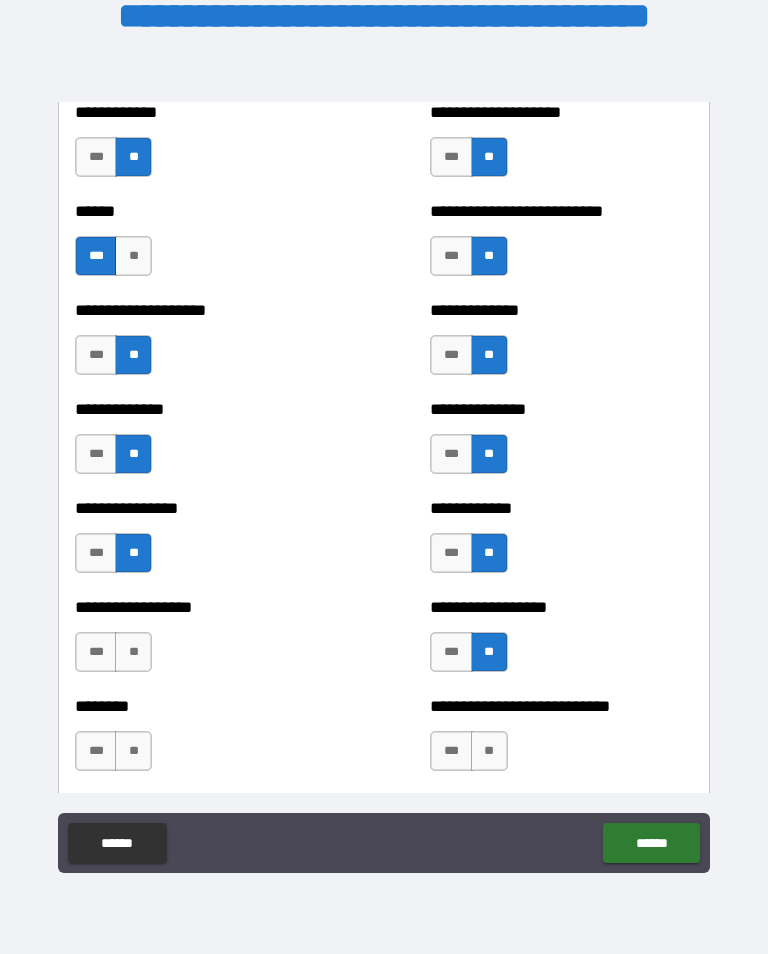 click on "**" at bounding box center (133, 652) 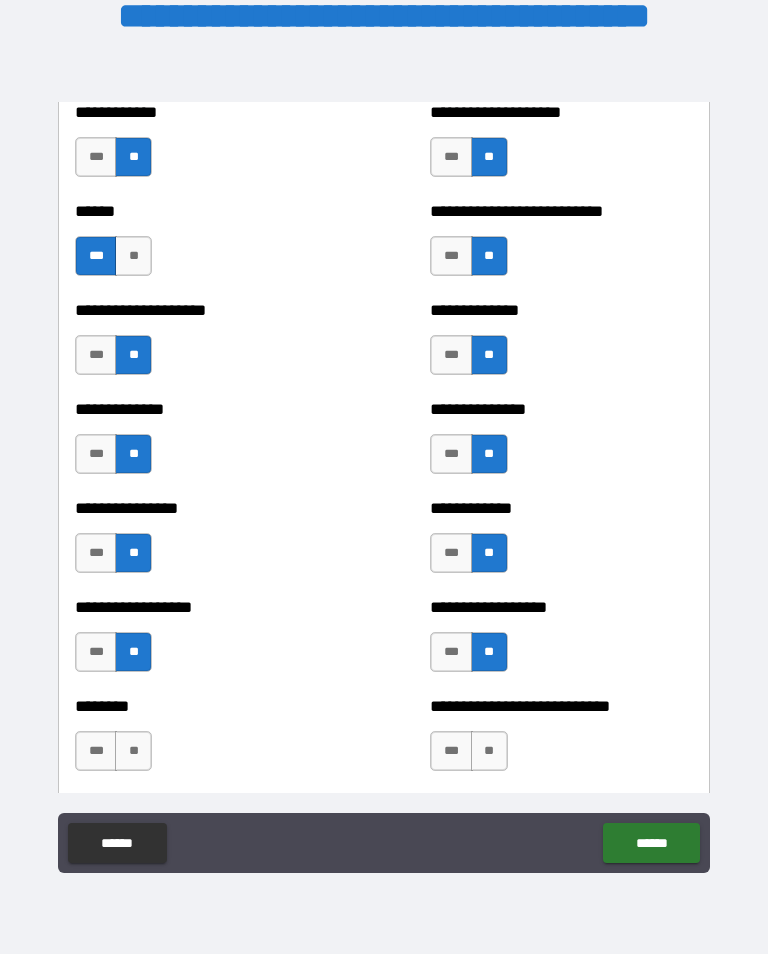click on "**" at bounding box center [133, 751] 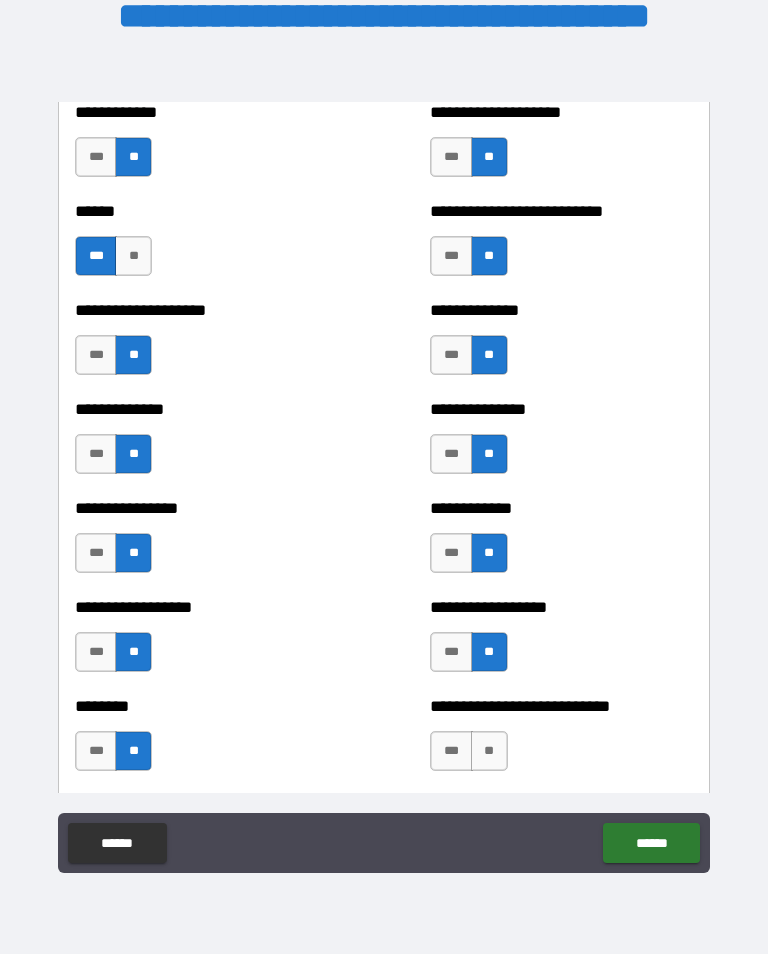 click on "**" at bounding box center [489, 751] 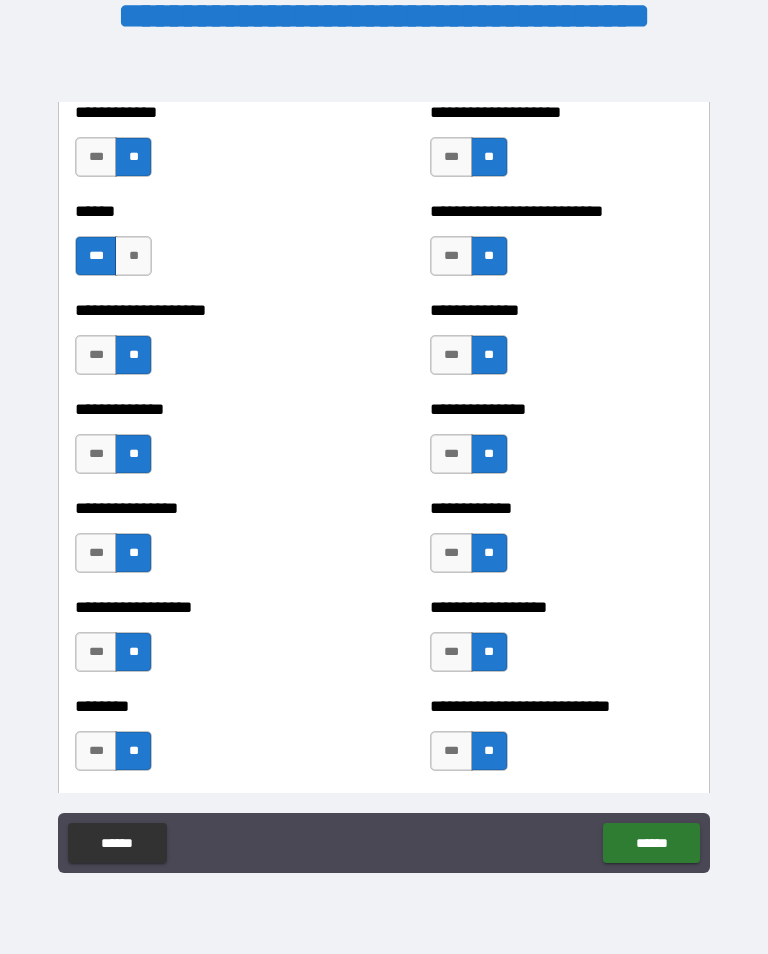 click on "*** **" at bounding box center [468, 751] 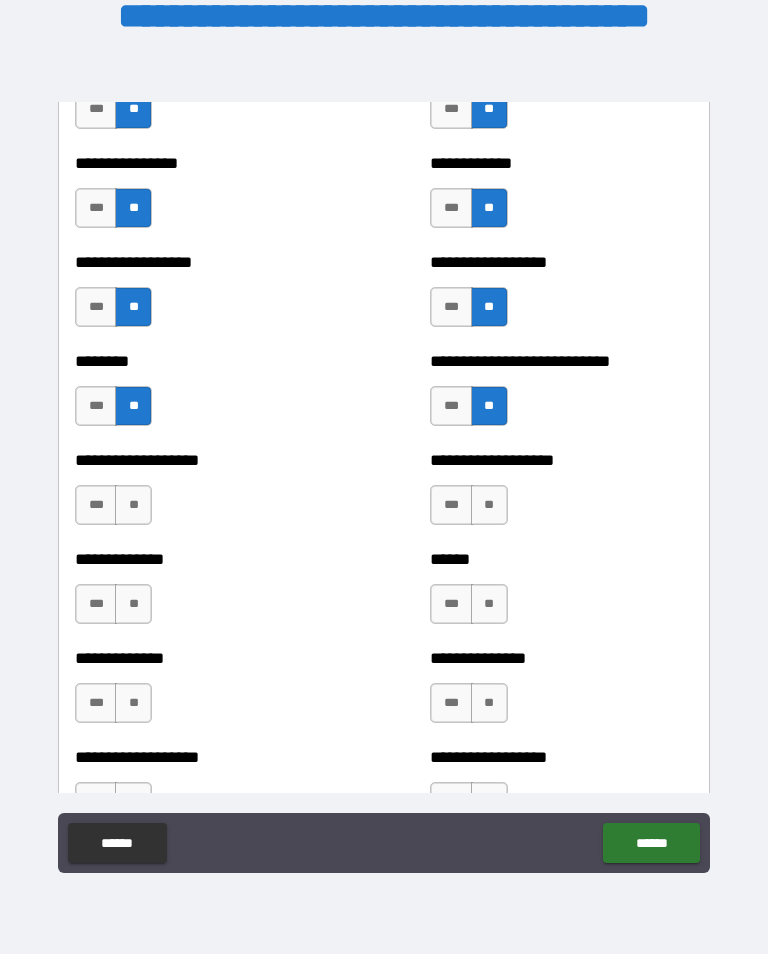 scroll, scrollTop: 4396, scrollLeft: 0, axis: vertical 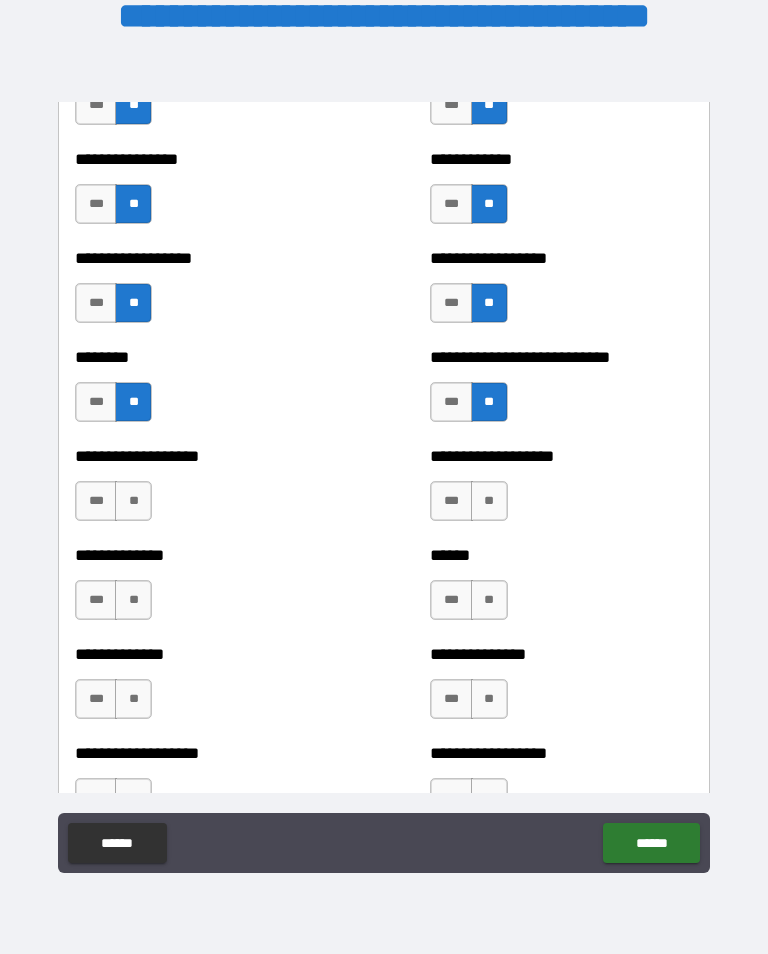 click on "**" at bounding box center [133, 501] 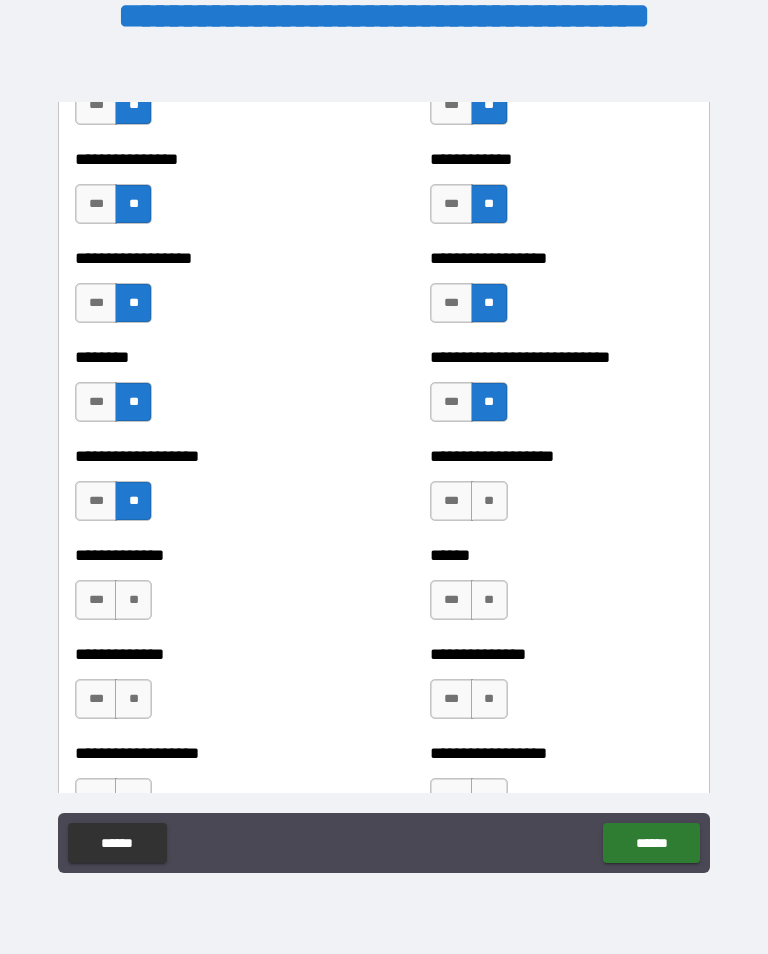 click on "**" at bounding box center [489, 501] 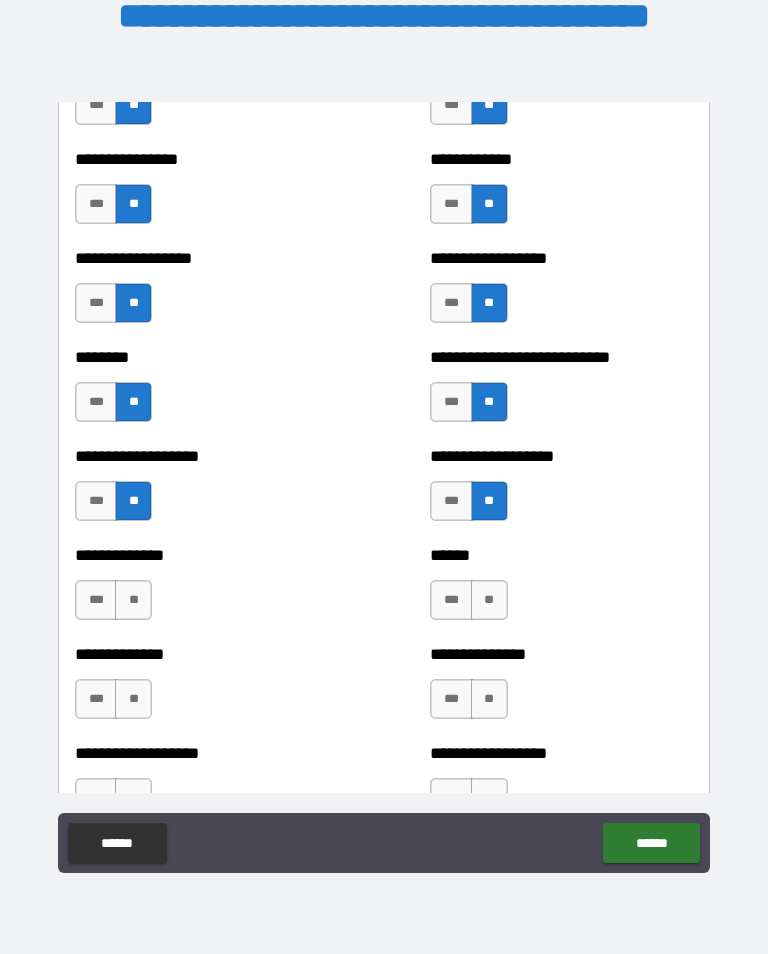 click on "**" at bounding box center (489, 600) 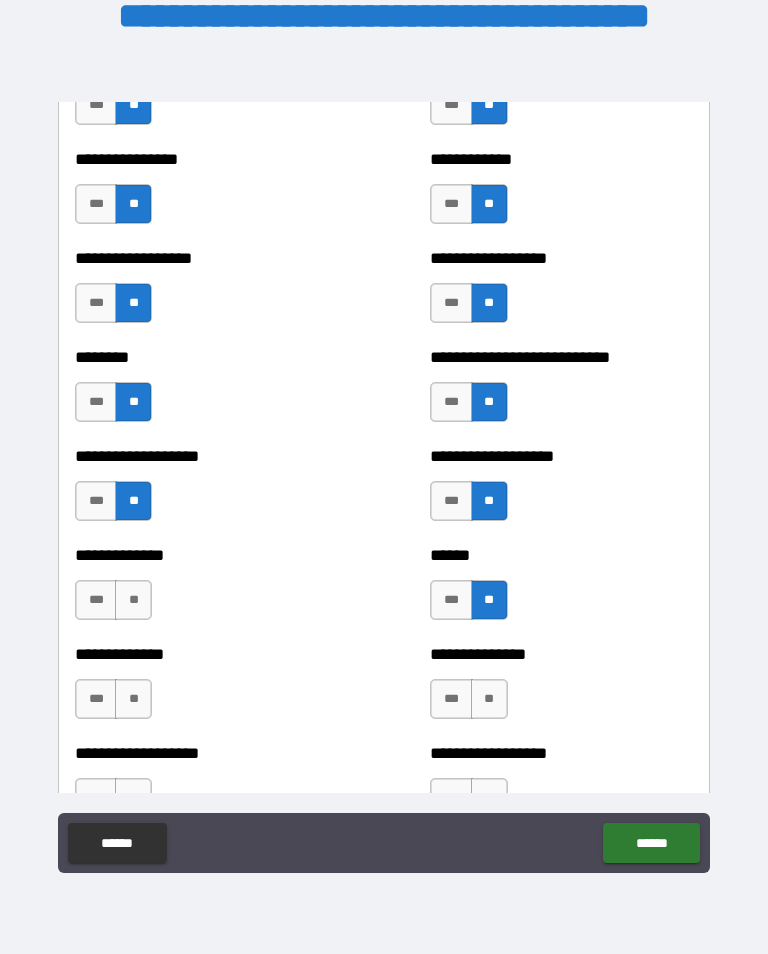 click on "***" at bounding box center (96, 600) 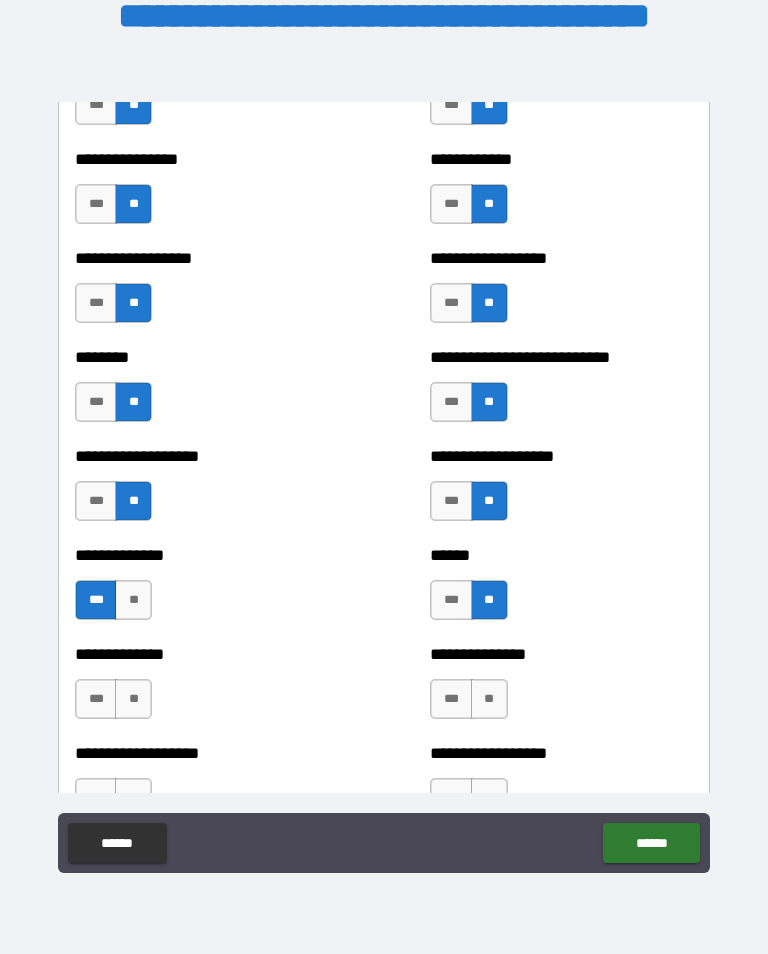 click on "**" at bounding box center (133, 699) 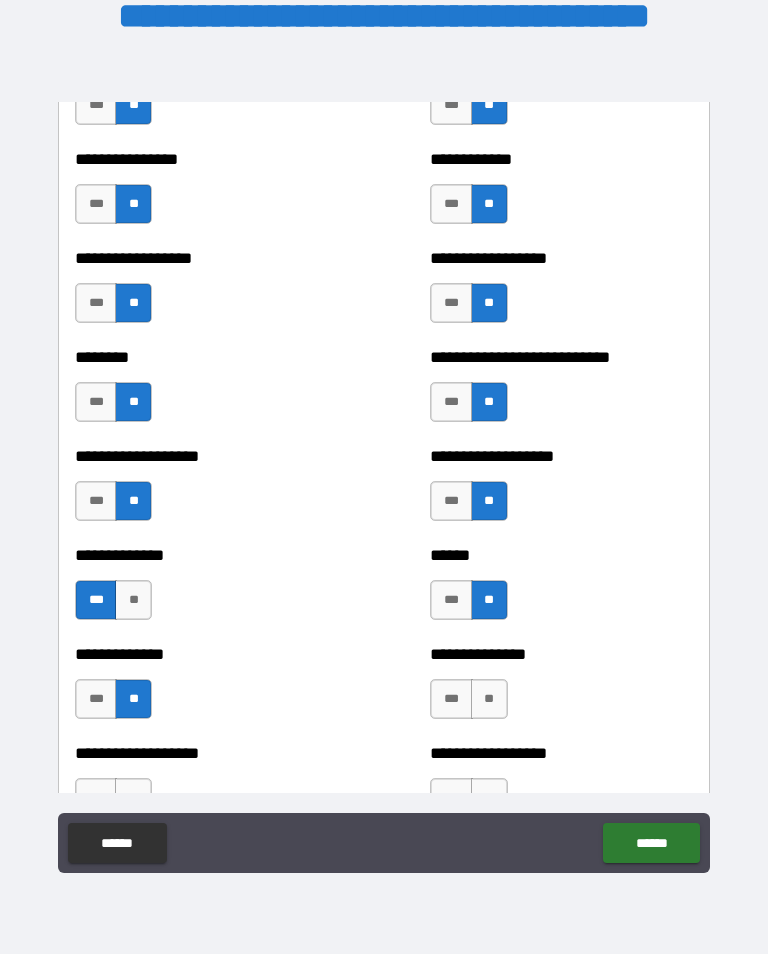 click on "**" at bounding box center (133, 600) 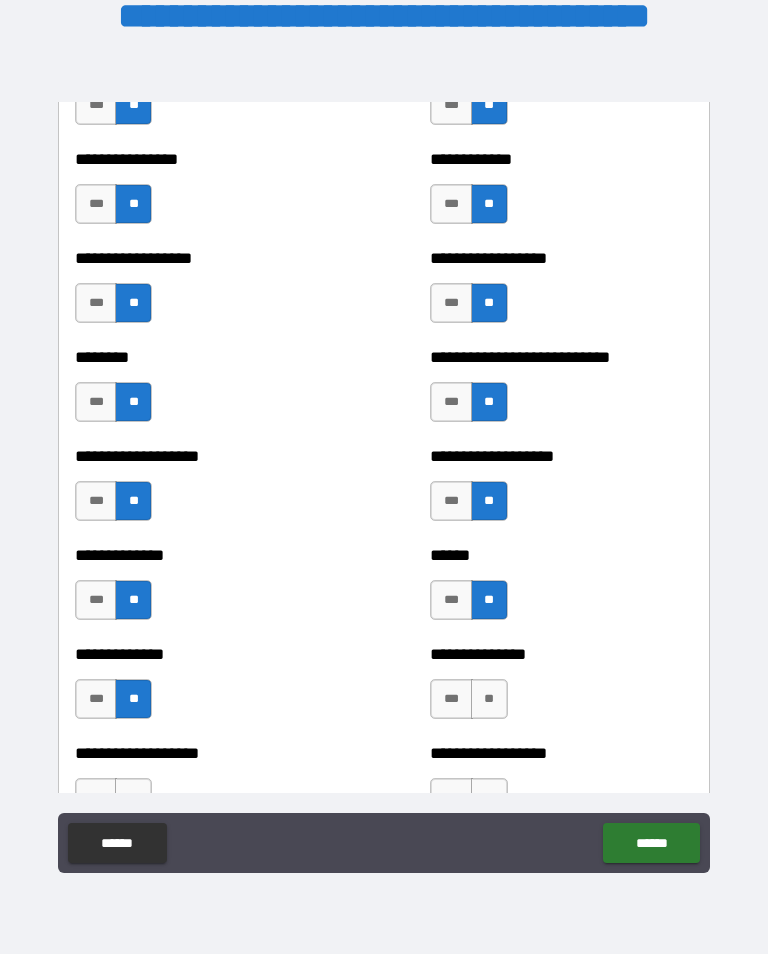 click on "**" at bounding box center (489, 699) 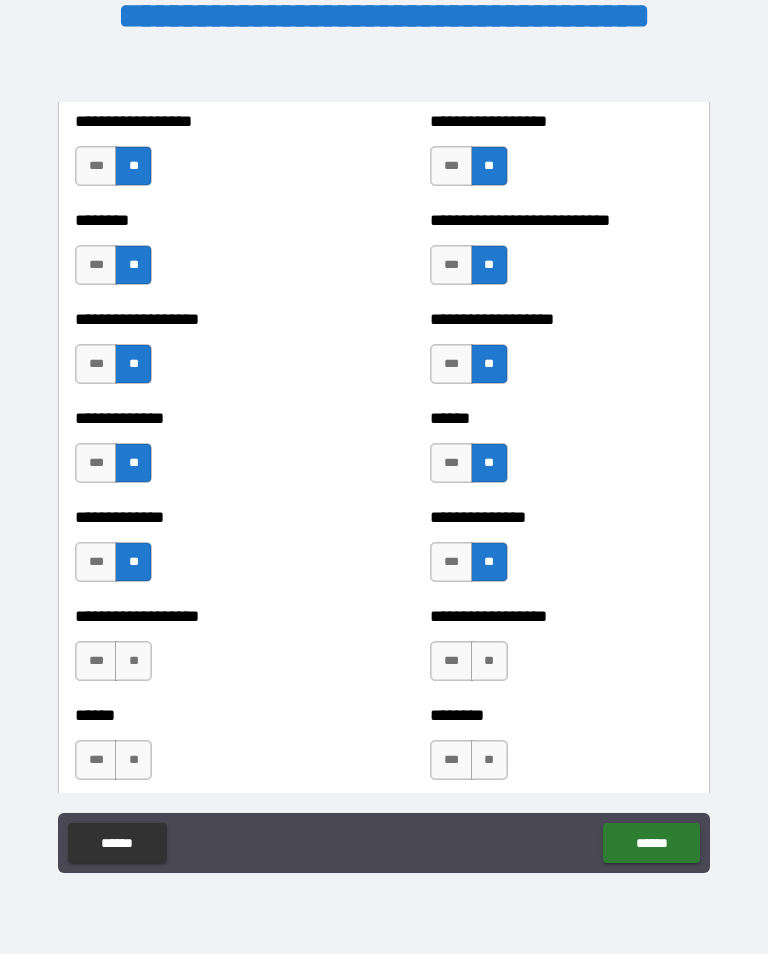 scroll, scrollTop: 4538, scrollLeft: 0, axis: vertical 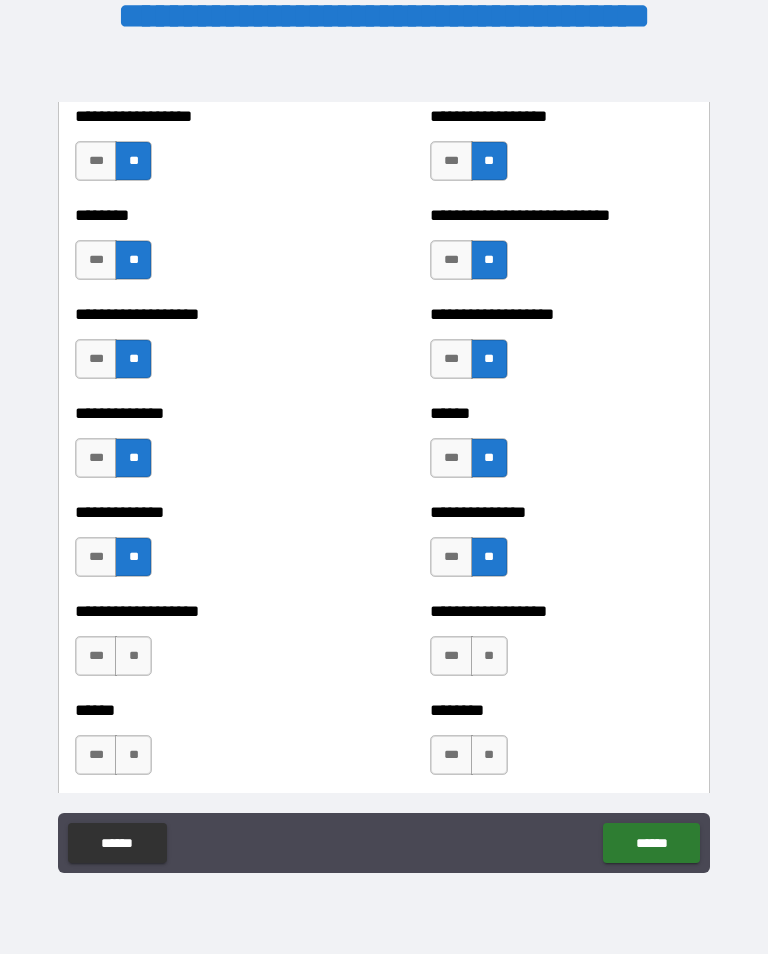 click on "**" at bounding box center (489, 656) 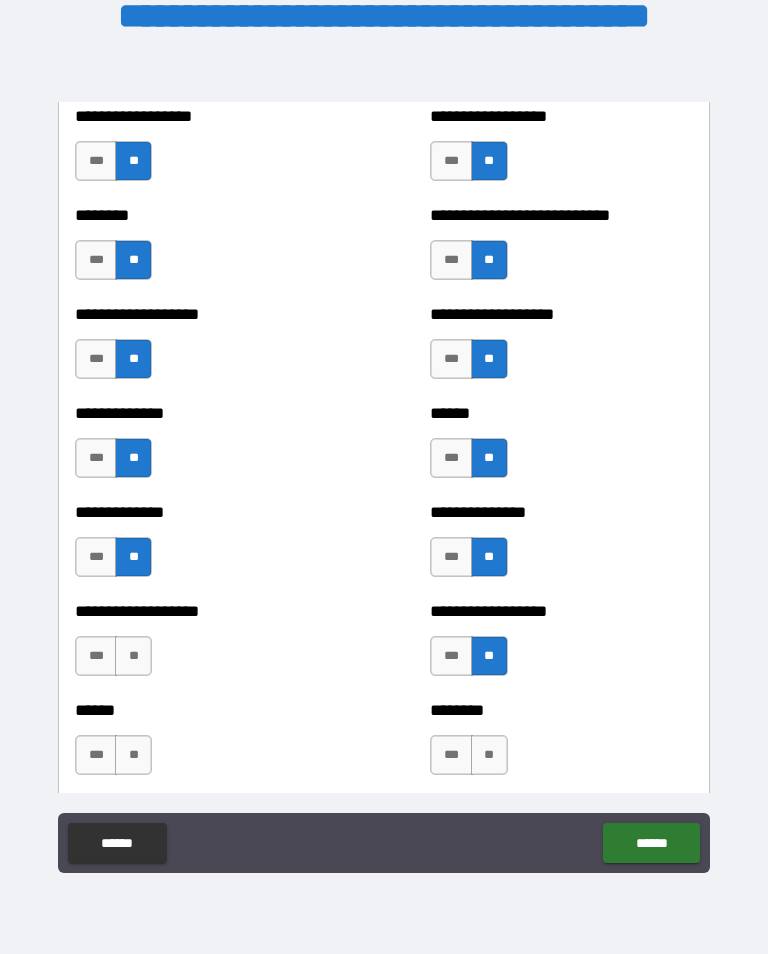 click on "**" at bounding box center [133, 656] 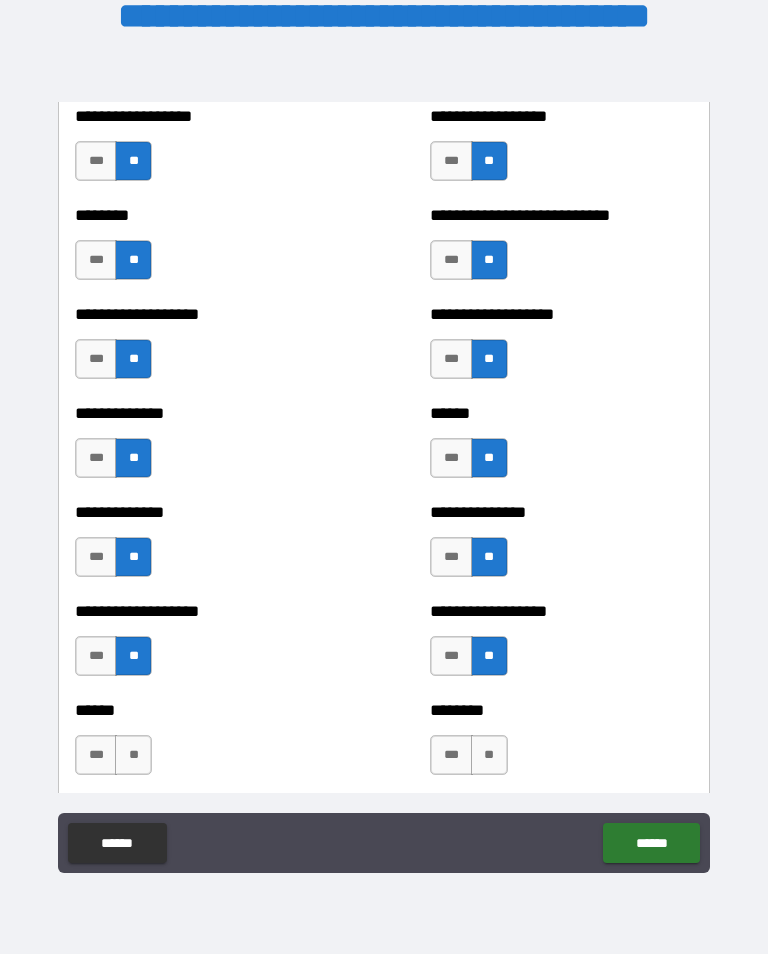 click on "**" at bounding box center (133, 755) 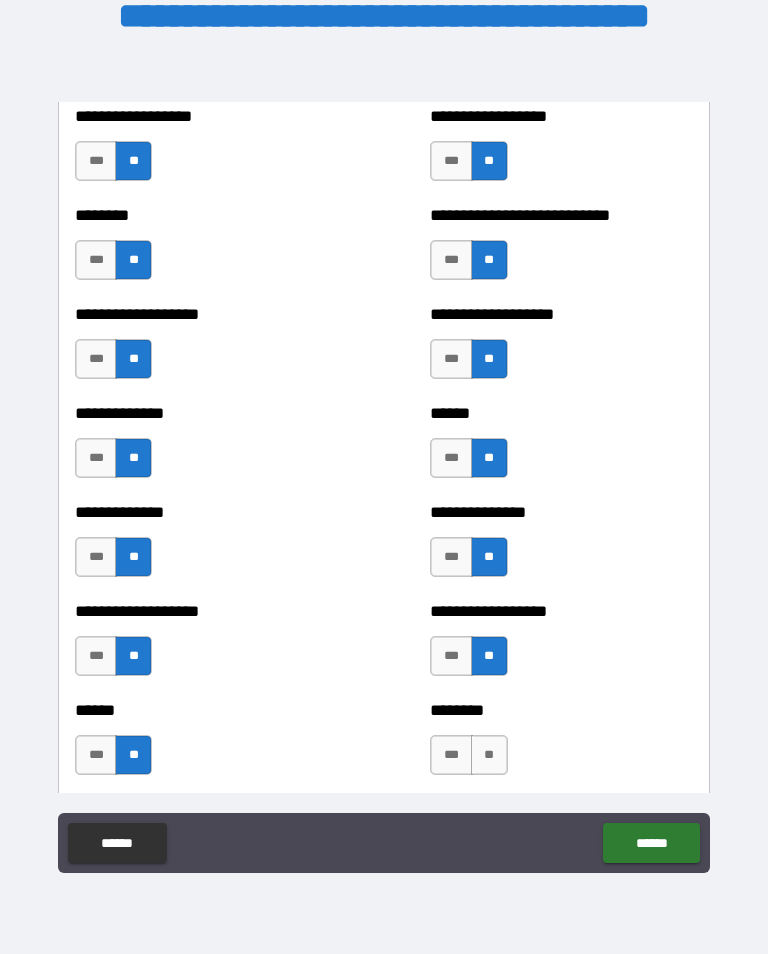 click on "**" at bounding box center [489, 755] 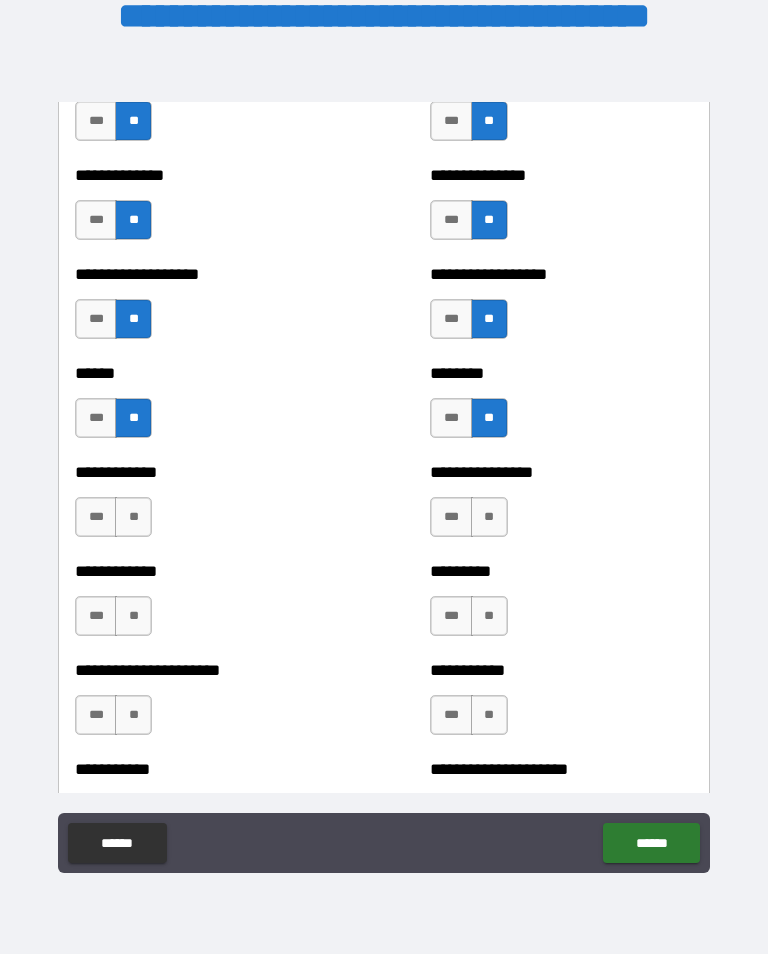 scroll, scrollTop: 4878, scrollLeft: 0, axis: vertical 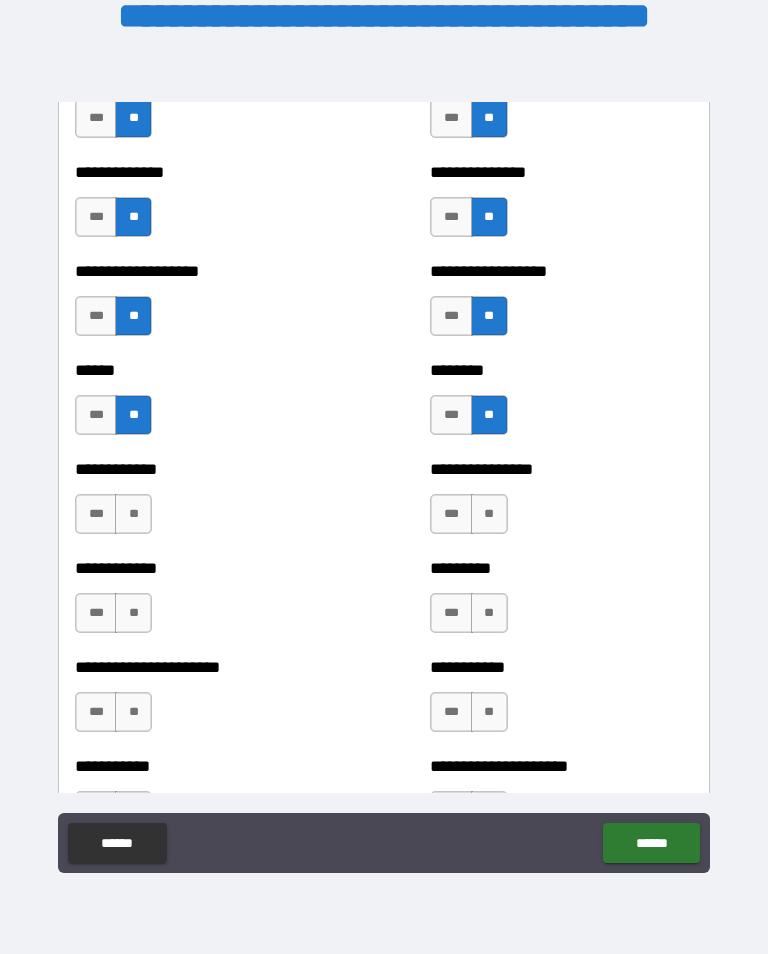 click on "**" at bounding box center [133, 514] 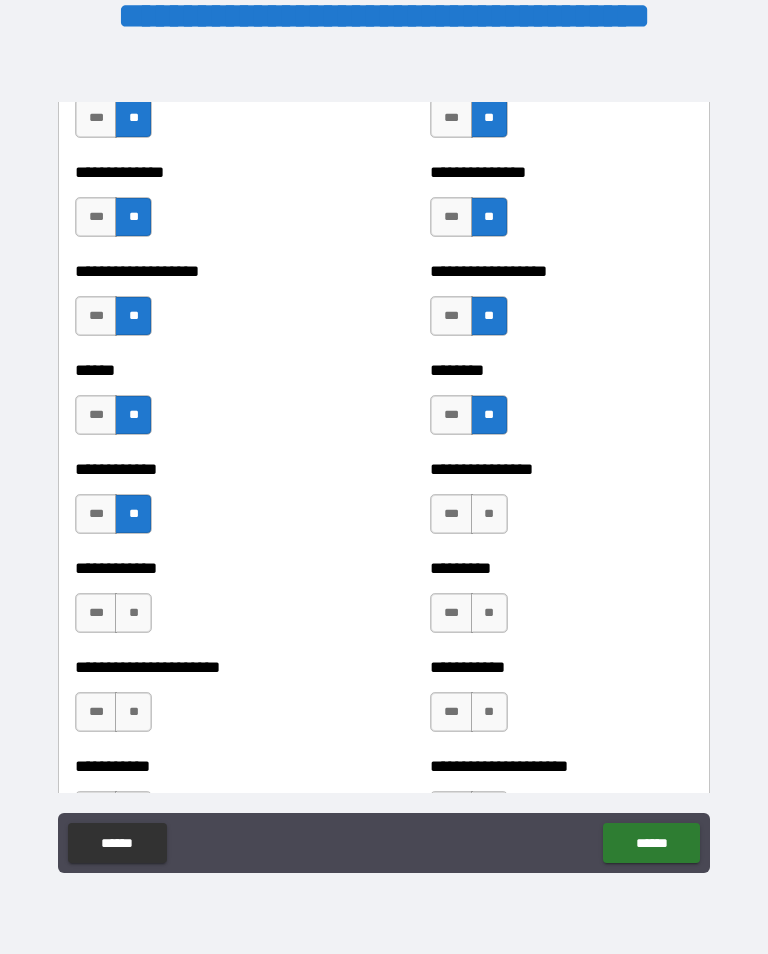 click on "**" at bounding box center [489, 514] 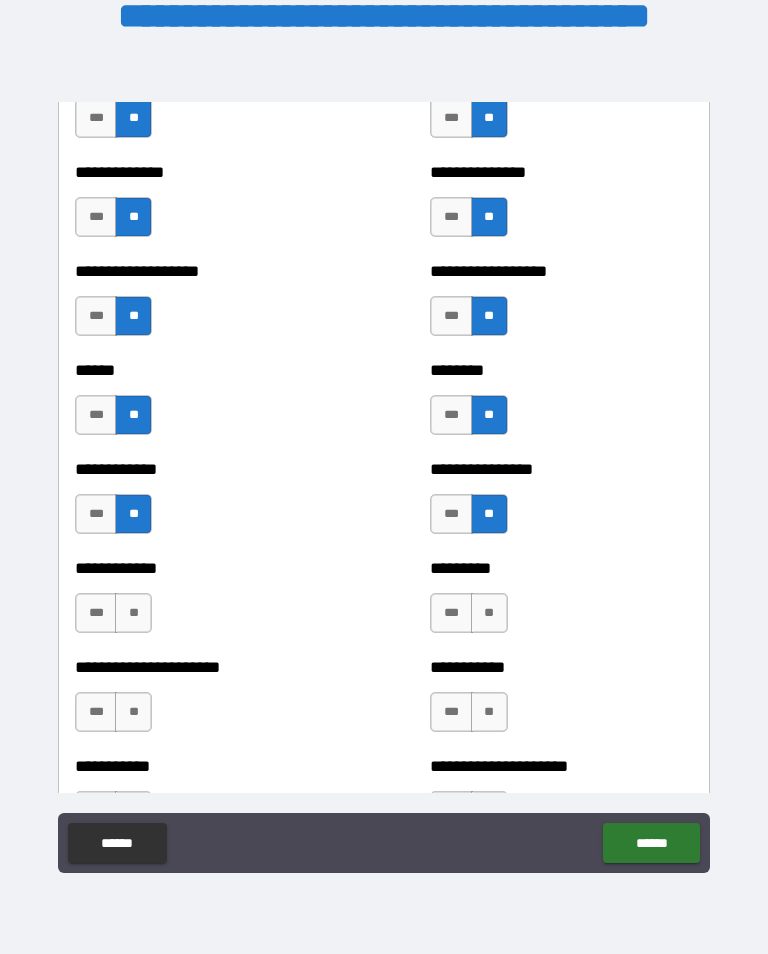 click on "**" at bounding box center [489, 613] 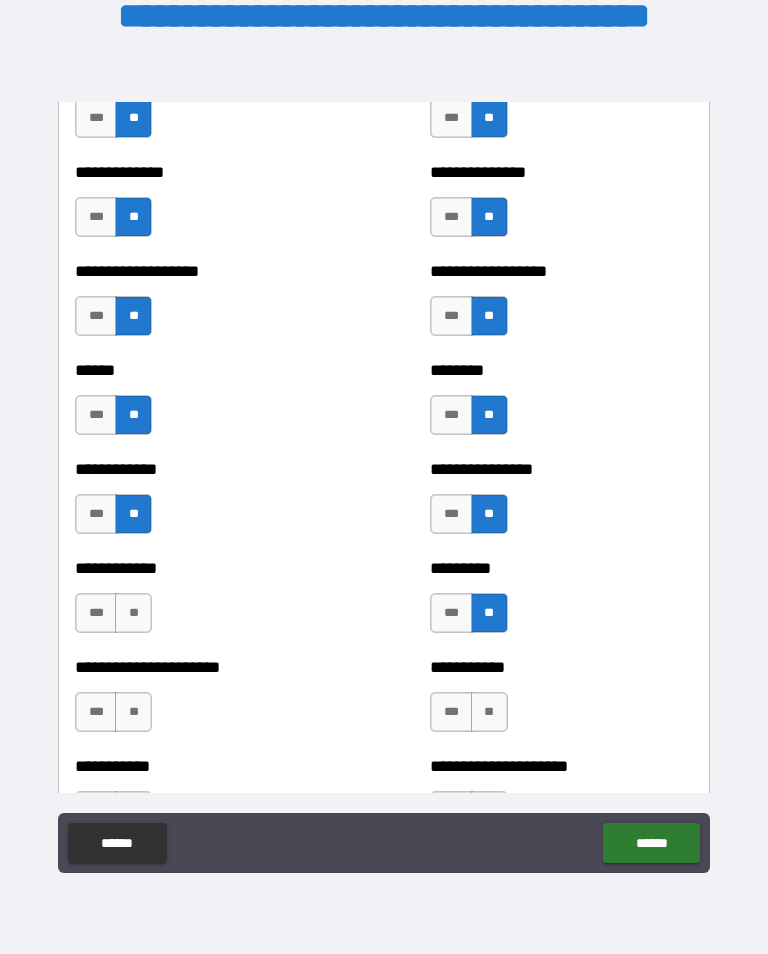 click on "**" at bounding box center [133, 613] 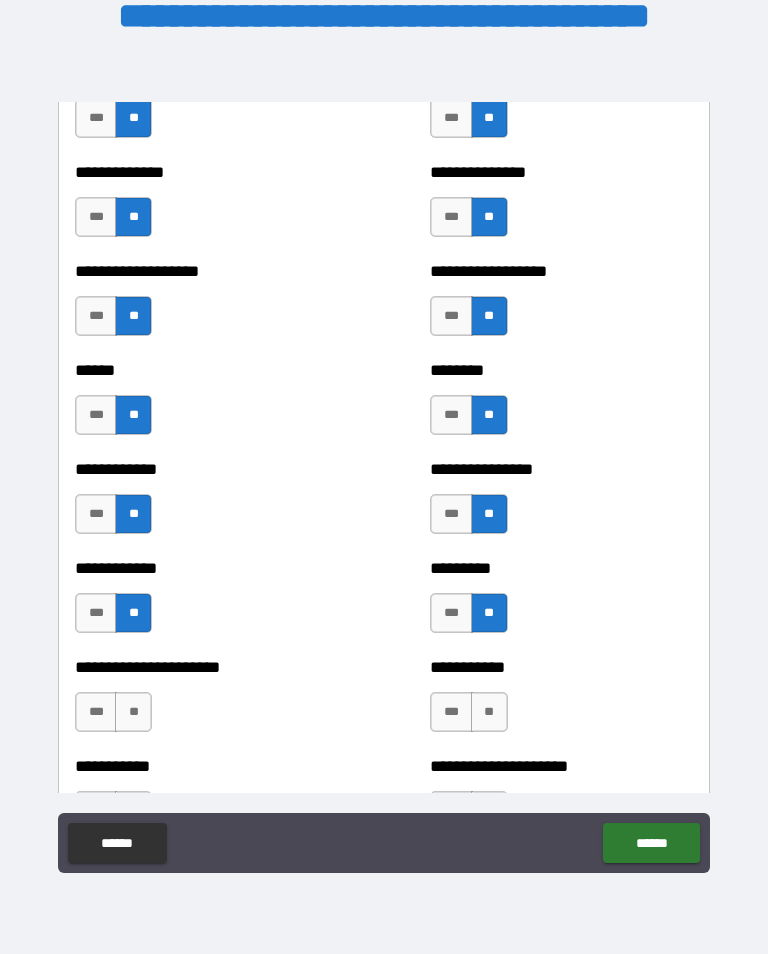 click on "**" at bounding box center (133, 712) 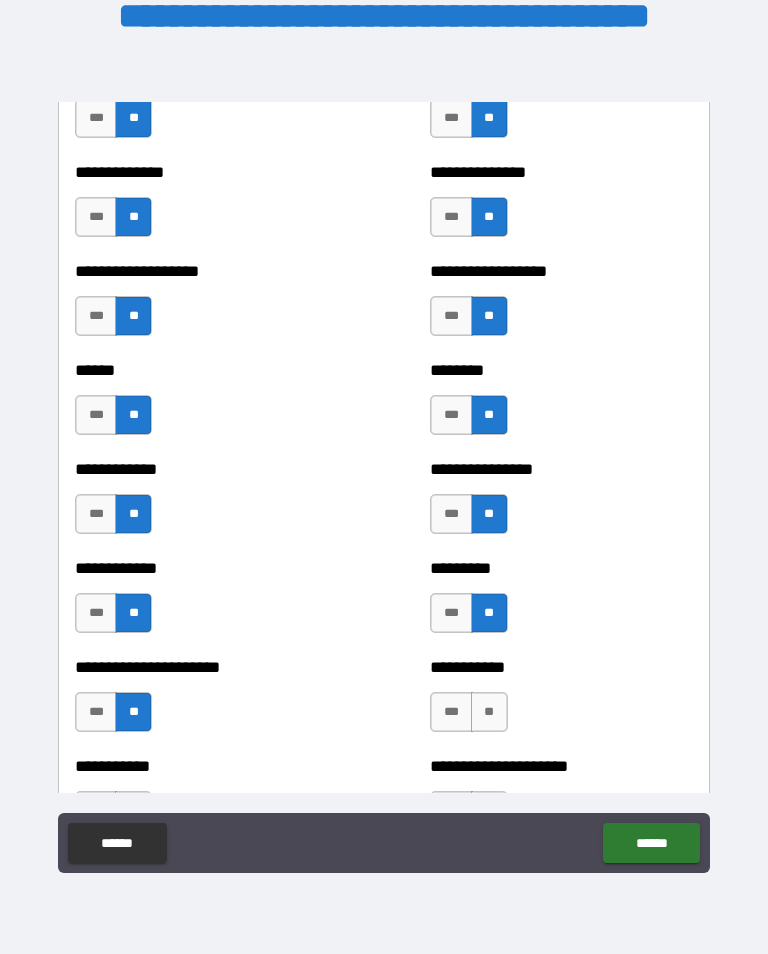 click on "**" at bounding box center [489, 712] 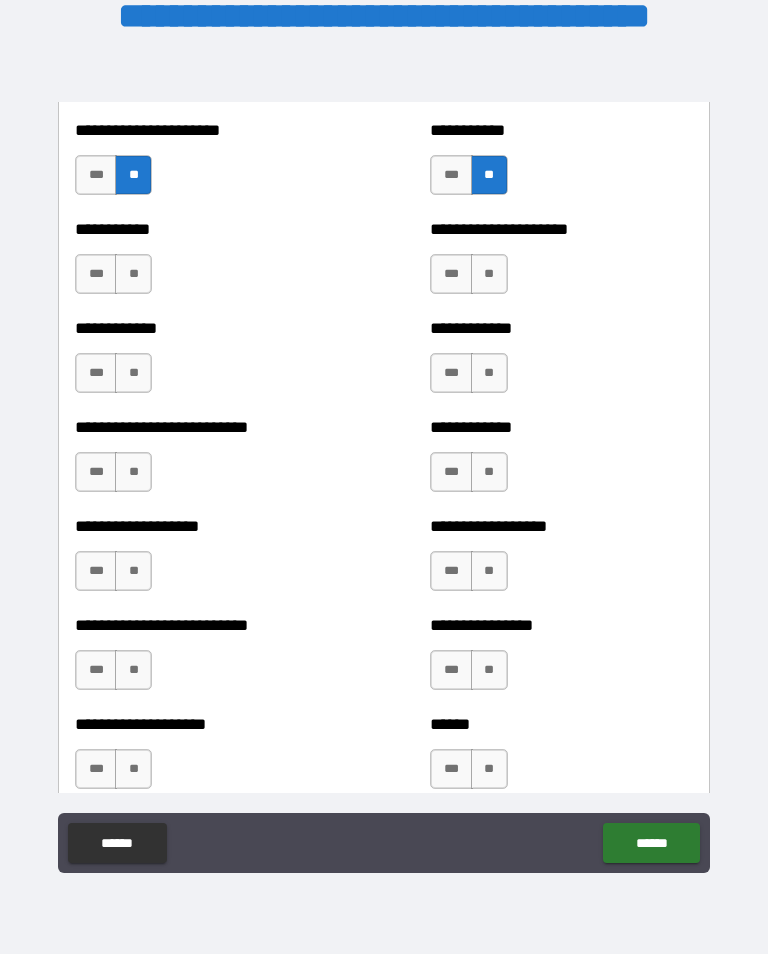 scroll, scrollTop: 5416, scrollLeft: 0, axis: vertical 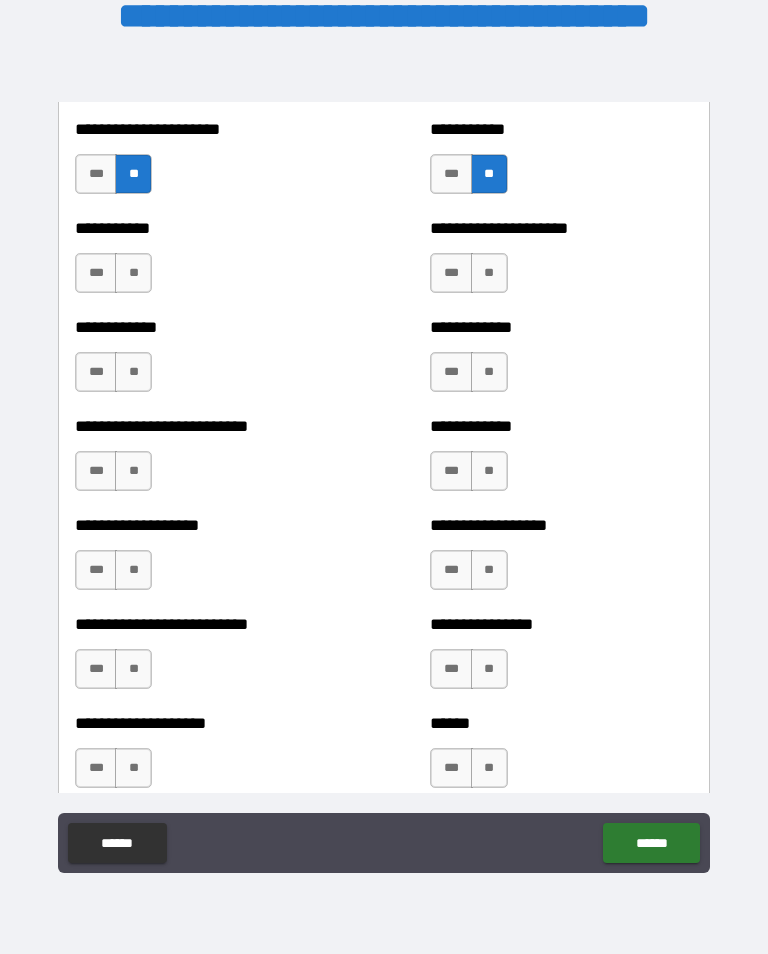 click on "**" at bounding box center [133, 273] 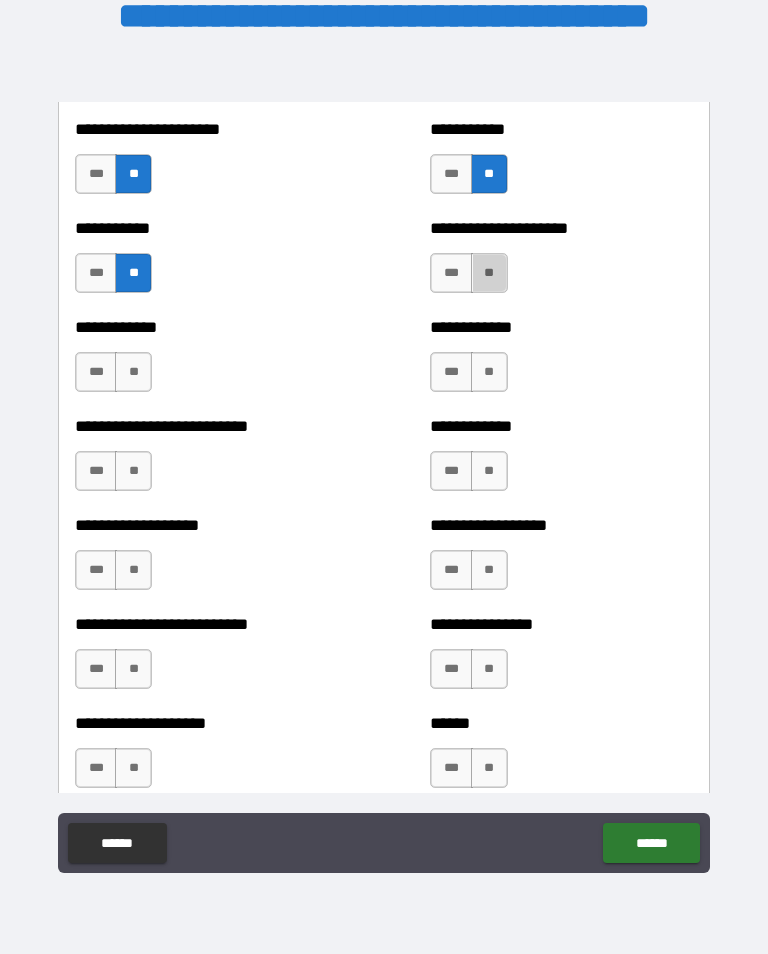 click on "**" at bounding box center [489, 273] 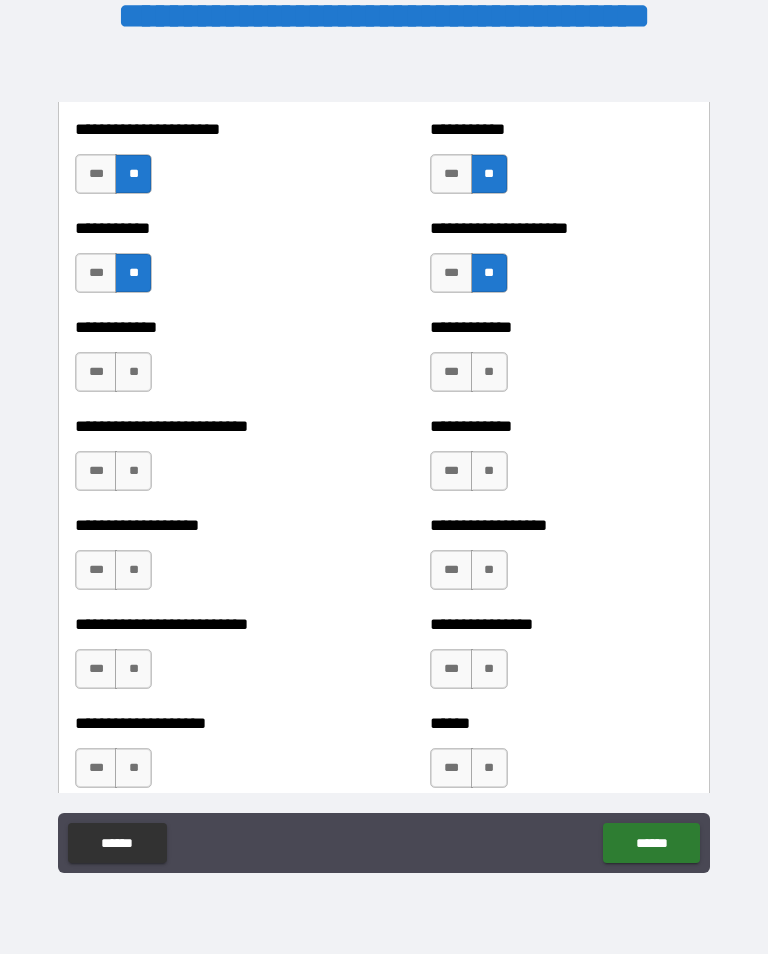 click on "**" at bounding box center [133, 372] 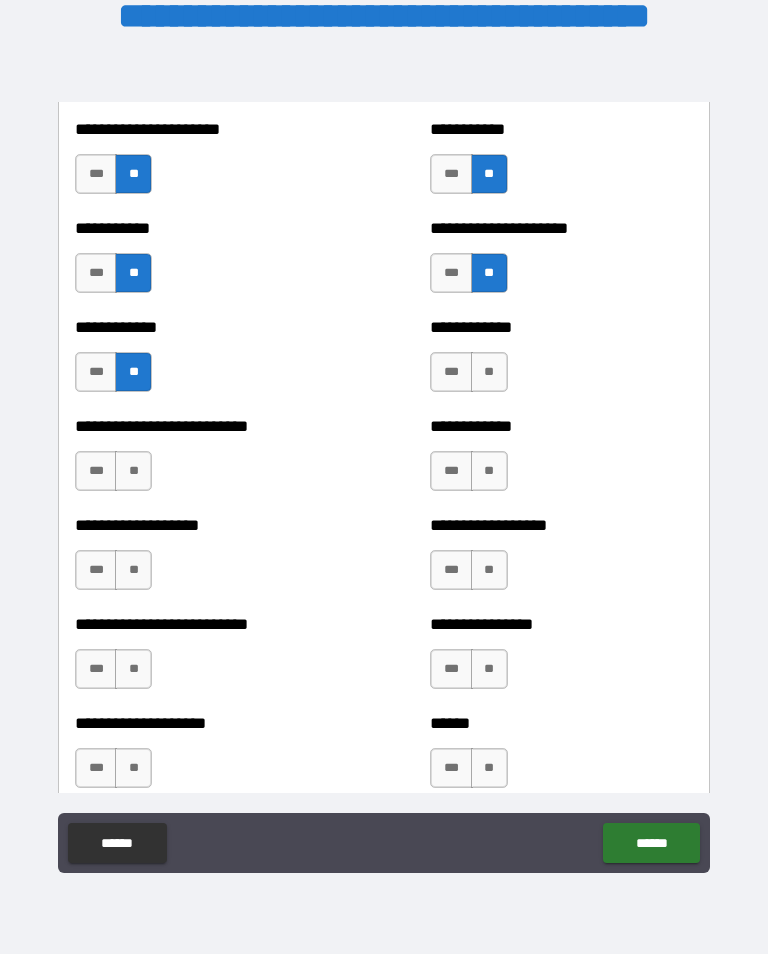 click on "**" at bounding box center [489, 372] 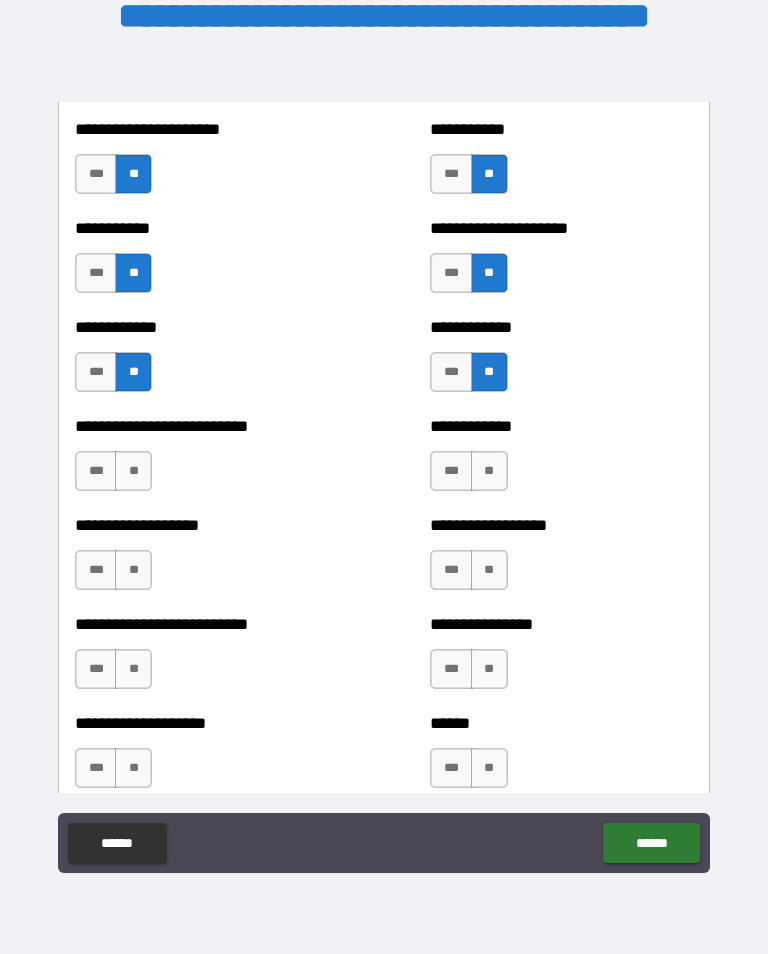 click on "**" at bounding box center (133, 471) 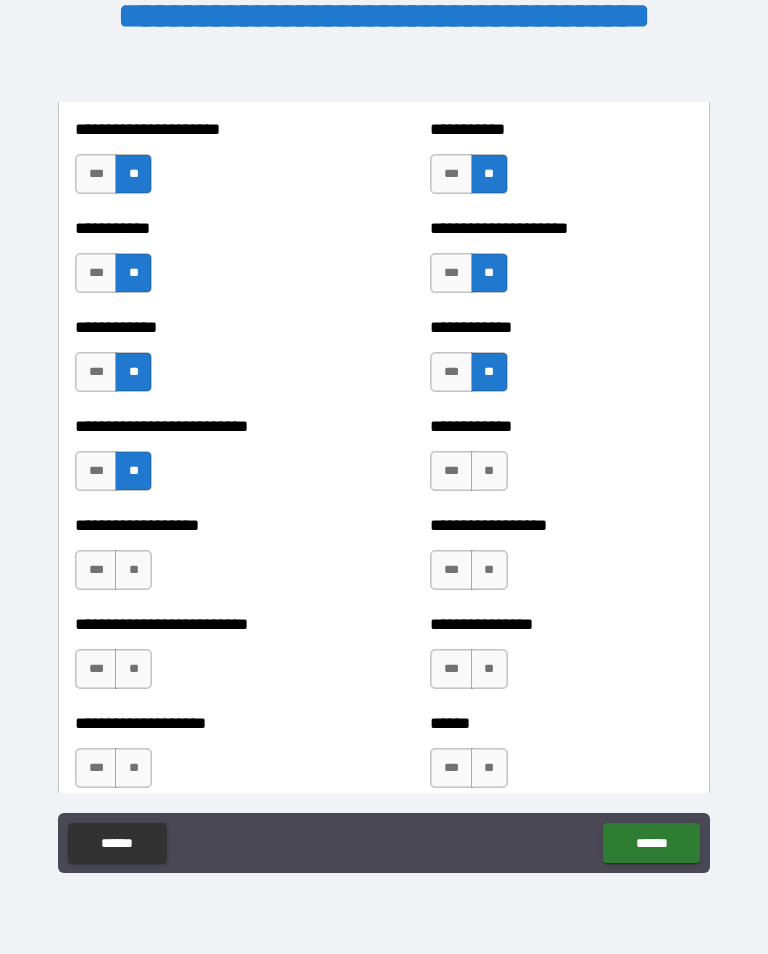 click on "**" at bounding box center [489, 471] 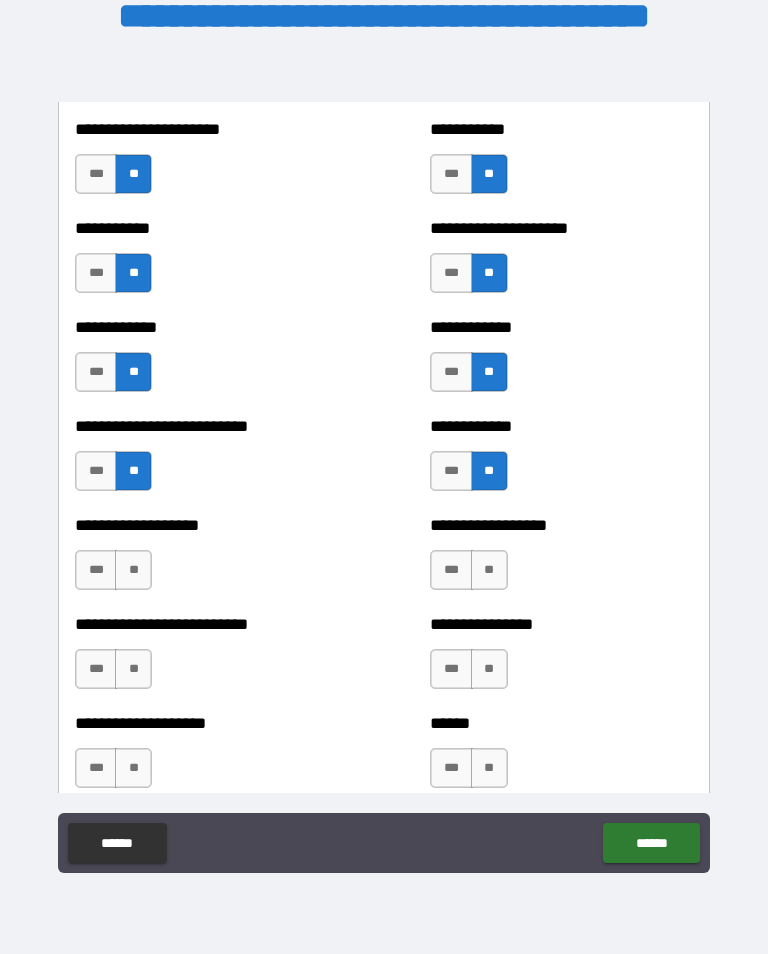 click on "**" at bounding box center [489, 570] 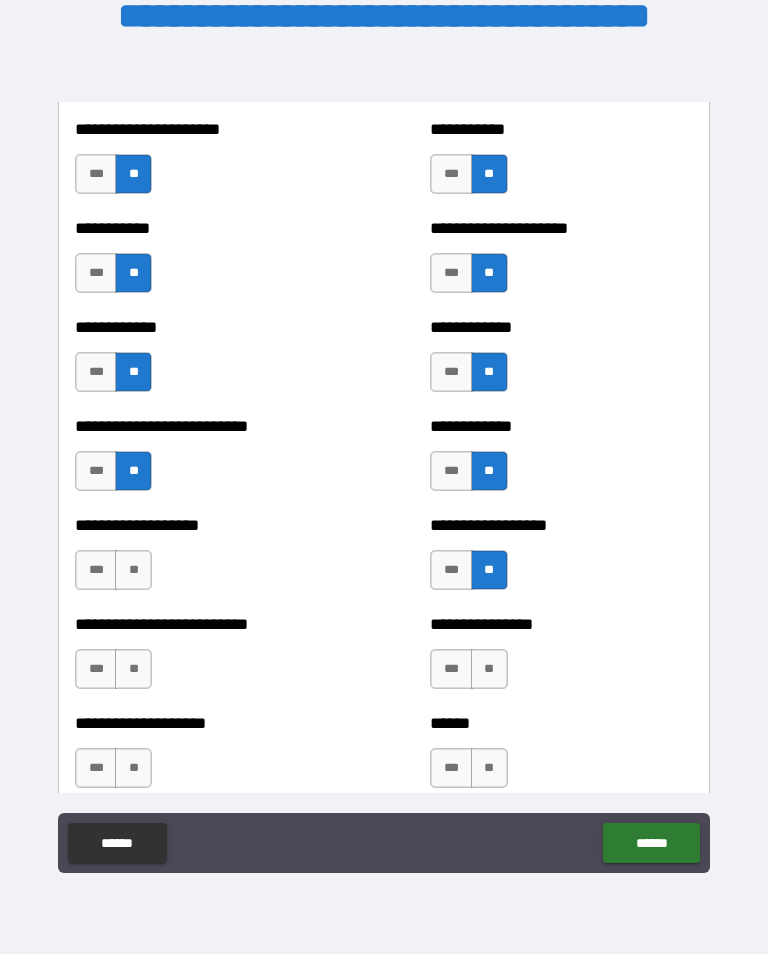 click on "**" at bounding box center (489, 669) 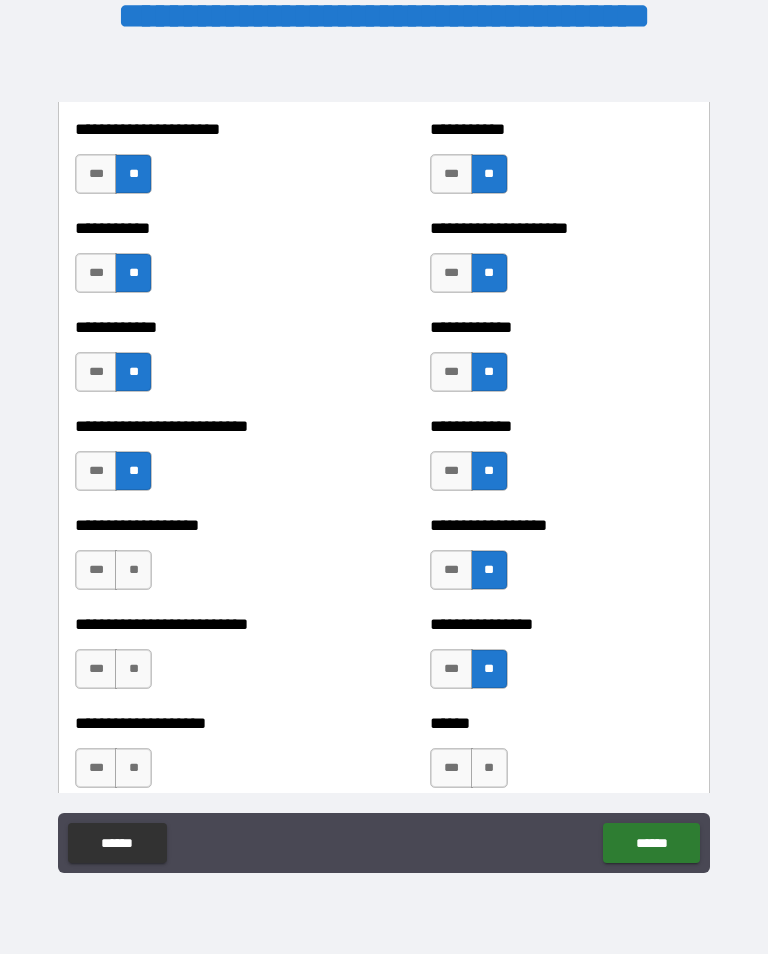 click on "**" at bounding box center [489, 768] 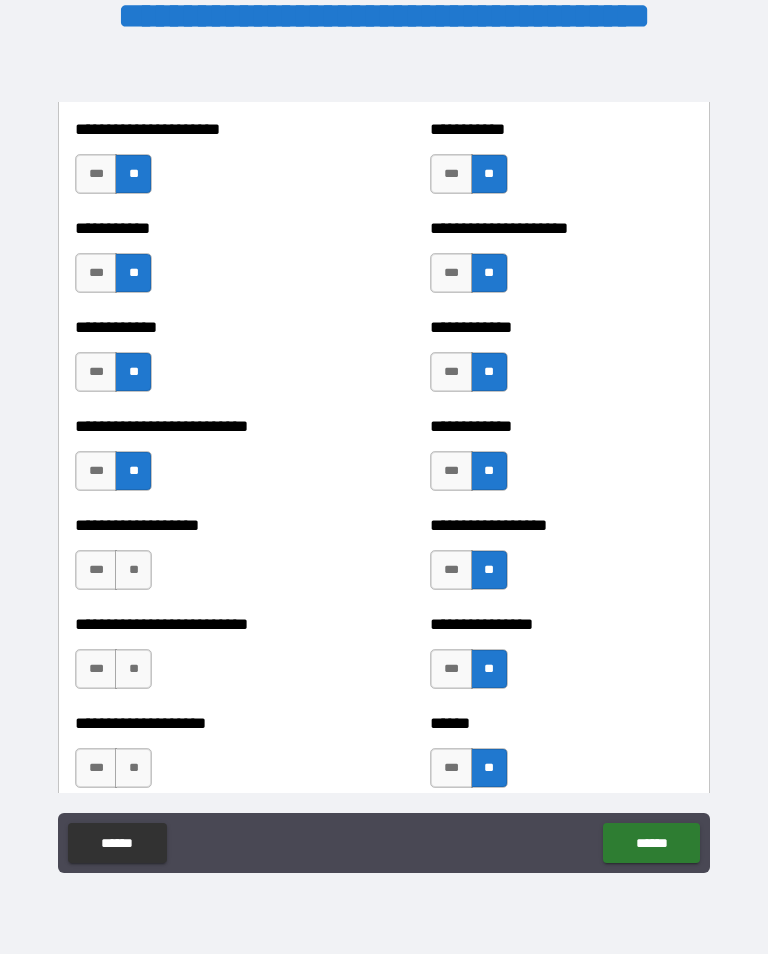 click on "**" at bounding box center [133, 768] 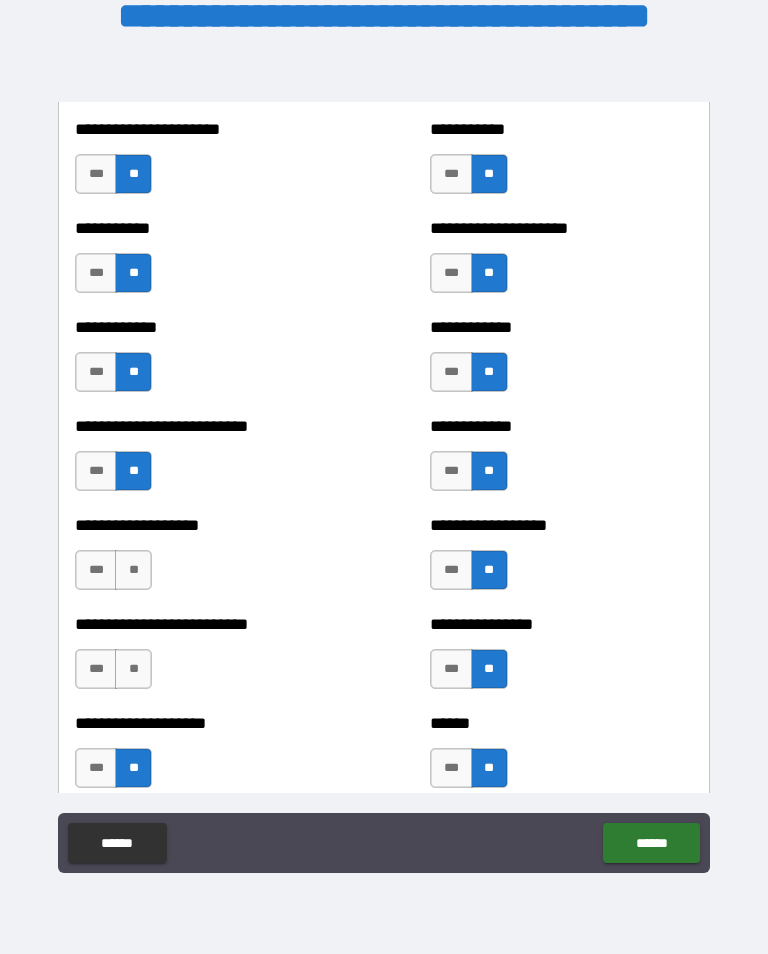 click on "**" at bounding box center (133, 669) 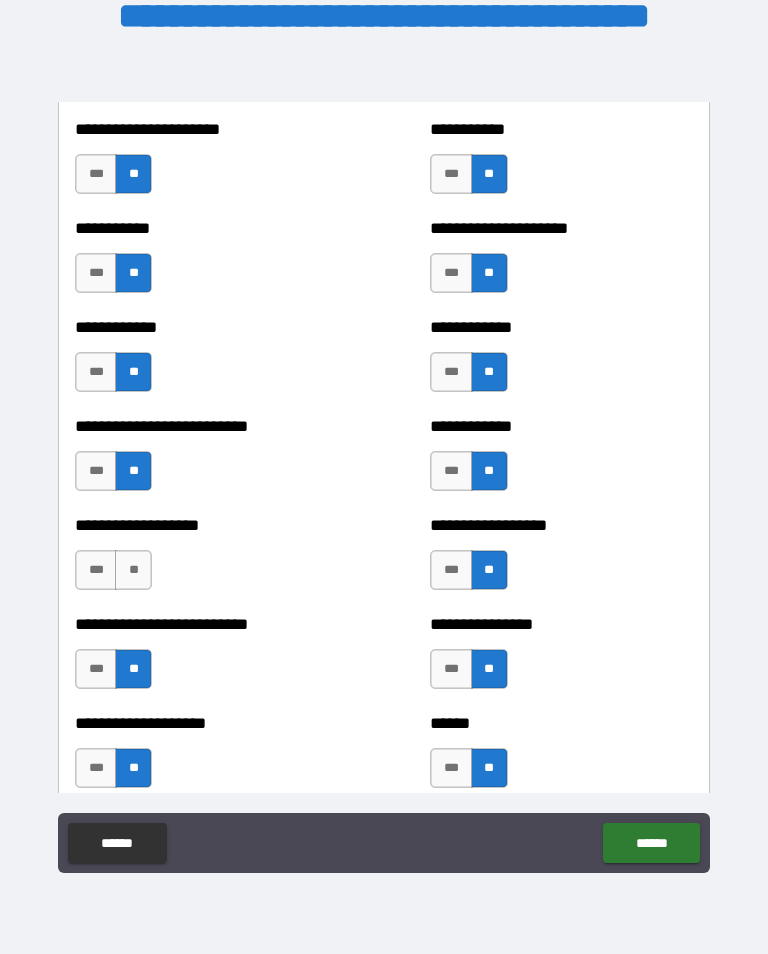 click on "**" at bounding box center (133, 570) 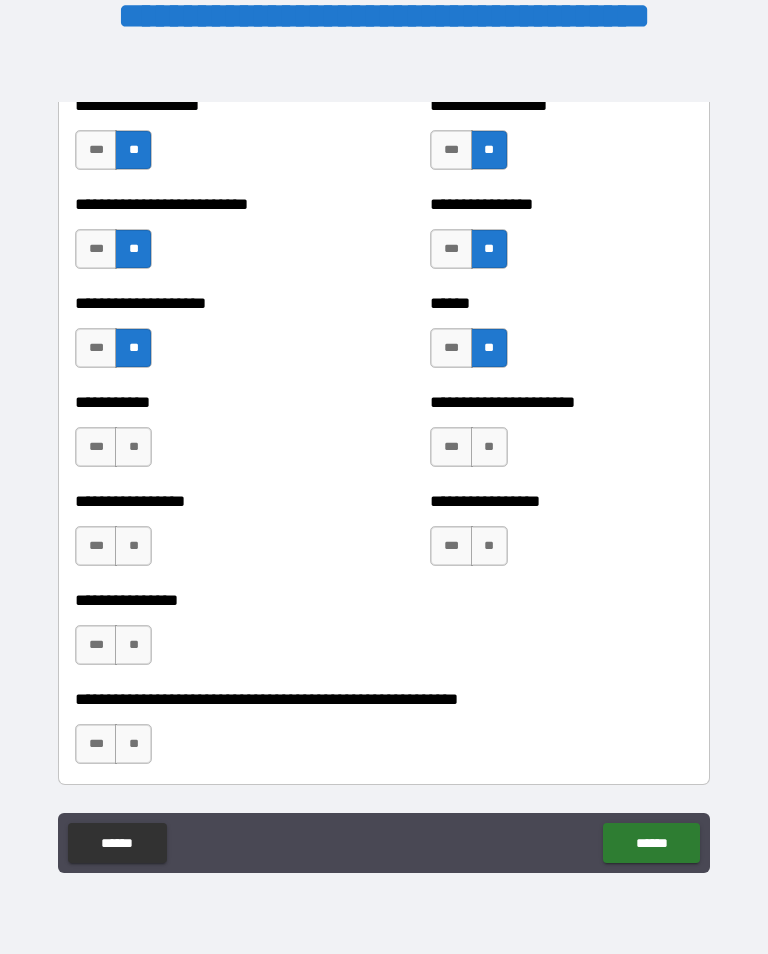 scroll, scrollTop: 5847, scrollLeft: 0, axis: vertical 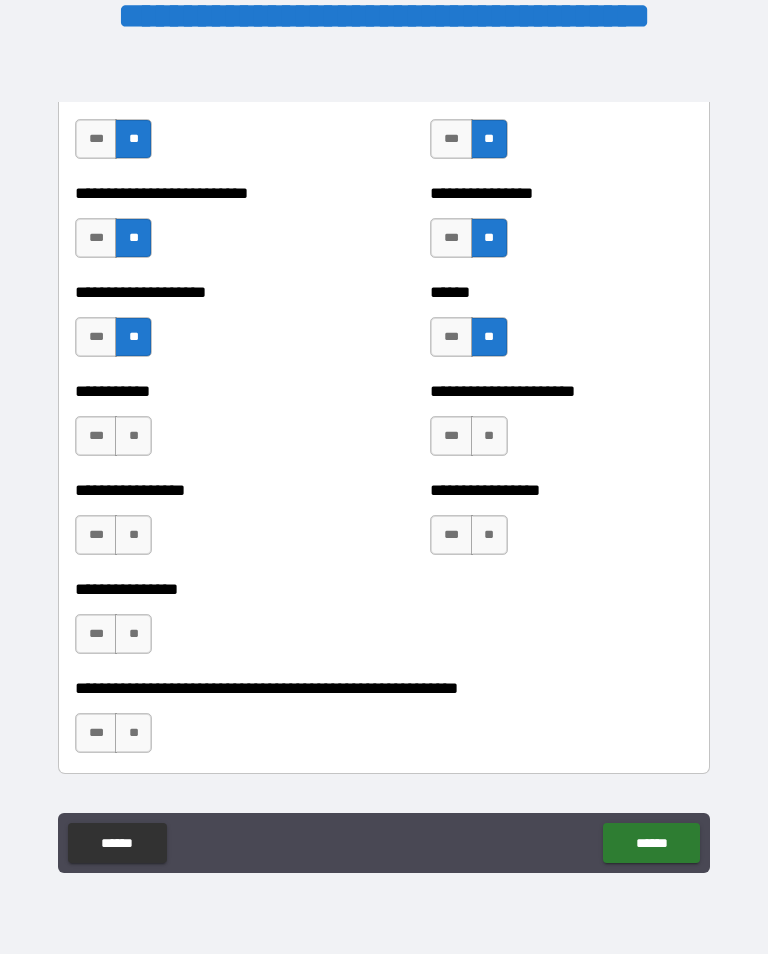click on "**" at bounding box center [133, 436] 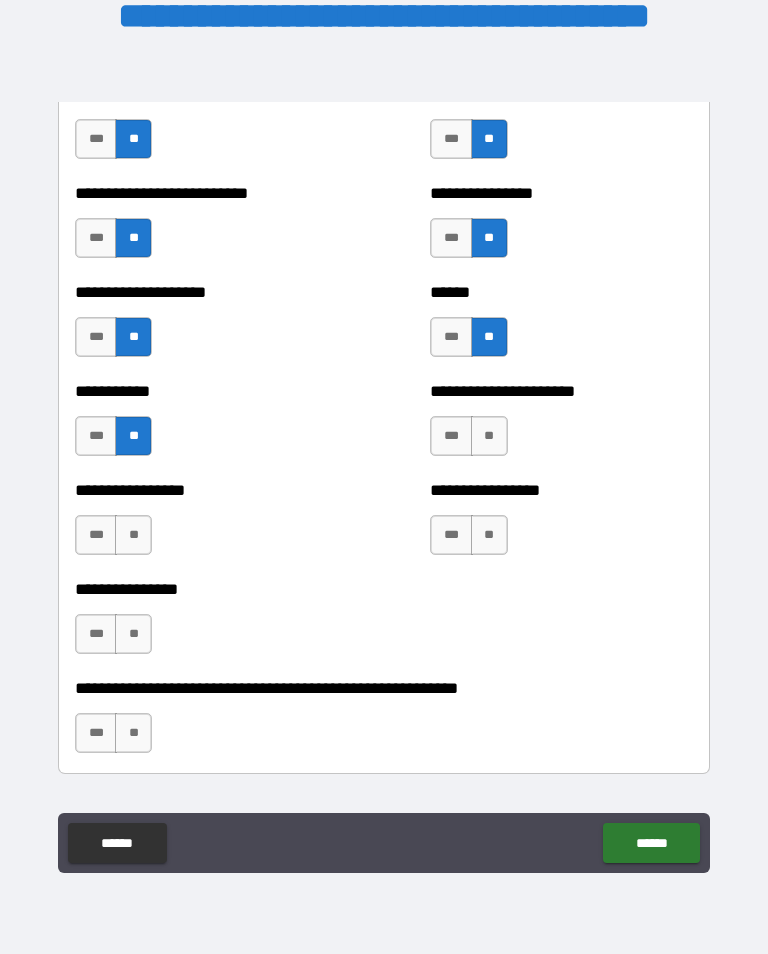 click on "**" at bounding box center (489, 436) 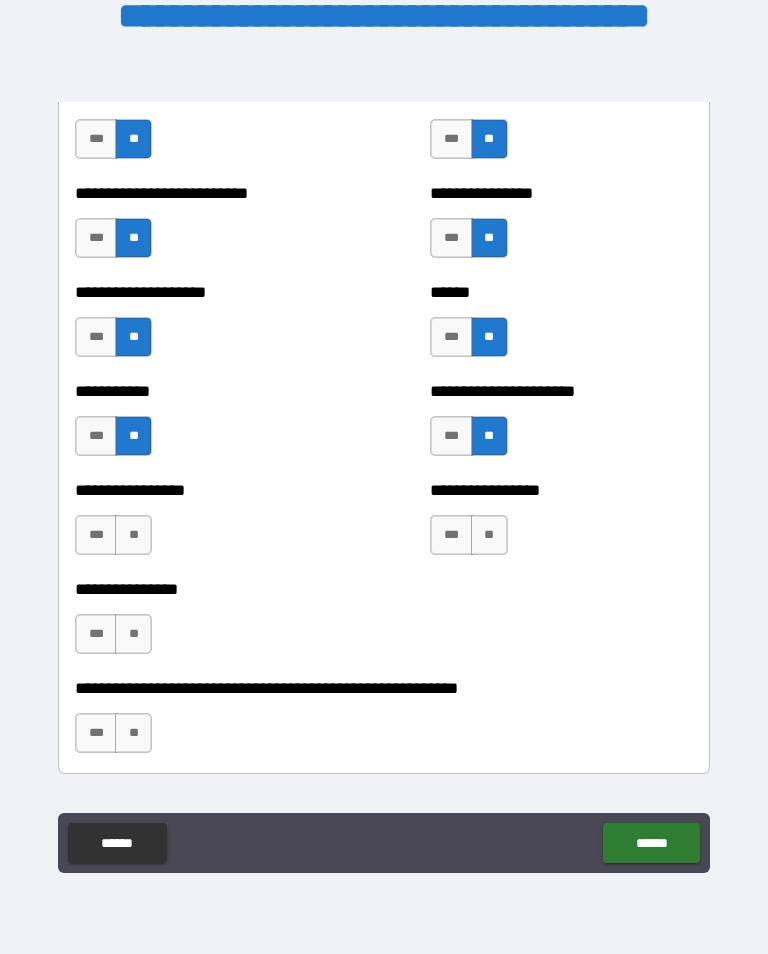 click on "**" at bounding box center [489, 535] 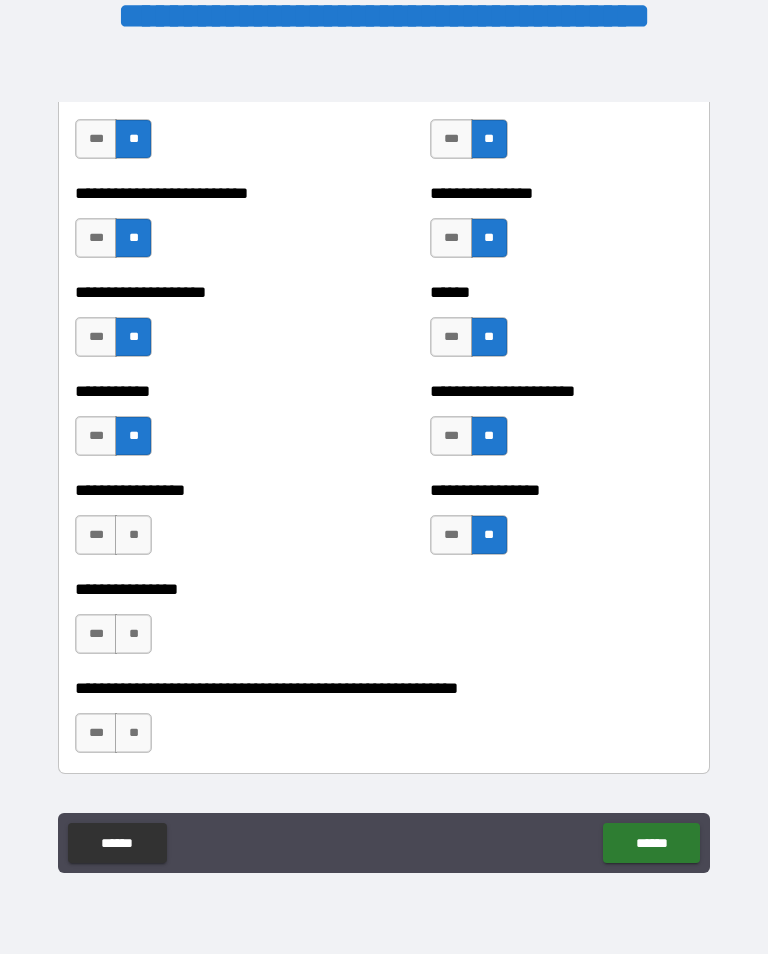 click on "**" at bounding box center [133, 535] 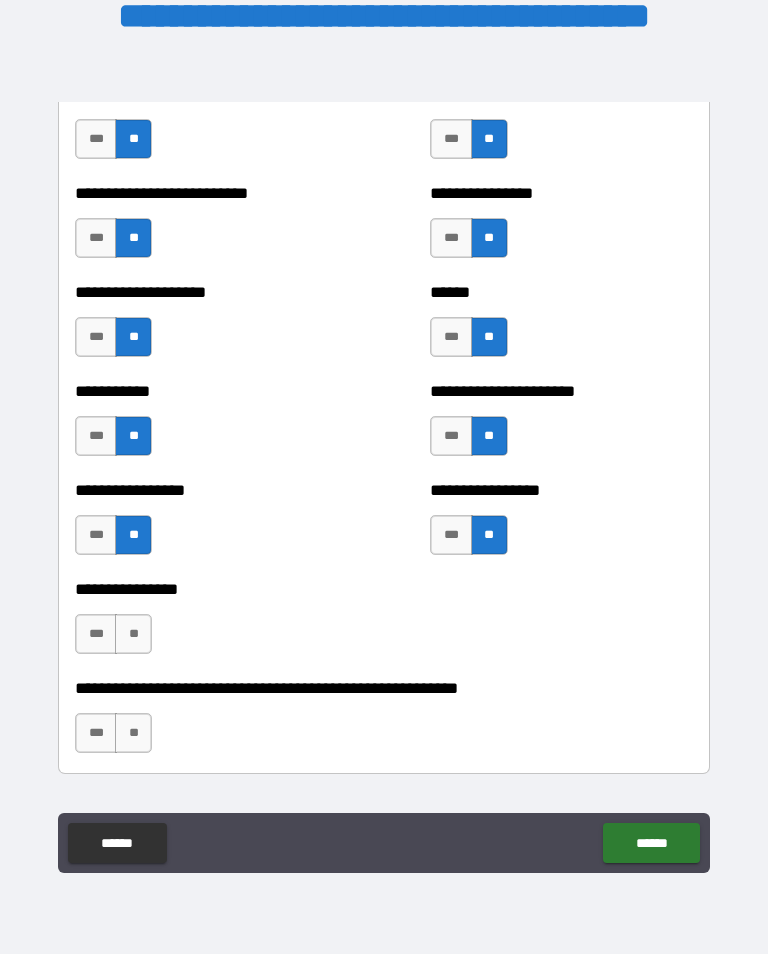 click on "**" at bounding box center [133, 634] 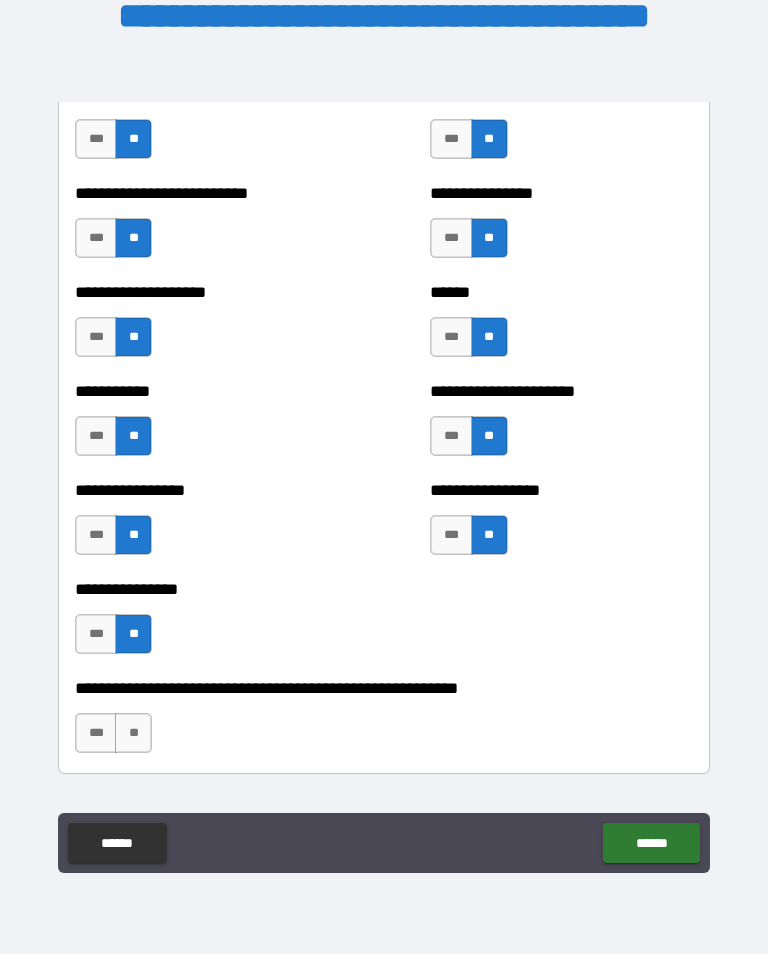 click on "**" at bounding box center [133, 733] 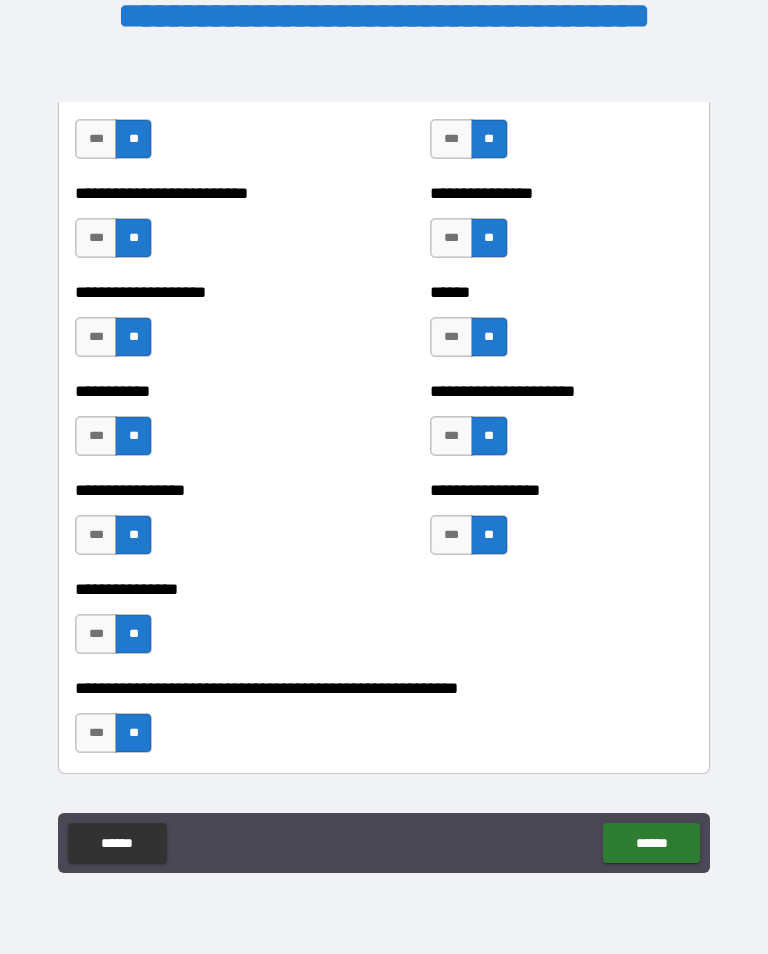 click on "******" at bounding box center [651, 843] 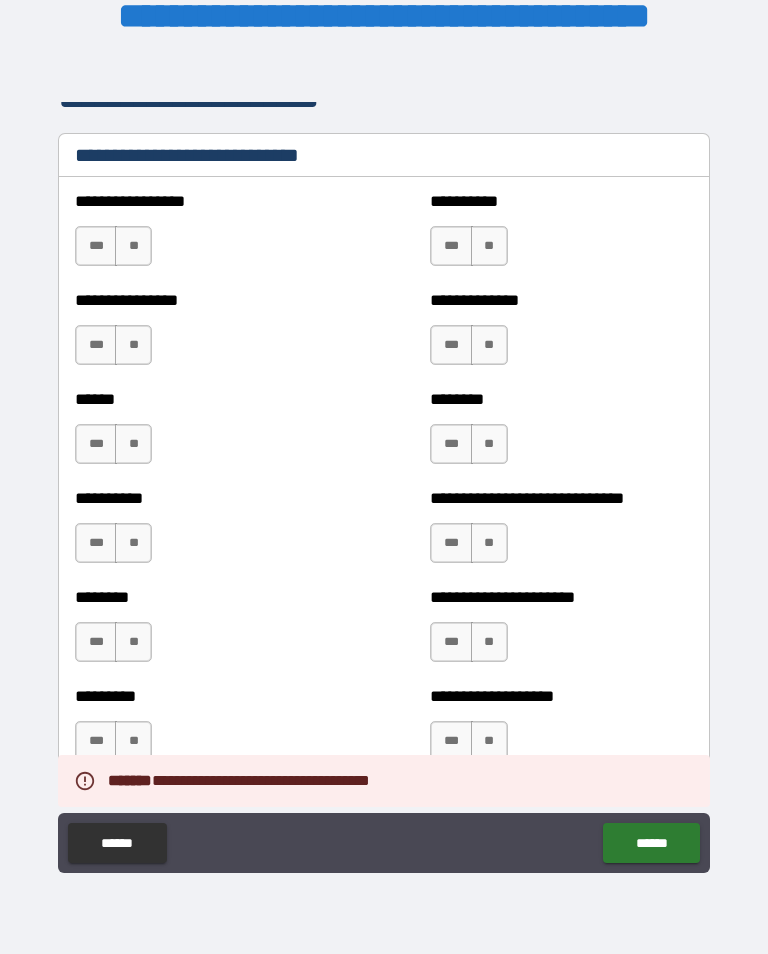 scroll, scrollTop: 6758, scrollLeft: 0, axis: vertical 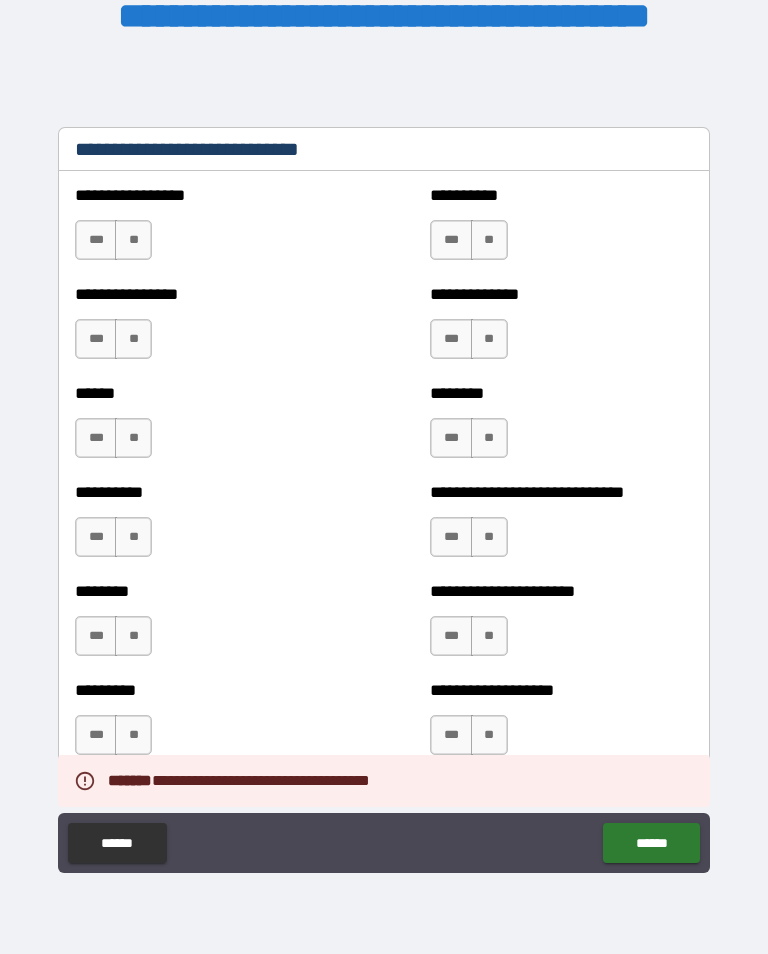 click on "**********" at bounding box center (384, 626) 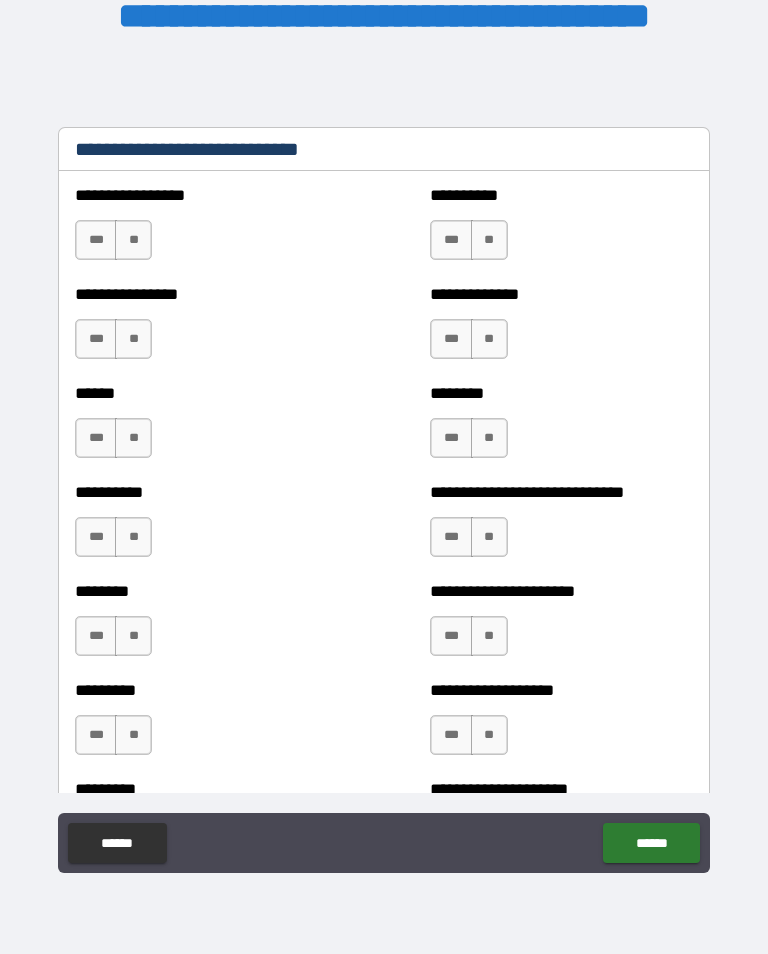 click on "***" at bounding box center (96, 240) 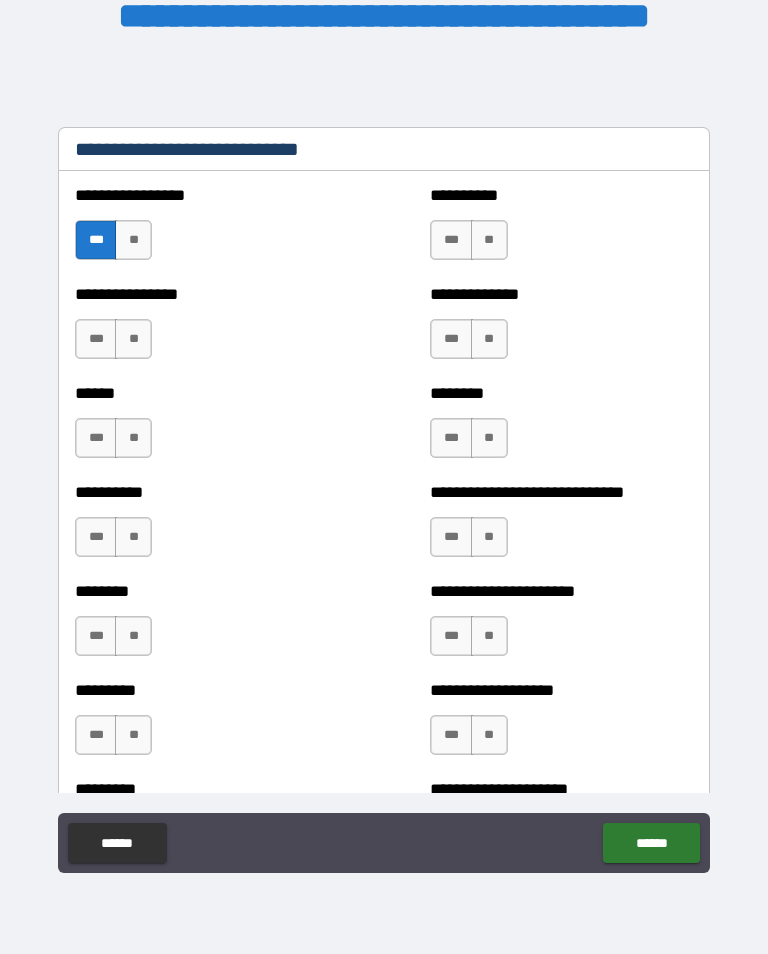 click on "**" at bounding box center [489, 240] 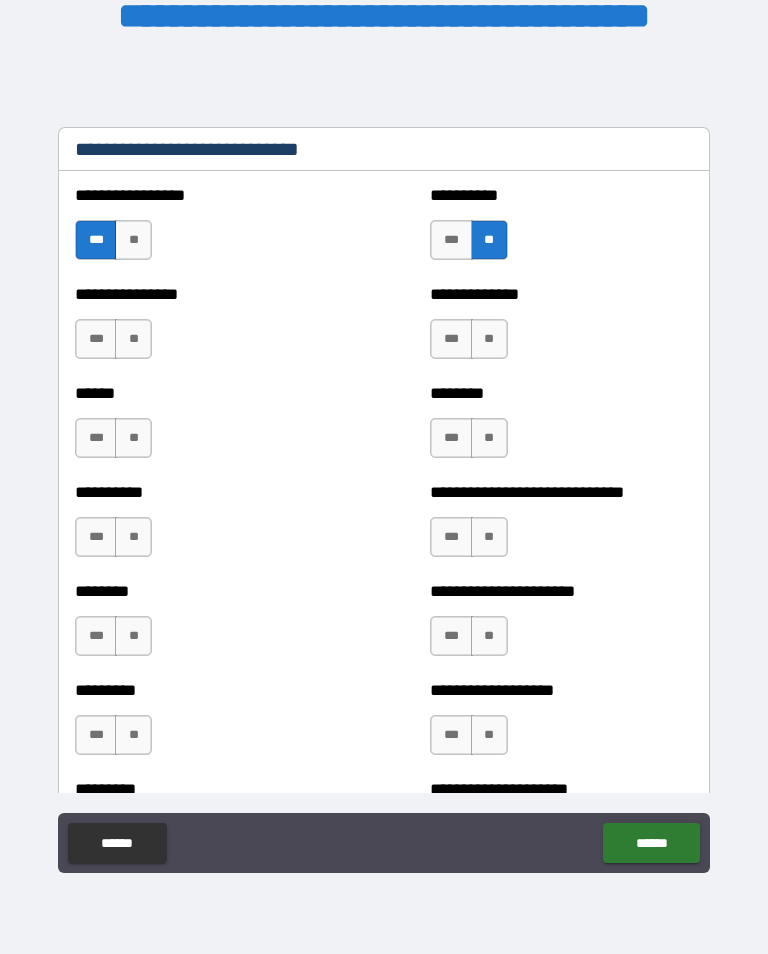 click on "**" at bounding box center (489, 339) 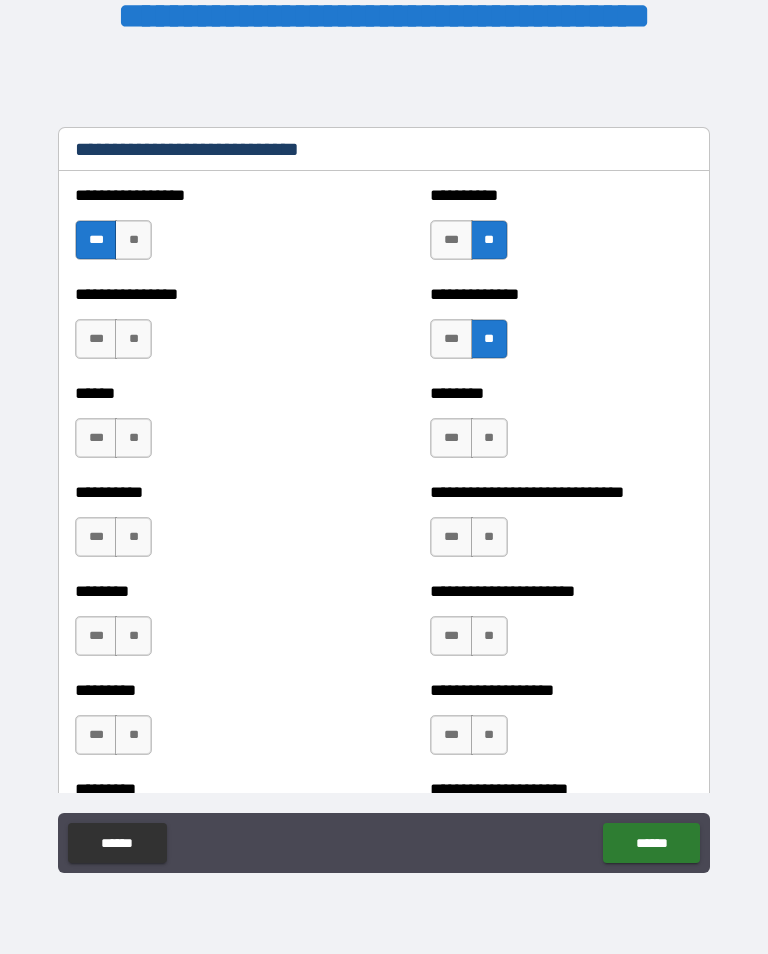 click on "**" at bounding box center [133, 339] 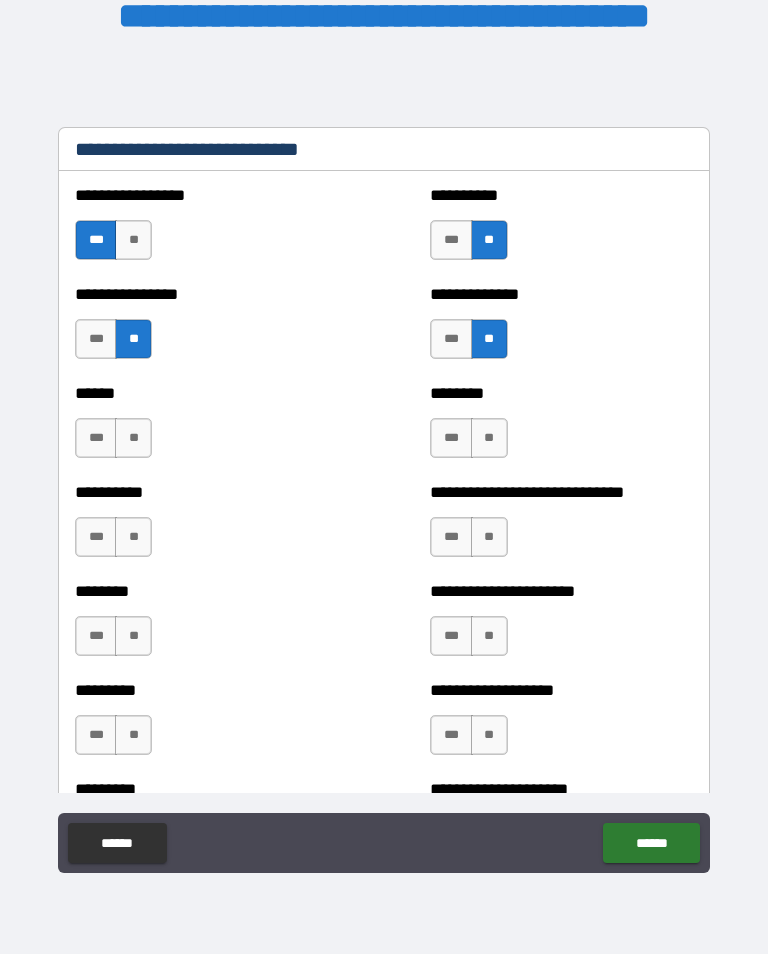 click on "**" at bounding box center (133, 438) 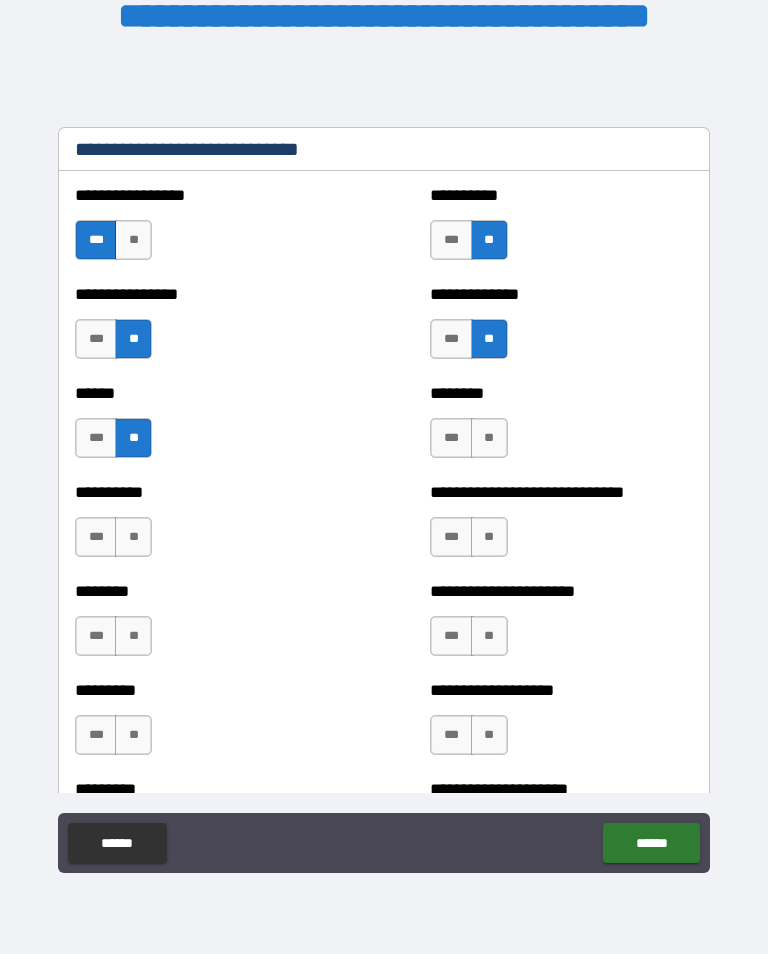 click on "**" at bounding box center (489, 438) 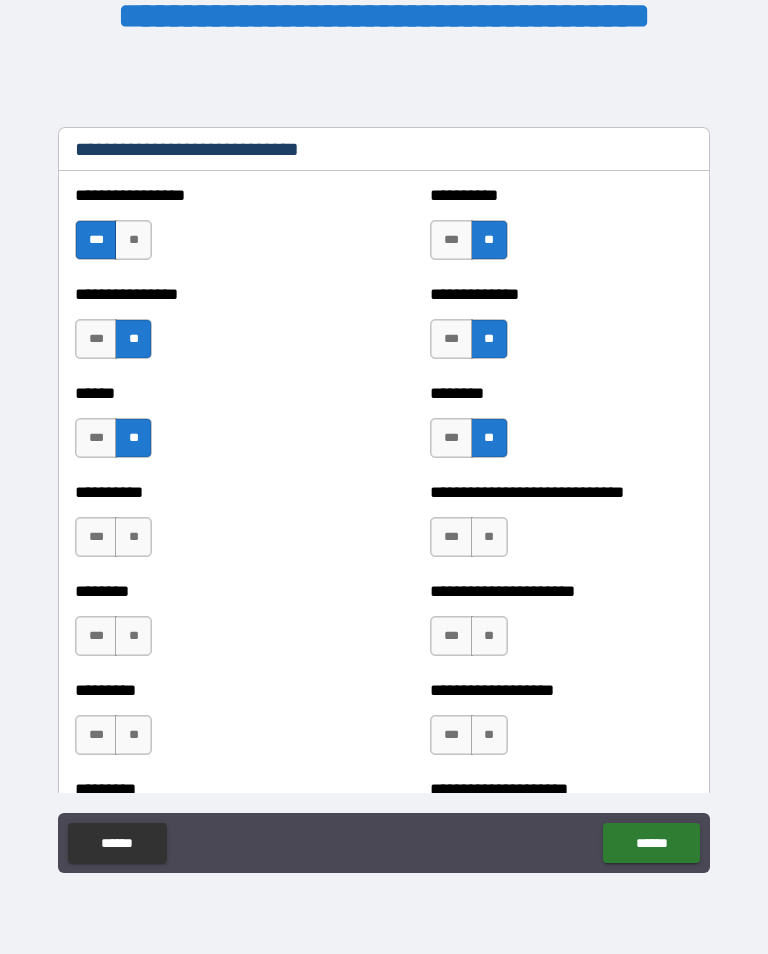 click on "**" at bounding box center [489, 537] 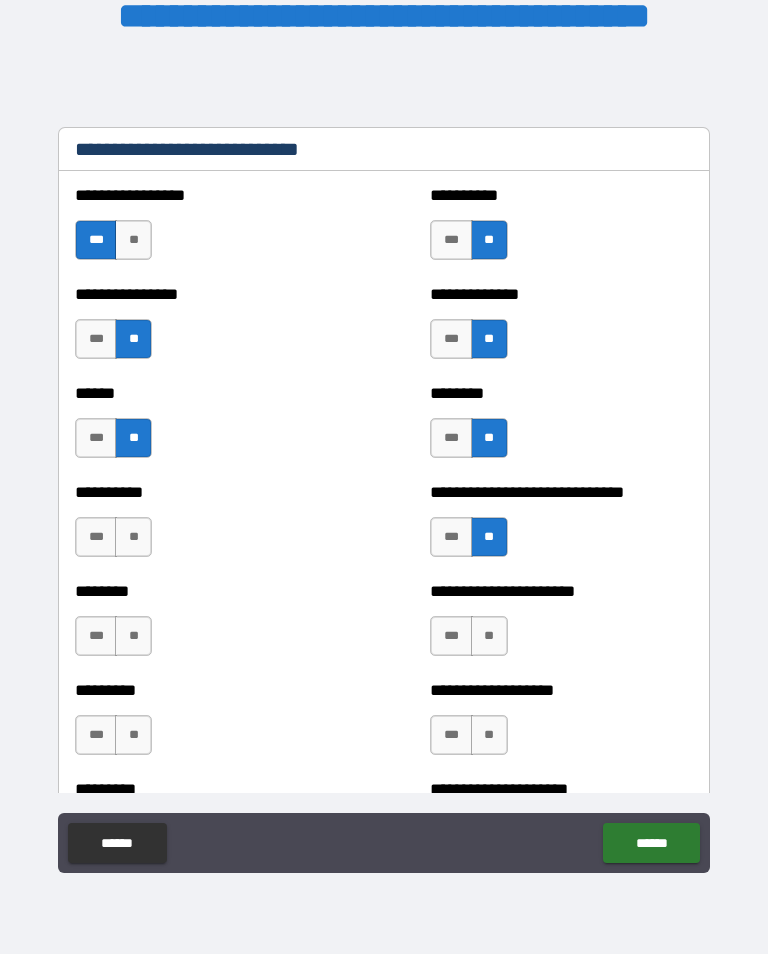 click on "**" at bounding box center (133, 537) 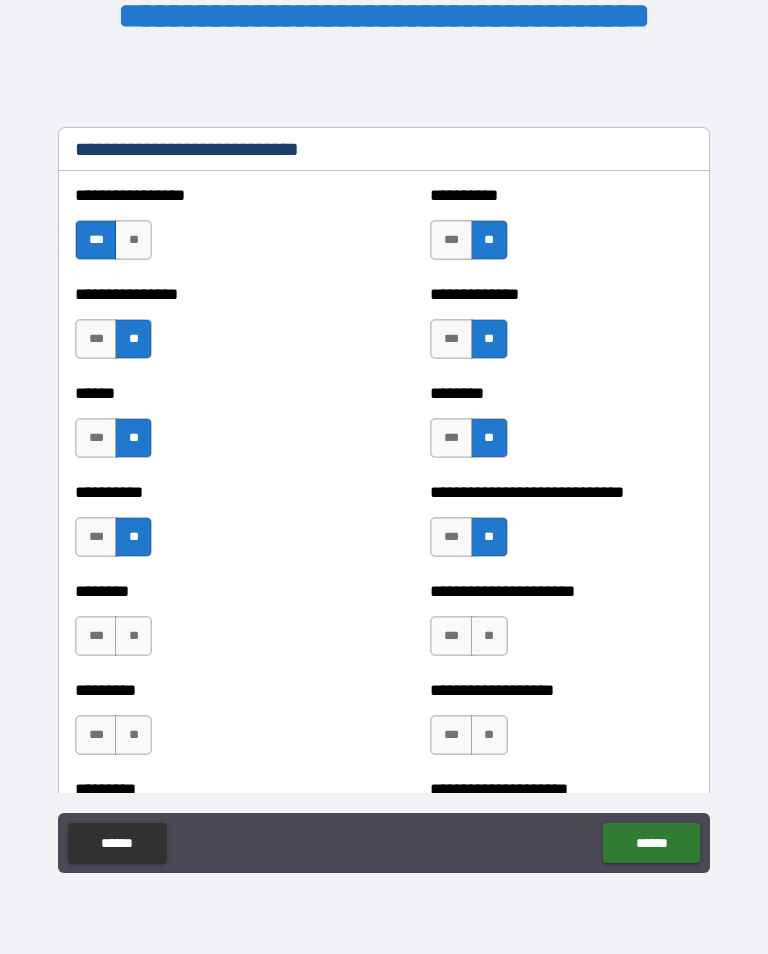 click on "**" at bounding box center [133, 636] 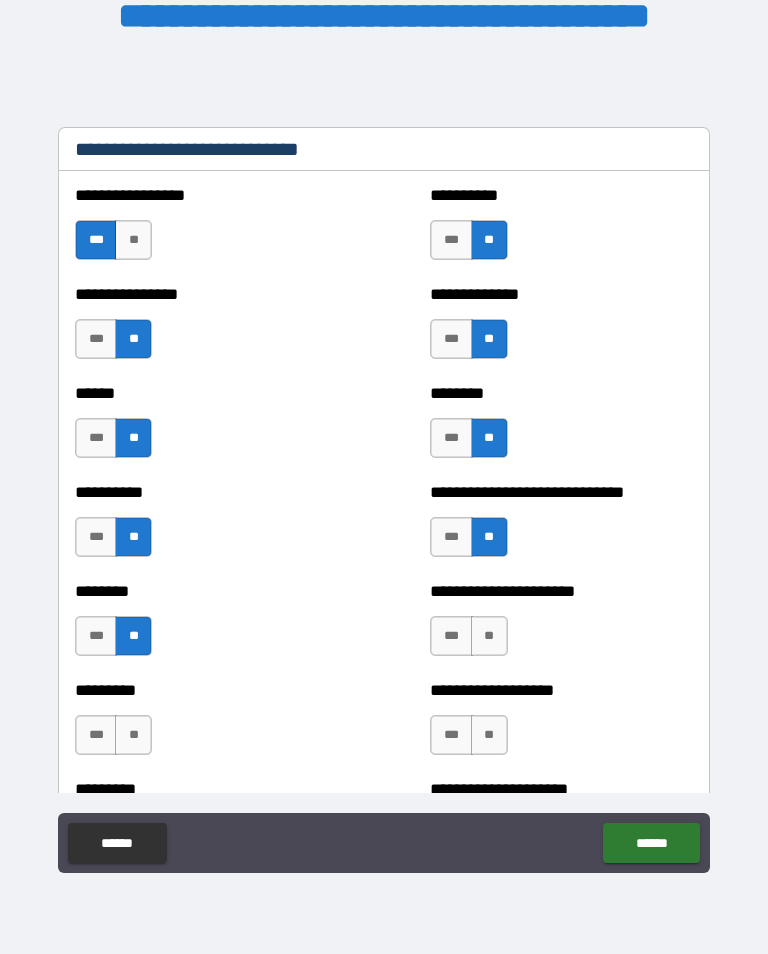 click on "**********" at bounding box center (561, 626) 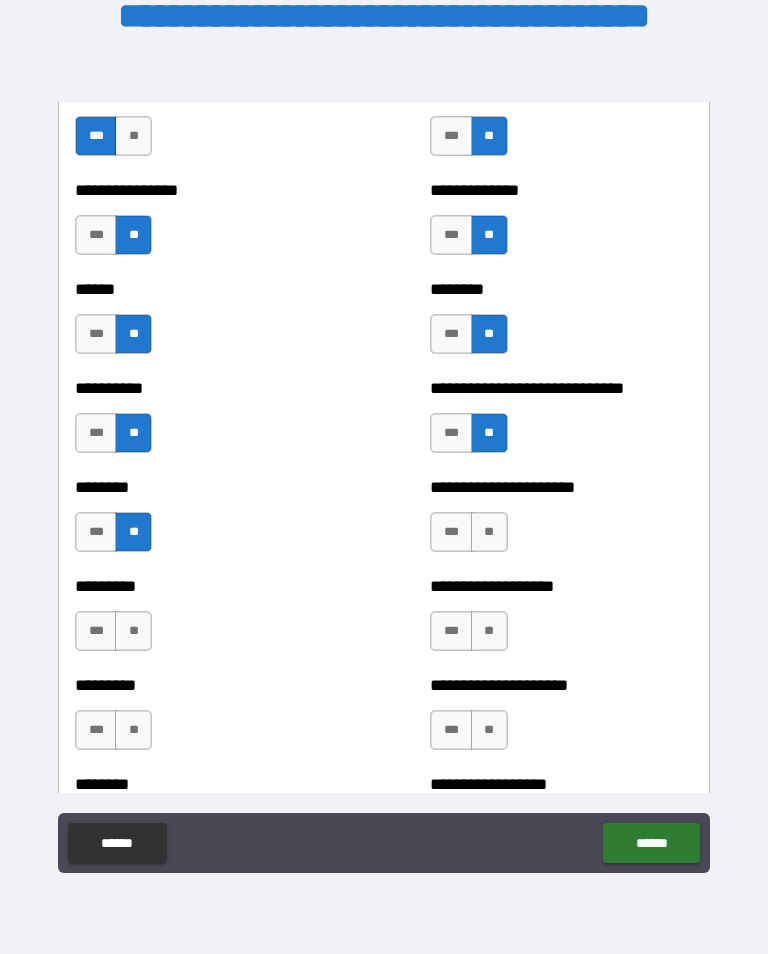 scroll, scrollTop: 6869, scrollLeft: 0, axis: vertical 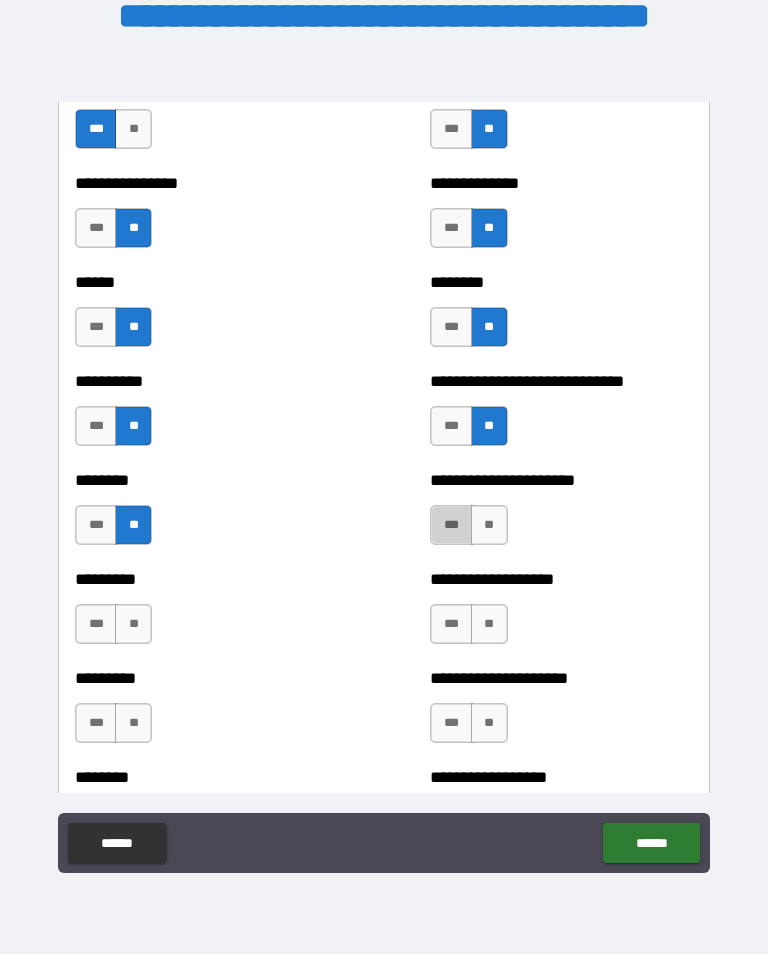 click on "***" at bounding box center (451, 525) 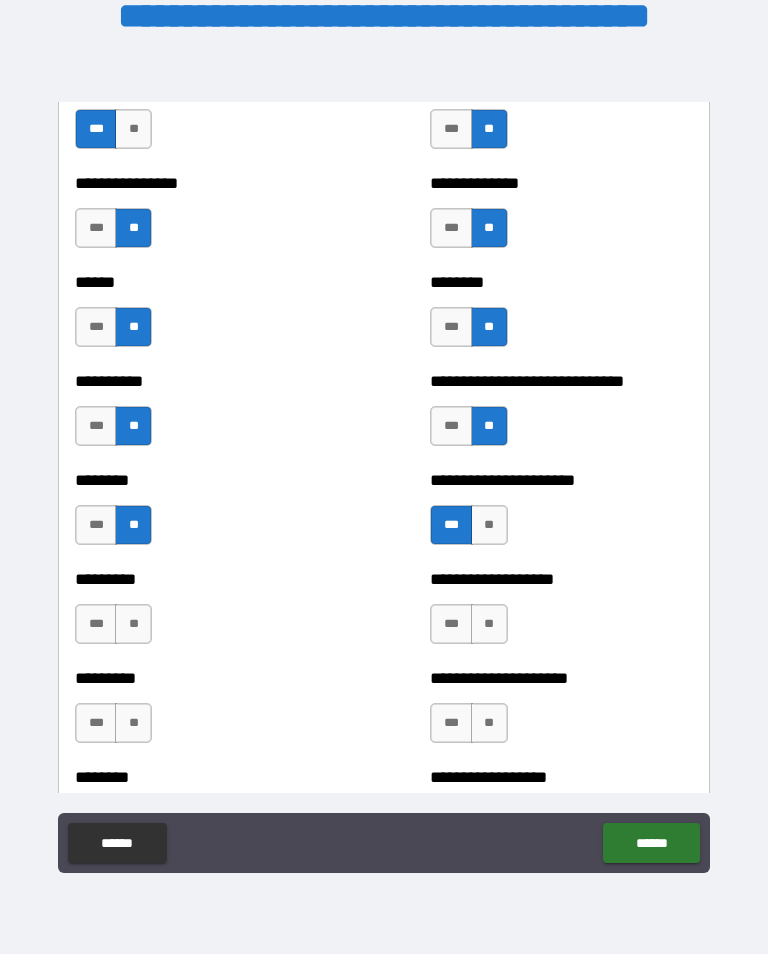 click on "**" at bounding box center (133, 624) 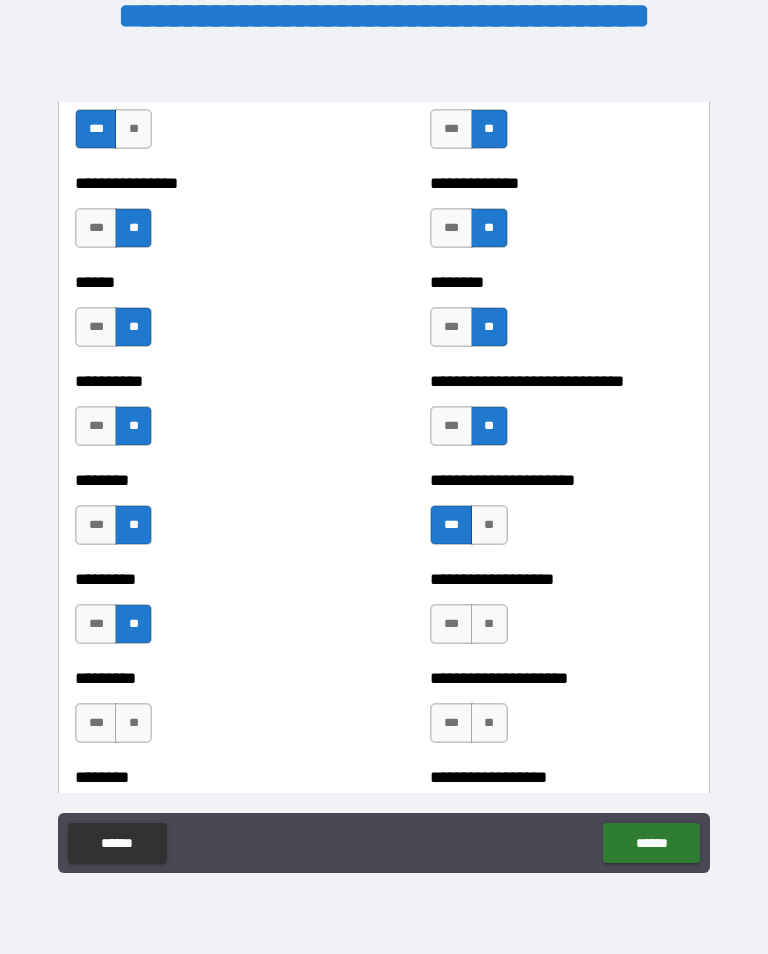 click on "**" at bounding box center (489, 624) 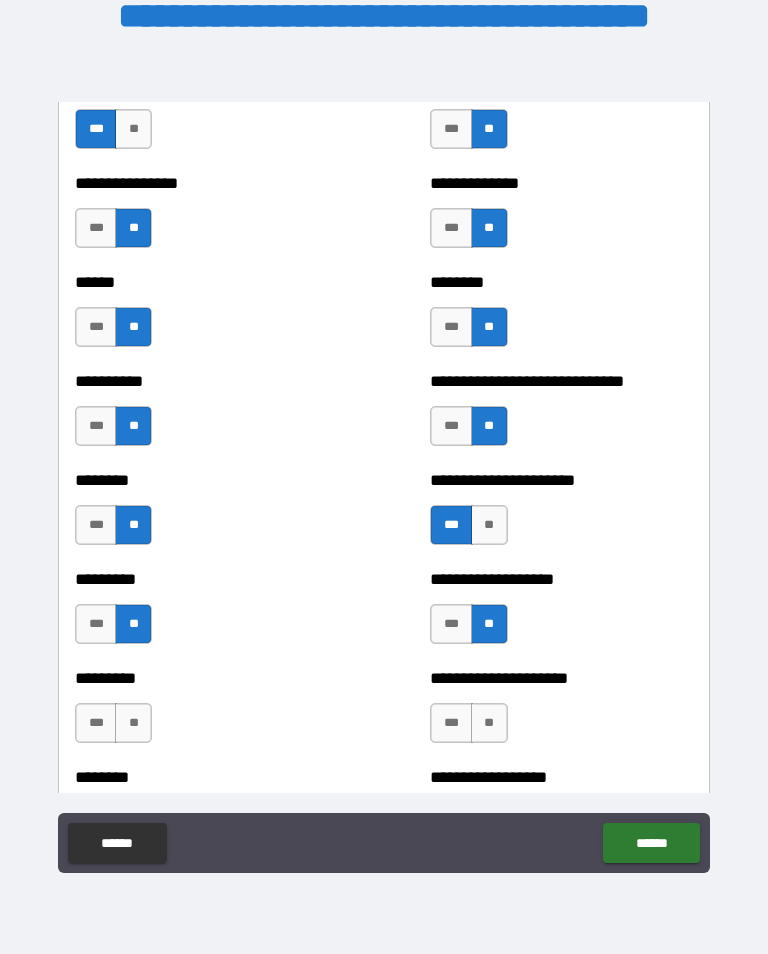 click on "**" at bounding box center (489, 723) 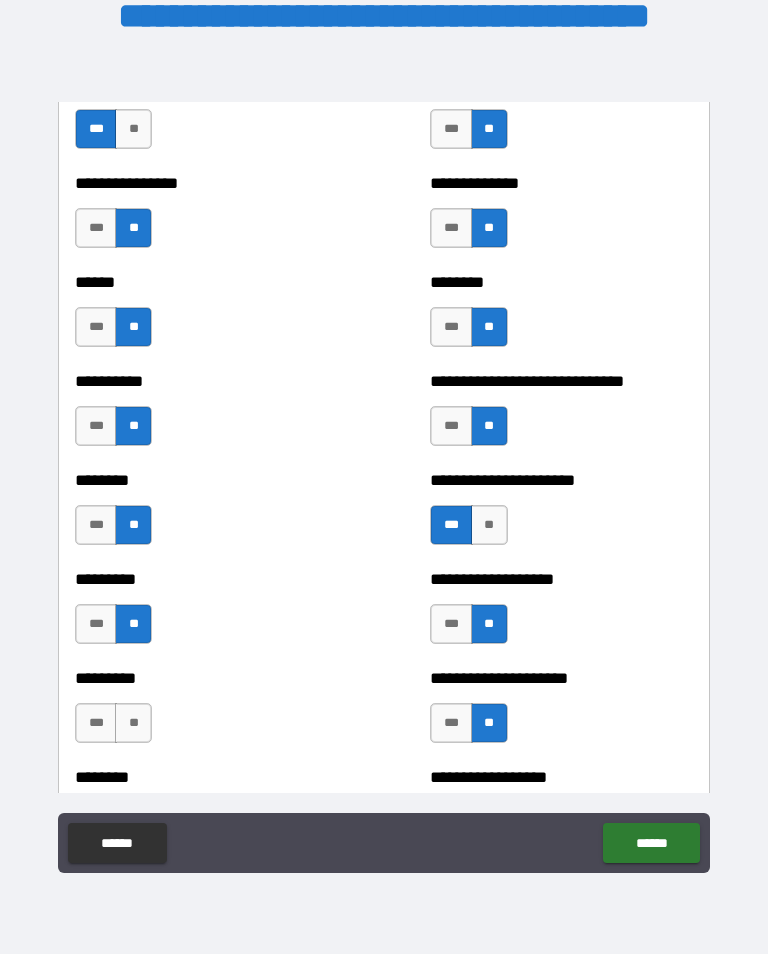 click on "**" at bounding box center [133, 723] 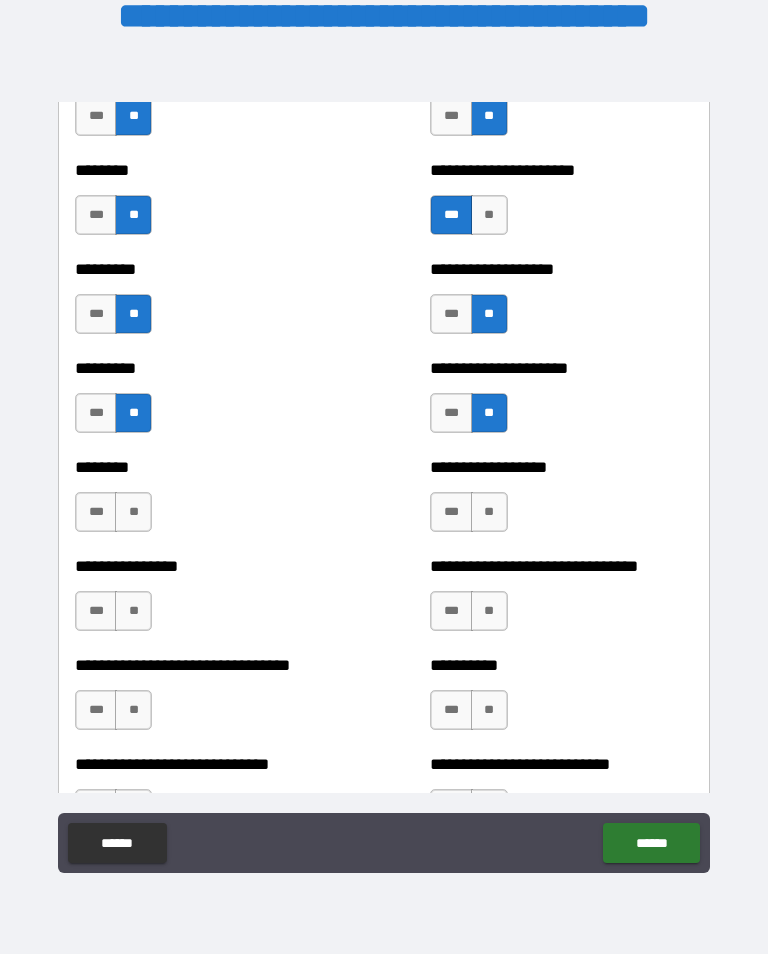 scroll, scrollTop: 7180, scrollLeft: 0, axis: vertical 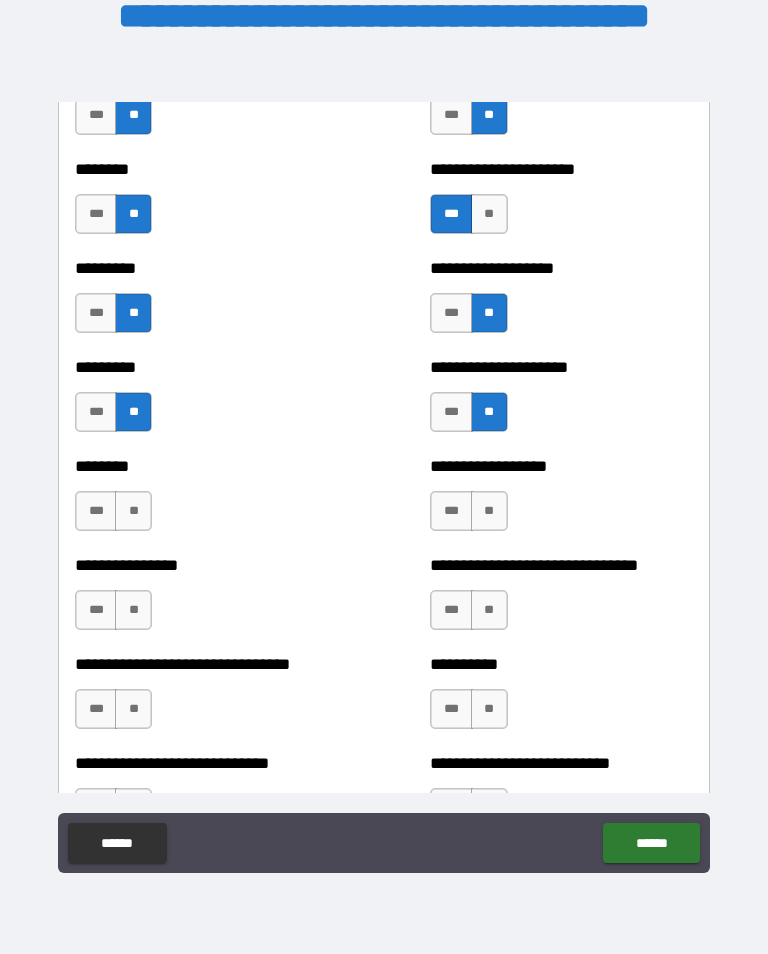 click on "**" at bounding box center (133, 511) 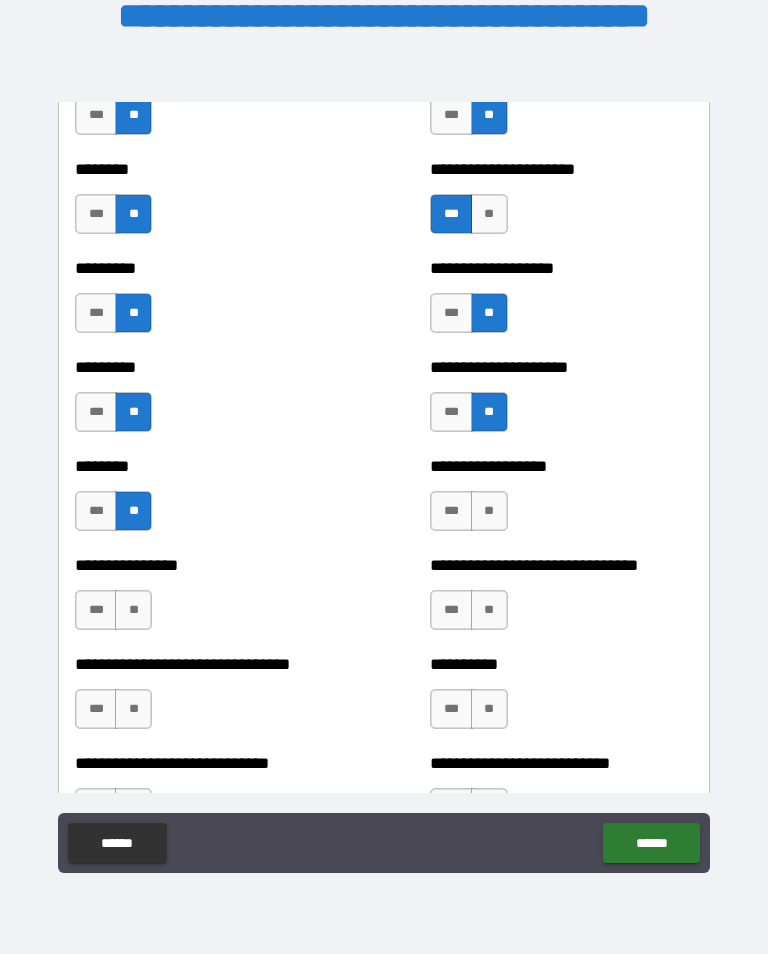 click on "**" at bounding box center (489, 511) 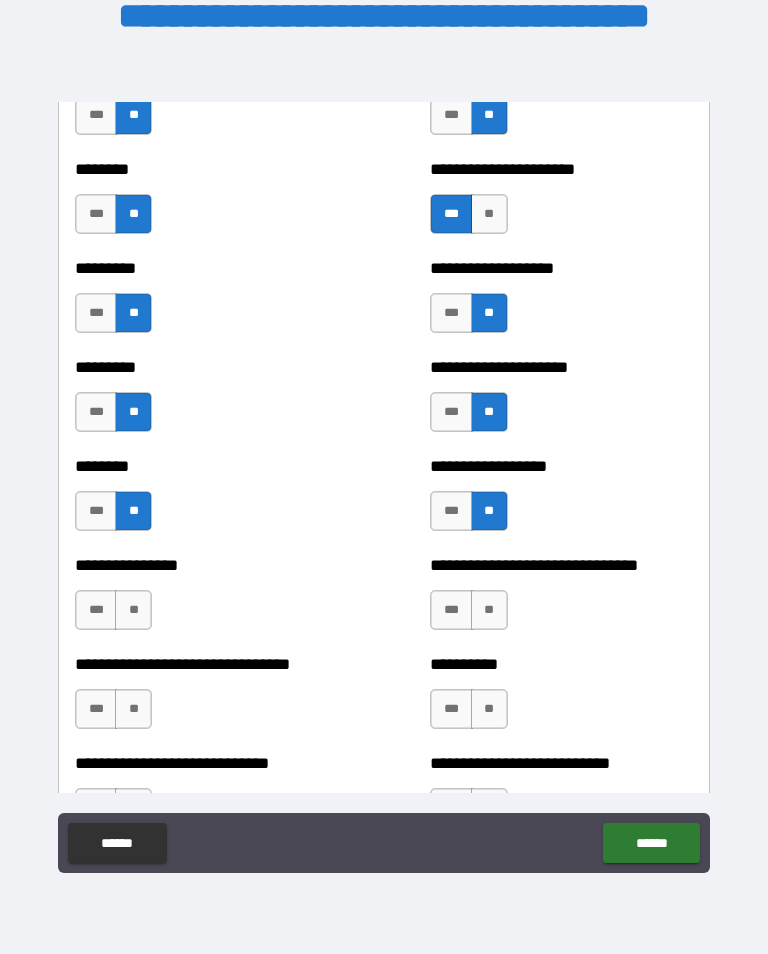 click on "**" at bounding box center (133, 610) 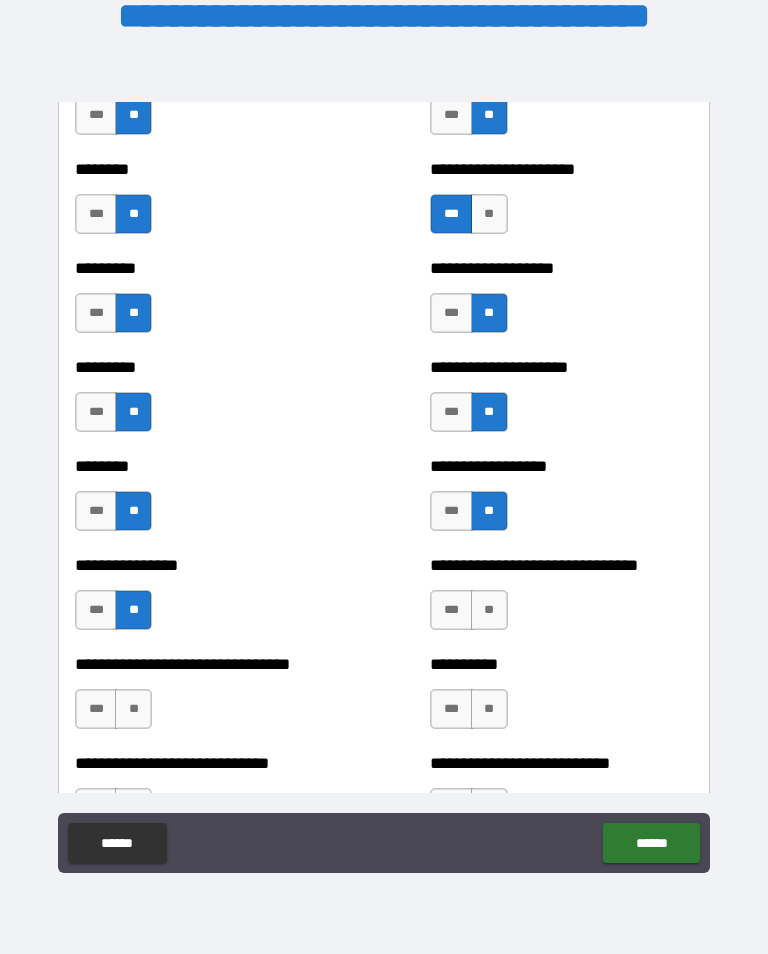 click on "**" at bounding box center (489, 610) 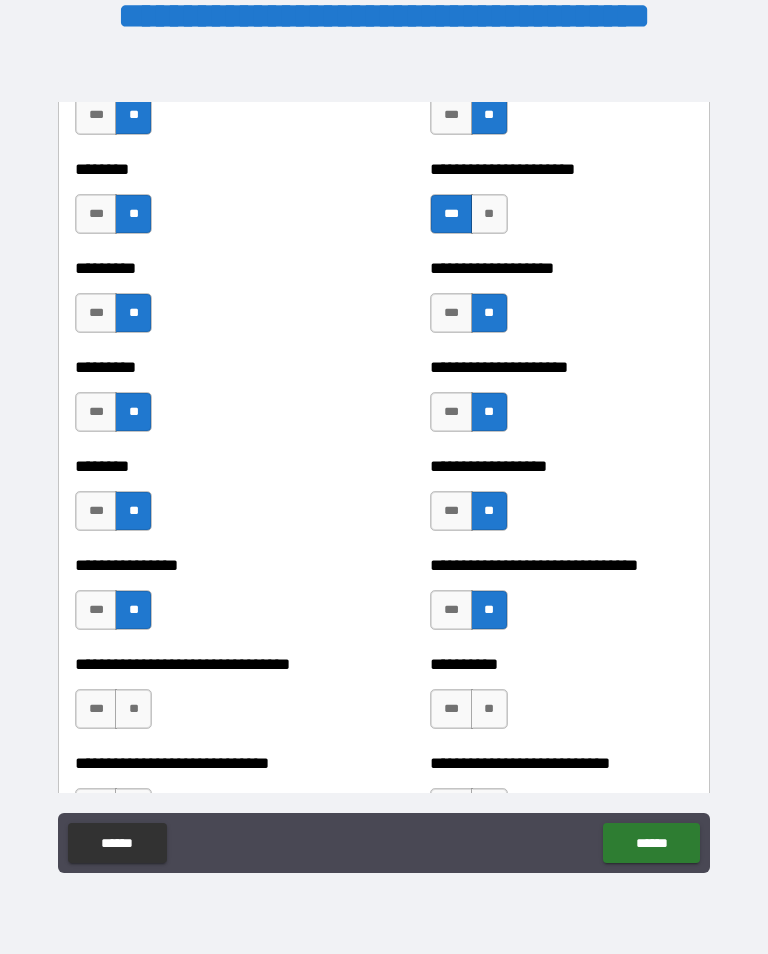 click on "**" at bounding box center [489, 709] 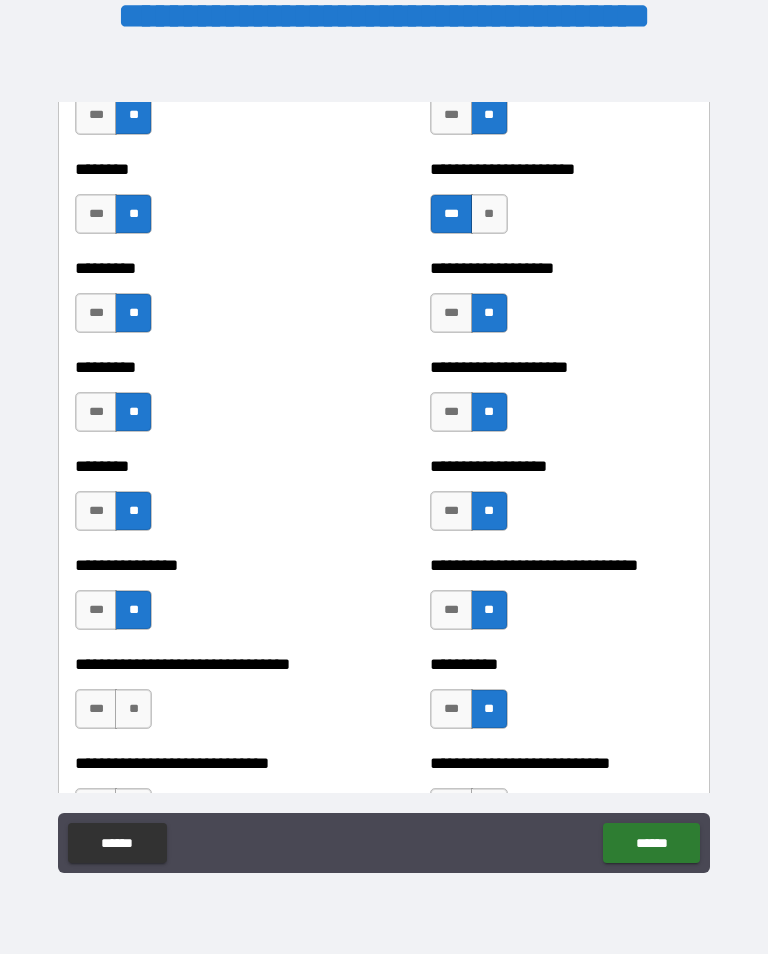 click on "**" at bounding box center (133, 709) 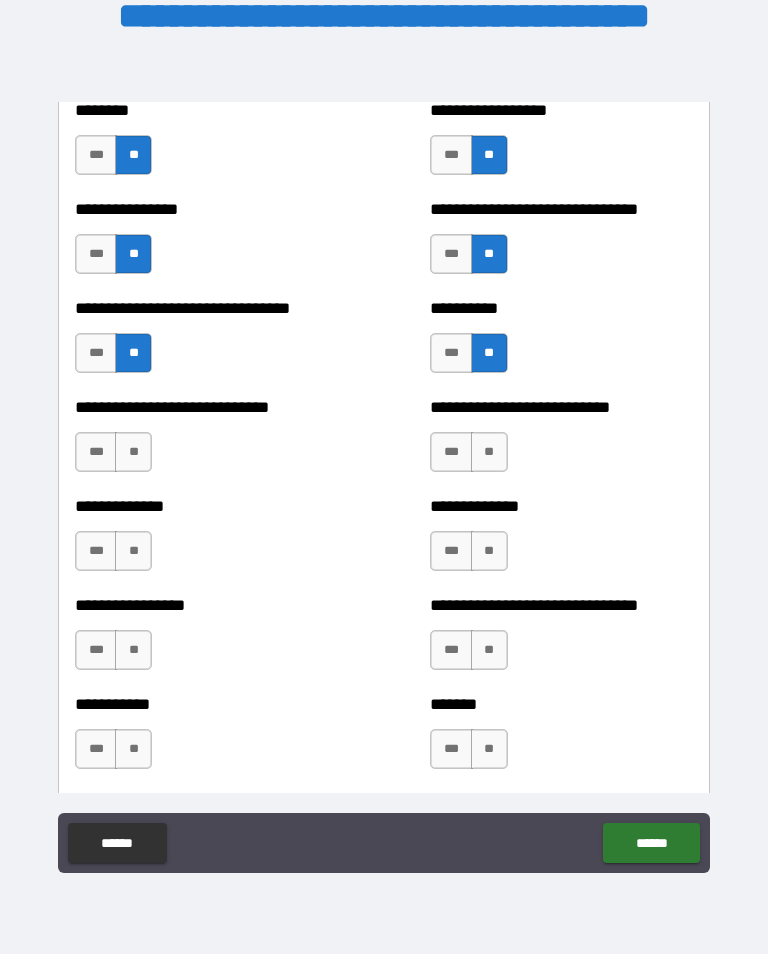 scroll, scrollTop: 7537, scrollLeft: 0, axis: vertical 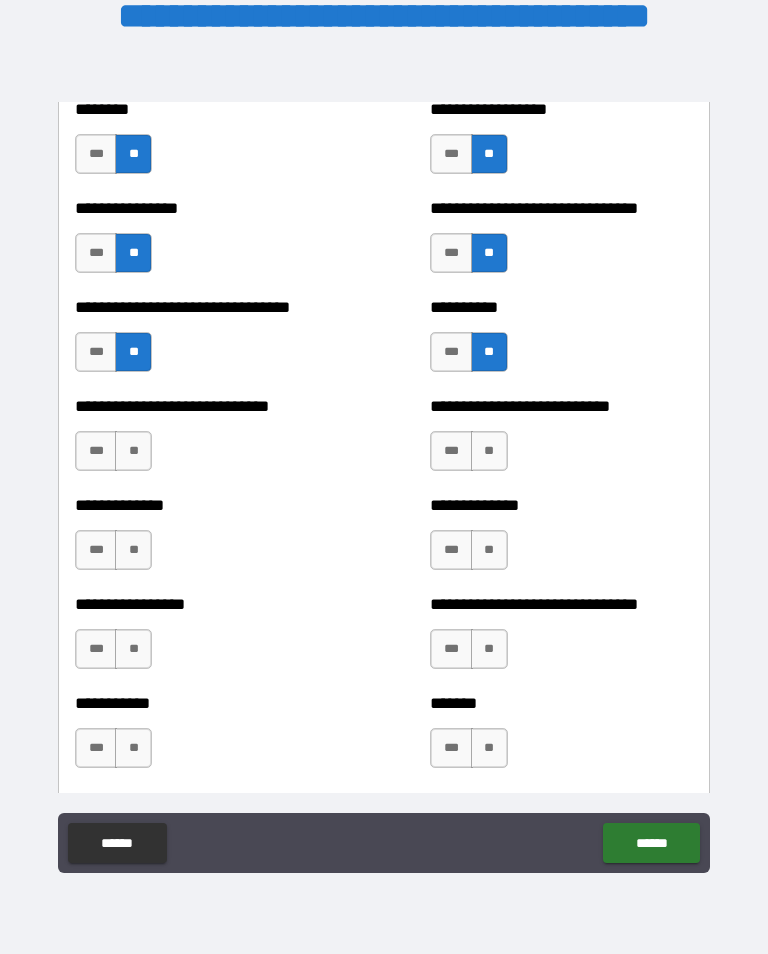 click on "***" at bounding box center (96, 352) 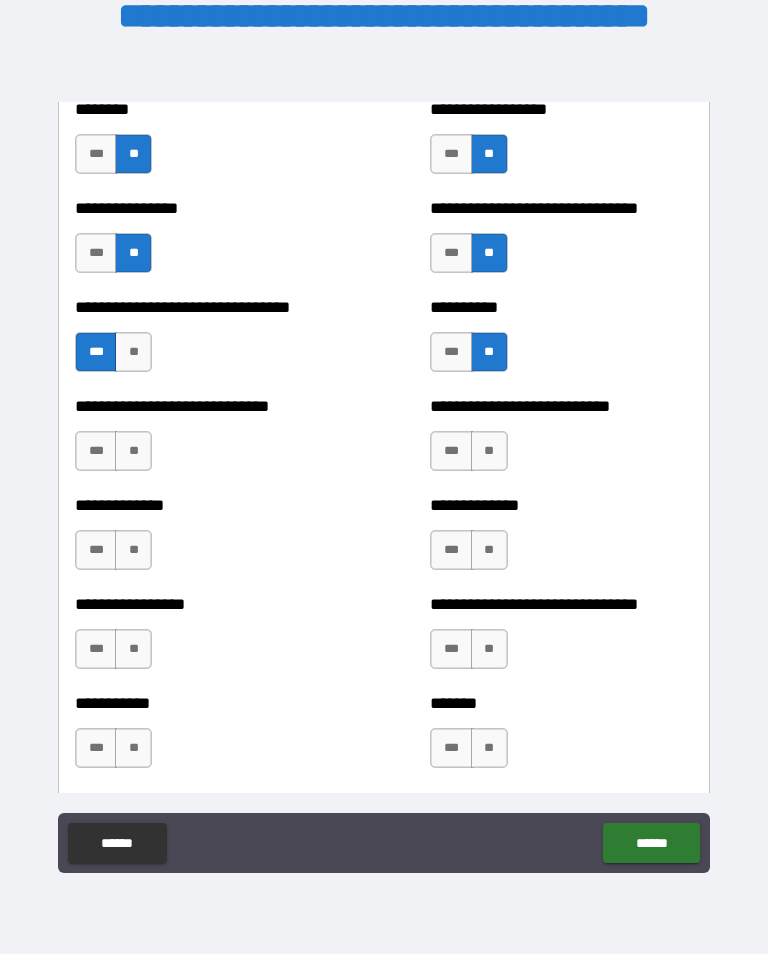 click on "**" at bounding box center [489, 451] 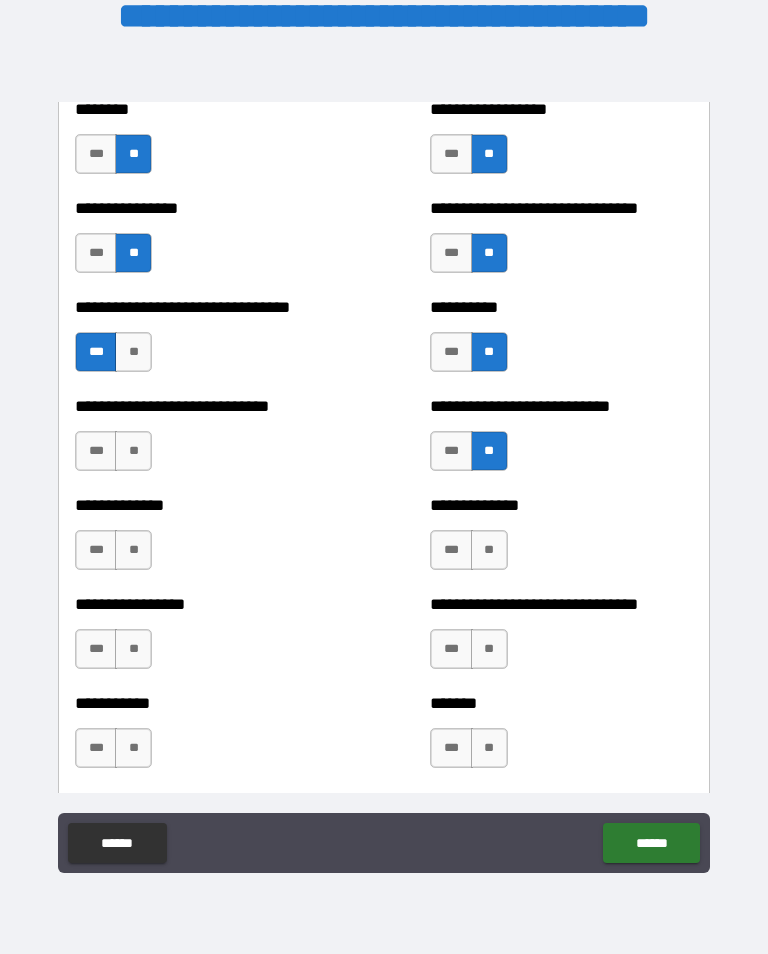 click on "**" at bounding box center [133, 451] 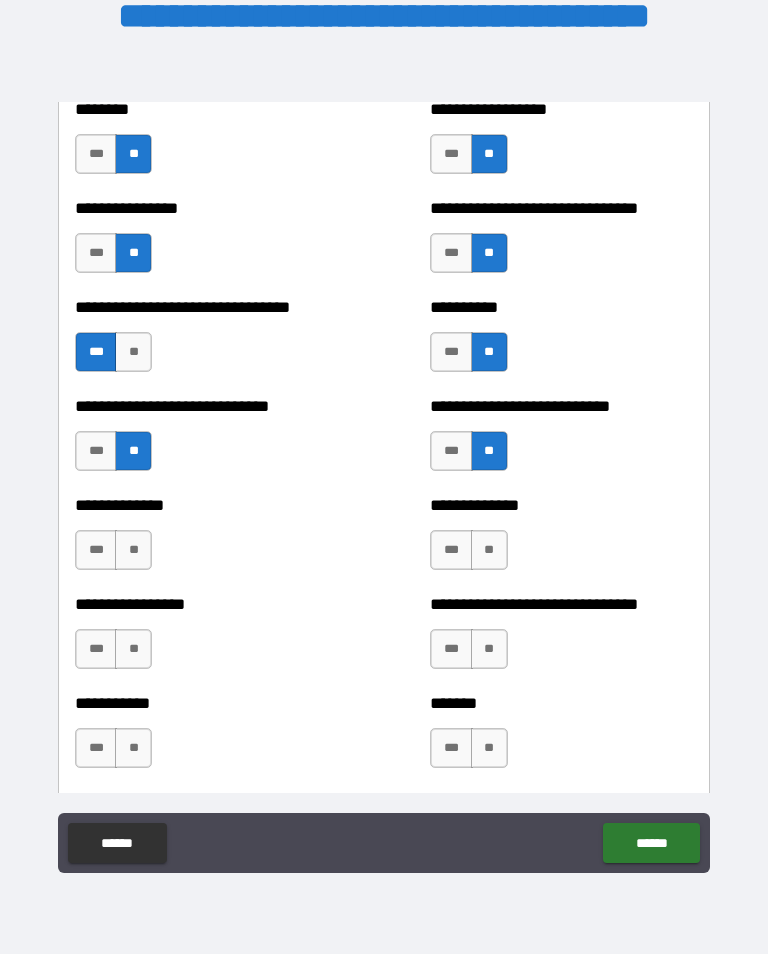 click on "**" at bounding box center [133, 550] 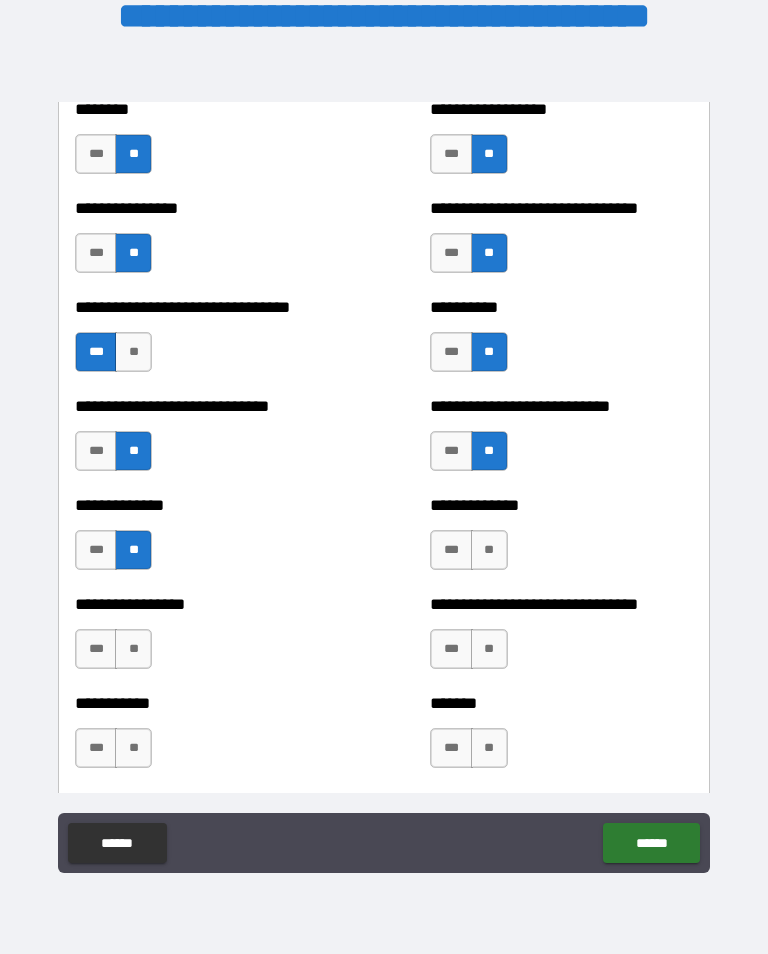 click on "**" at bounding box center (133, 649) 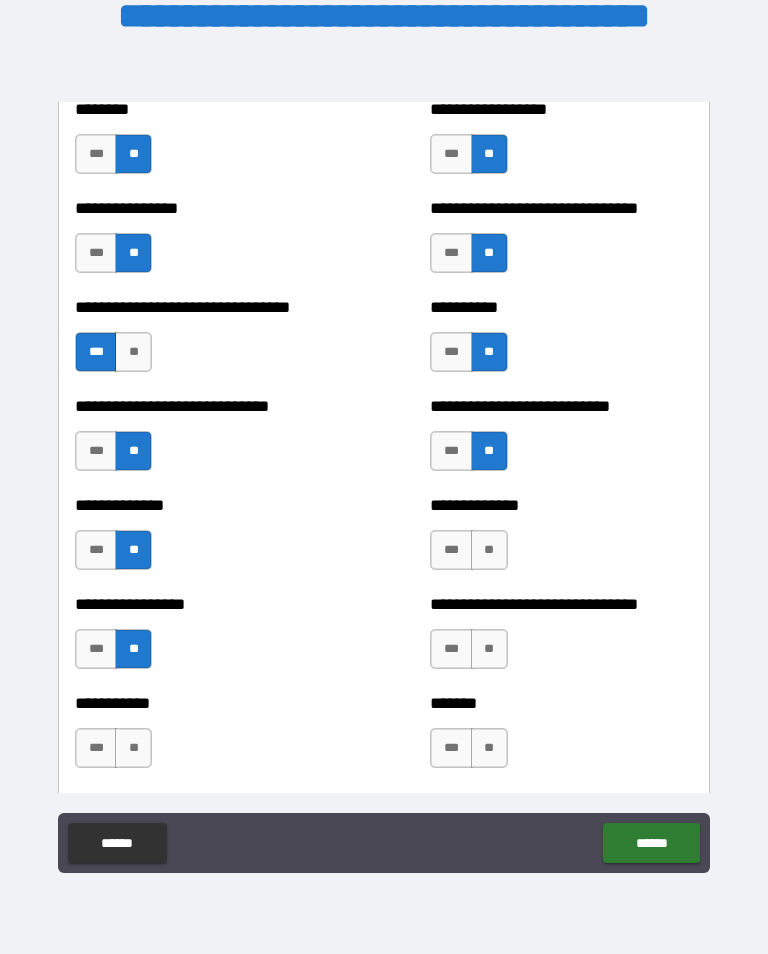 click on "**" at bounding box center [489, 550] 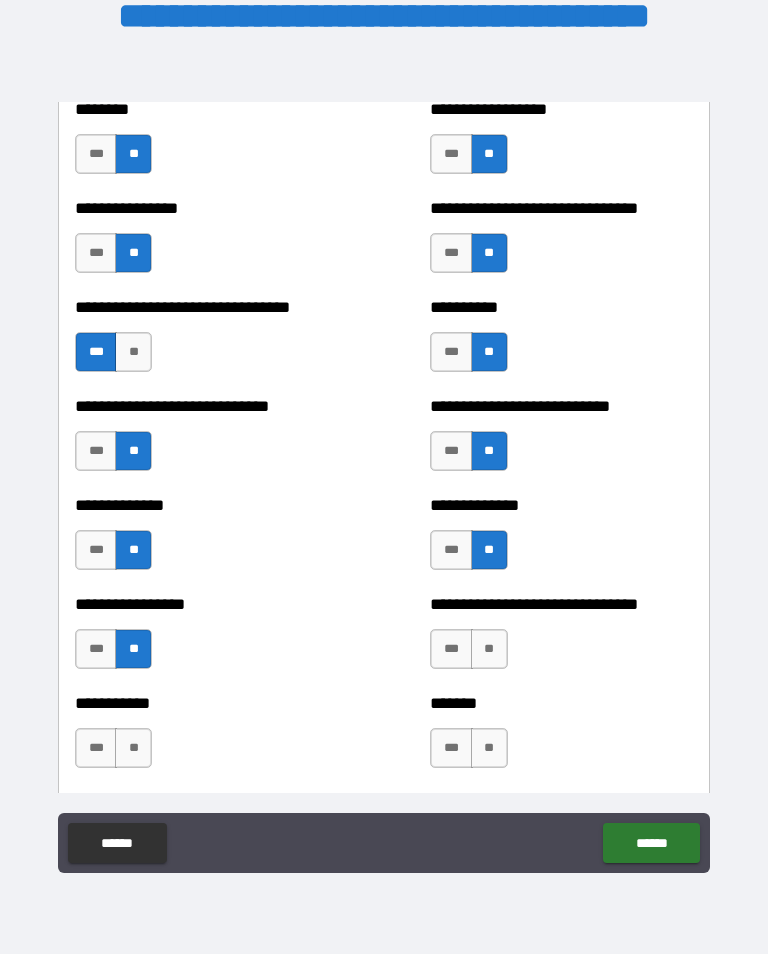 click on "**" at bounding box center [489, 649] 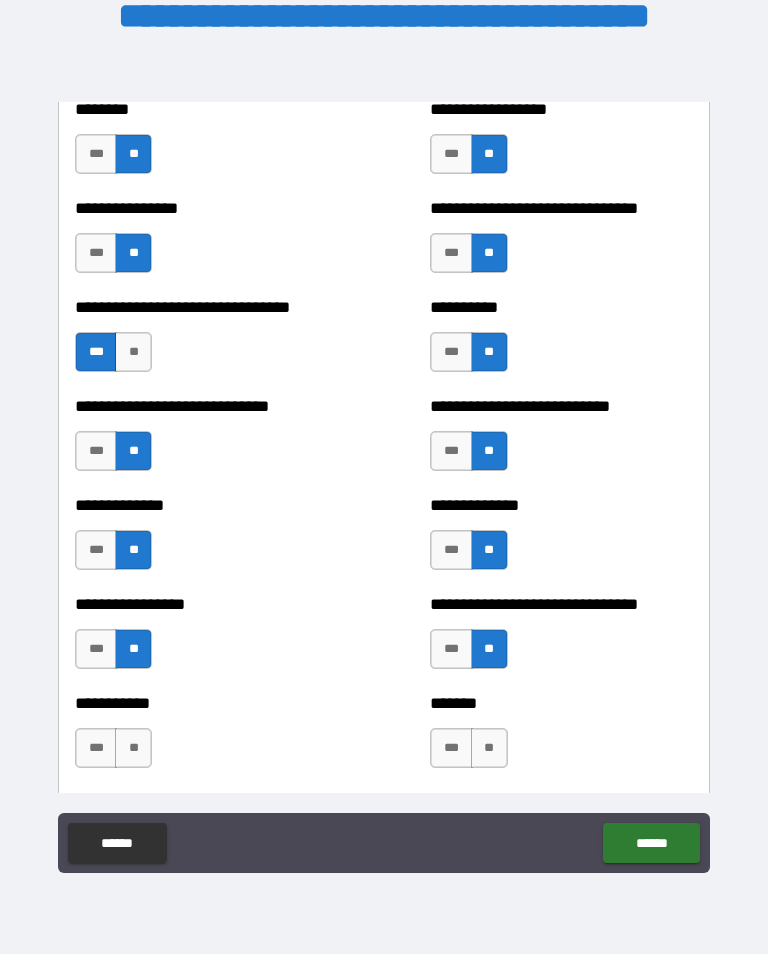click on "**" at bounding box center [489, 748] 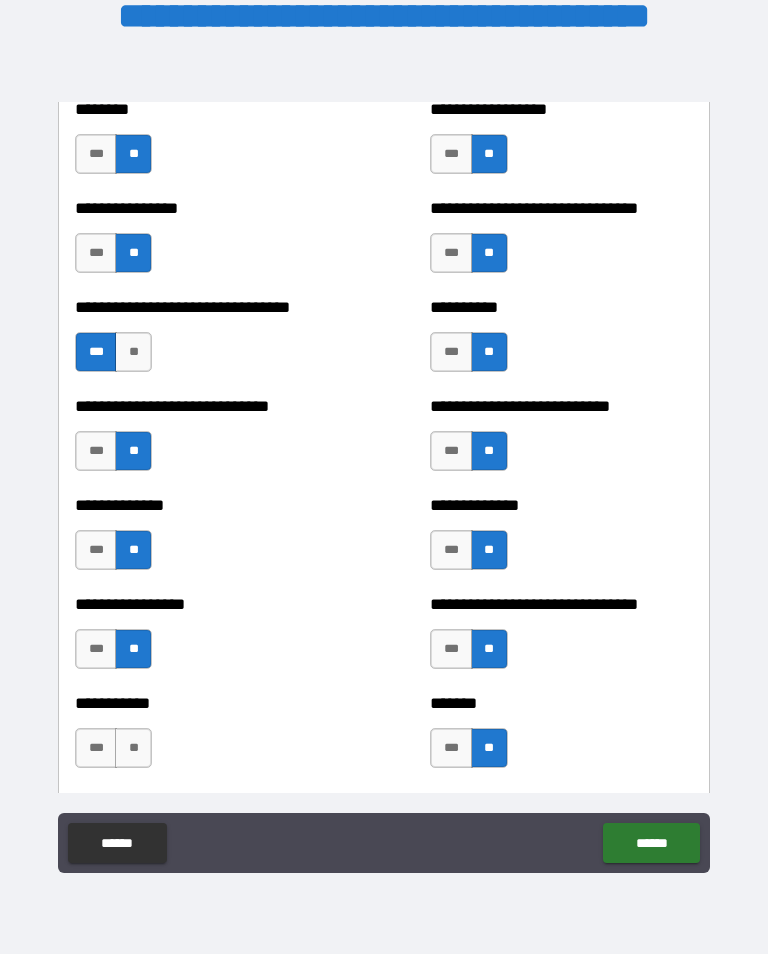 click on "**" at bounding box center (133, 748) 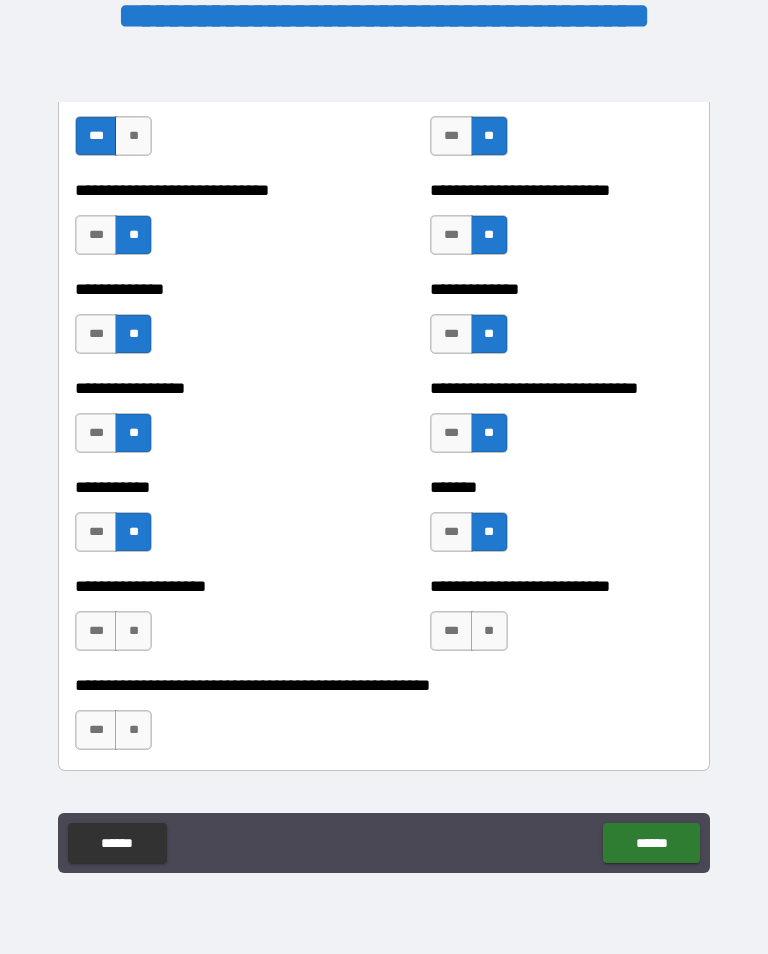 scroll, scrollTop: 7760, scrollLeft: 0, axis: vertical 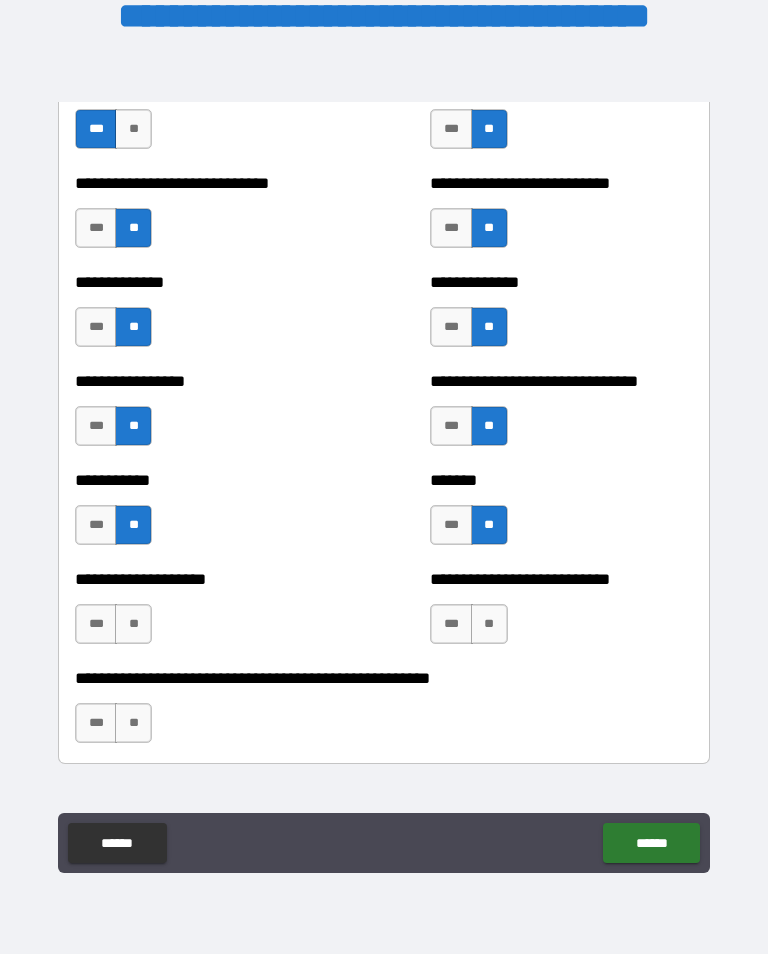 click on "**" at bounding box center (133, 624) 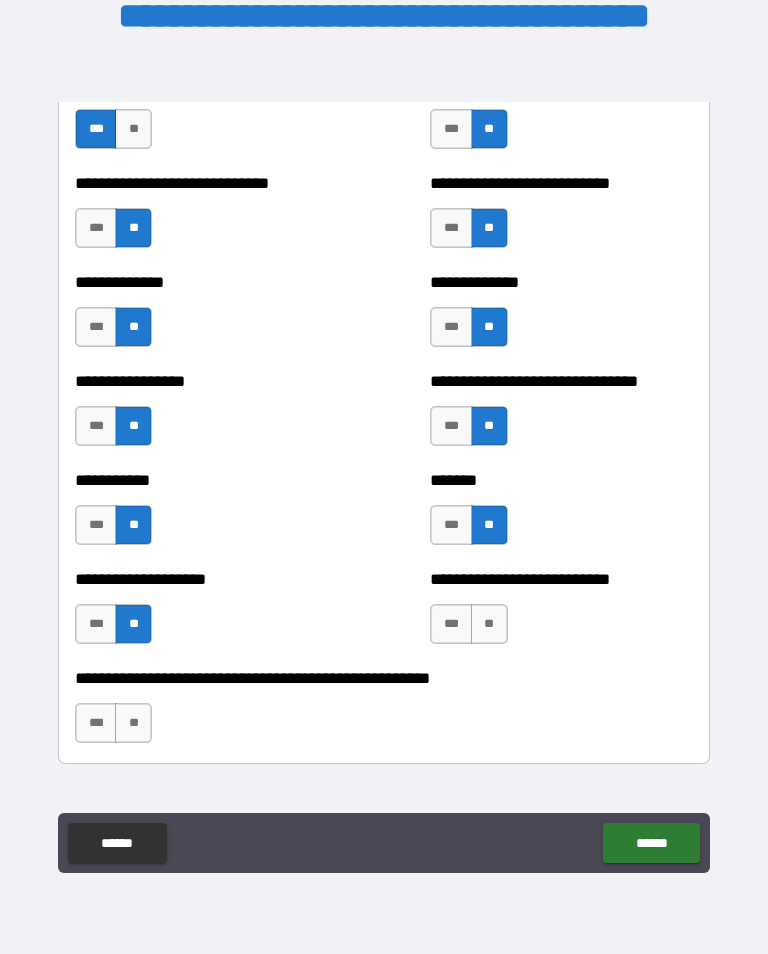 click on "**" at bounding box center (489, 624) 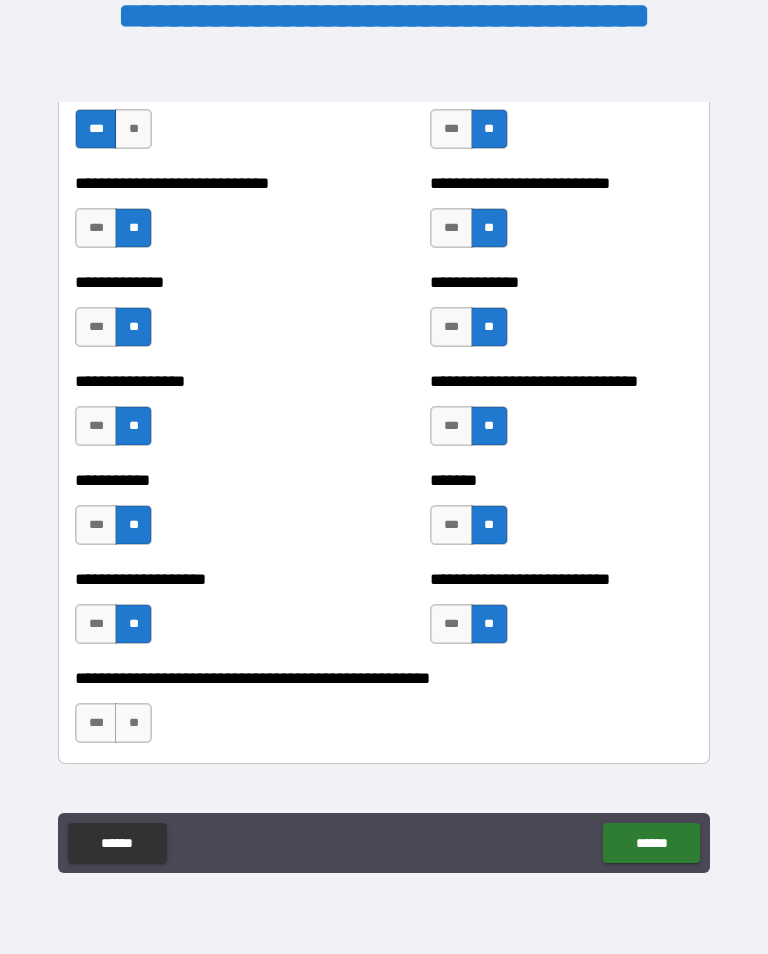 click on "**" at bounding box center [133, 723] 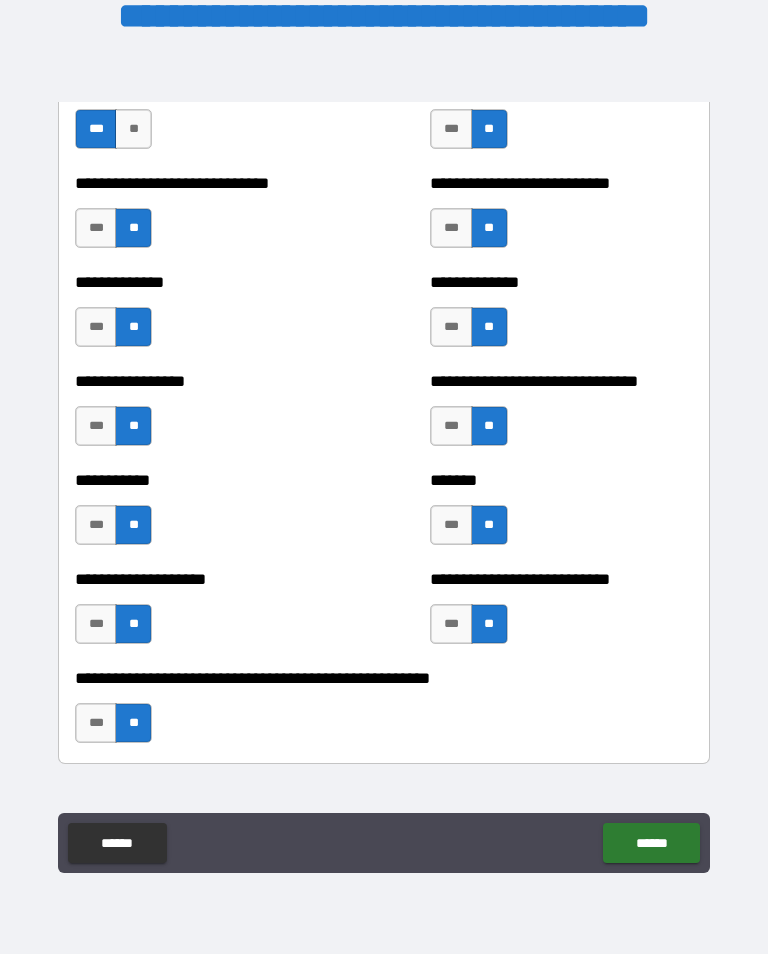 click on "******" at bounding box center [651, 843] 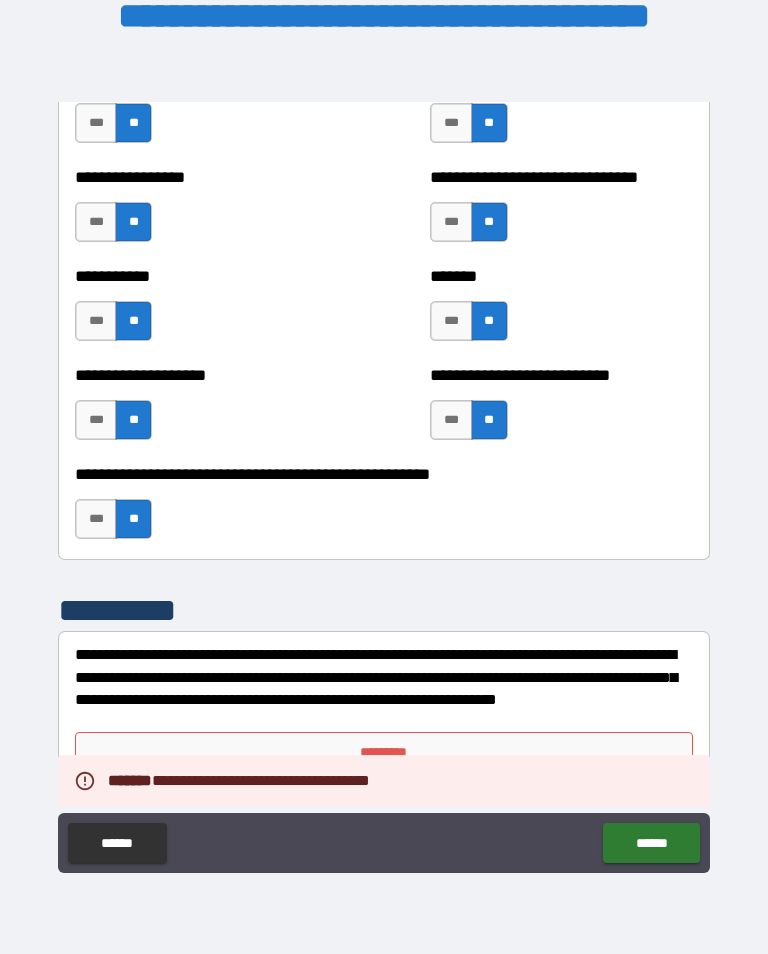 scroll, scrollTop: 7964, scrollLeft: 0, axis: vertical 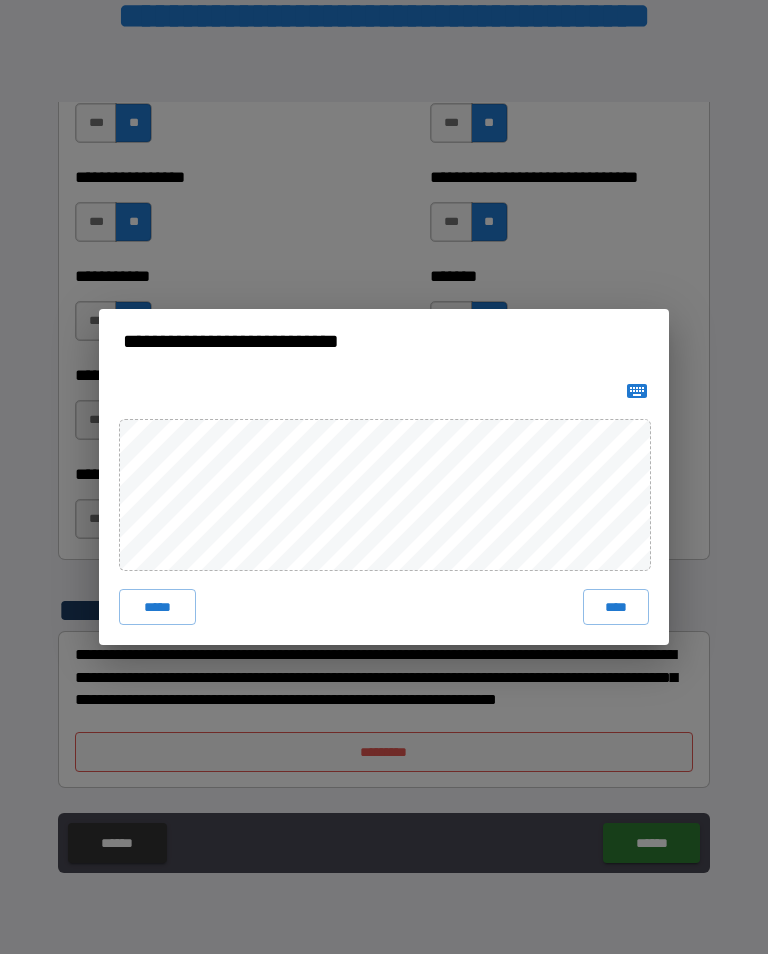click on "****" at bounding box center (616, 607) 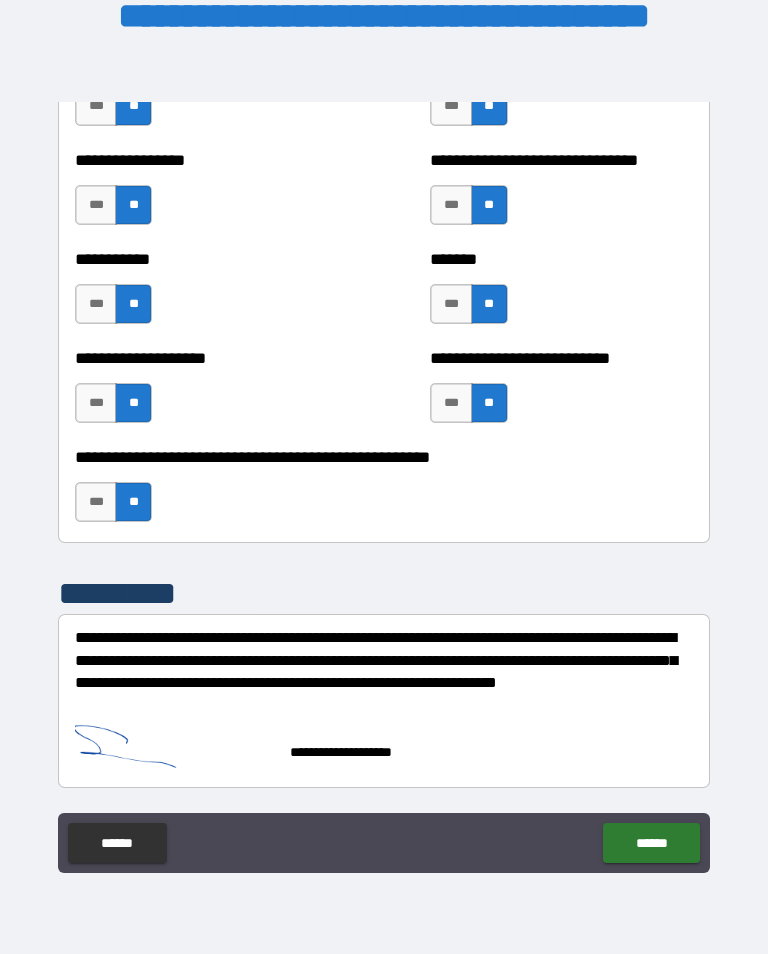 scroll, scrollTop: 7982, scrollLeft: 0, axis: vertical 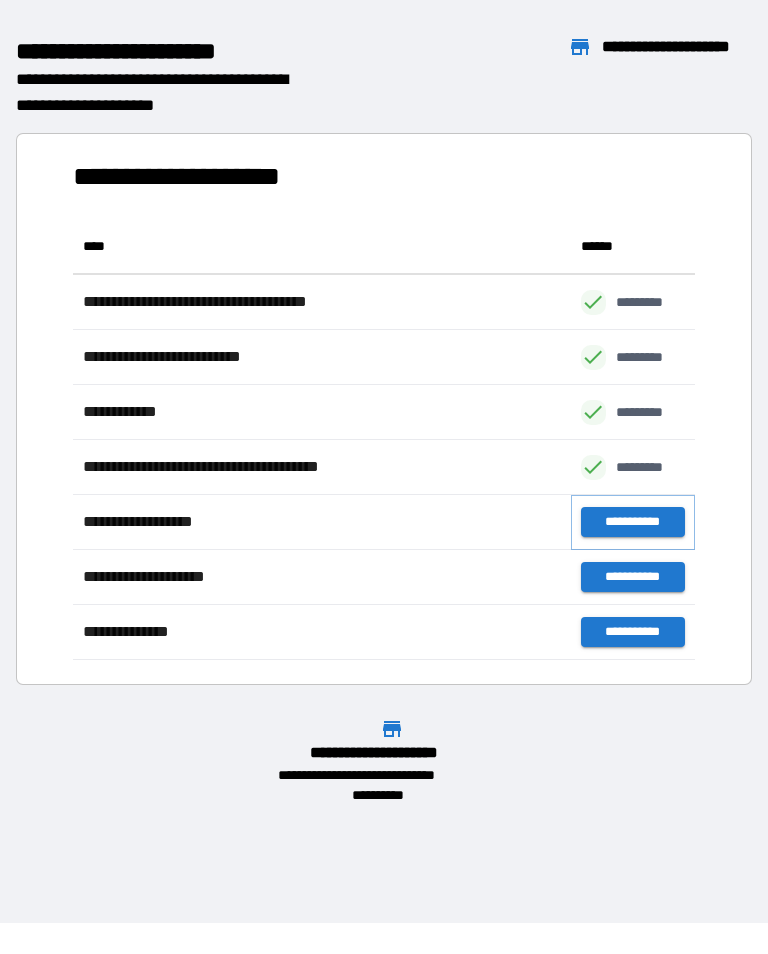 click on "**********" at bounding box center (633, 522) 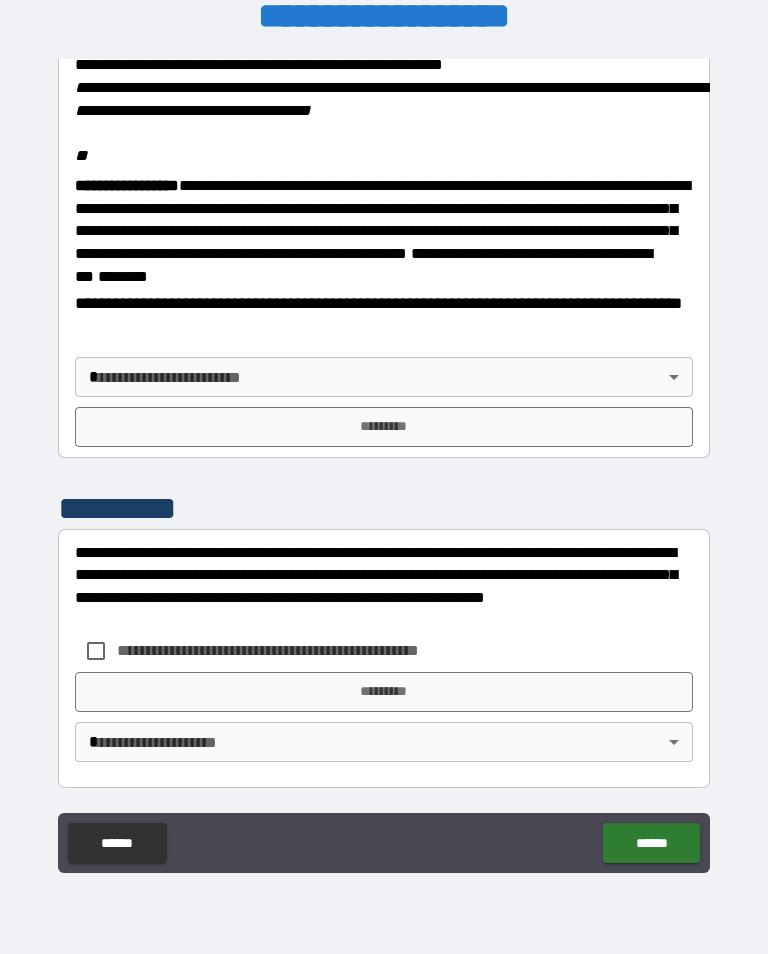 scroll, scrollTop: 2448, scrollLeft: 0, axis: vertical 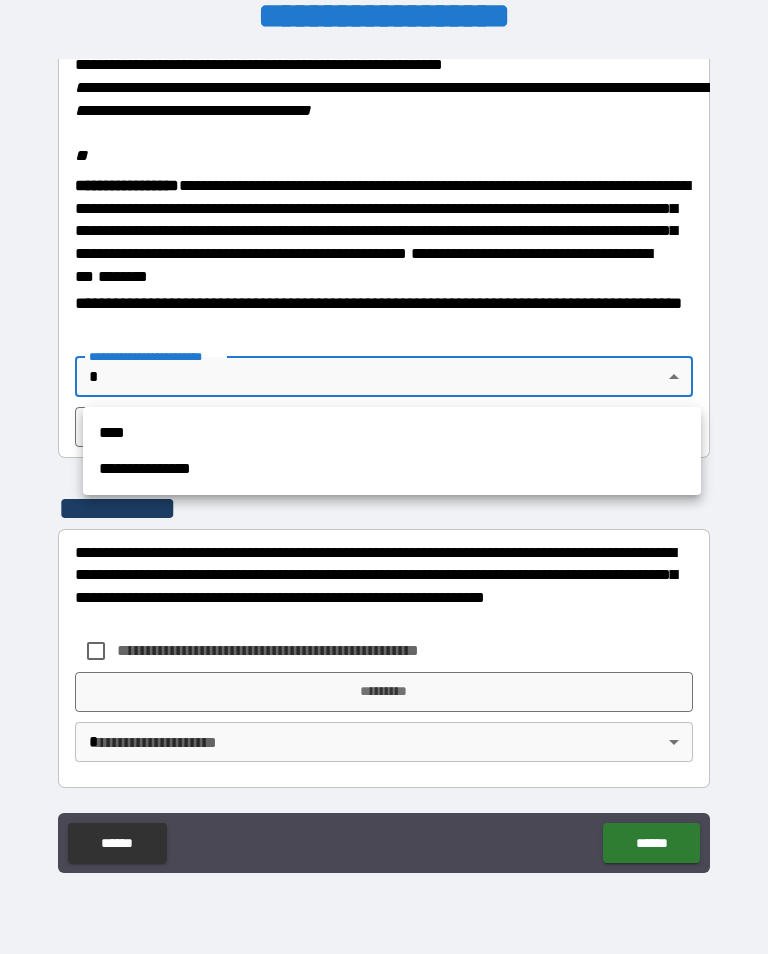 click on "****" at bounding box center (392, 433) 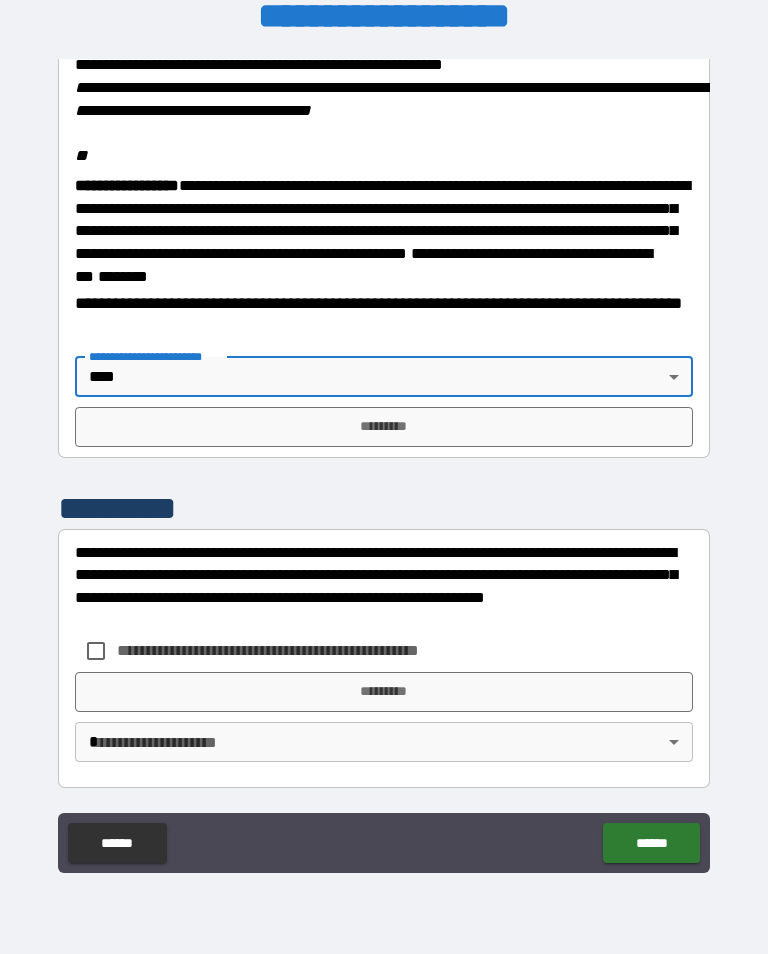type on "****" 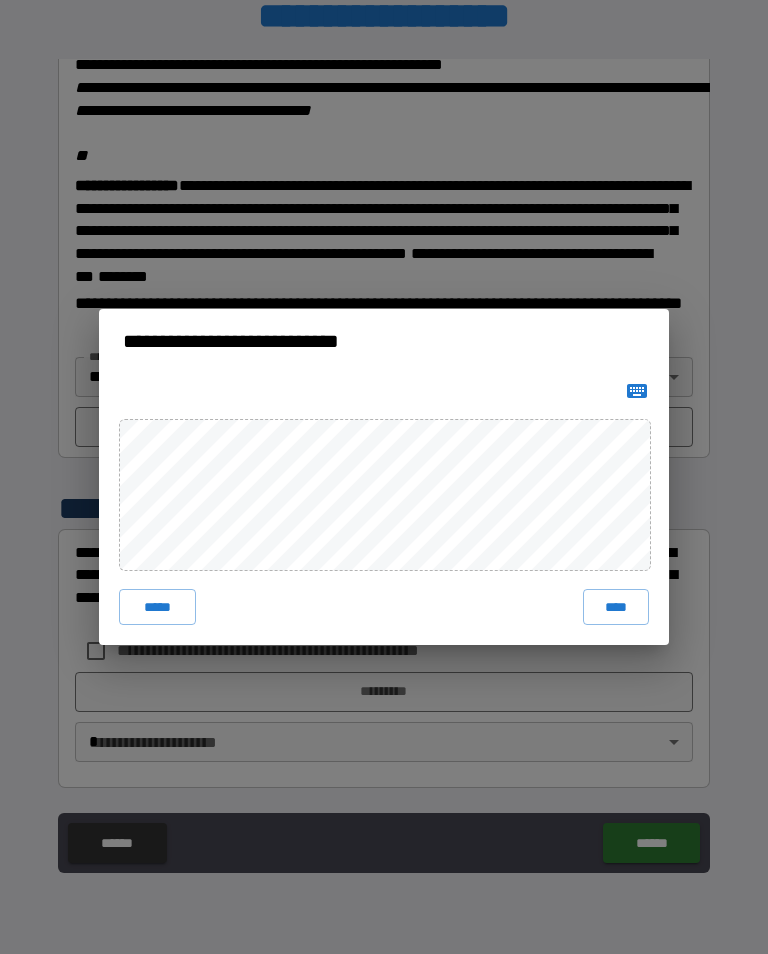 click on "****" at bounding box center [616, 607] 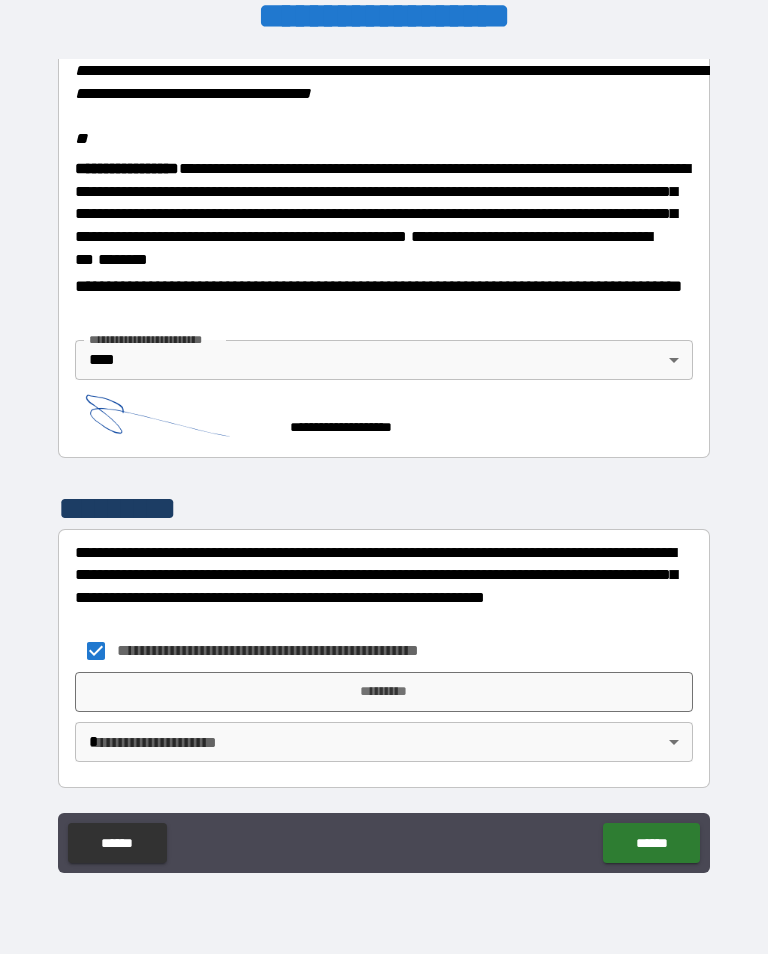 scroll, scrollTop: 2465, scrollLeft: 0, axis: vertical 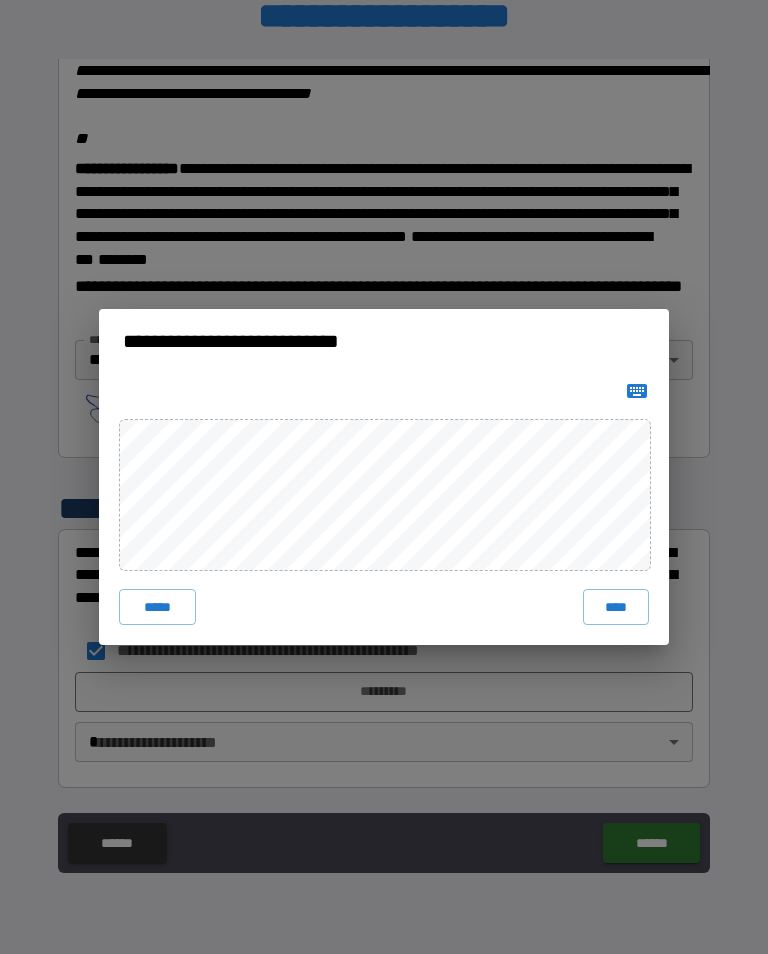 click on "****" at bounding box center [616, 607] 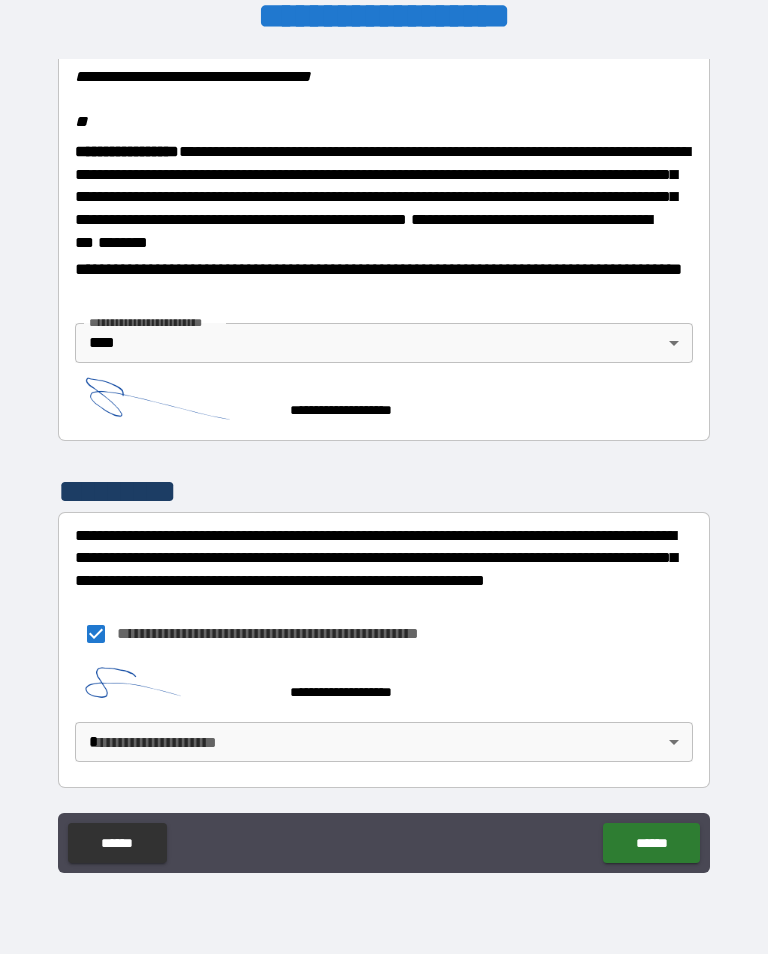 click on "**********" at bounding box center [384, 461] 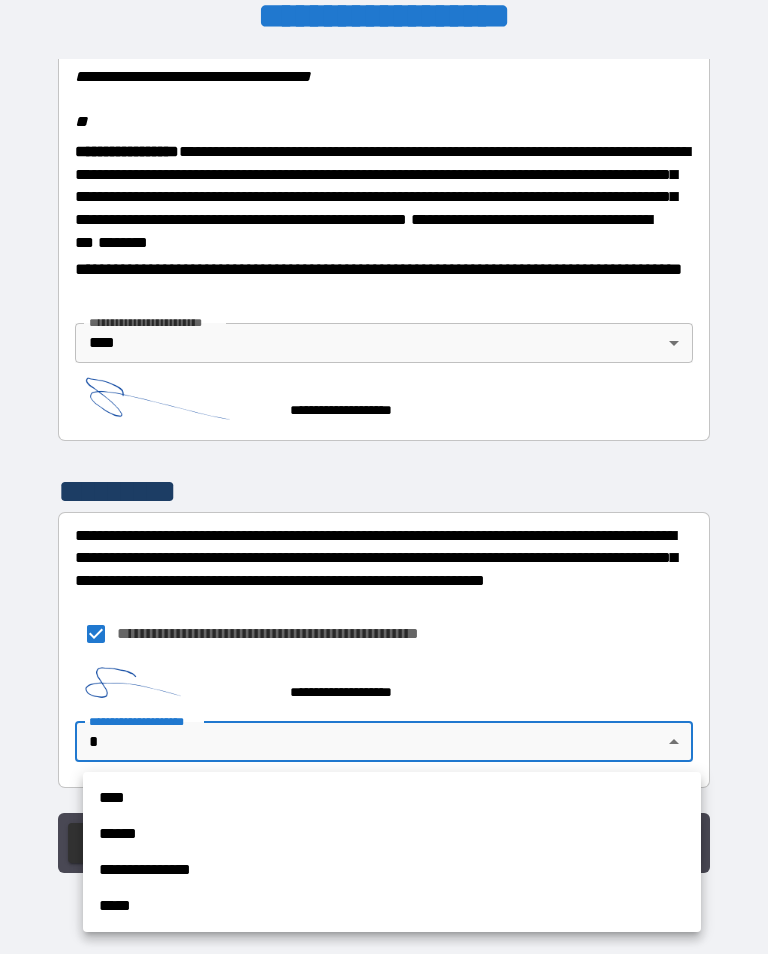 click on "****" at bounding box center (392, 798) 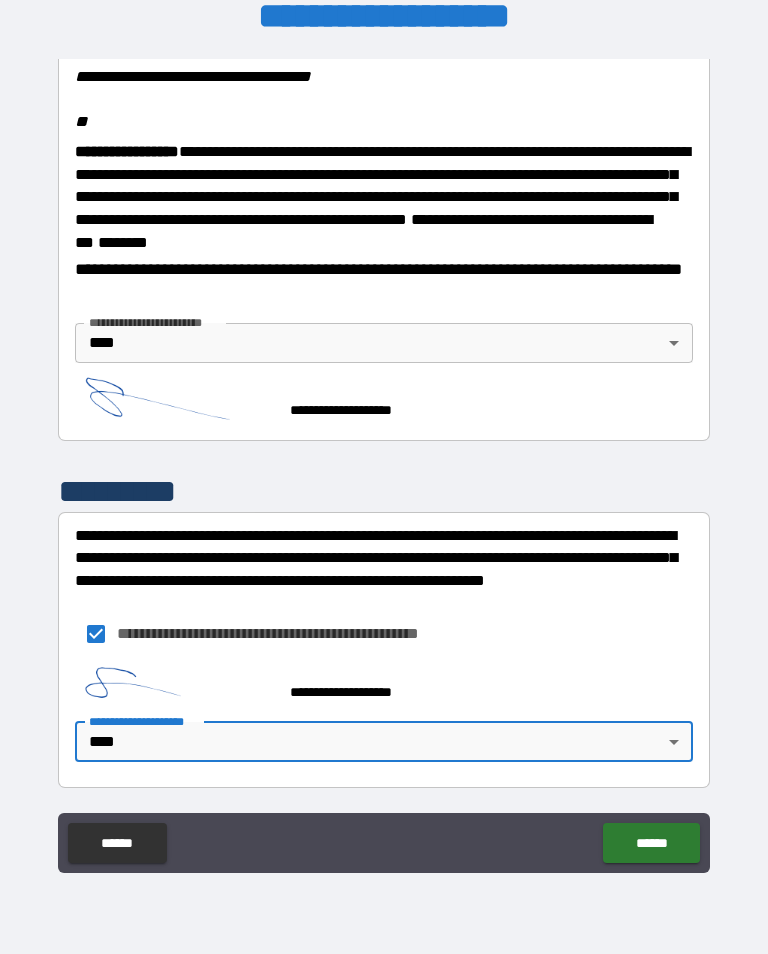 type on "****" 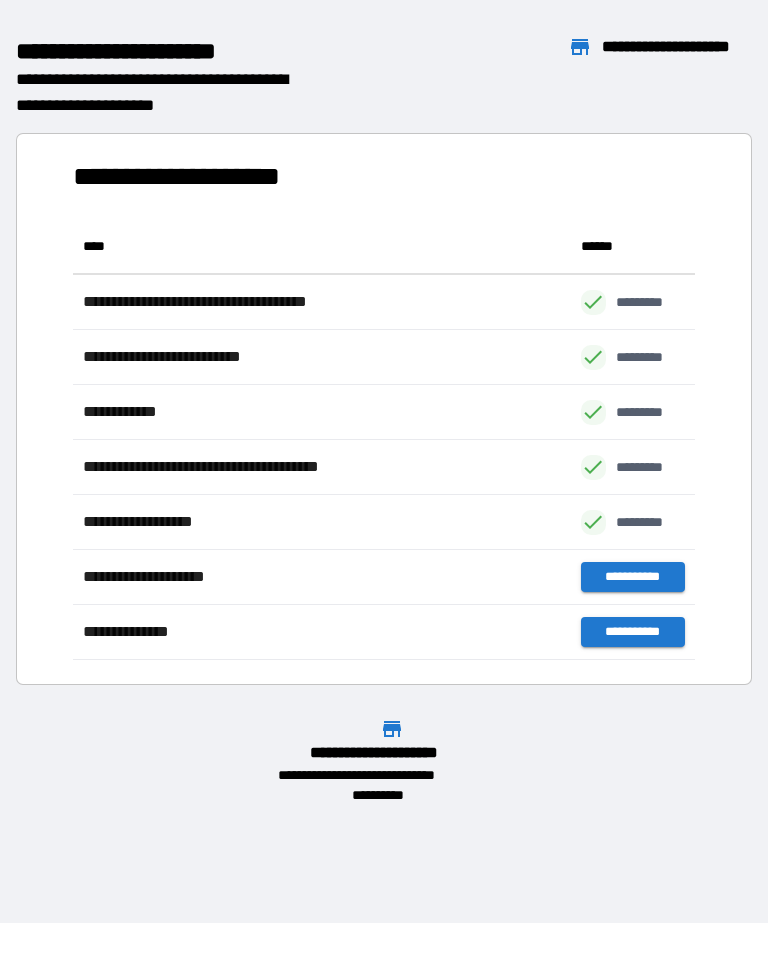 scroll, scrollTop: 441, scrollLeft: 622, axis: both 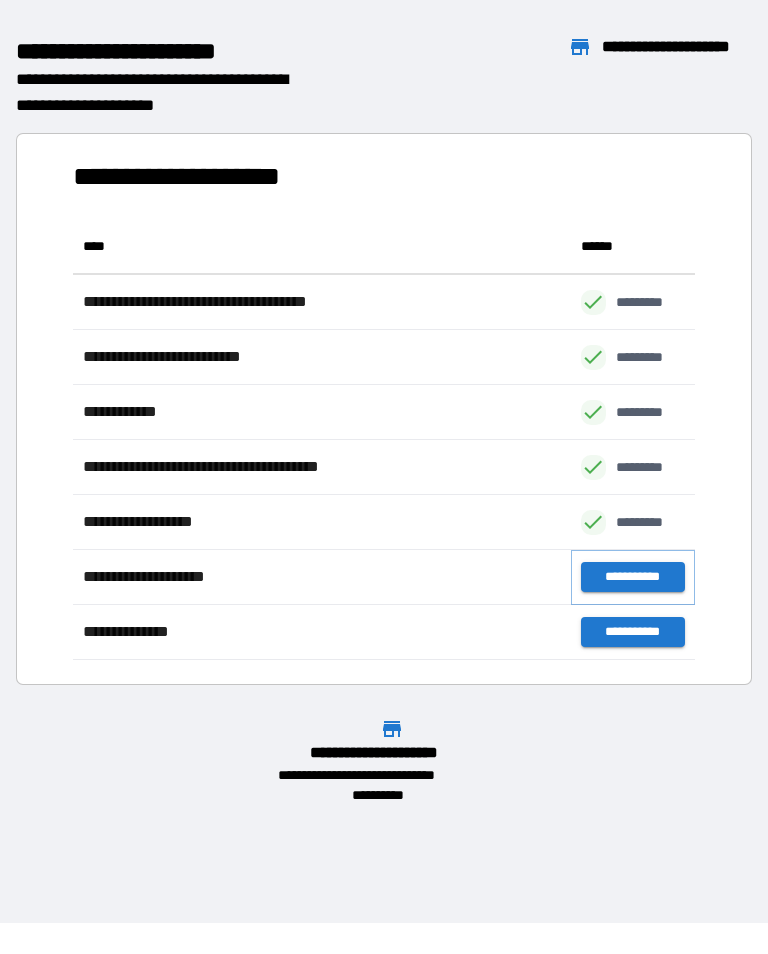 click on "**********" at bounding box center (633, 577) 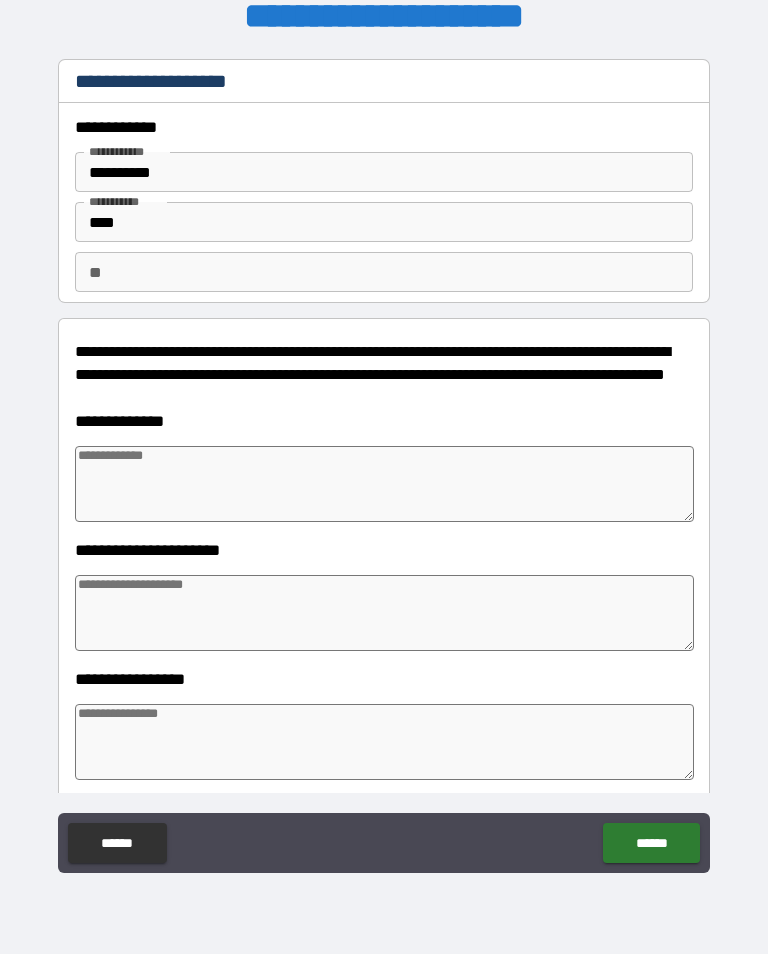 type on "*" 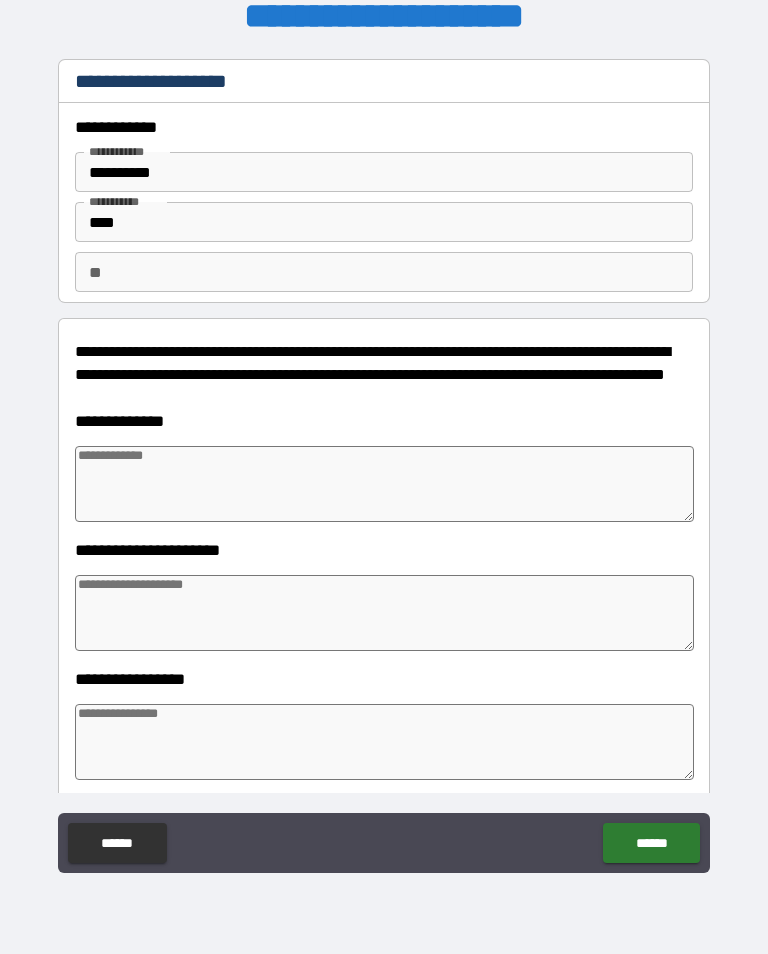 type on "*" 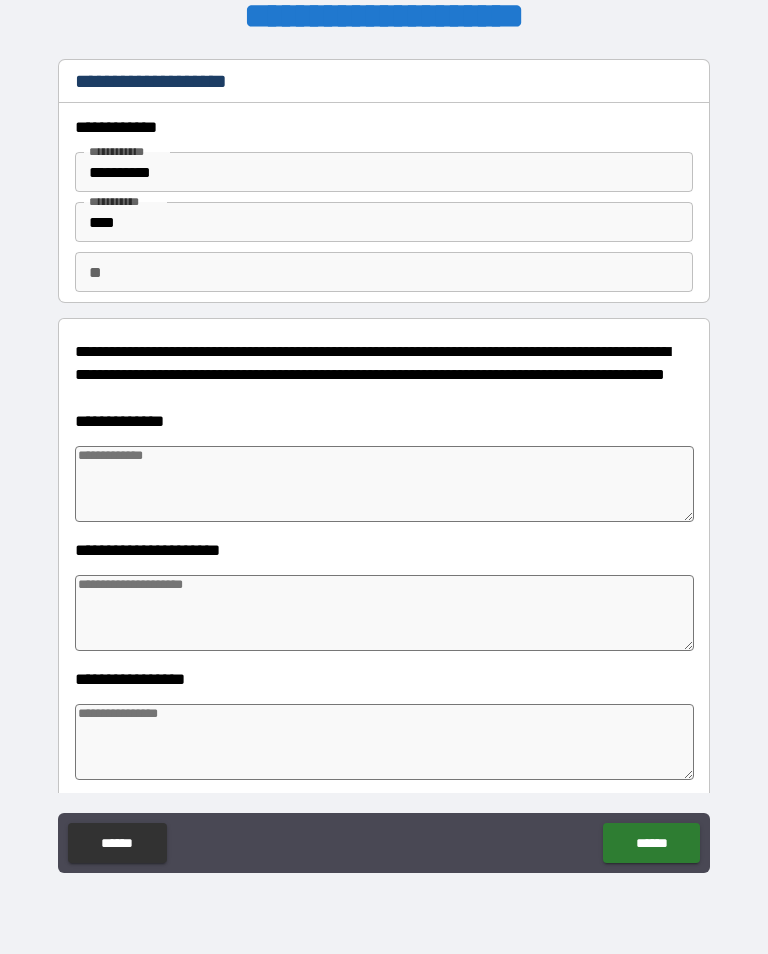 type on "*" 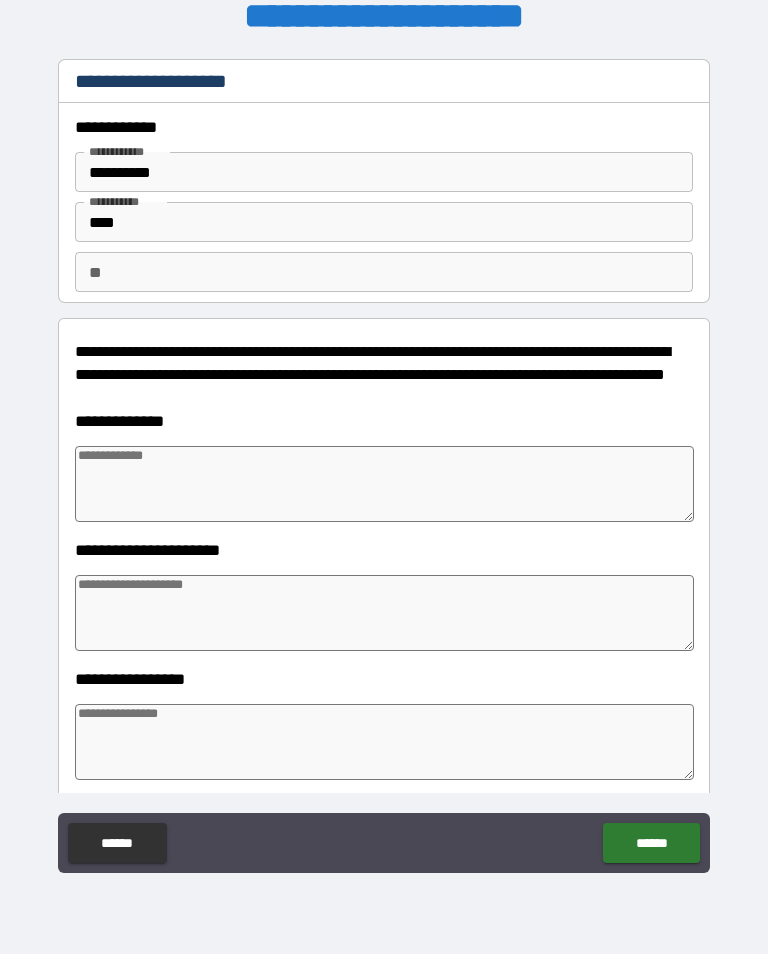 type on "*" 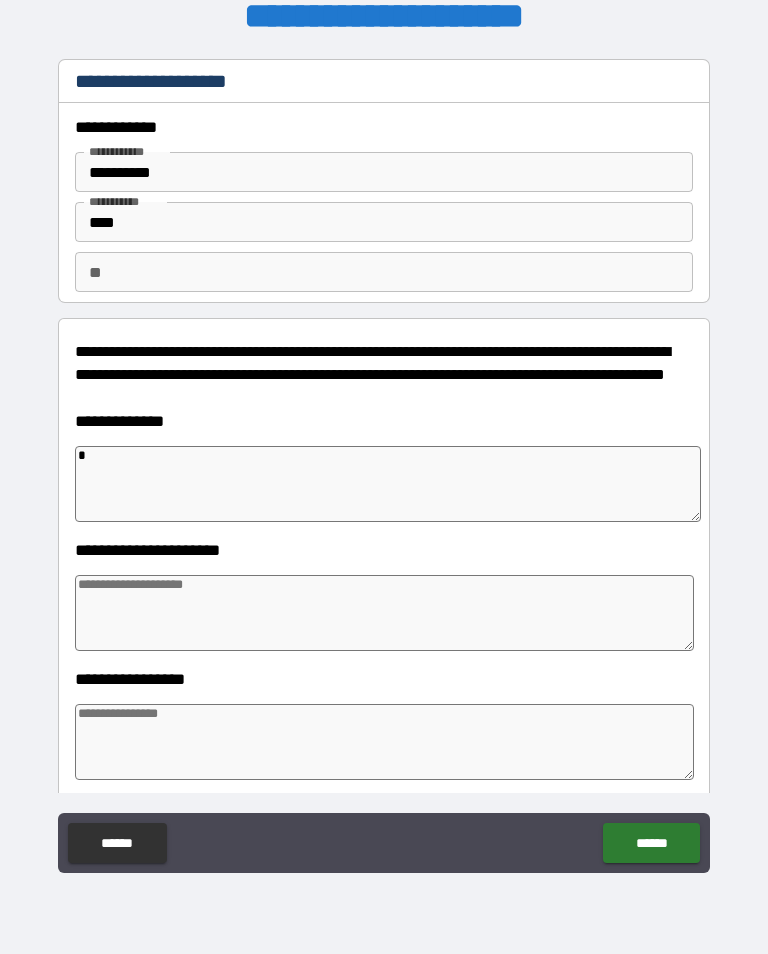 type on "*" 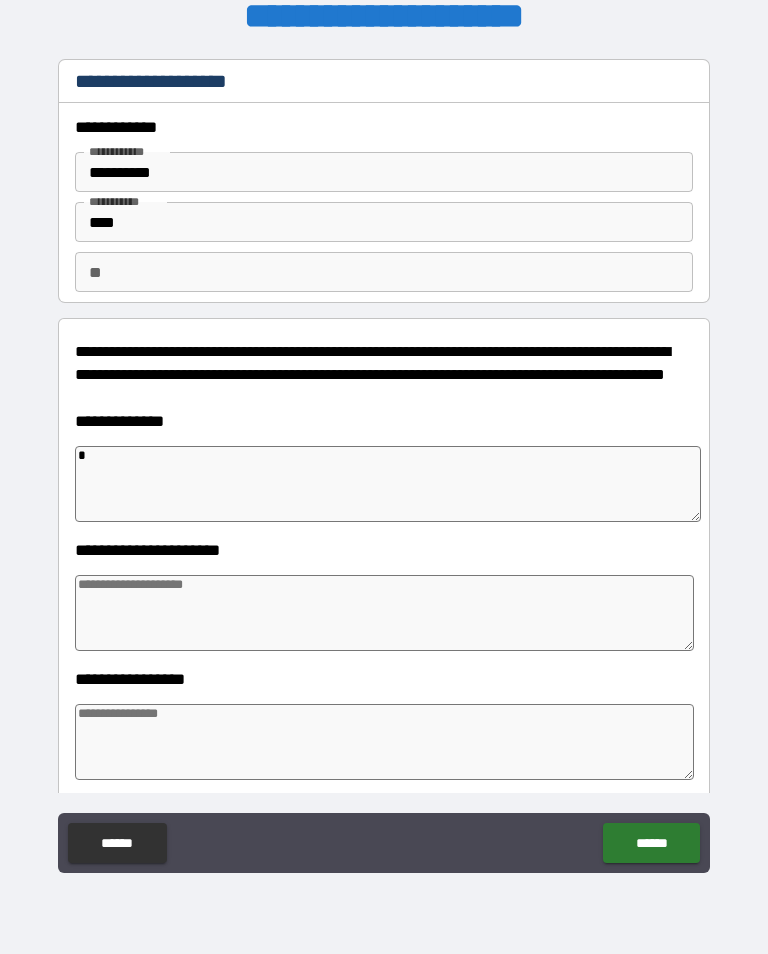 type on "*" 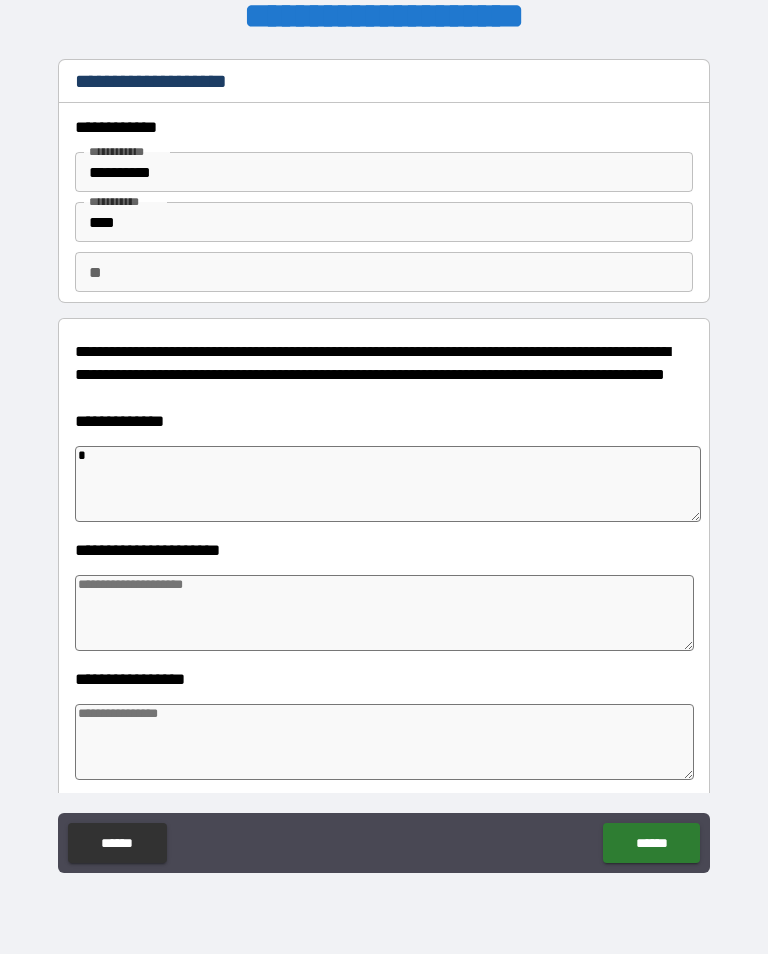 type on "**" 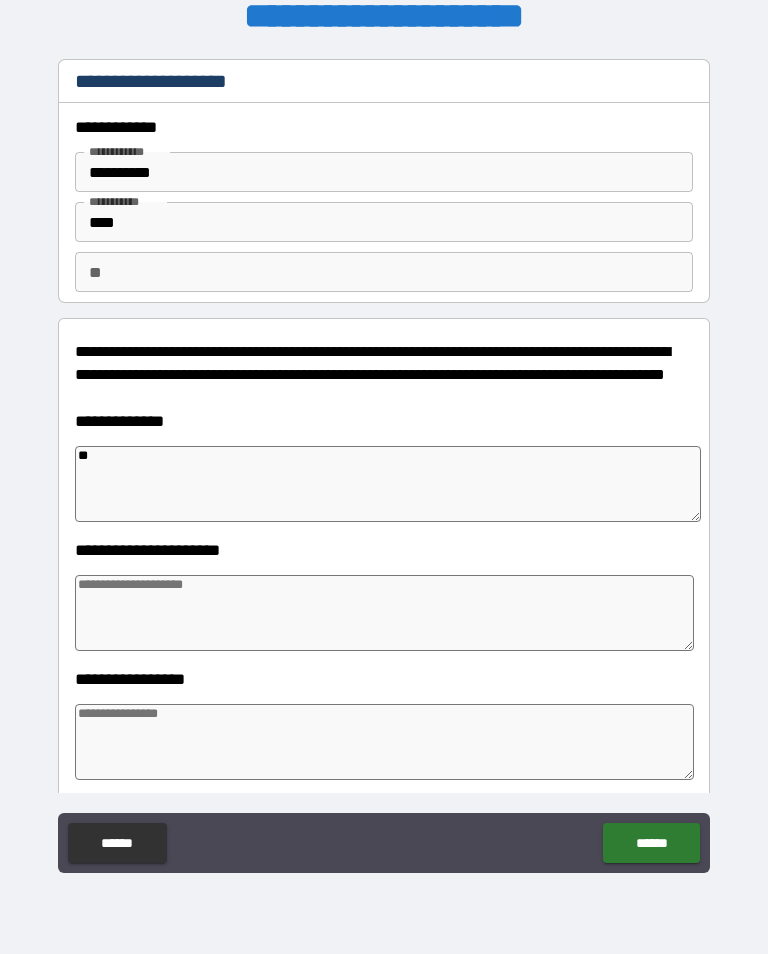 type on "*" 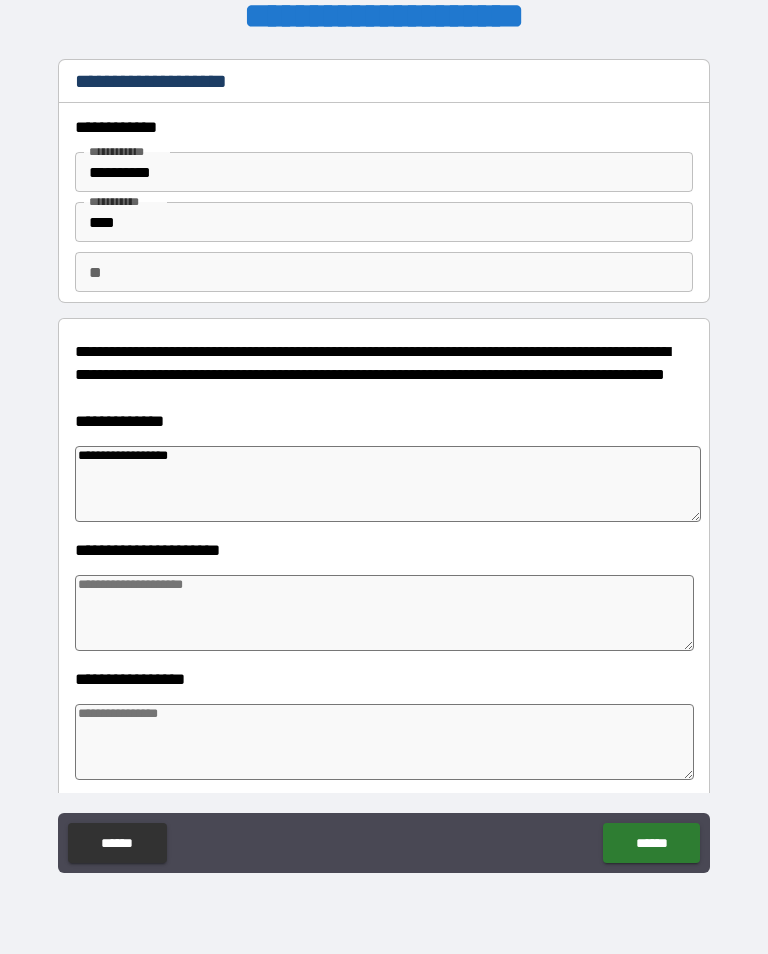 click at bounding box center (384, 613) 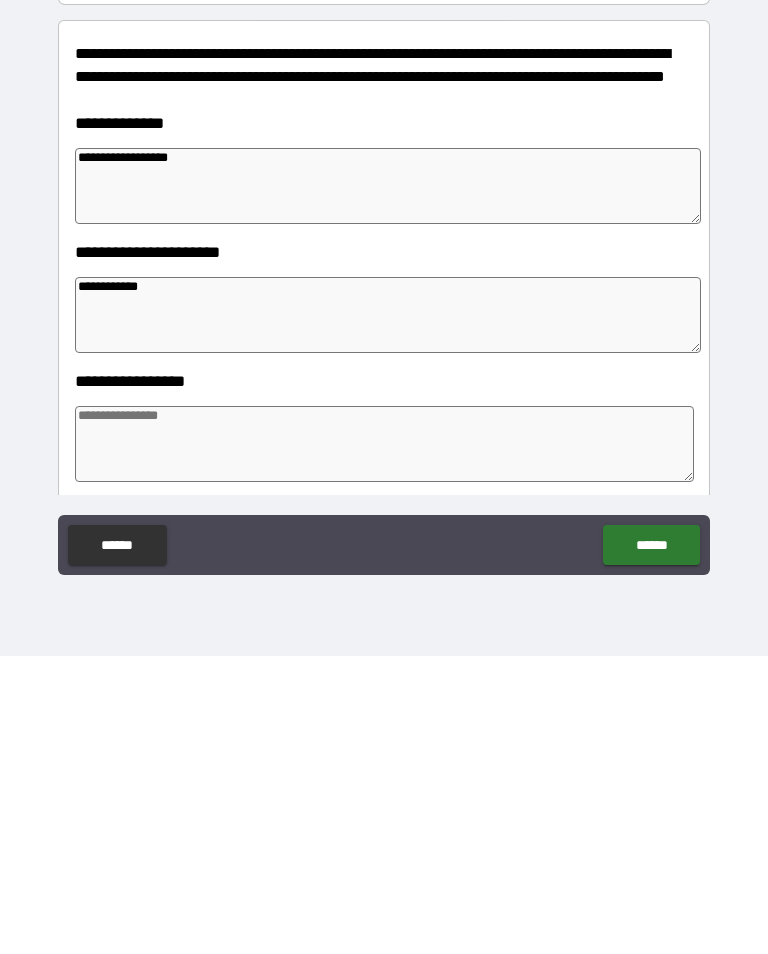 click at bounding box center (384, 742) 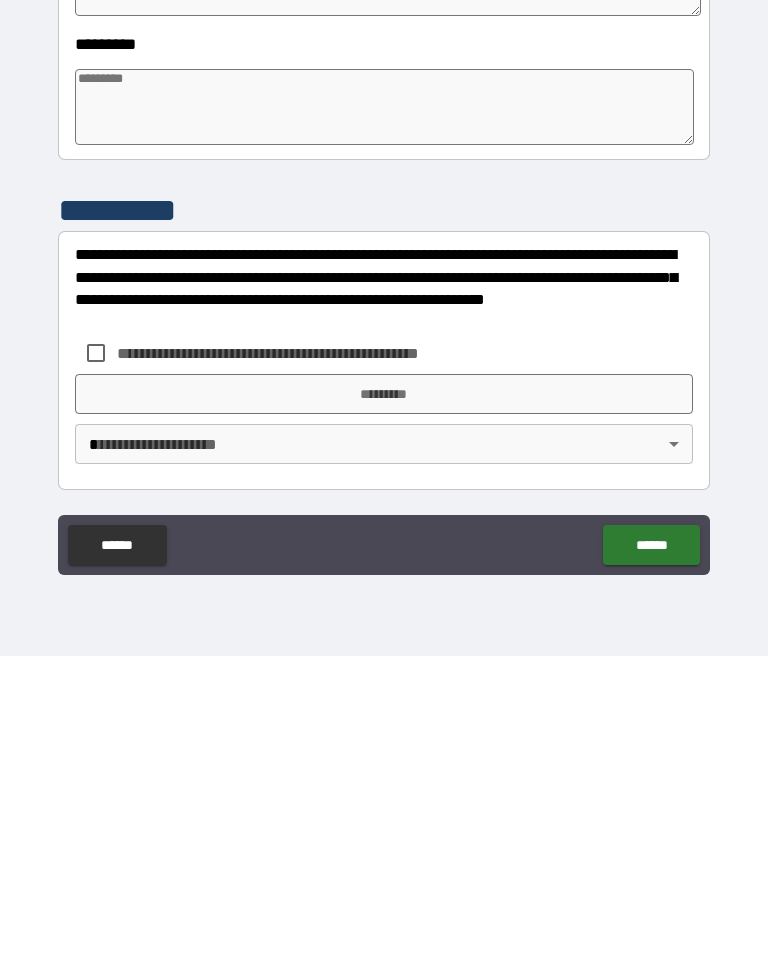 scroll, scrollTop: 437, scrollLeft: 0, axis: vertical 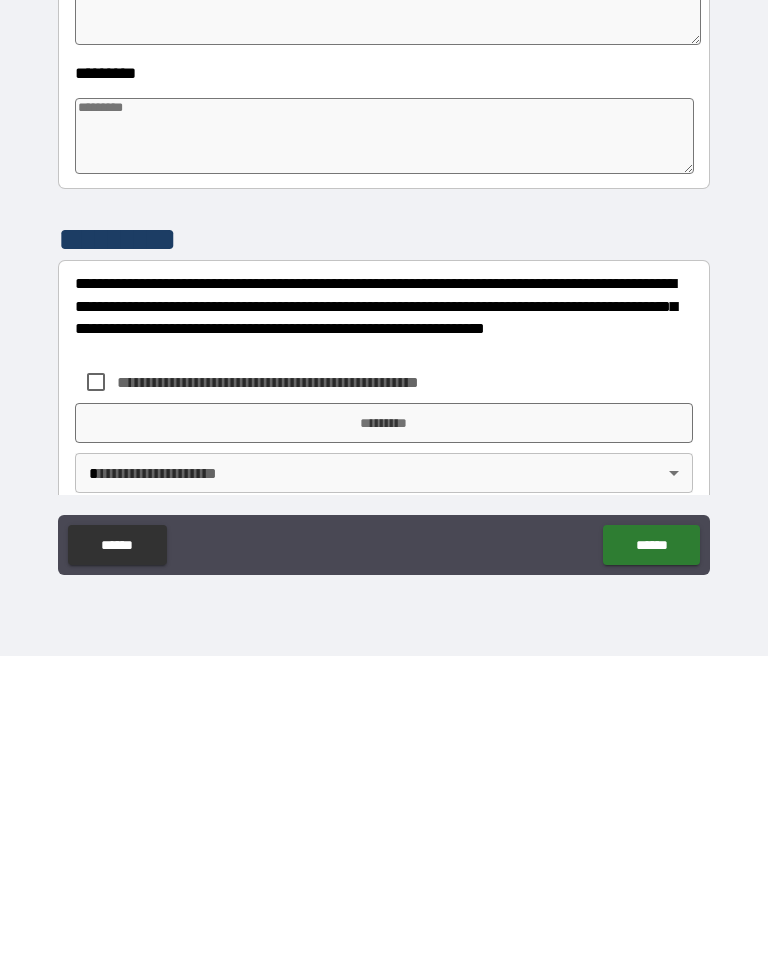 click at bounding box center (384, 434) 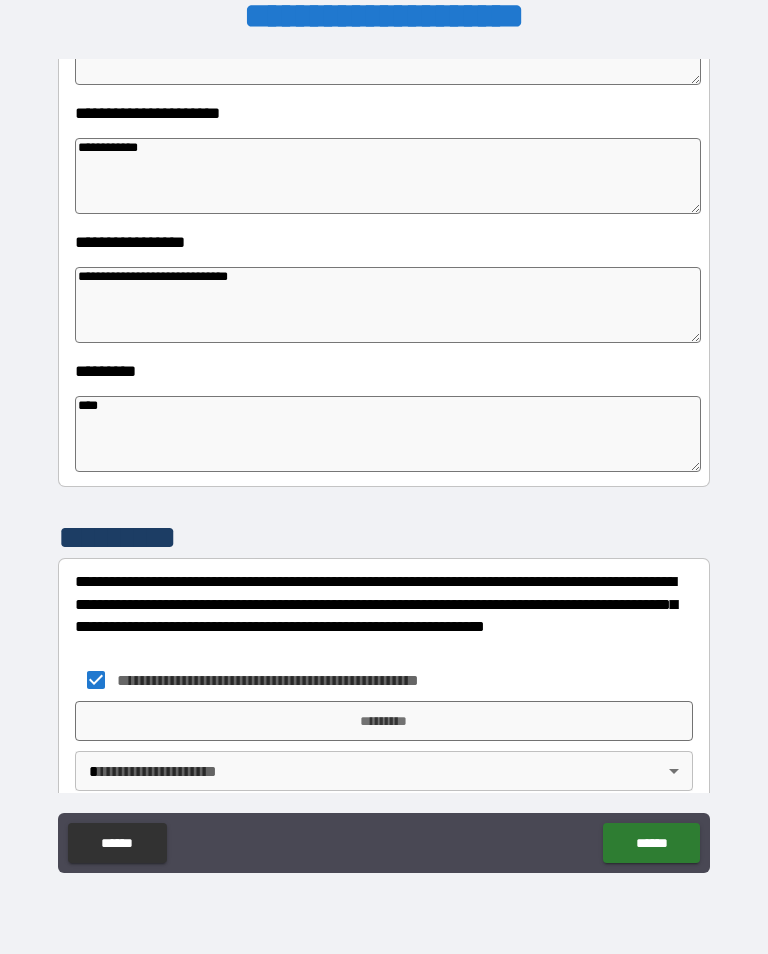 click on "*********" at bounding box center (384, 721) 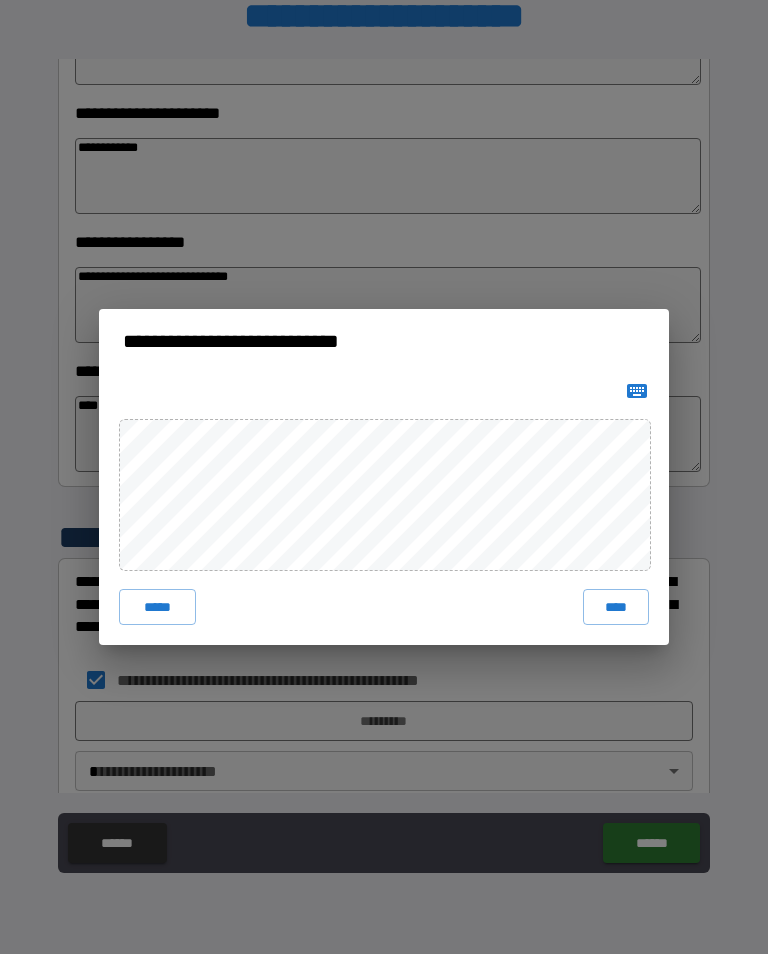 click on "****" at bounding box center [616, 607] 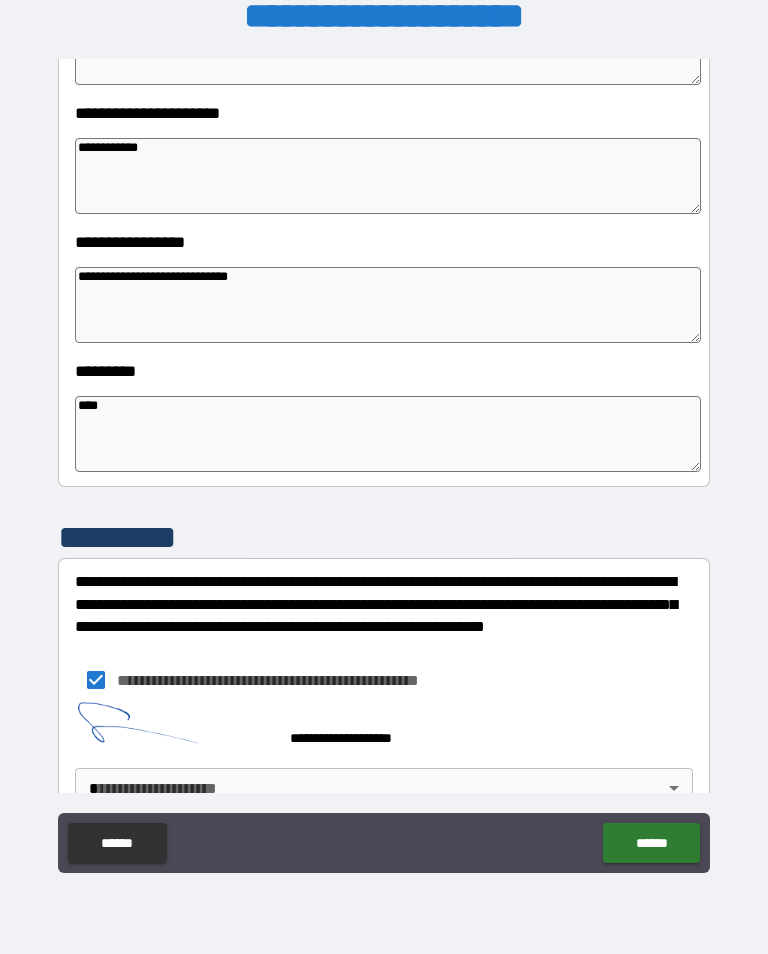 click on "**********" at bounding box center (384, 461) 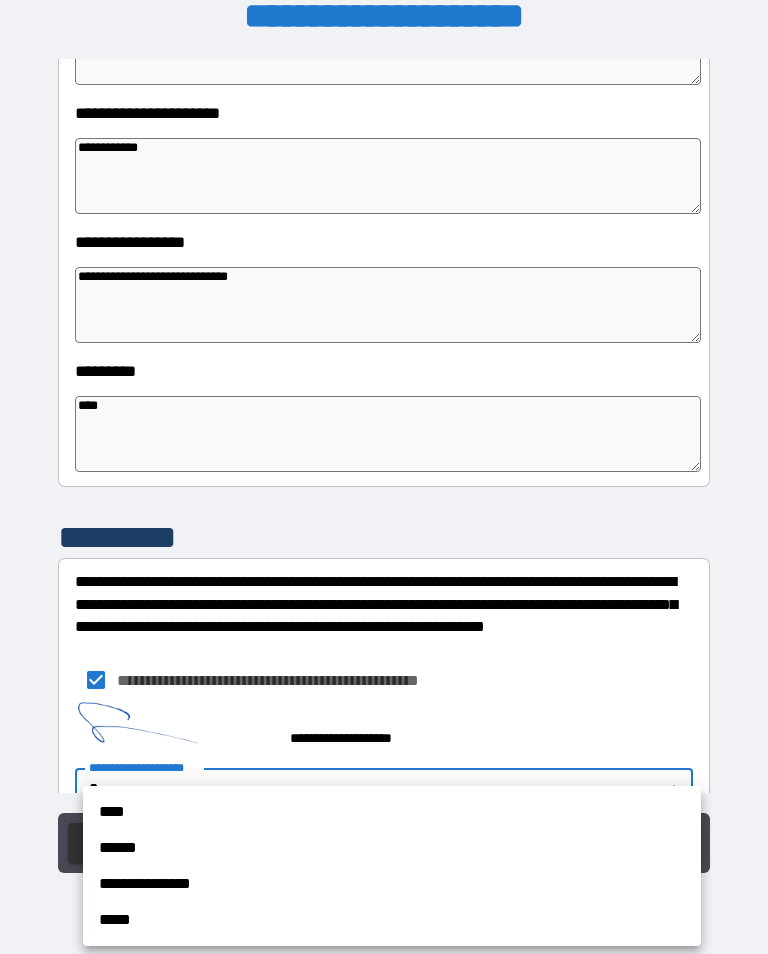 click on "****" at bounding box center (392, 812) 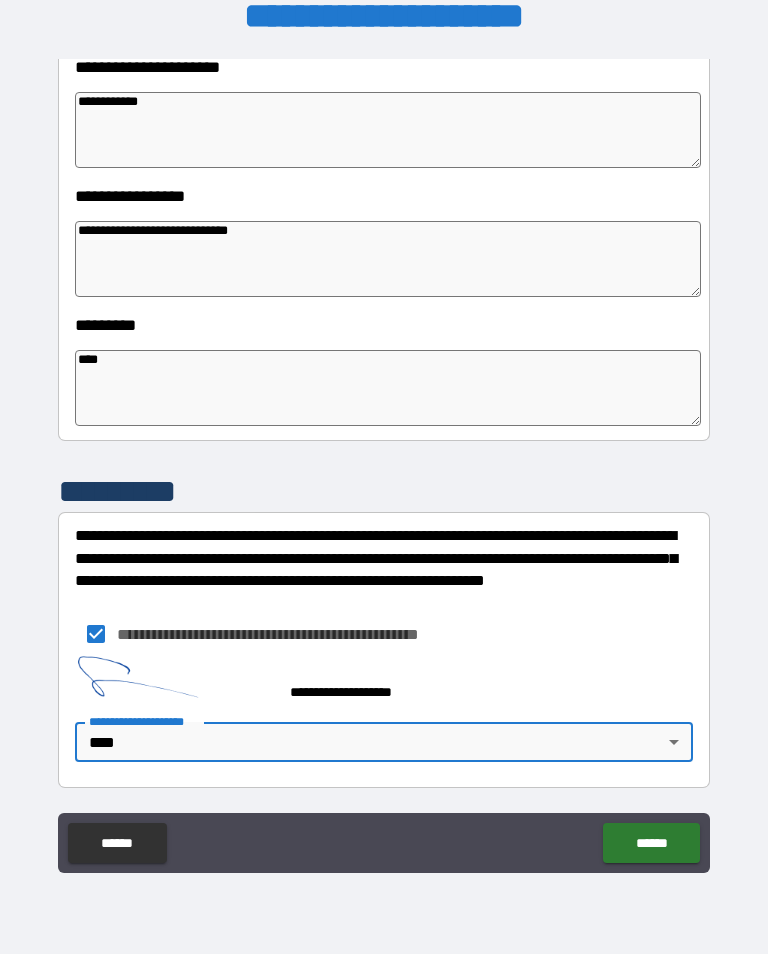 scroll, scrollTop: 483, scrollLeft: 0, axis: vertical 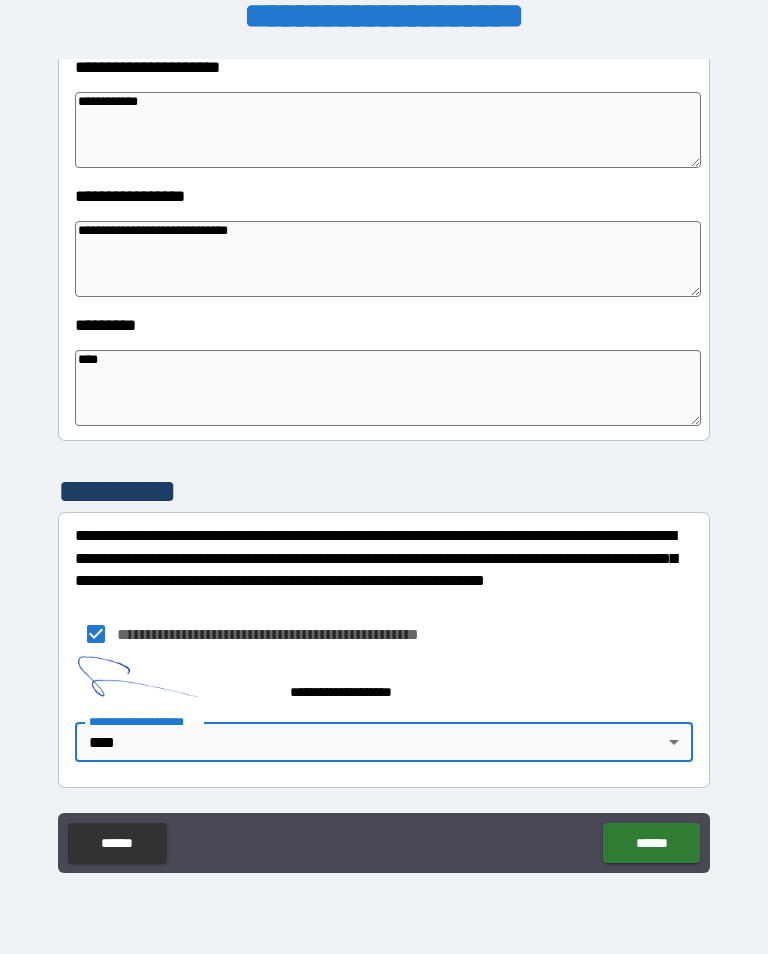 click on "******" at bounding box center [651, 843] 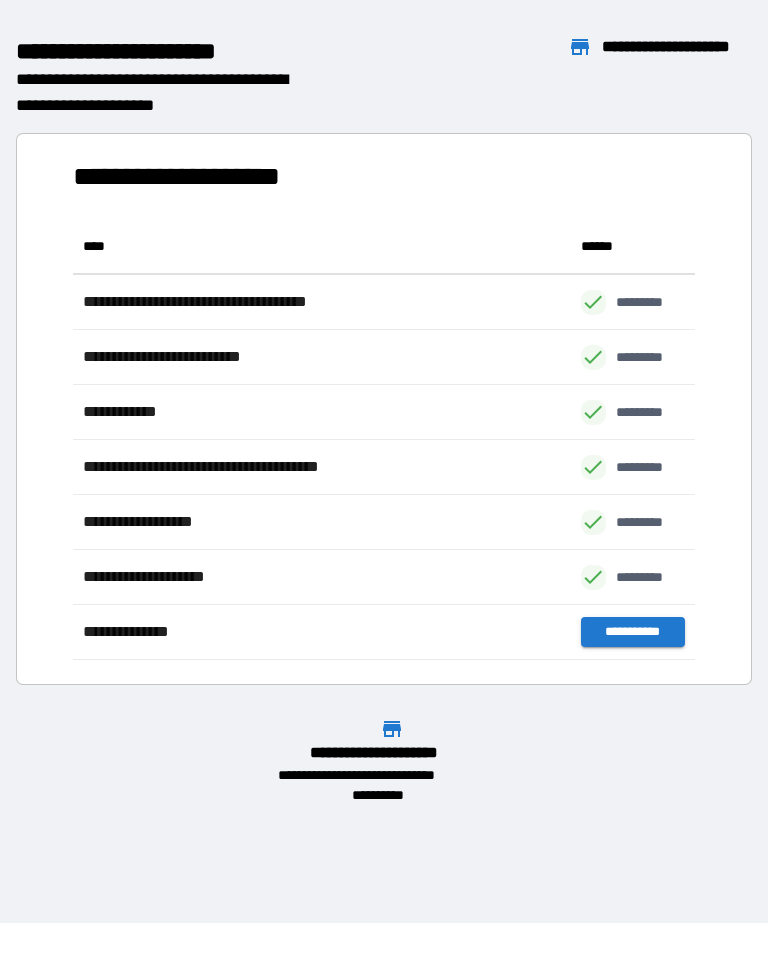 scroll, scrollTop: 441, scrollLeft: 622, axis: both 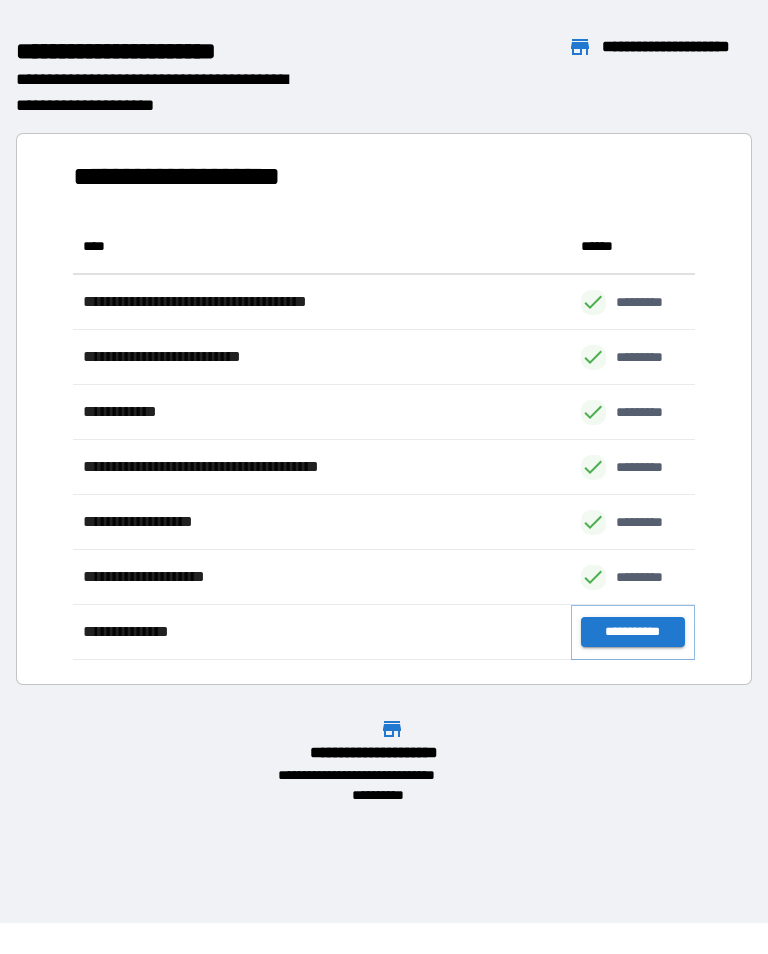 click on "**********" at bounding box center (633, 632) 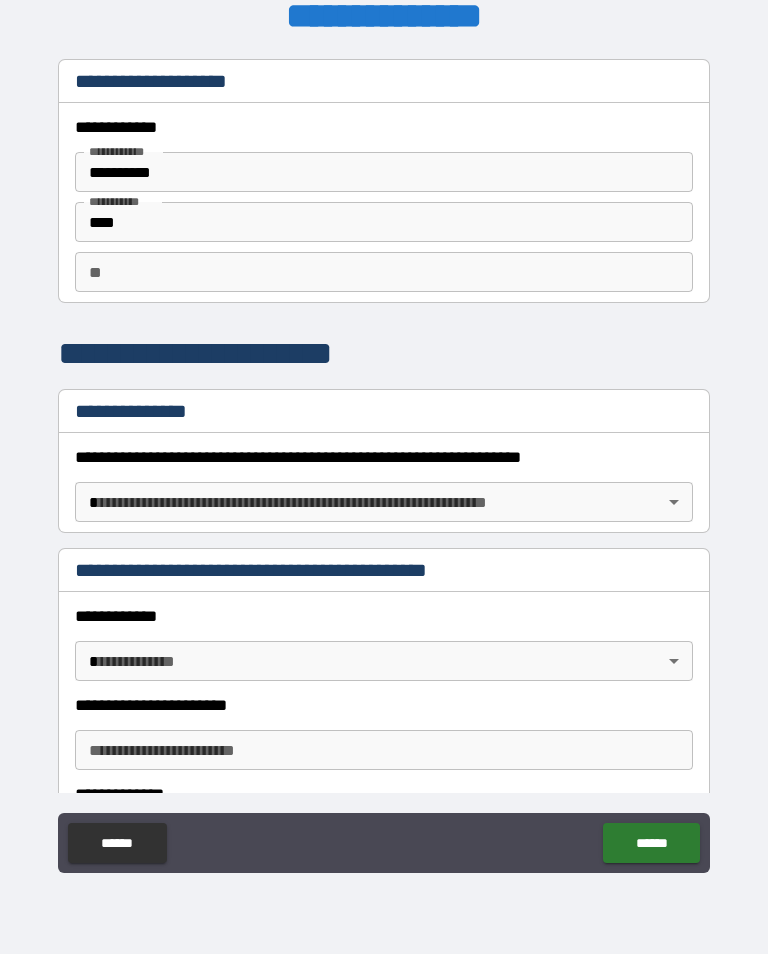 click on "**********" at bounding box center [384, 461] 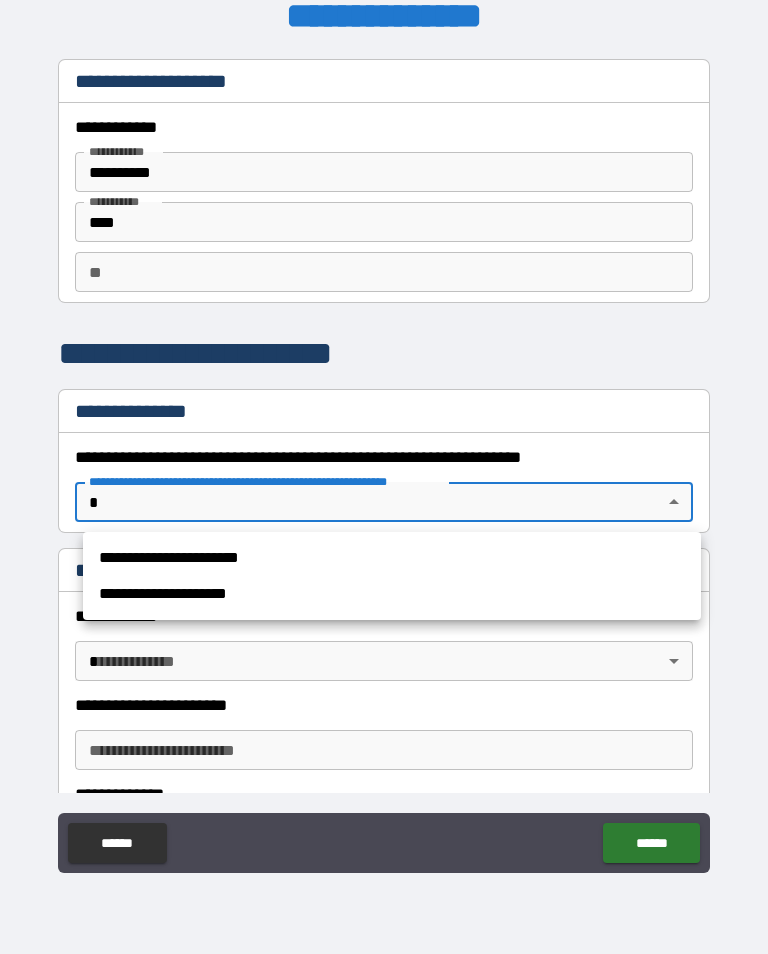 click on "**********" at bounding box center (392, 558) 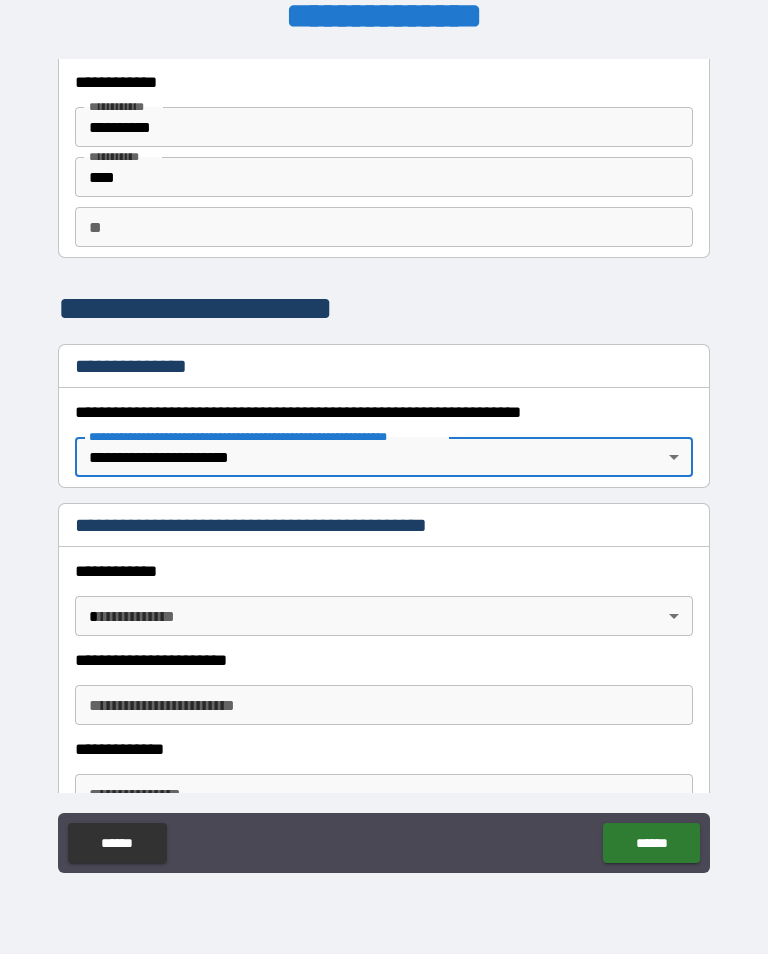 scroll, scrollTop: 48, scrollLeft: 0, axis: vertical 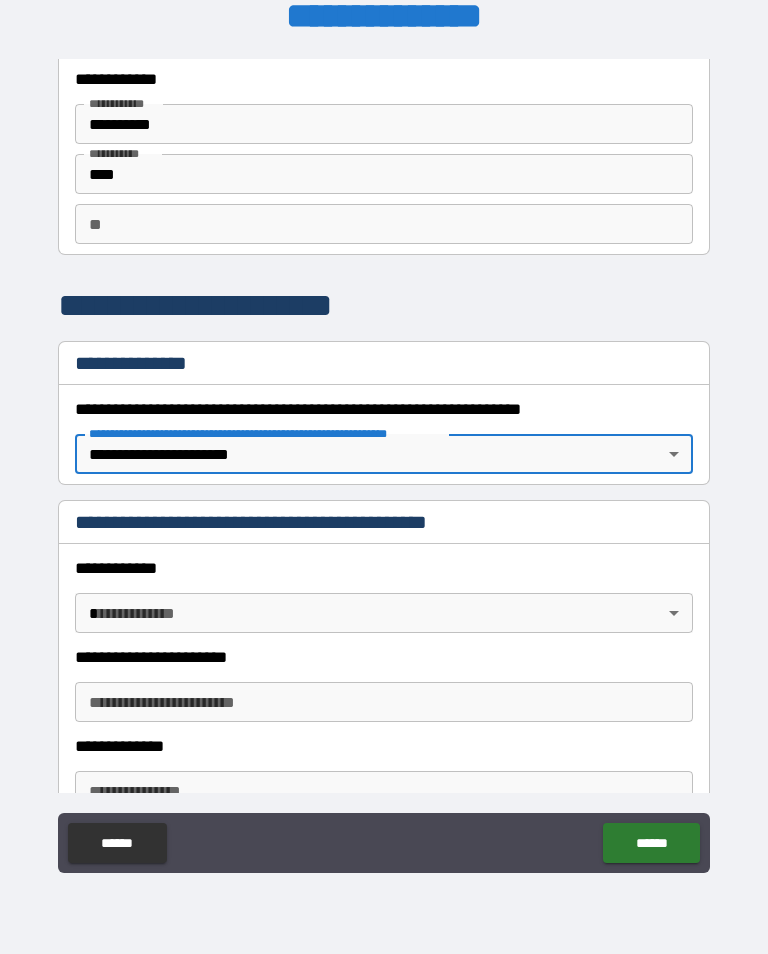 click on "**********" at bounding box center [384, 461] 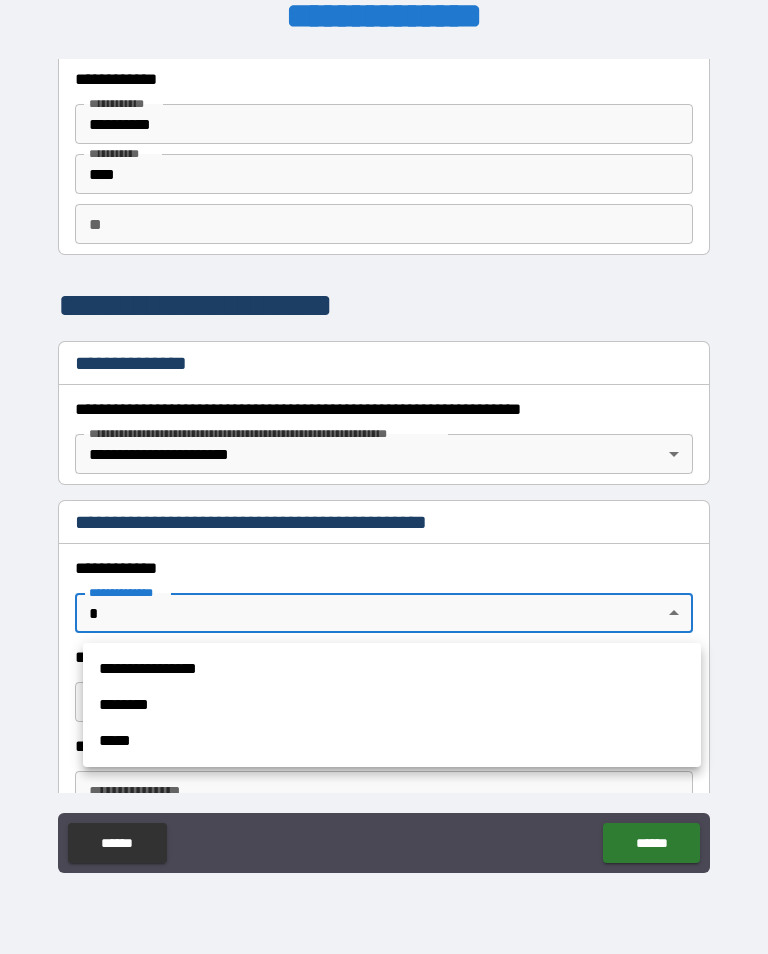 click on "********" at bounding box center (392, 705) 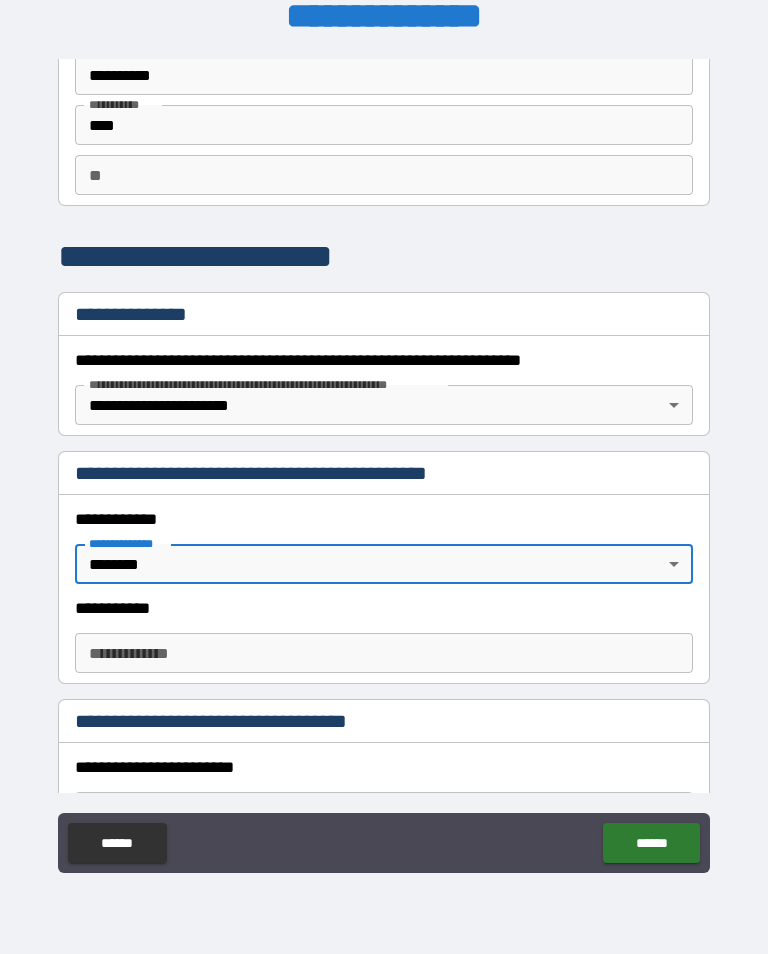 scroll, scrollTop: 104, scrollLeft: 0, axis: vertical 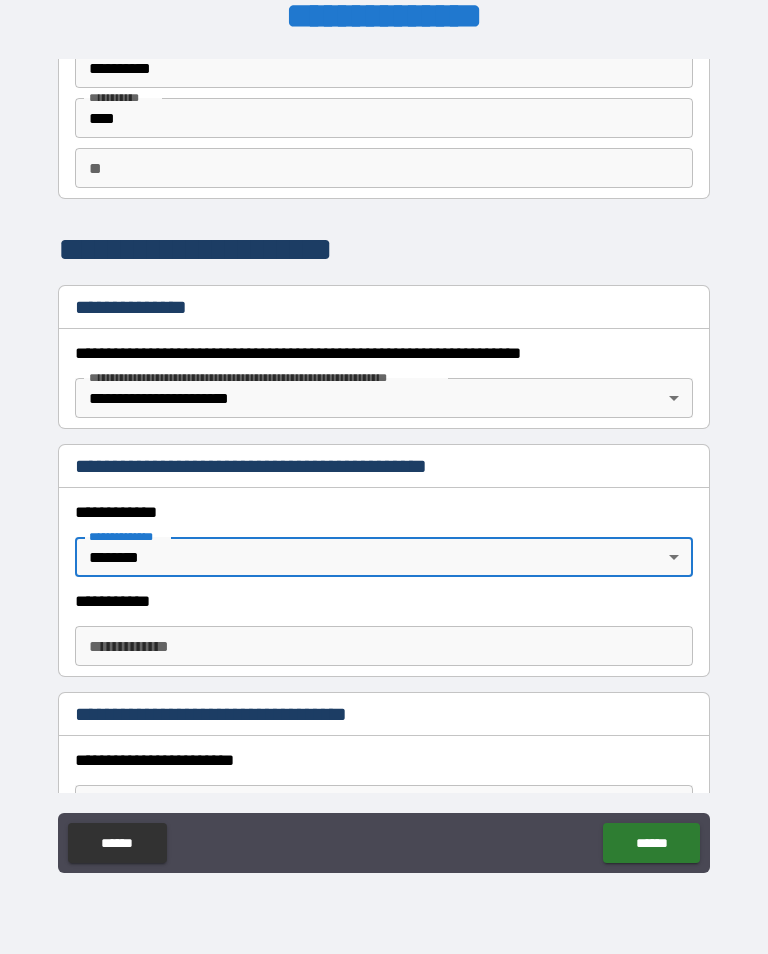 click on "**********" at bounding box center (384, 646) 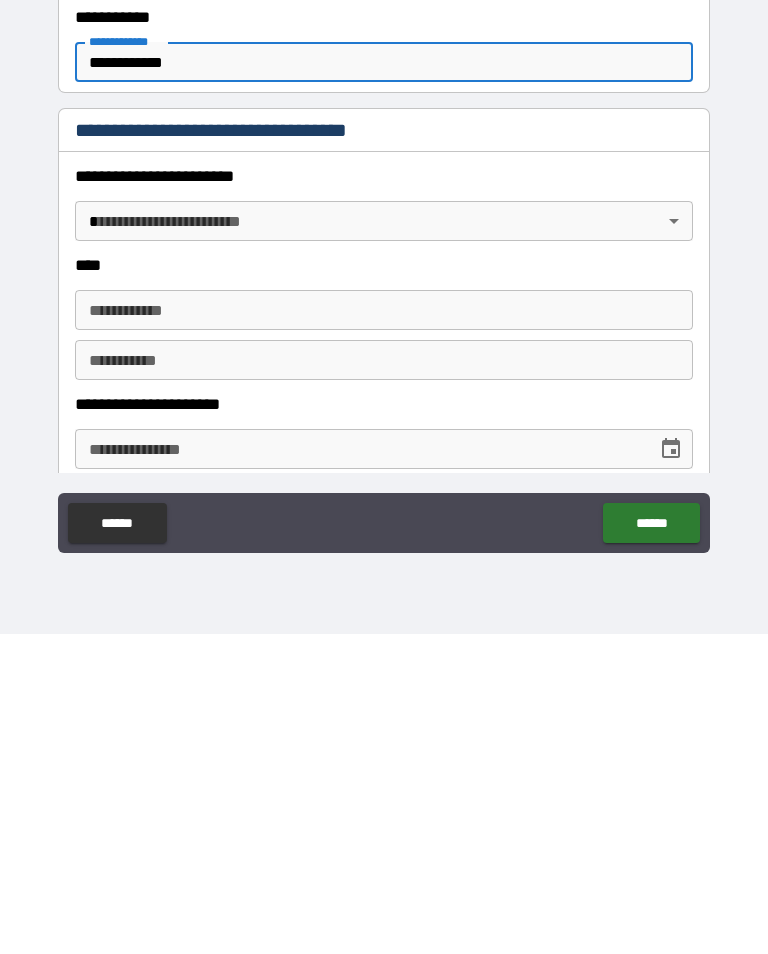 scroll, scrollTop: 390, scrollLeft: 0, axis: vertical 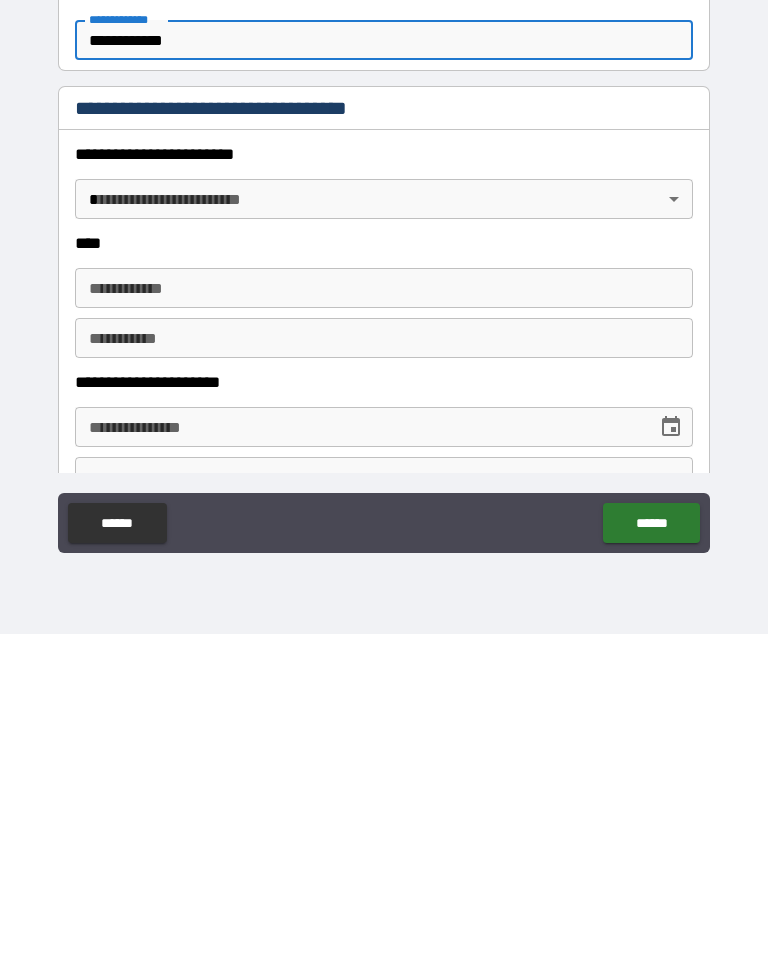 click on "**********" at bounding box center [384, 461] 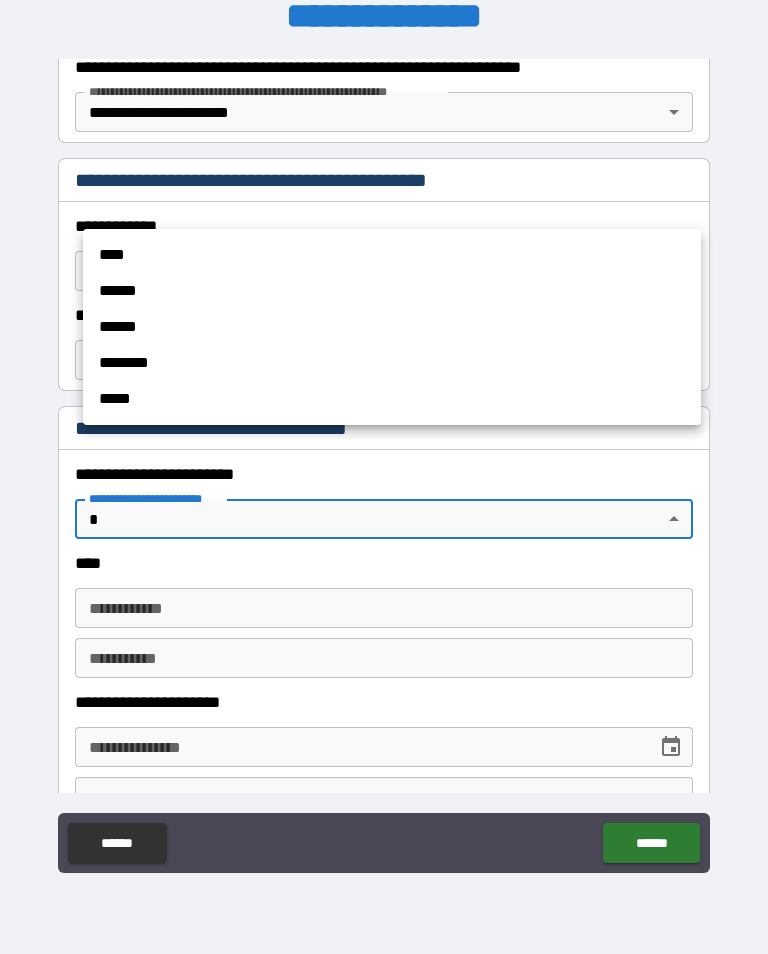 click on "****" at bounding box center (392, 255) 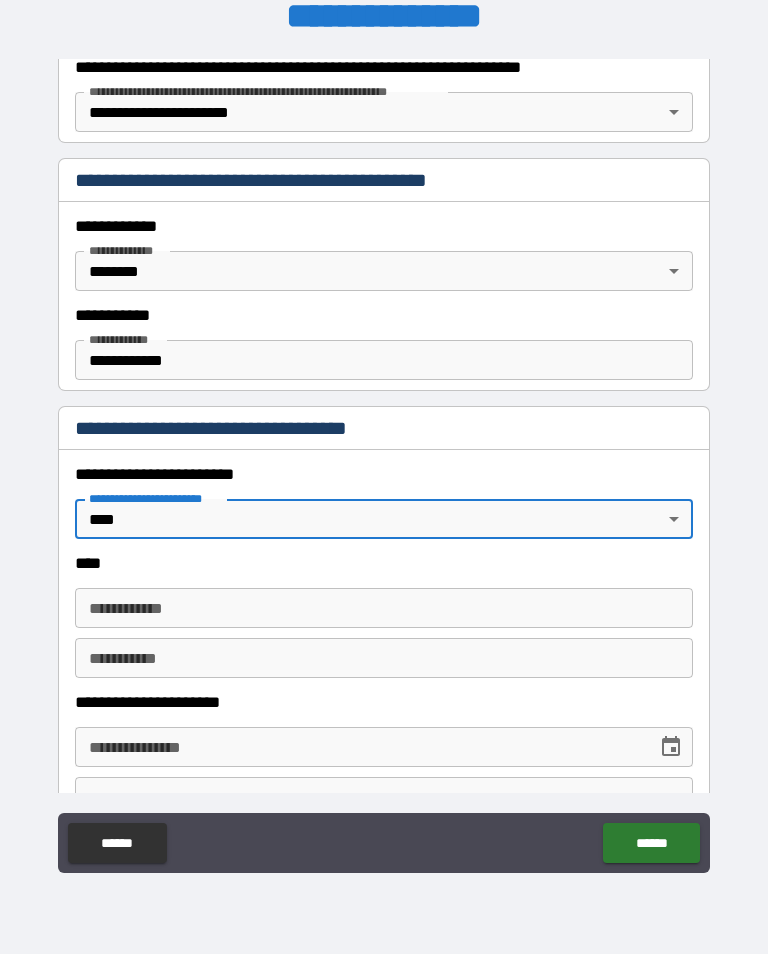 click on "**********" at bounding box center [384, 608] 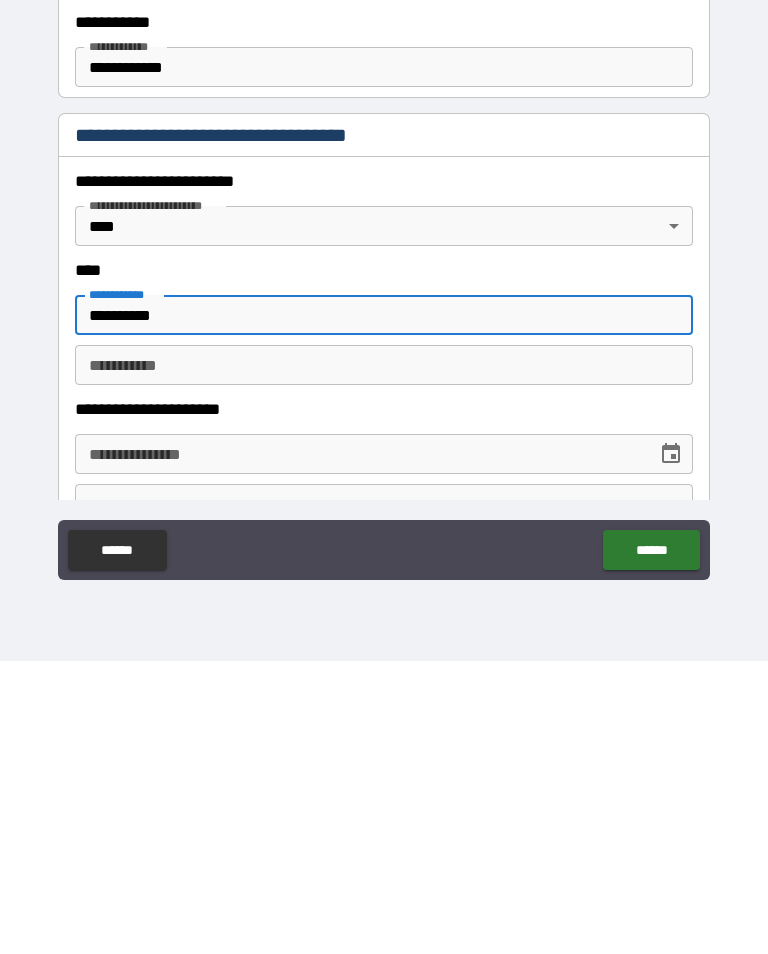 click on "*********   * *********   *" at bounding box center (384, 658) 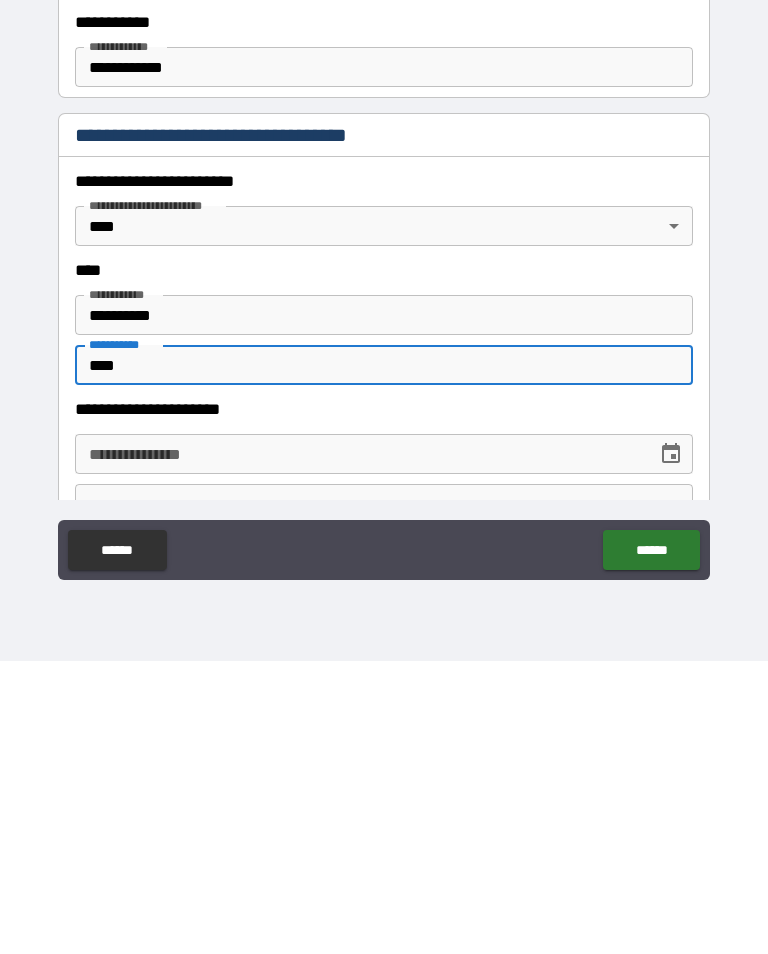 click on "**********" at bounding box center (384, 747) 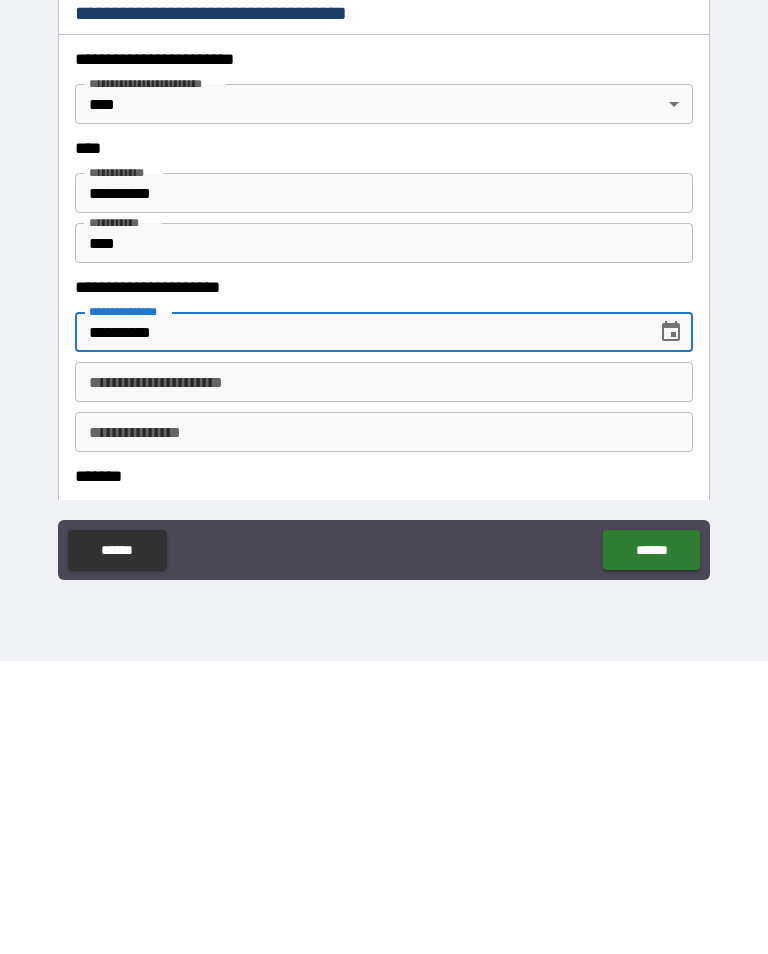 scroll, scrollTop: 528, scrollLeft: 0, axis: vertical 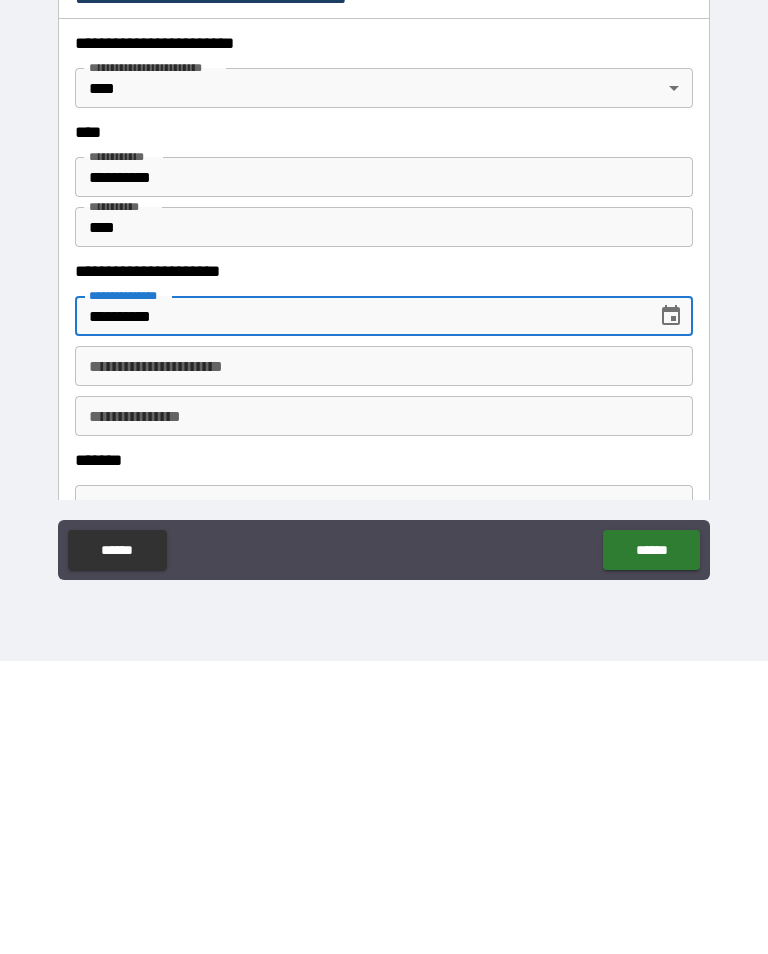 click on "**********" at bounding box center (384, 659) 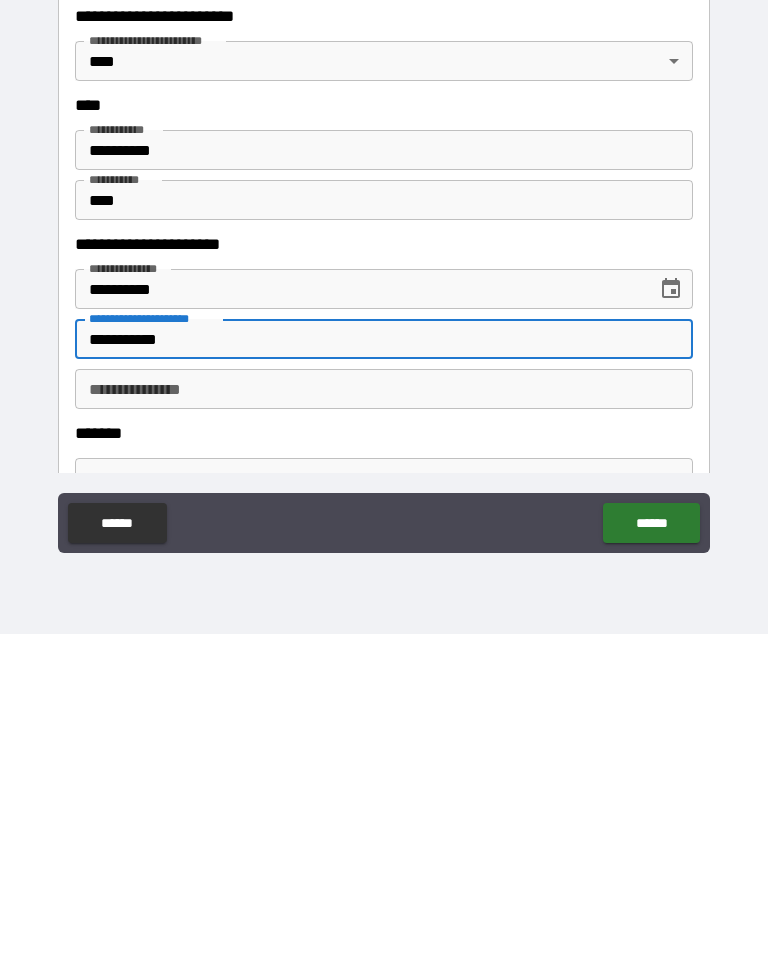 click on "**********" at bounding box center [384, 709] 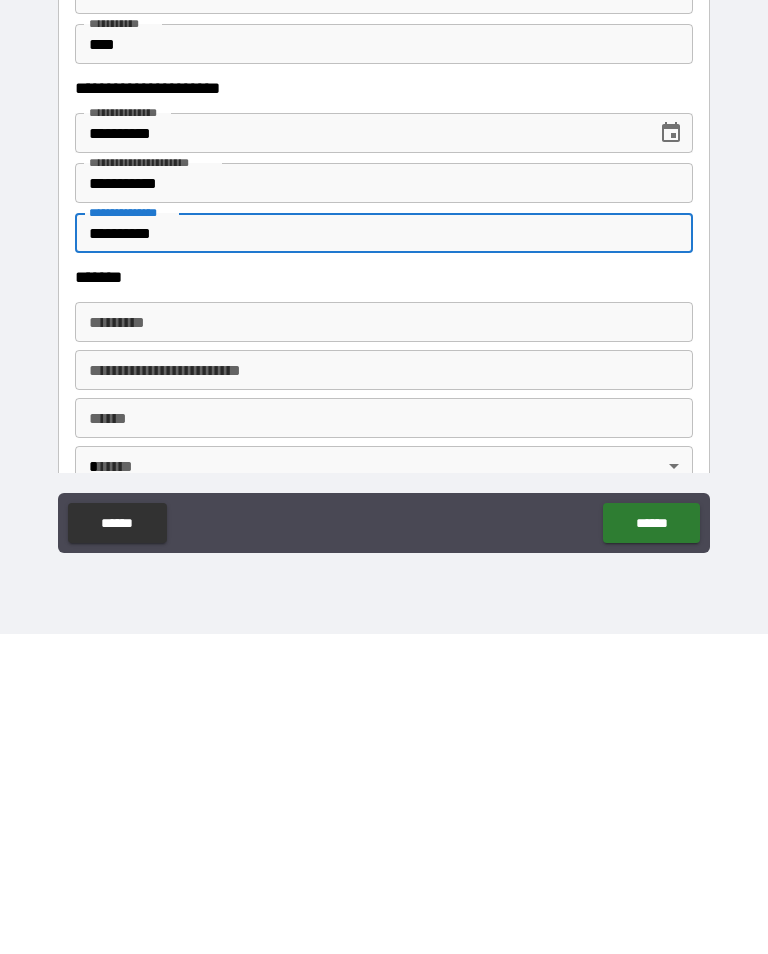 scroll, scrollTop: 684, scrollLeft: 0, axis: vertical 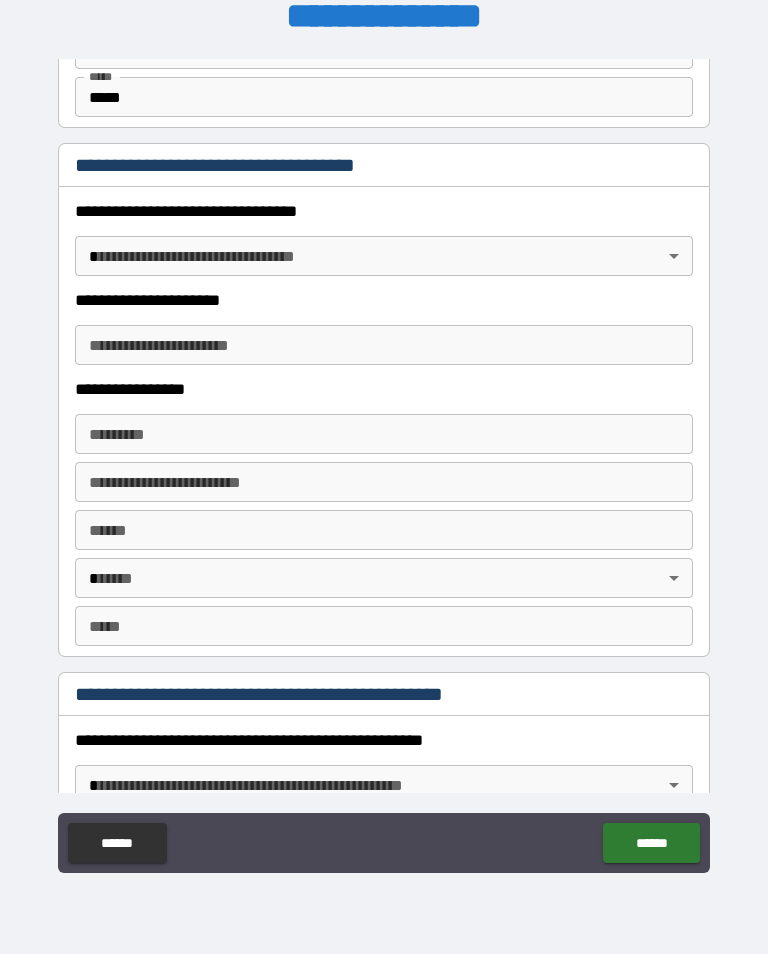 click on "**********" at bounding box center [384, 461] 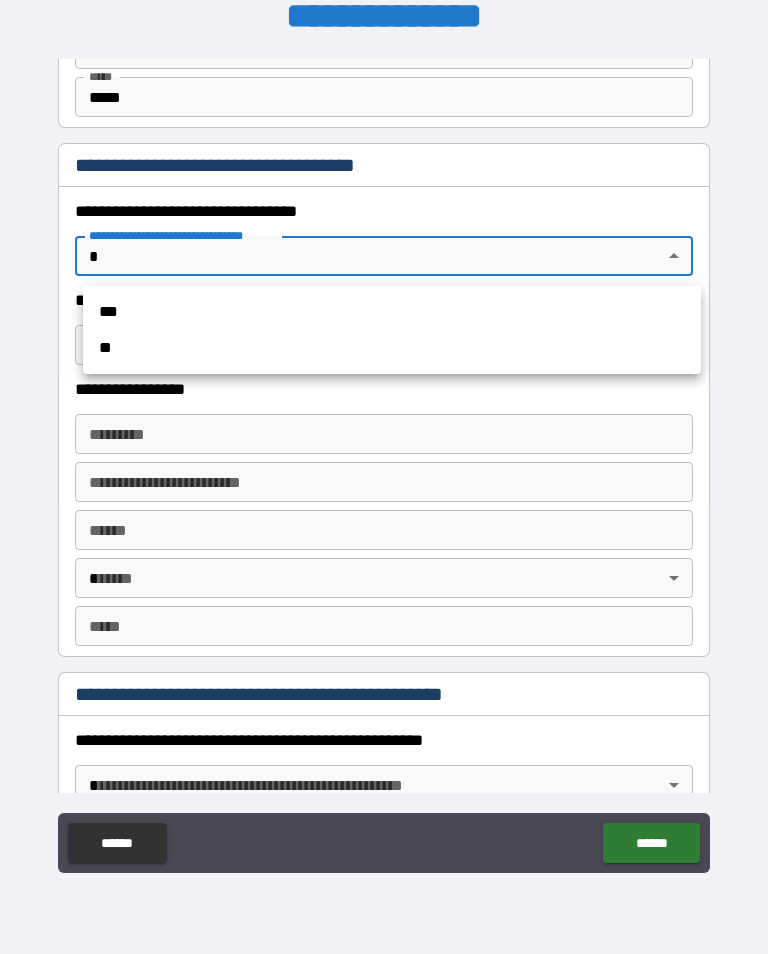 click on "**" at bounding box center [392, 348] 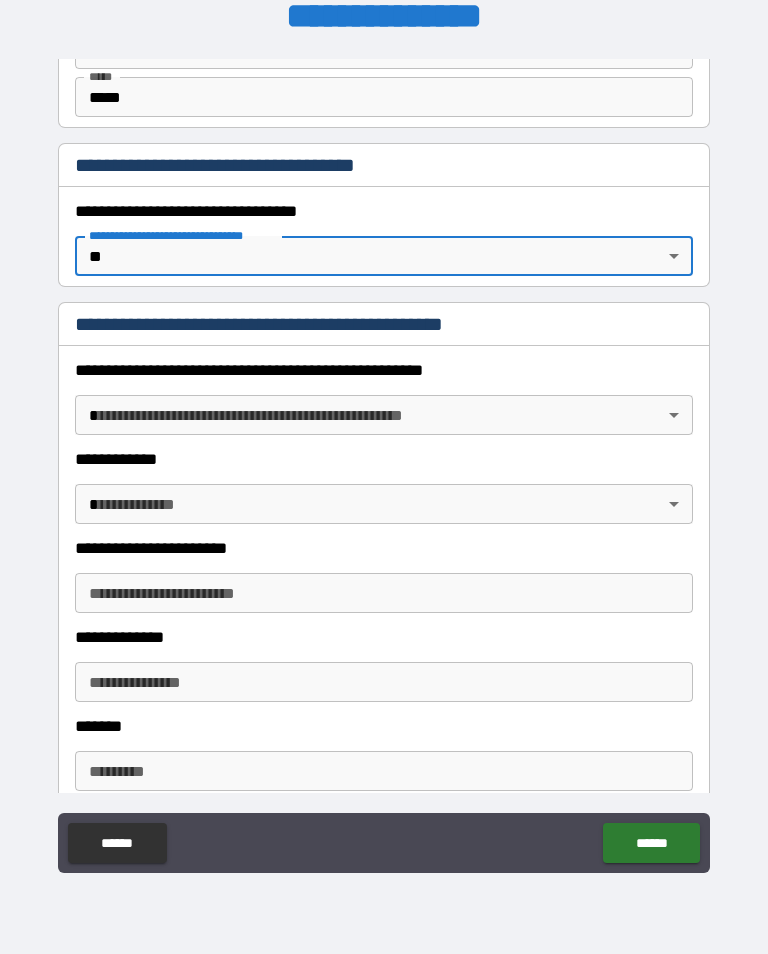 click on "**********" at bounding box center [384, 461] 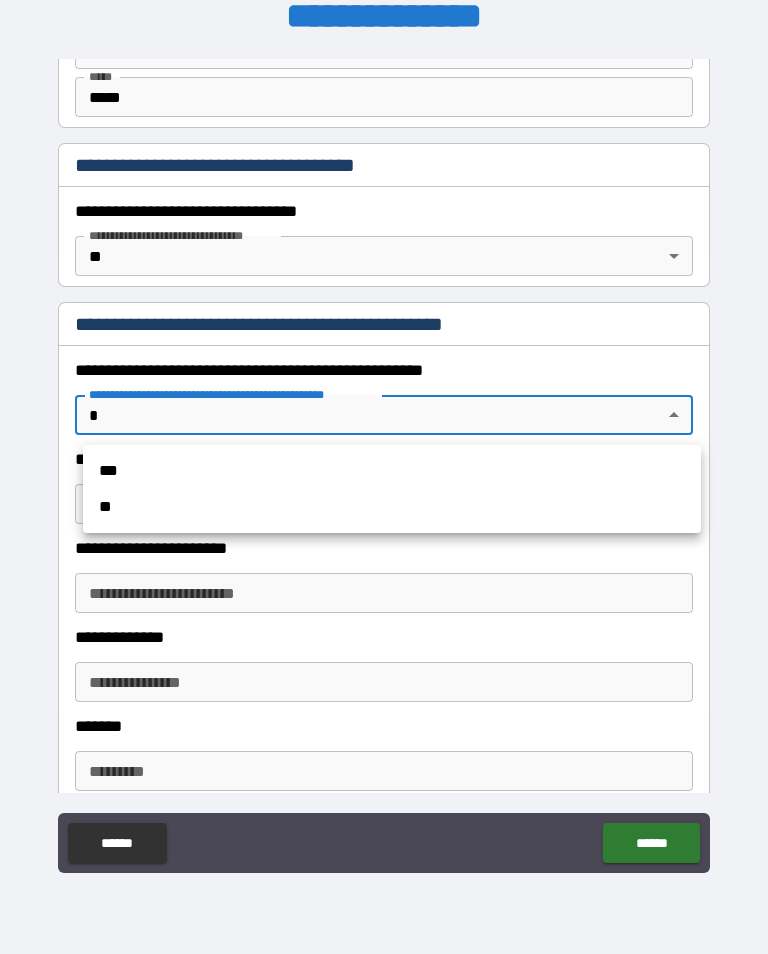 click on "**" at bounding box center [392, 507] 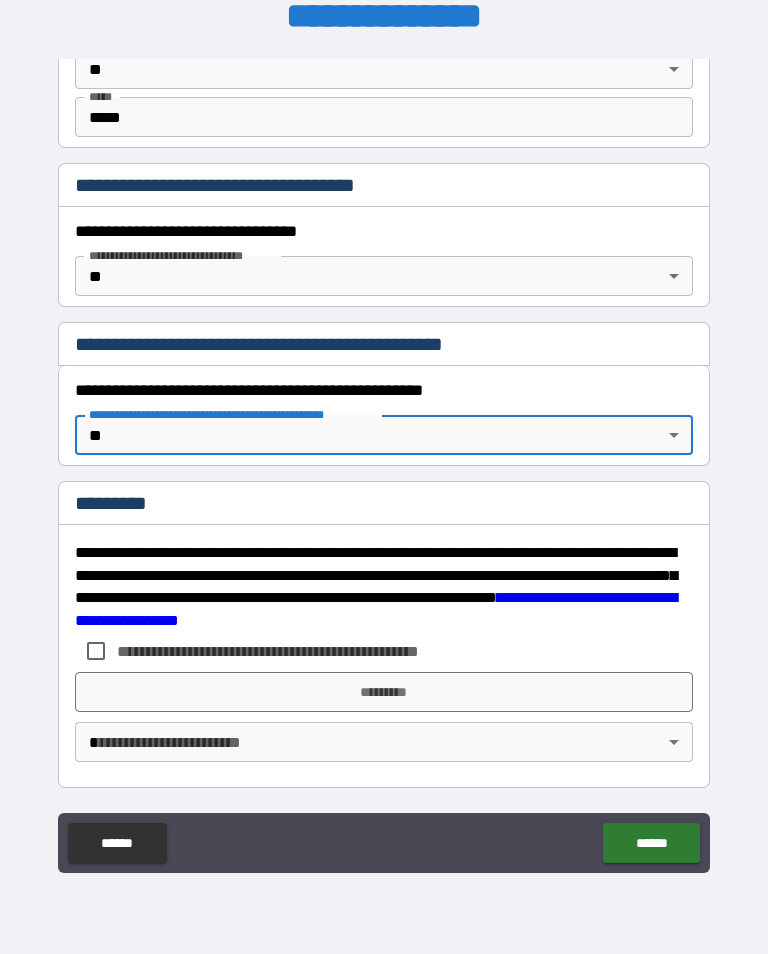 scroll, scrollTop: 1401, scrollLeft: 0, axis: vertical 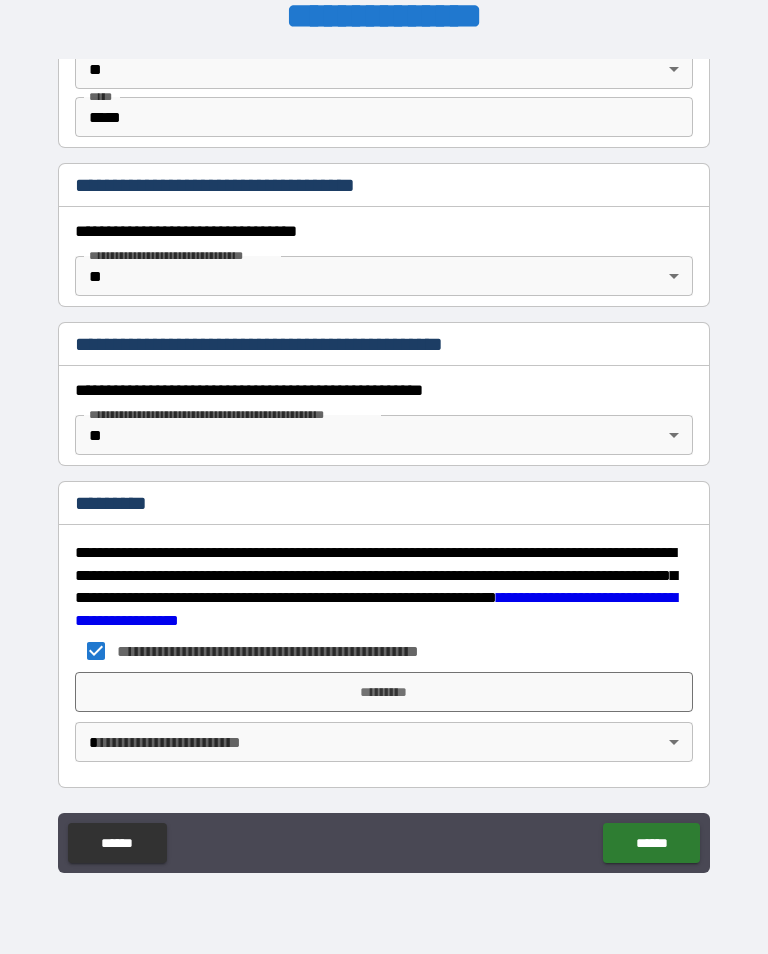 click on "*********" at bounding box center [384, 692] 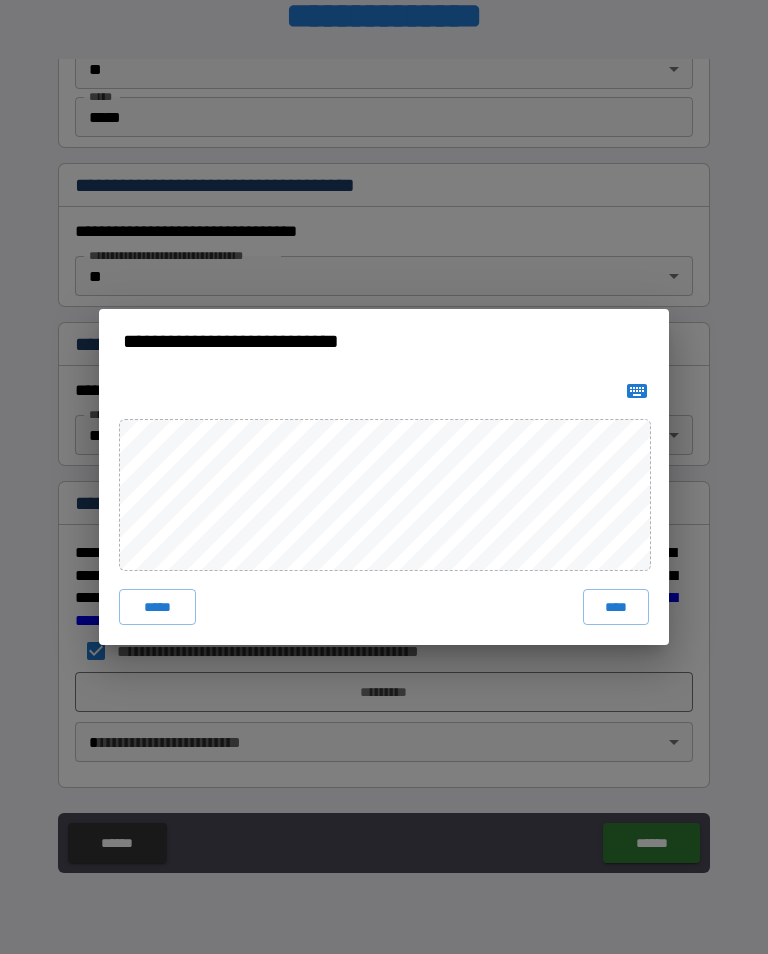 click on "****" at bounding box center (616, 607) 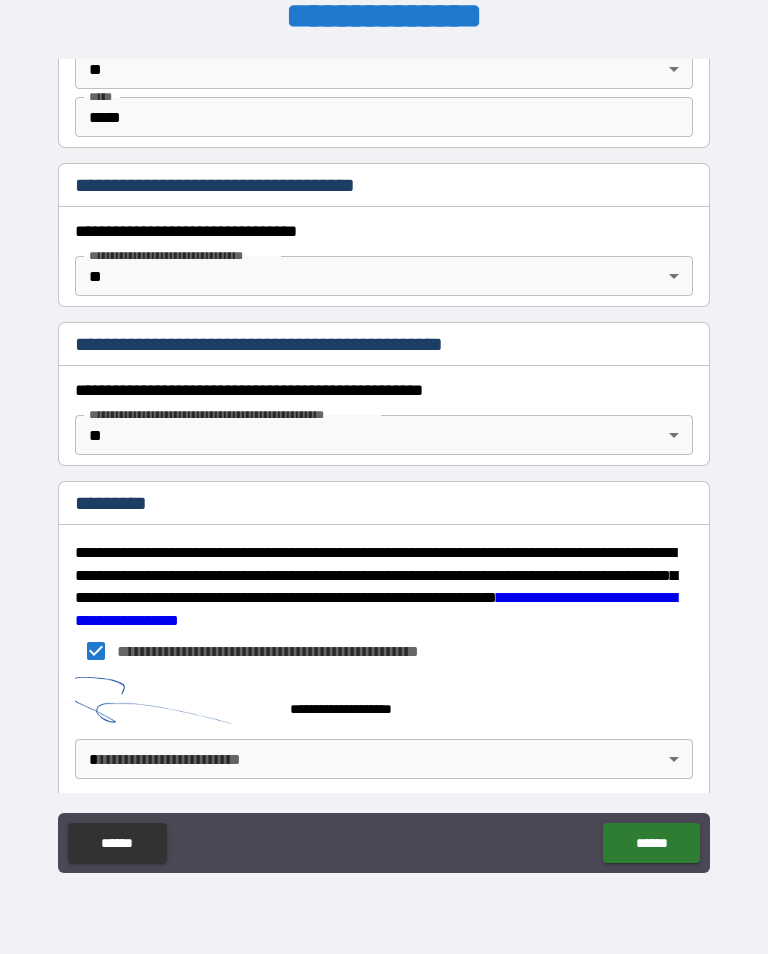 scroll, scrollTop: 1391, scrollLeft: 0, axis: vertical 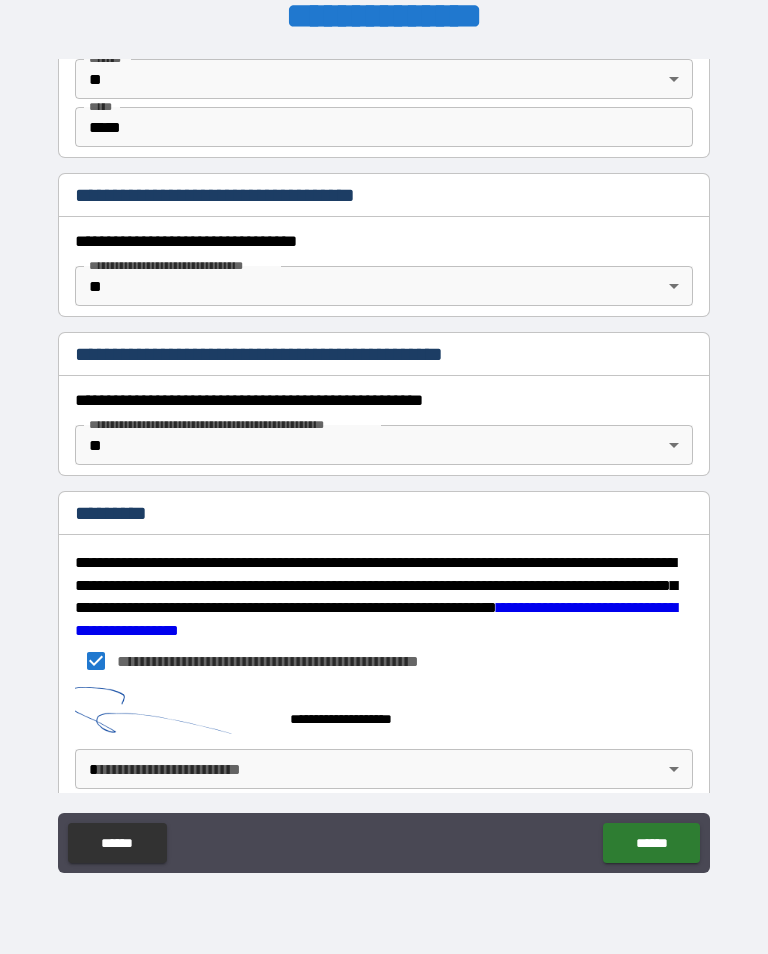 click on "**********" at bounding box center [384, 461] 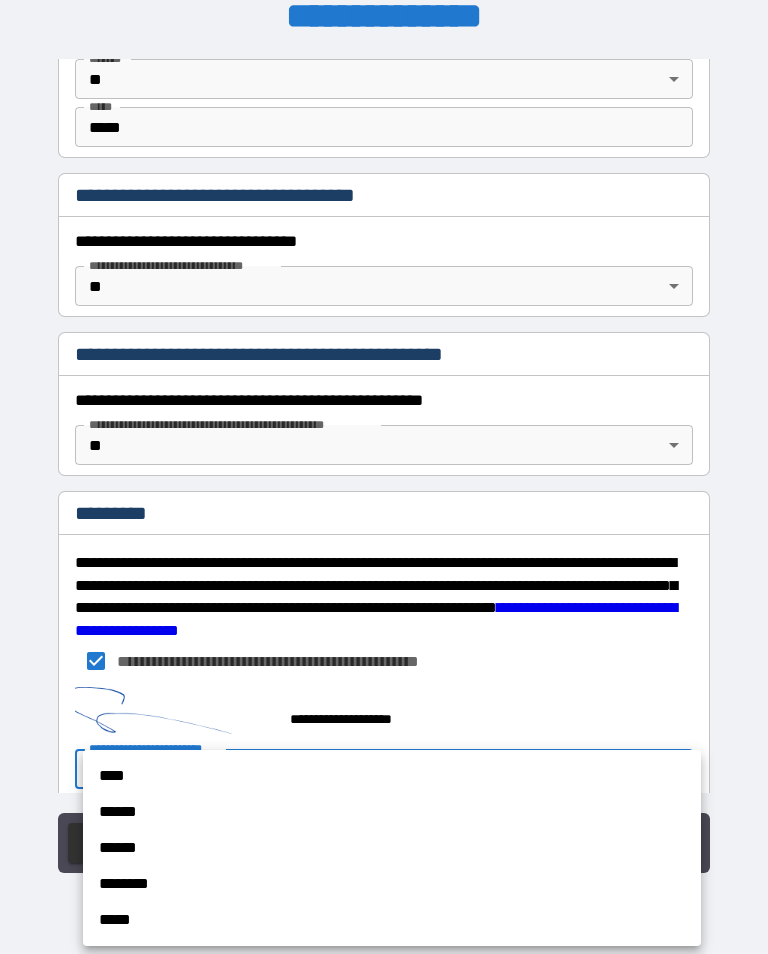 click on "****" at bounding box center (392, 776) 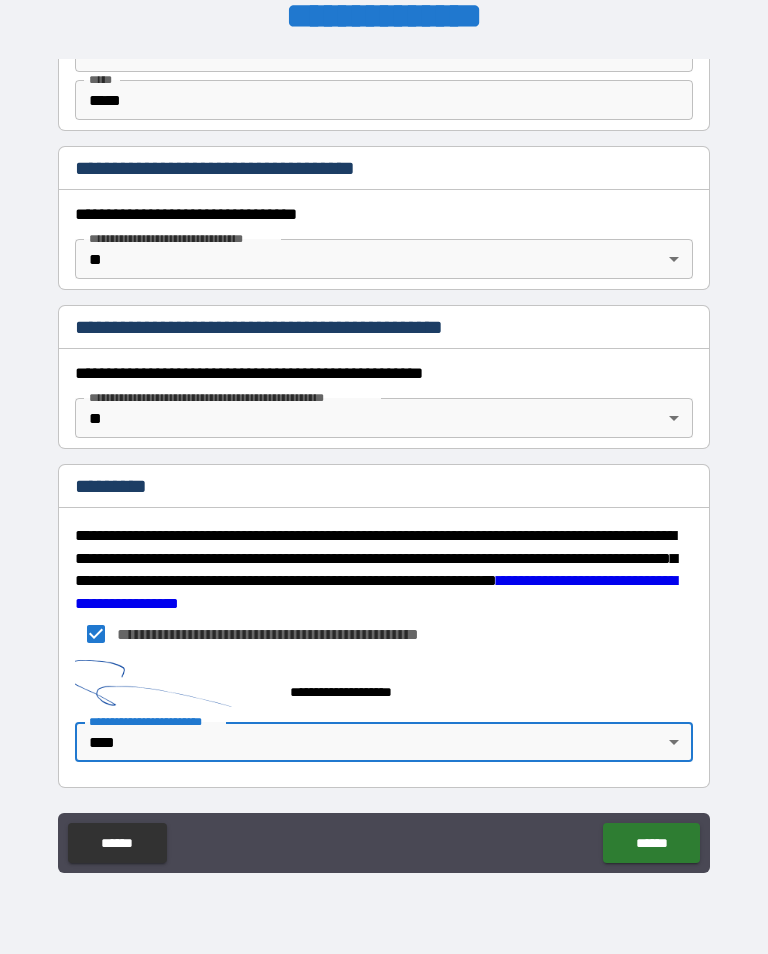 scroll, scrollTop: 1418, scrollLeft: 0, axis: vertical 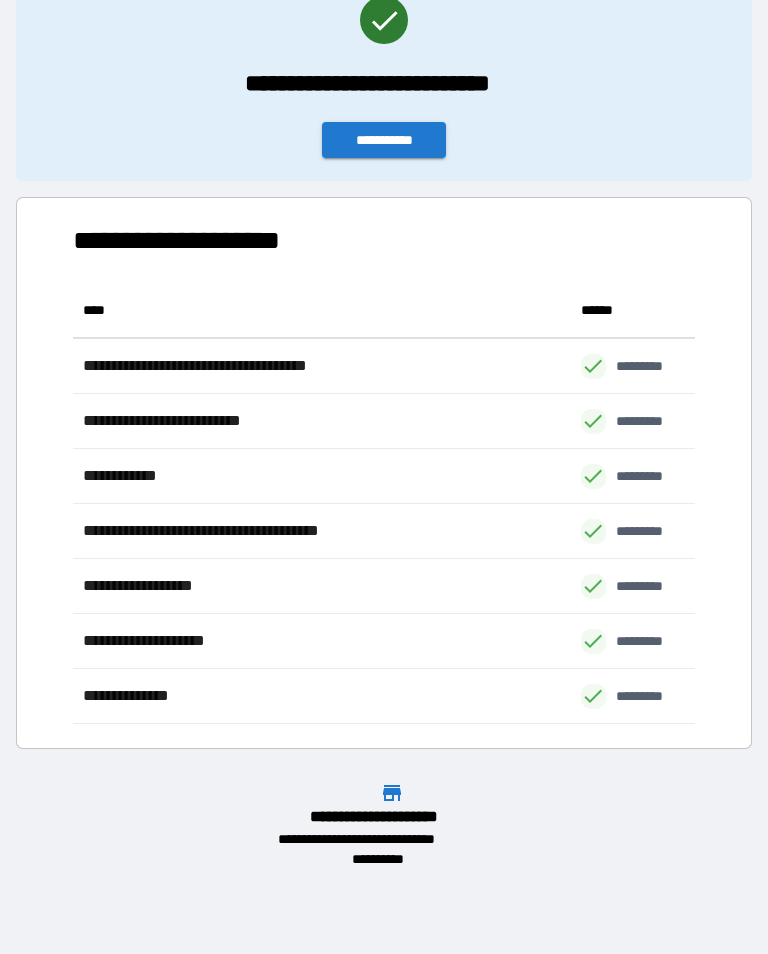 click on "**********" at bounding box center (384, 140) 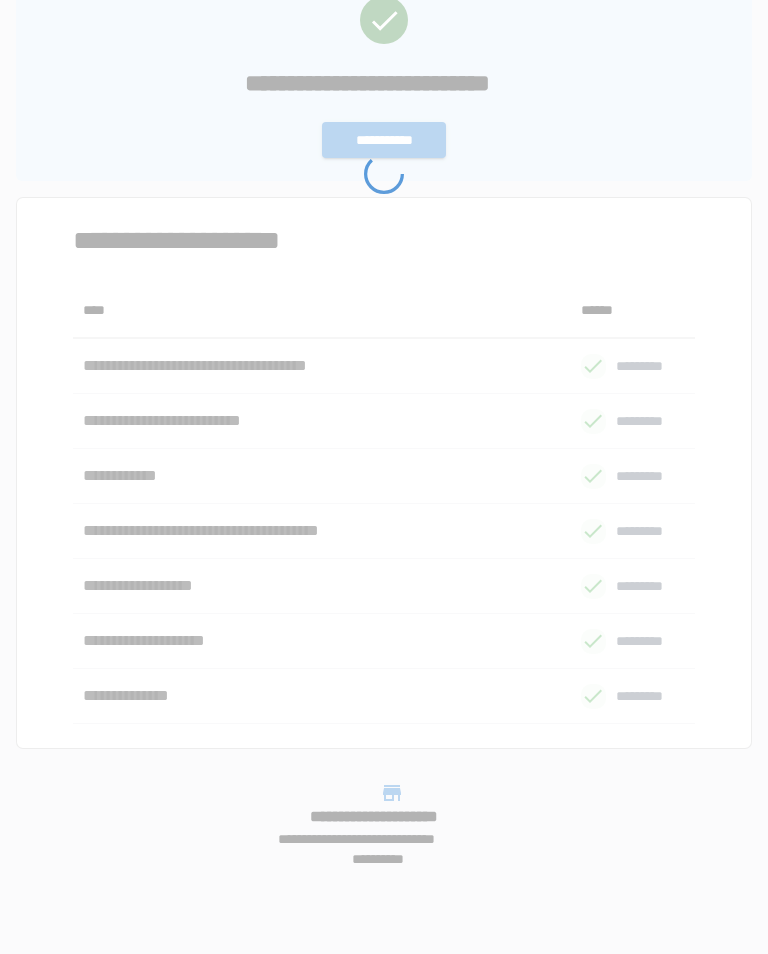 scroll, scrollTop: 0, scrollLeft: 0, axis: both 